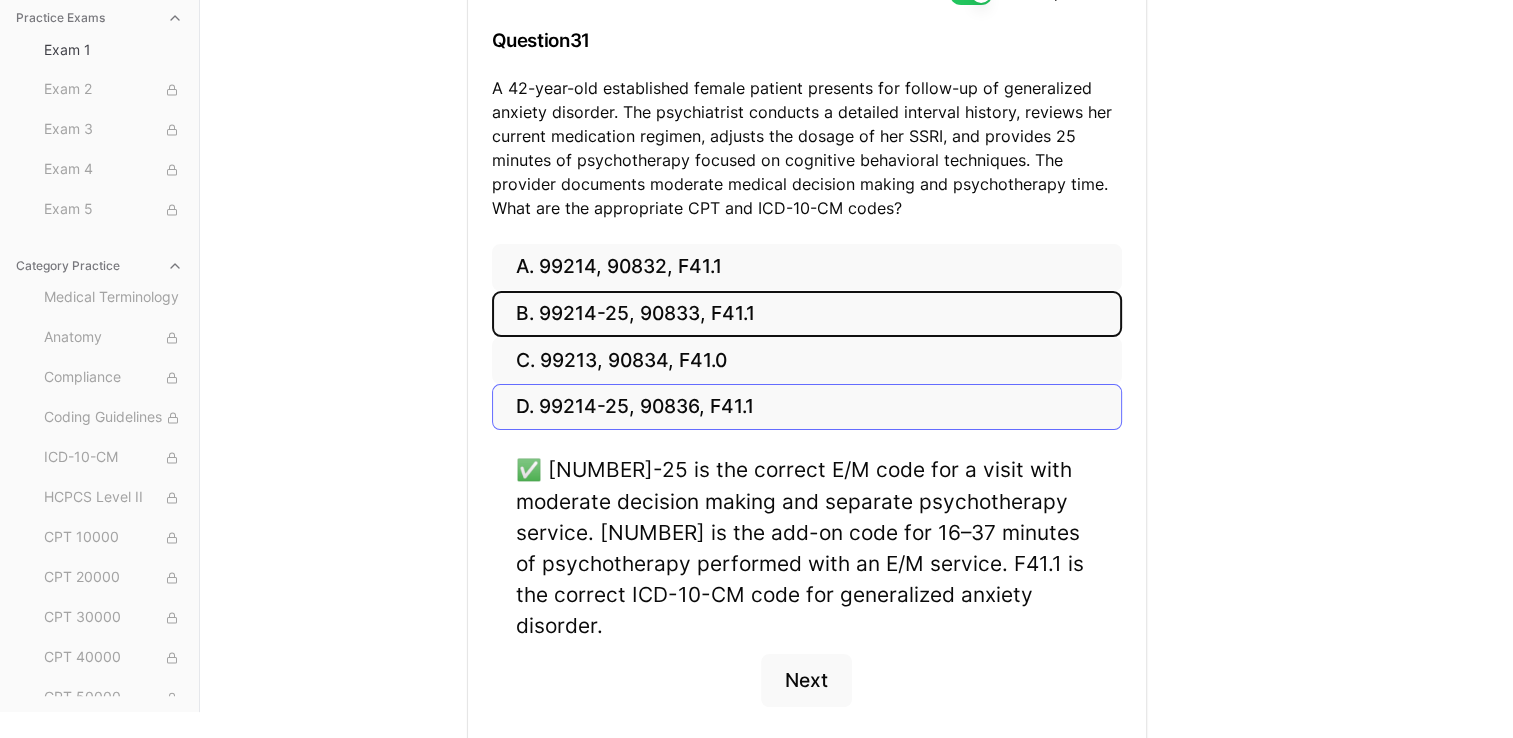 scroll, scrollTop: 320, scrollLeft: 0, axis: vertical 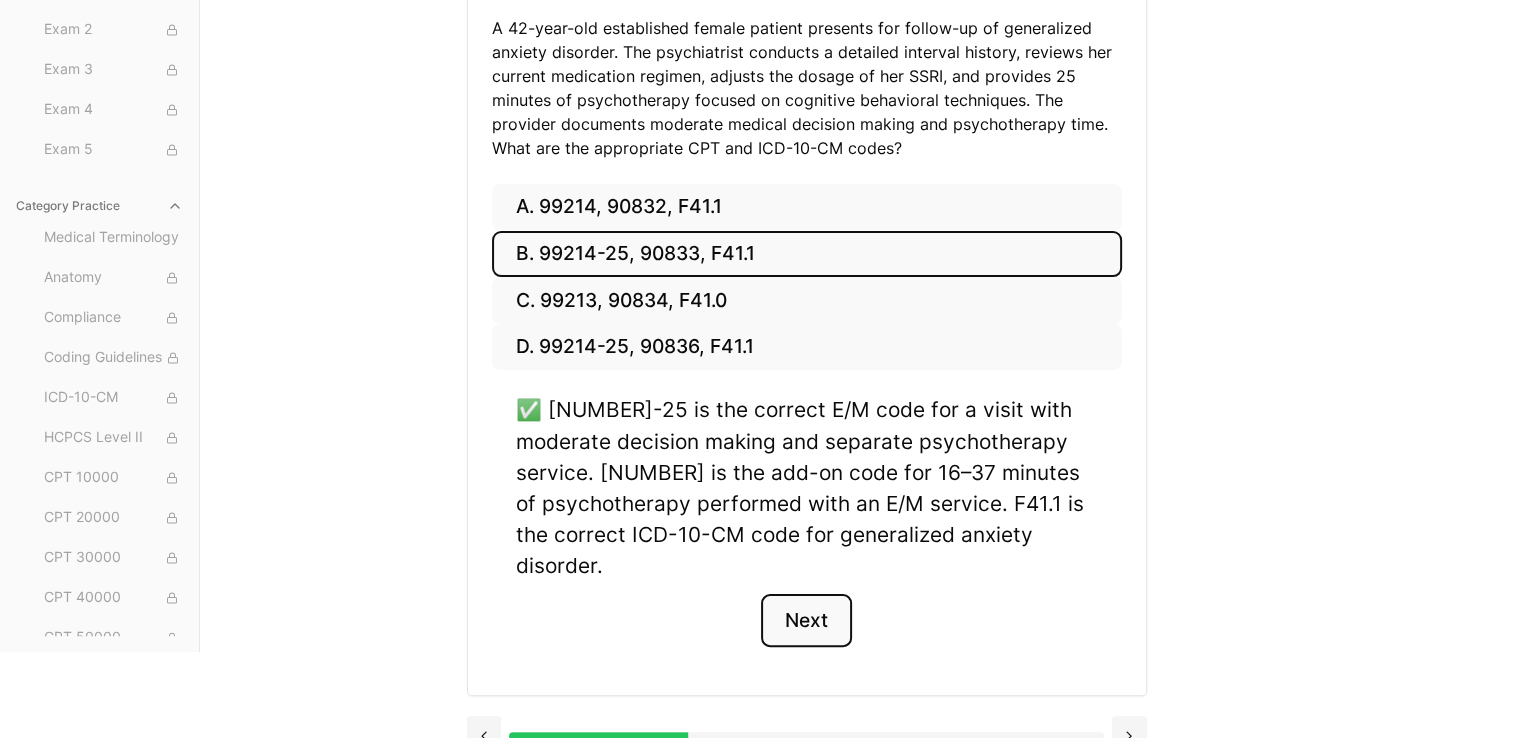 click on "Next" at bounding box center (806, 621) 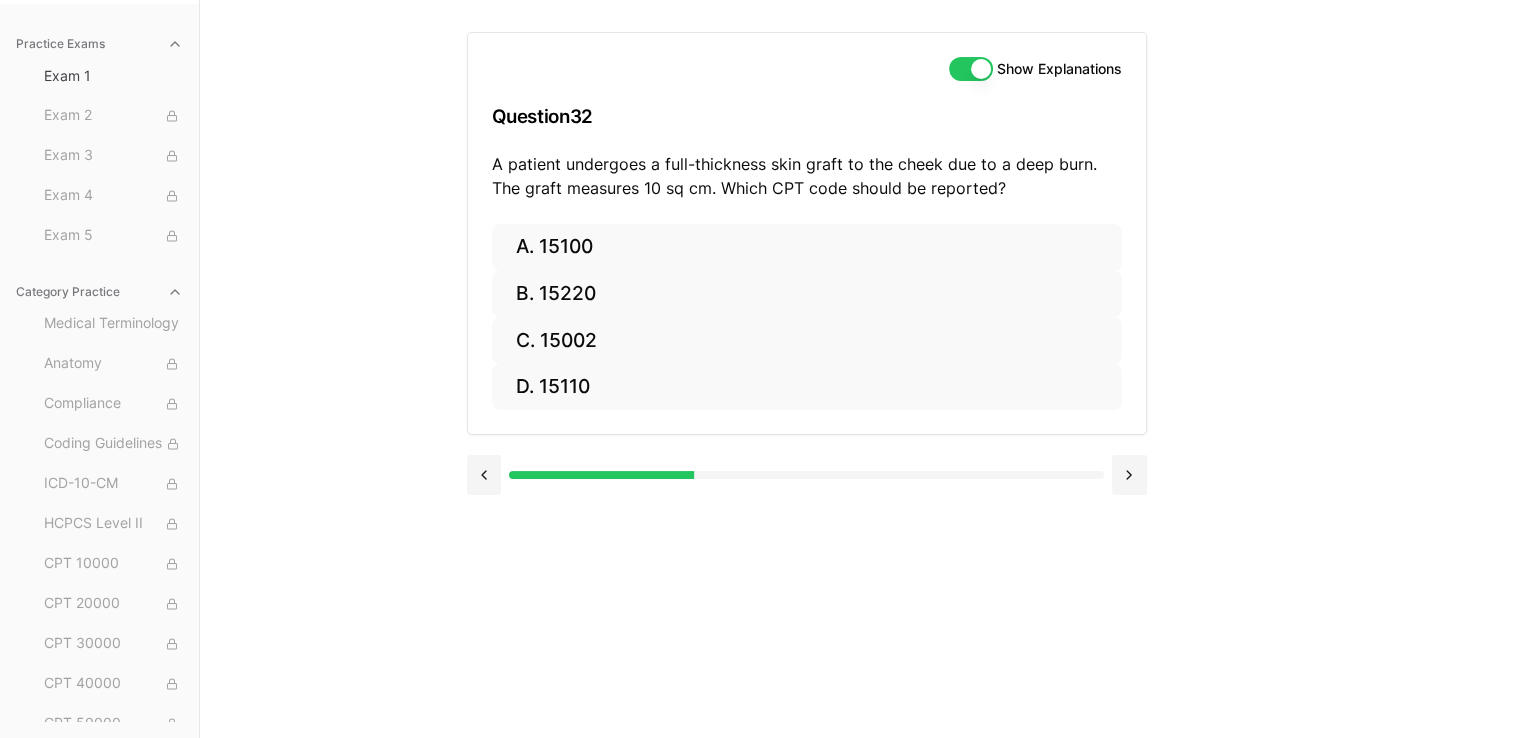 scroll, scrollTop: 184, scrollLeft: 0, axis: vertical 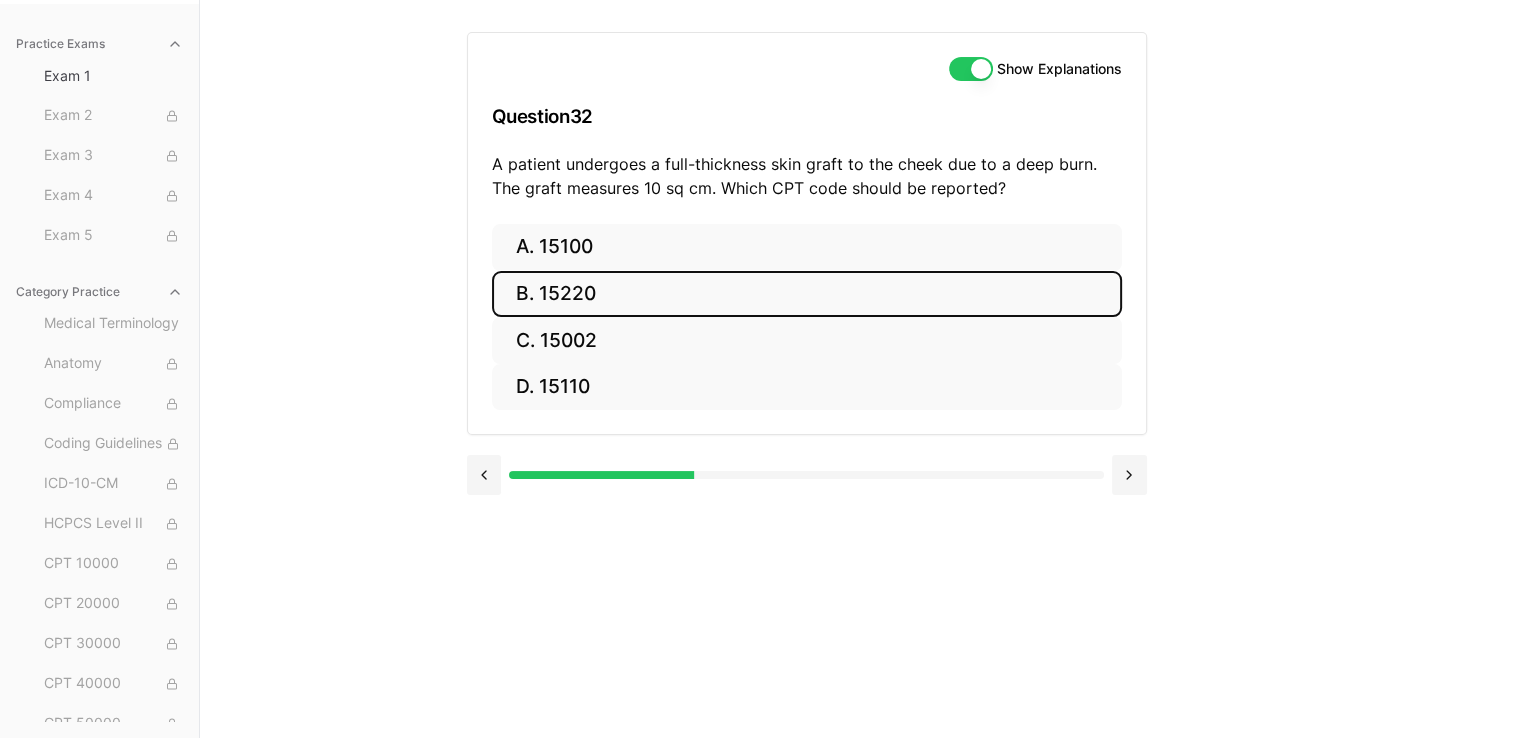 click on "B. 15220" at bounding box center [807, 294] 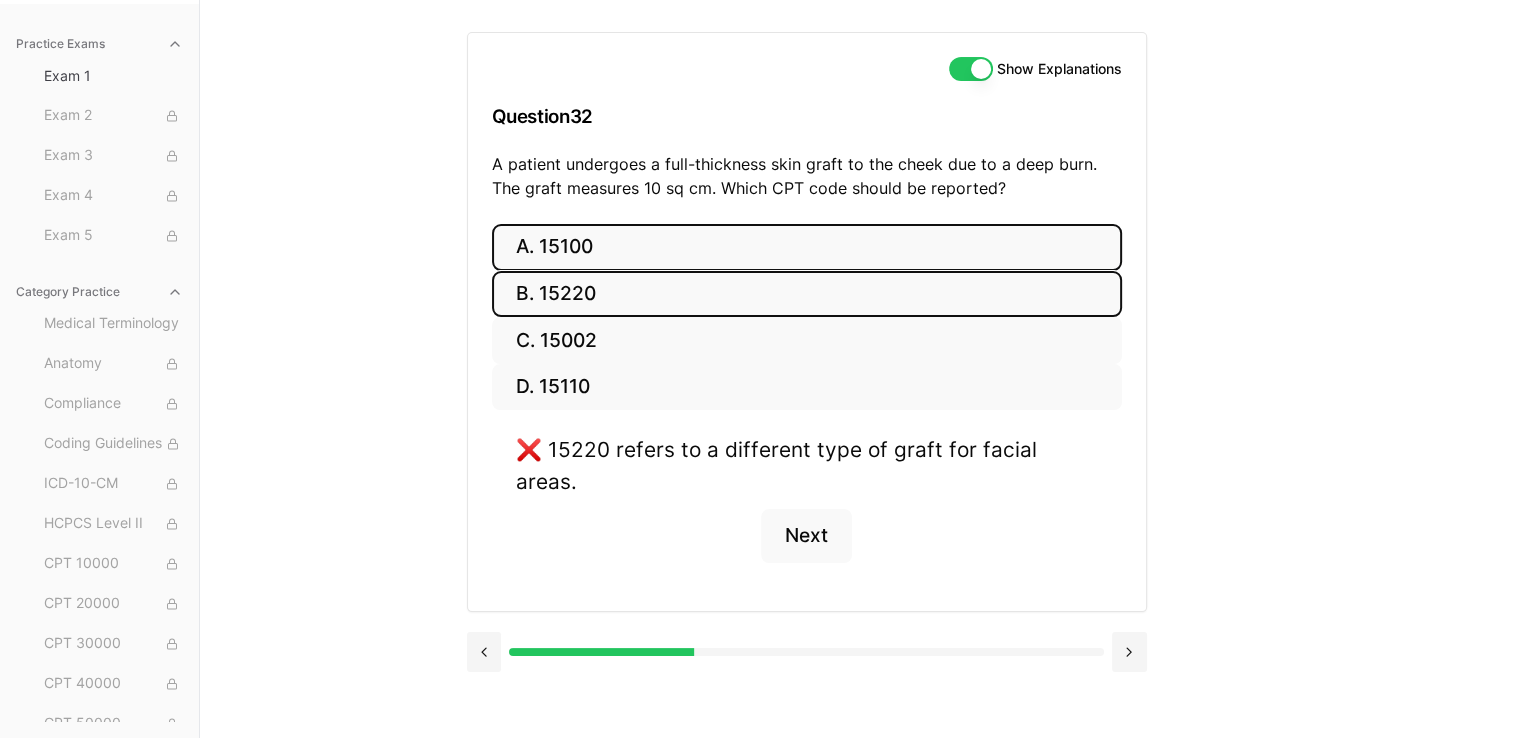 click on "A. 15100" at bounding box center [807, 247] 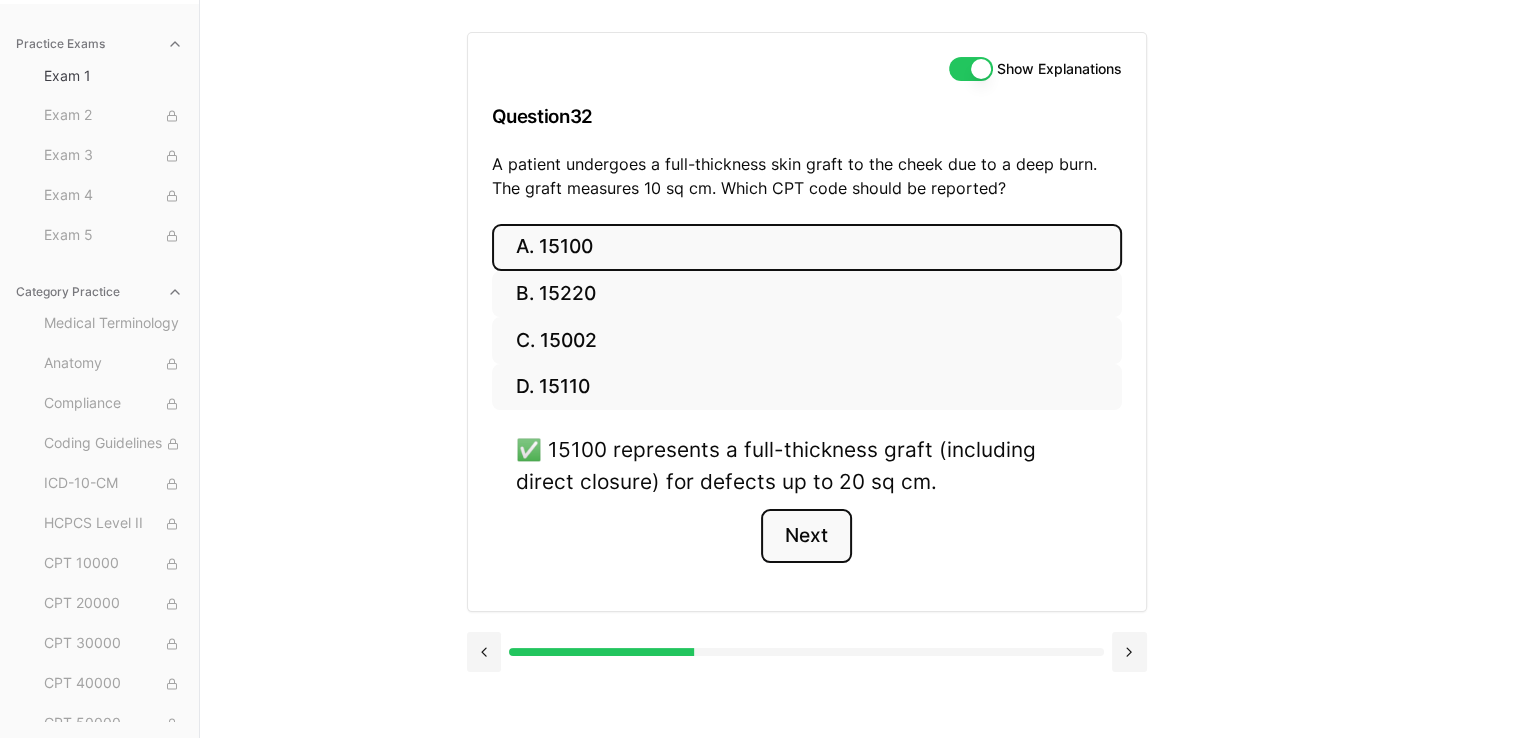 click on "Next" at bounding box center [806, 536] 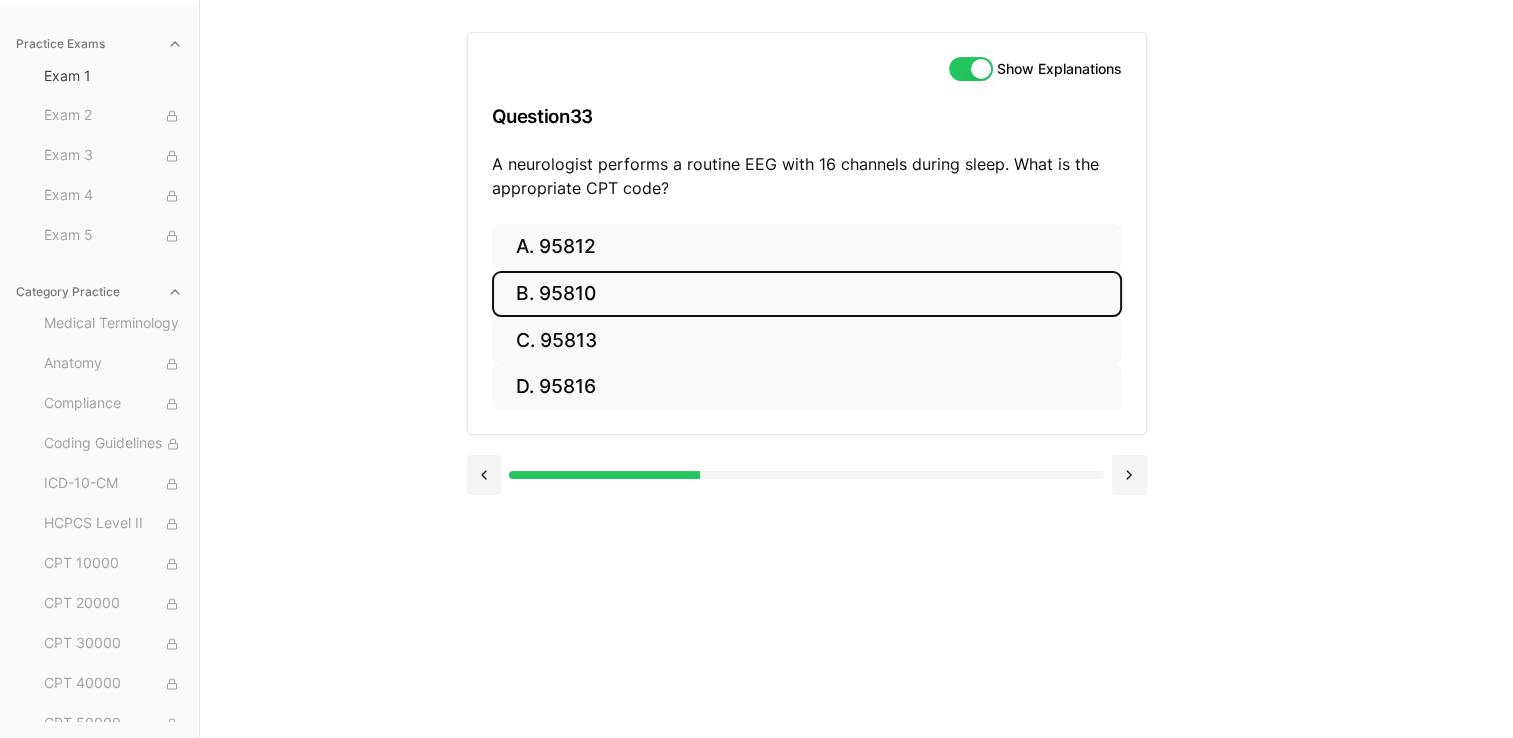 click on "B. 95810" at bounding box center [807, 294] 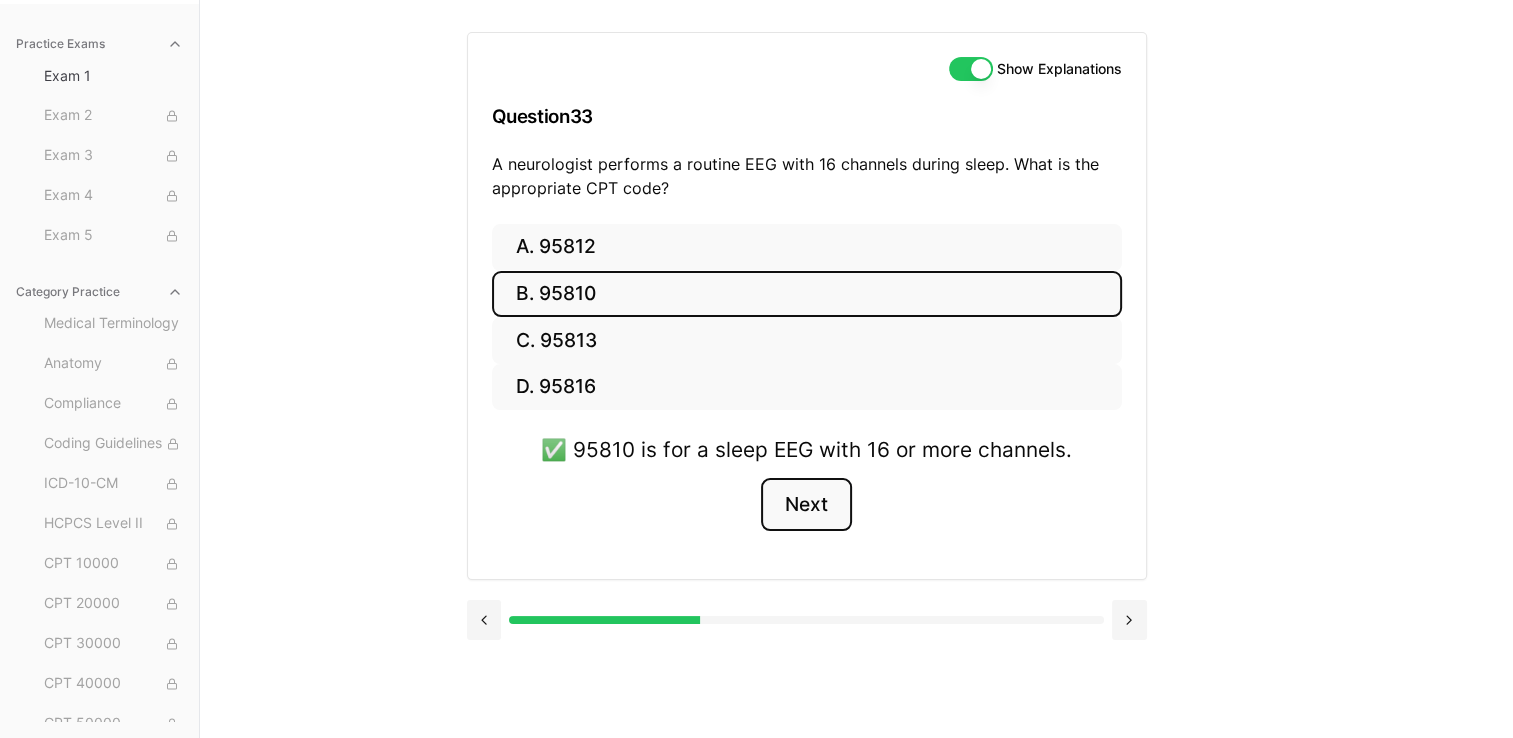 click on "Next" at bounding box center [806, 505] 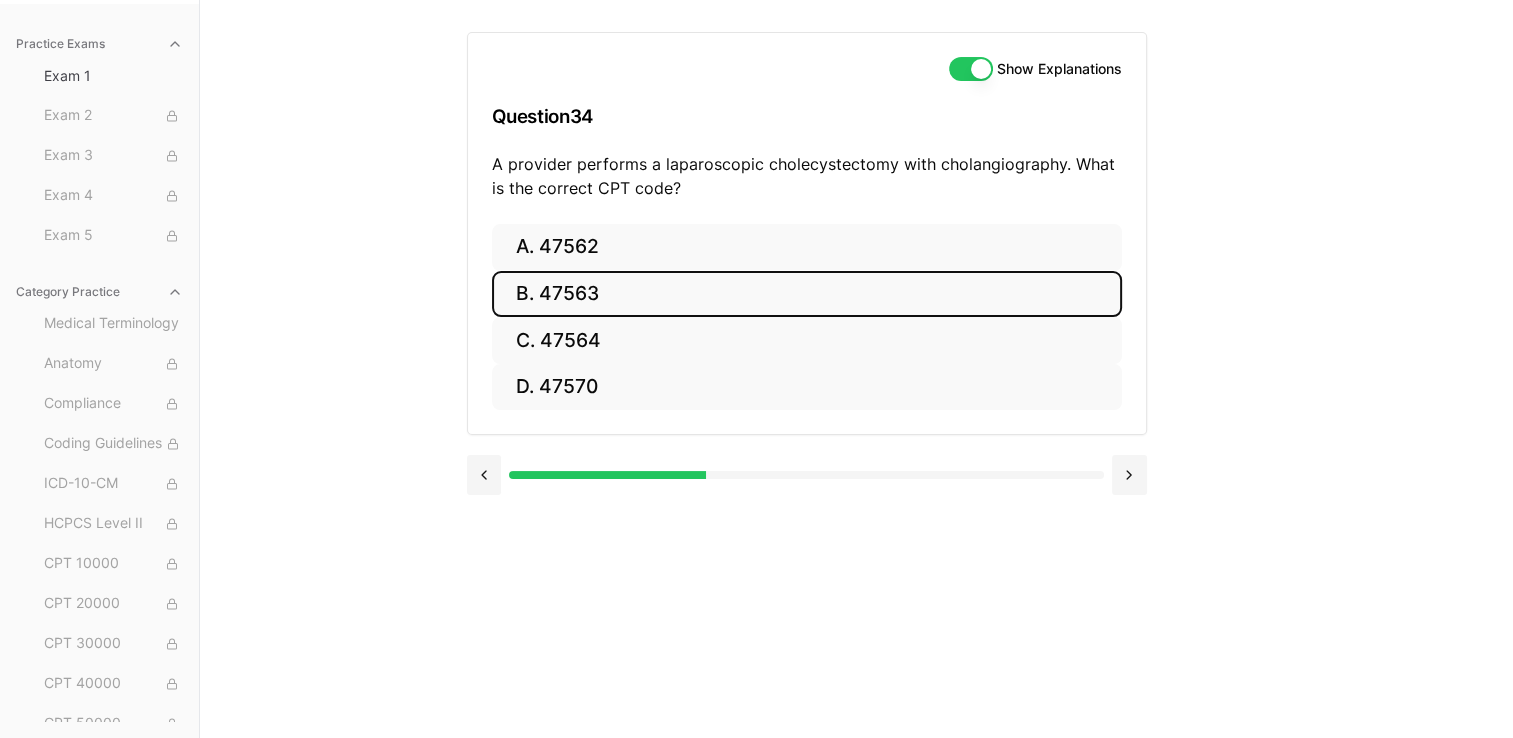 click on "B. 47563" at bounding box center [807, 294] 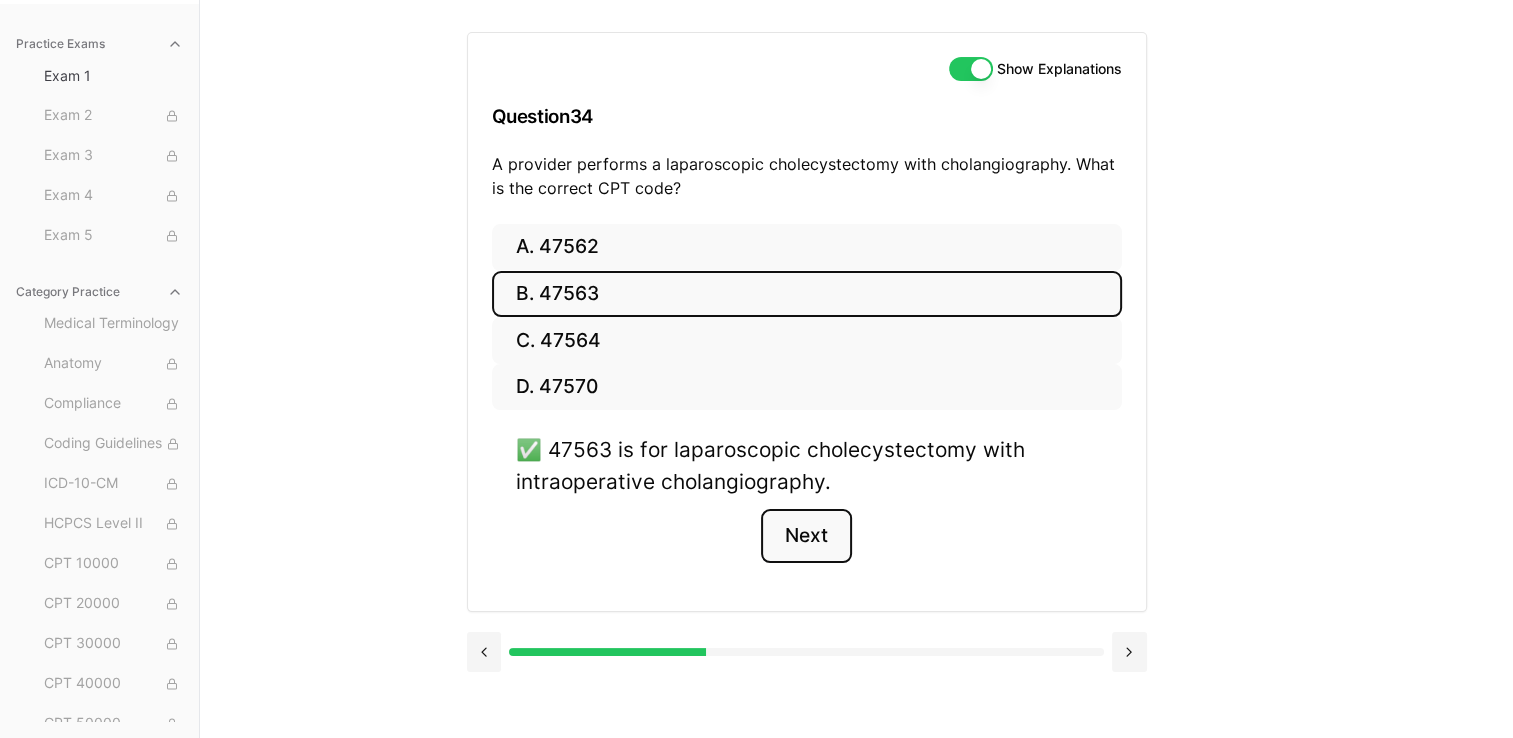 click on "Next" at bounding box center (806, 536) 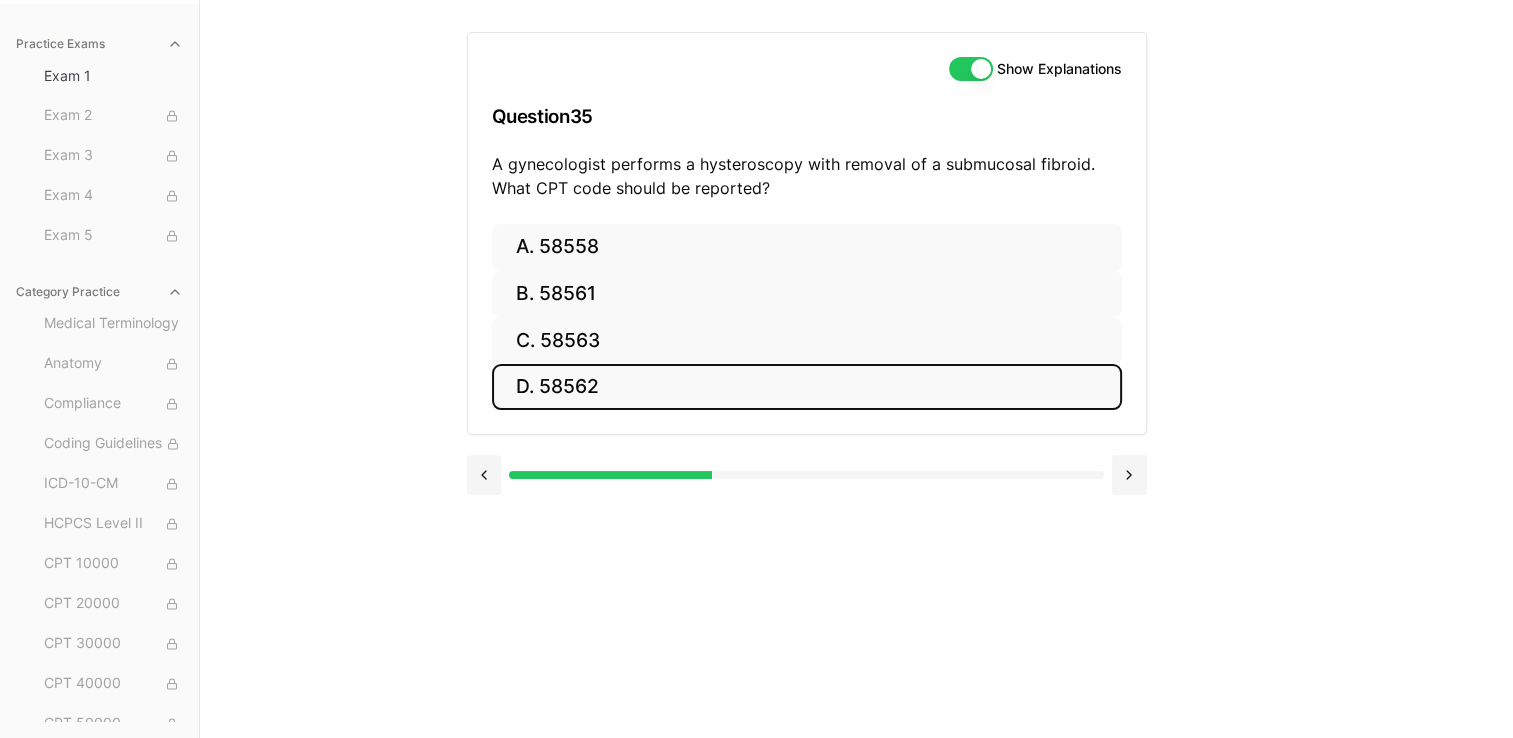 click on "D. 58562" at bounding box center (807, 387) 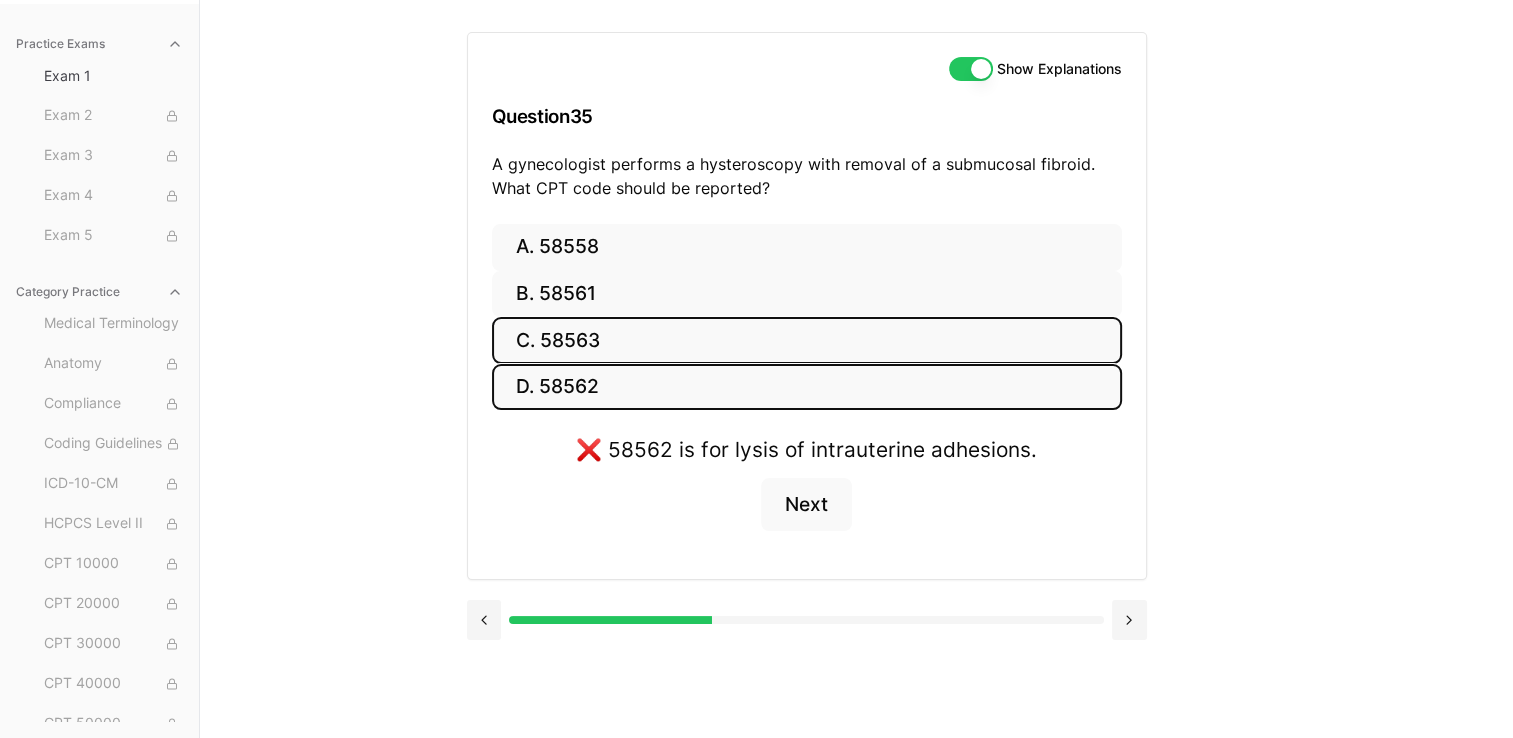 click on "C. 58563" at bounding box center (807, 340) 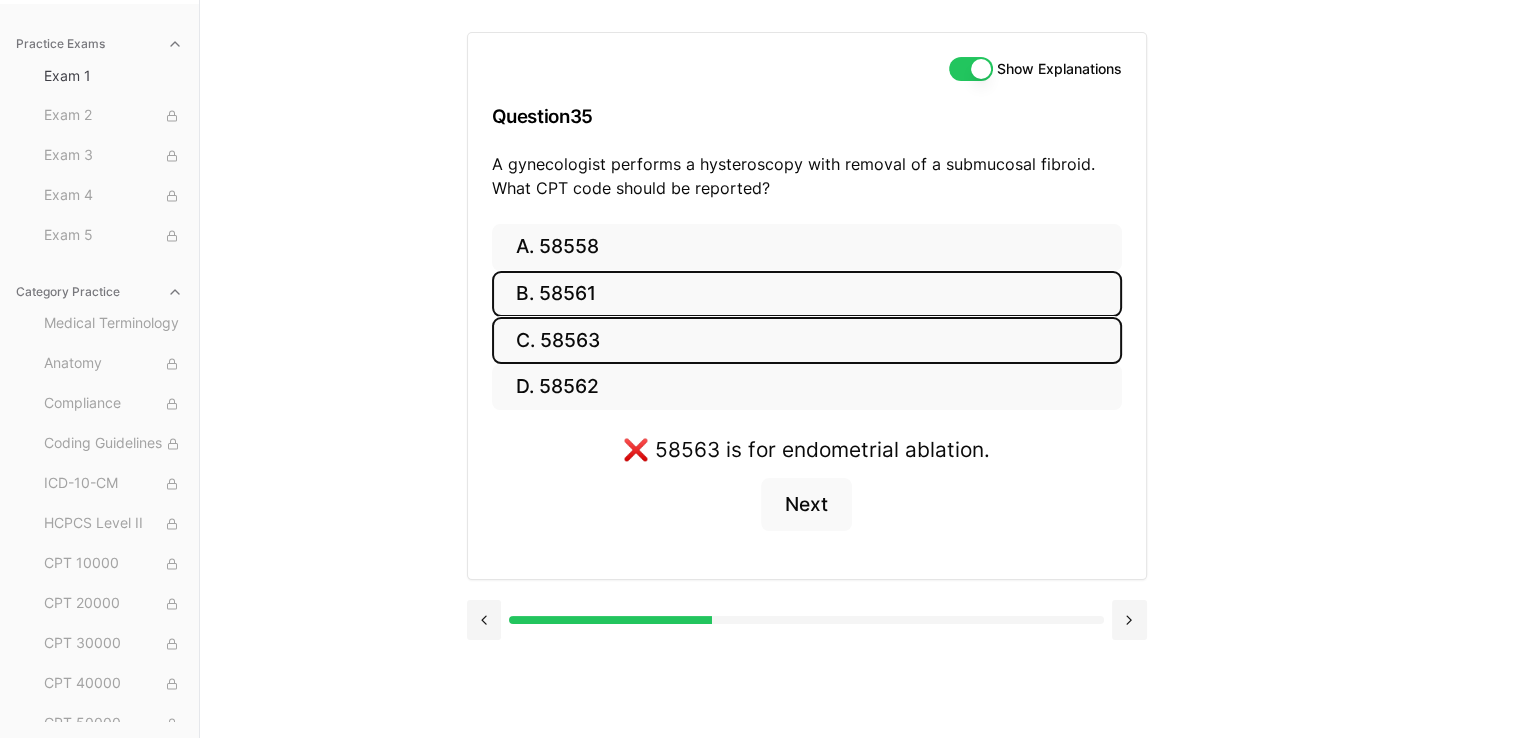click on "B. 58561" at bounding box center [807, 294] 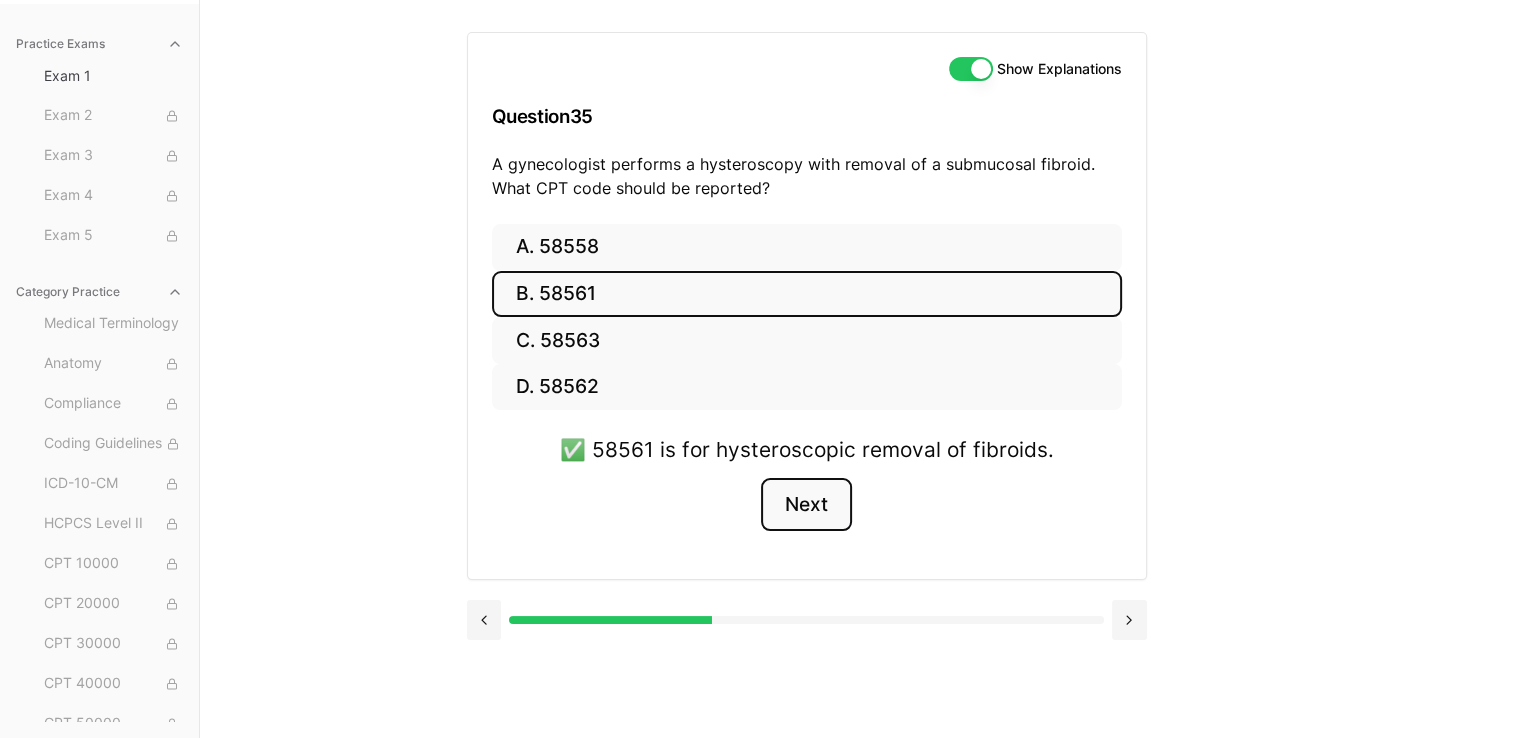 click on "Next" at bounding box center [806, 505] 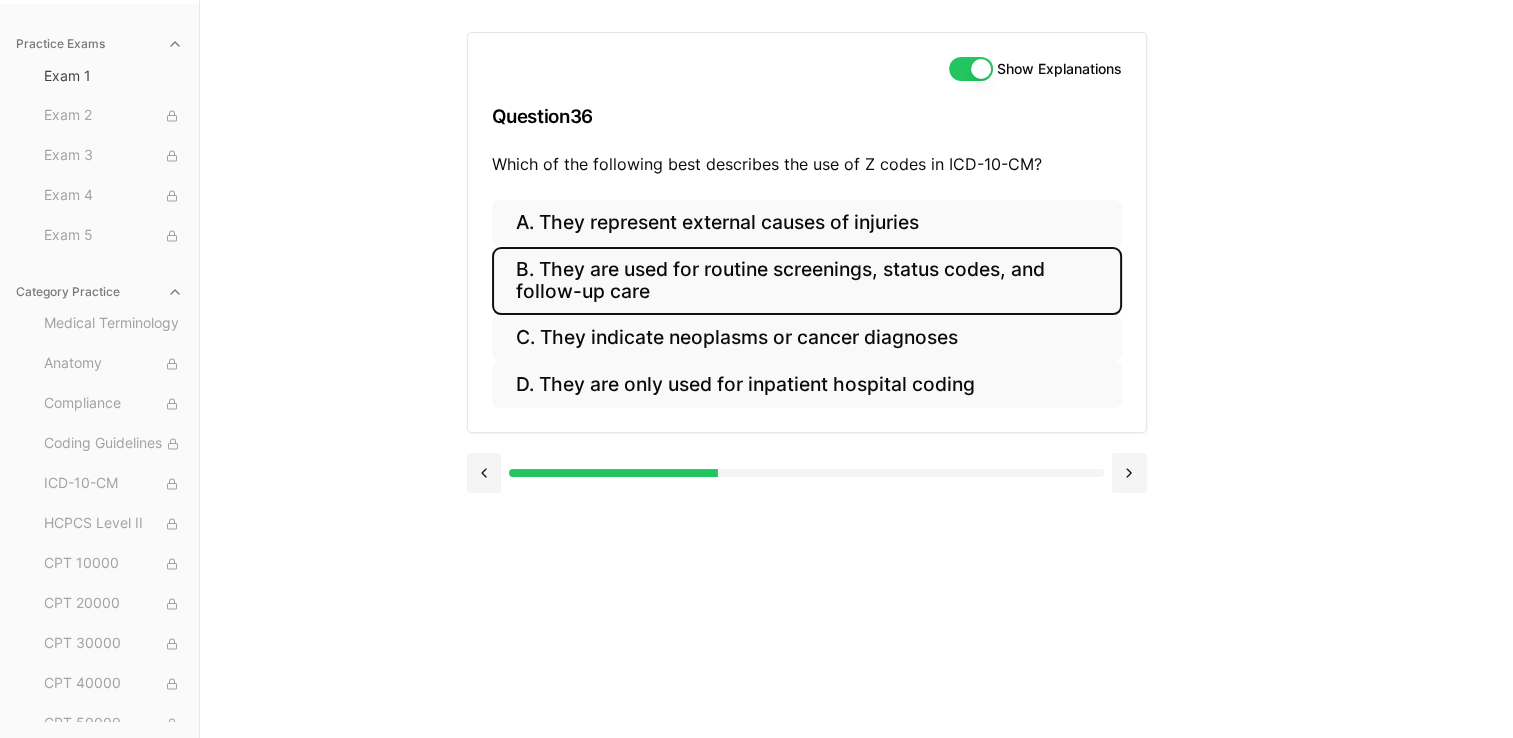 click on "B. They are used for routine screenings, status codes, and follow-up care" at bounding box center [807, 281] 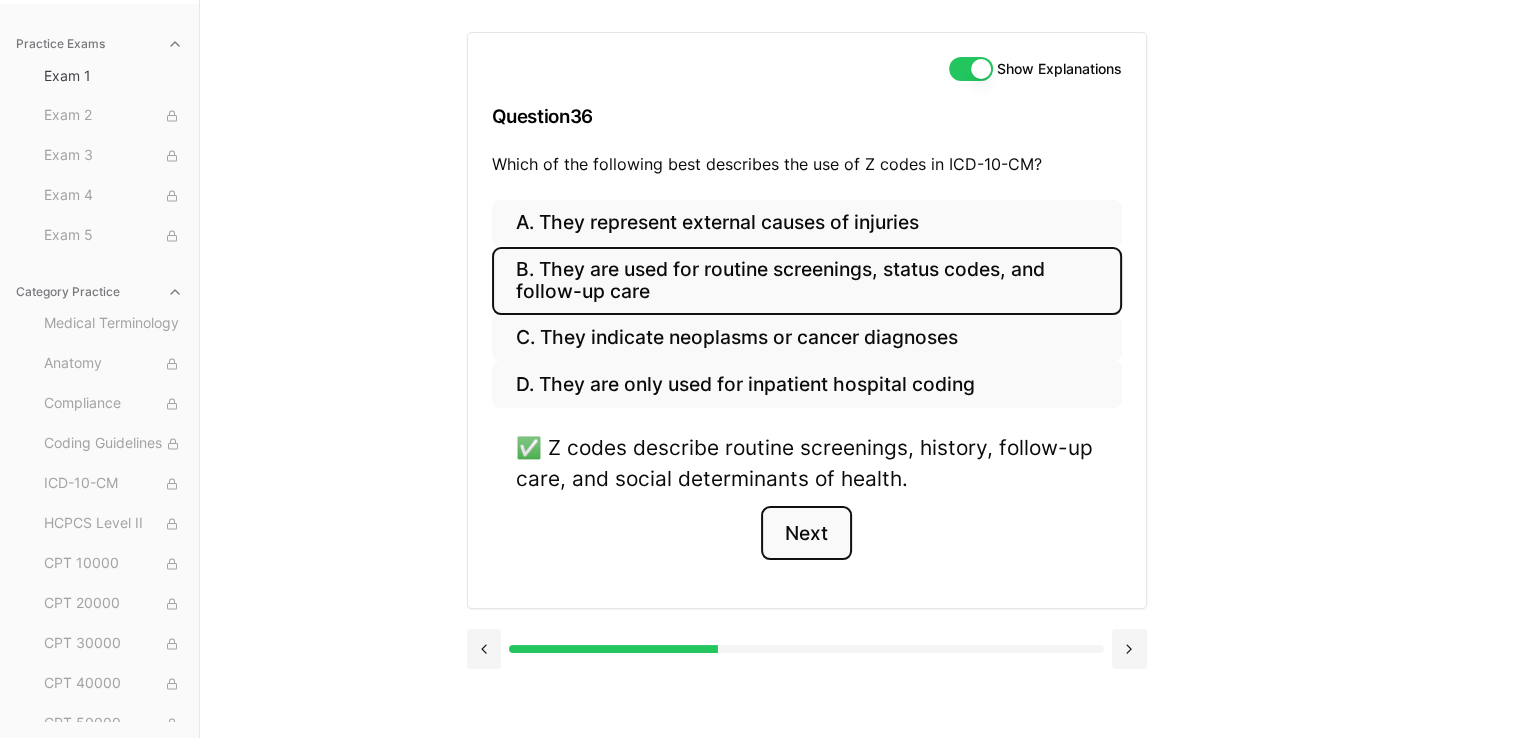 click on "Next" at bounding box center (806, 533) 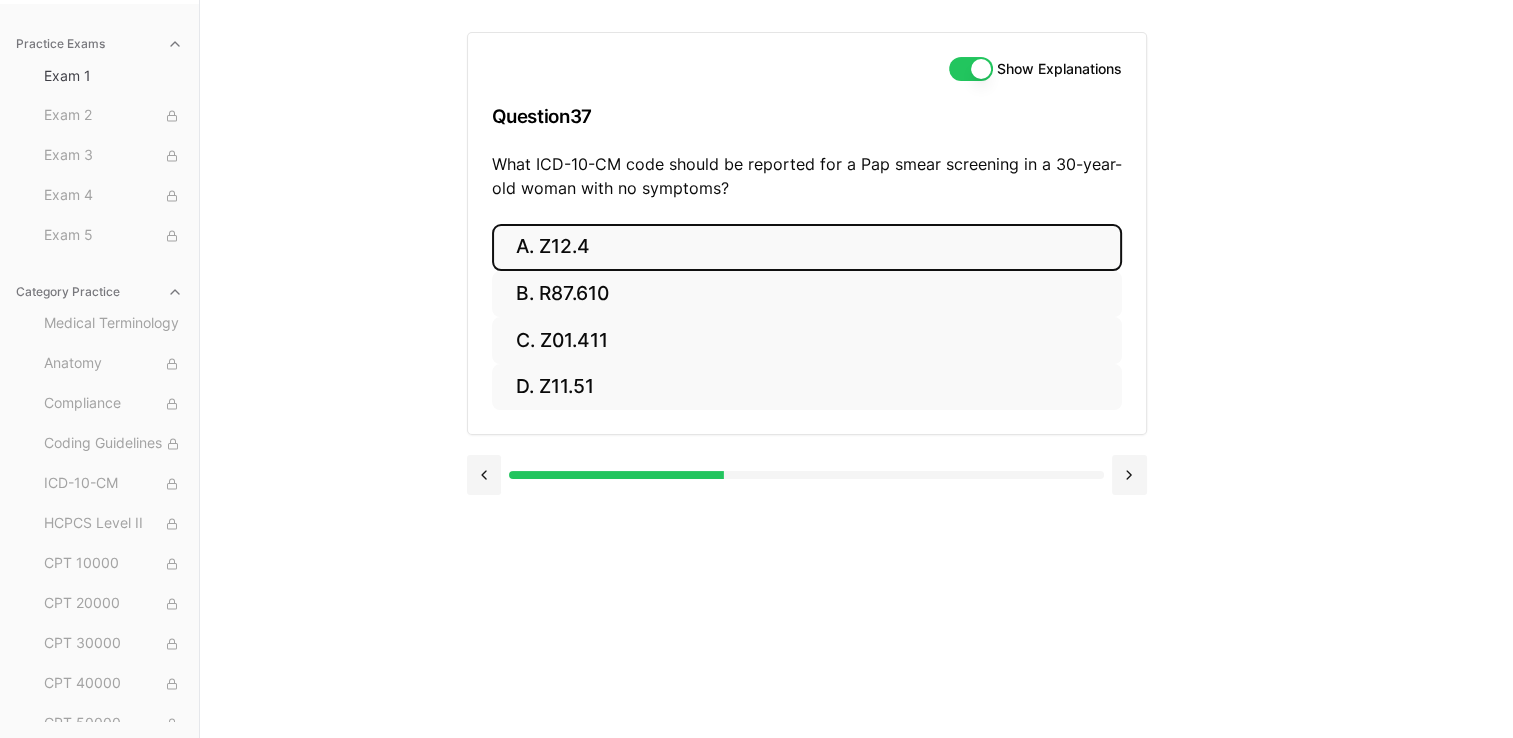 click on "A. Z12.4" at bounding box center (807, 247) 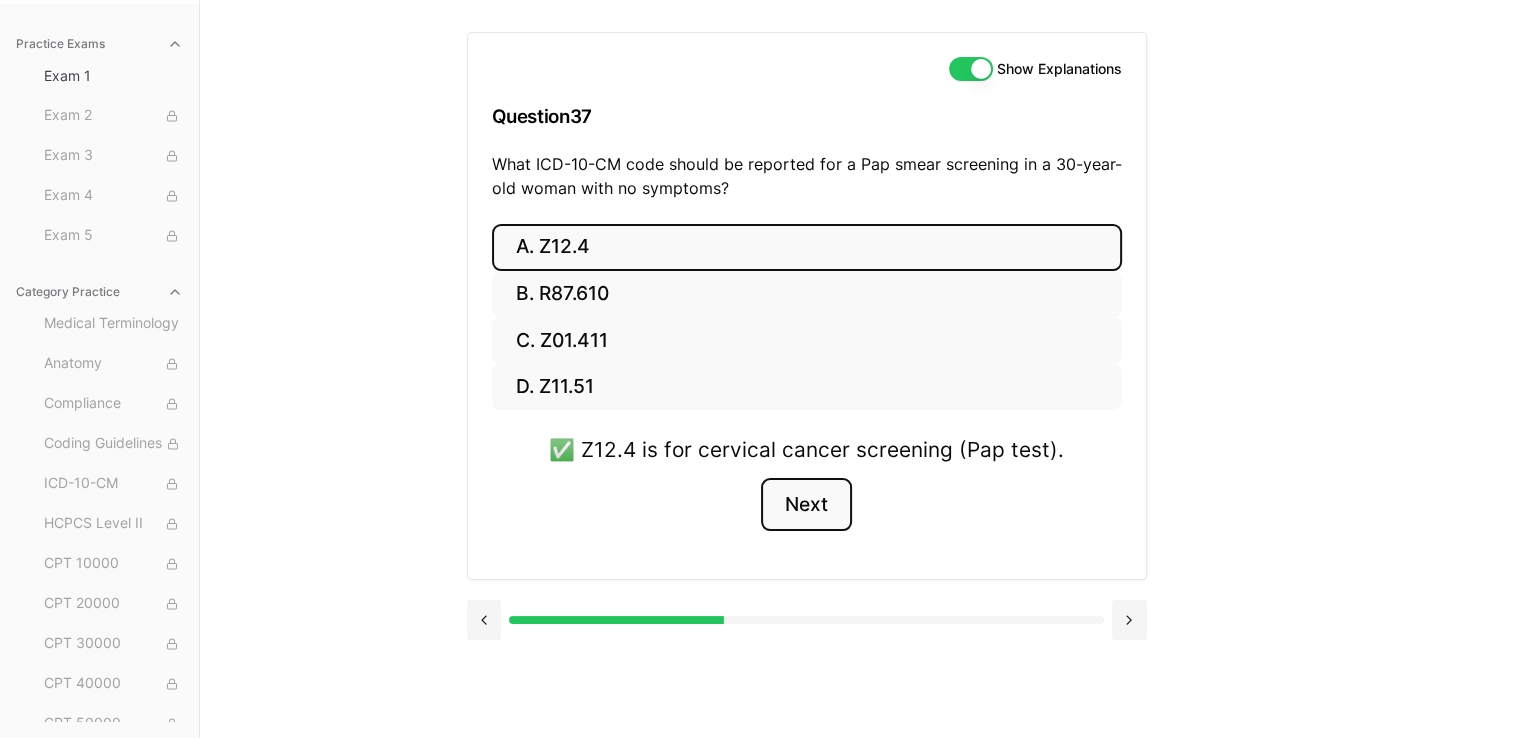 click on "Next" at bounding box center [806, 505] 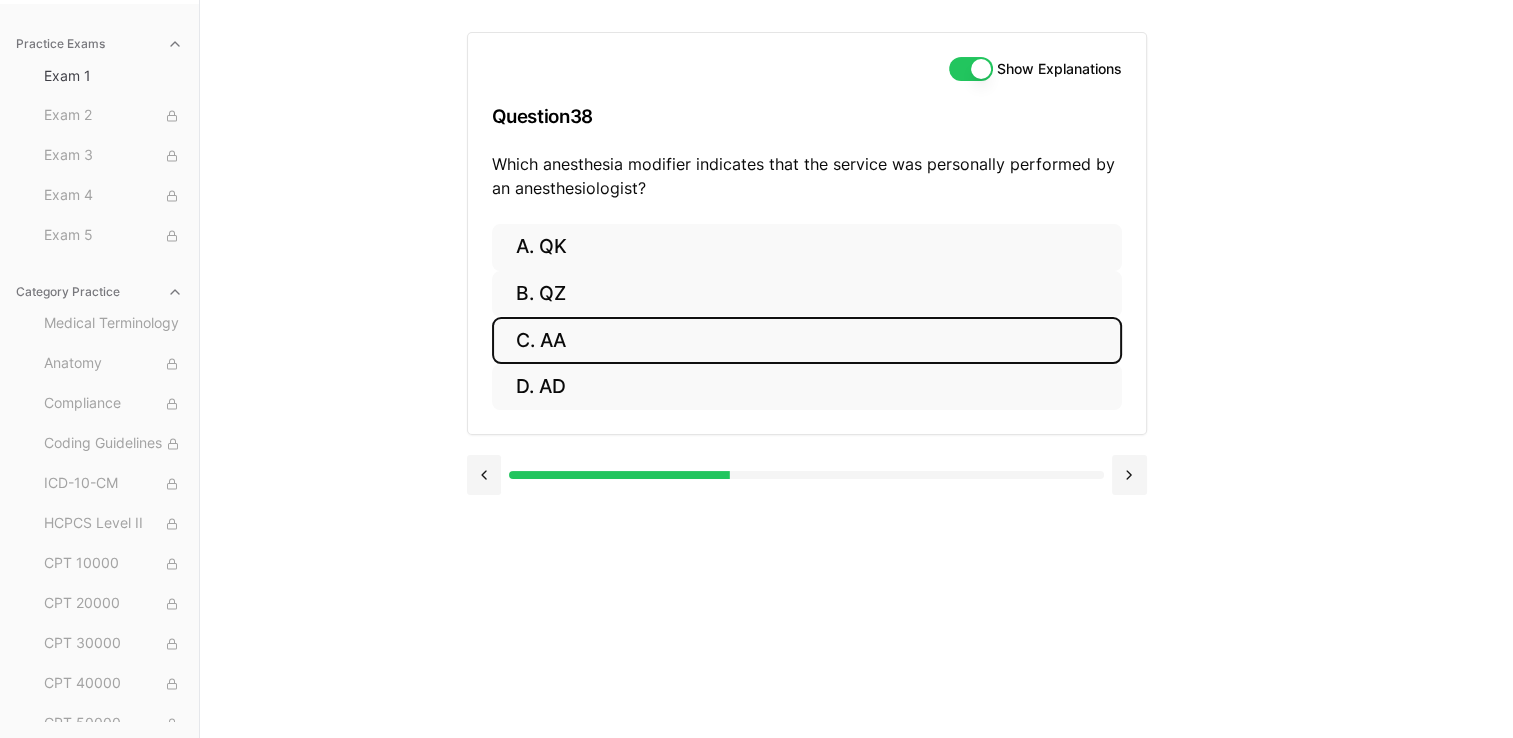 click on "C. AA" at bounding box center [807, 340] 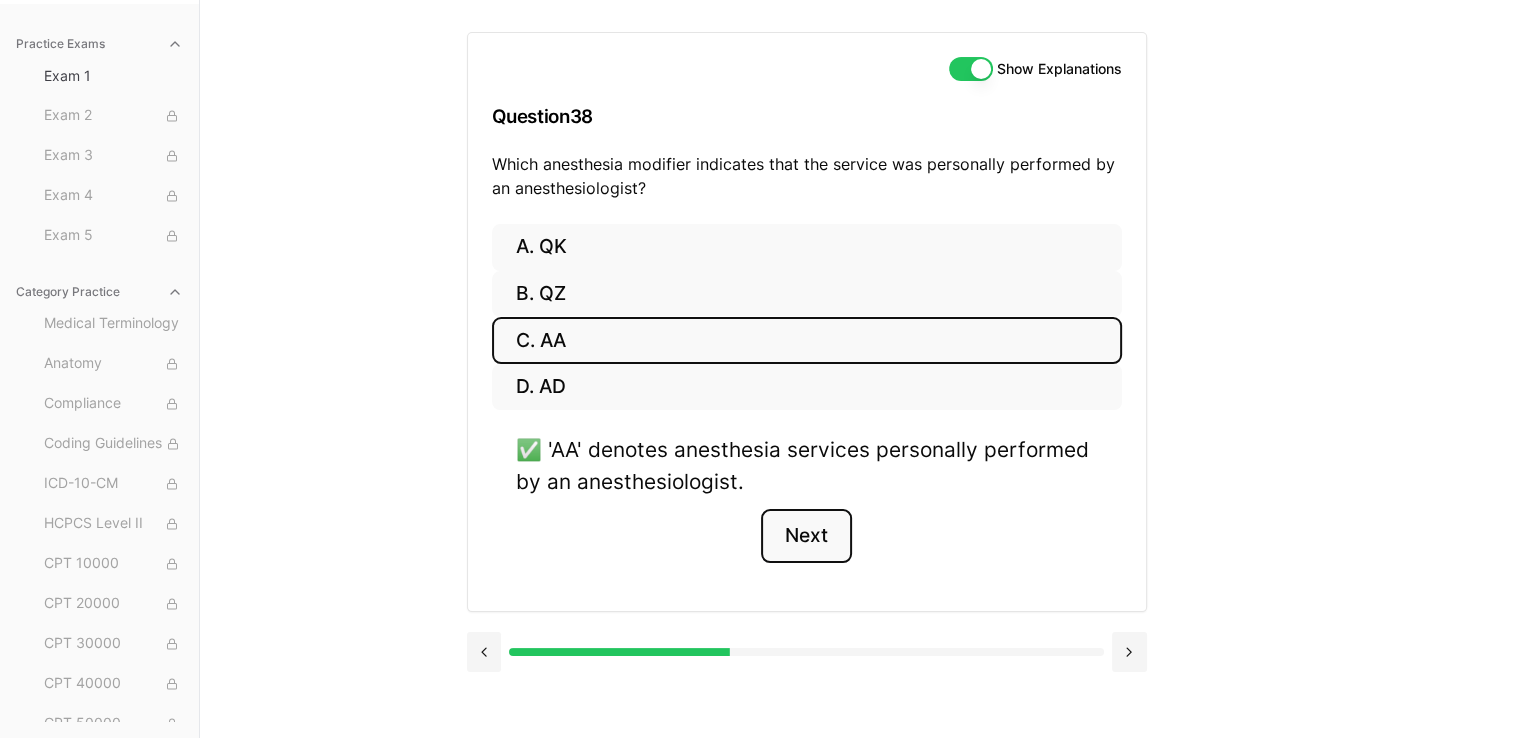 click on "Next" at bounding box center [806, 536] 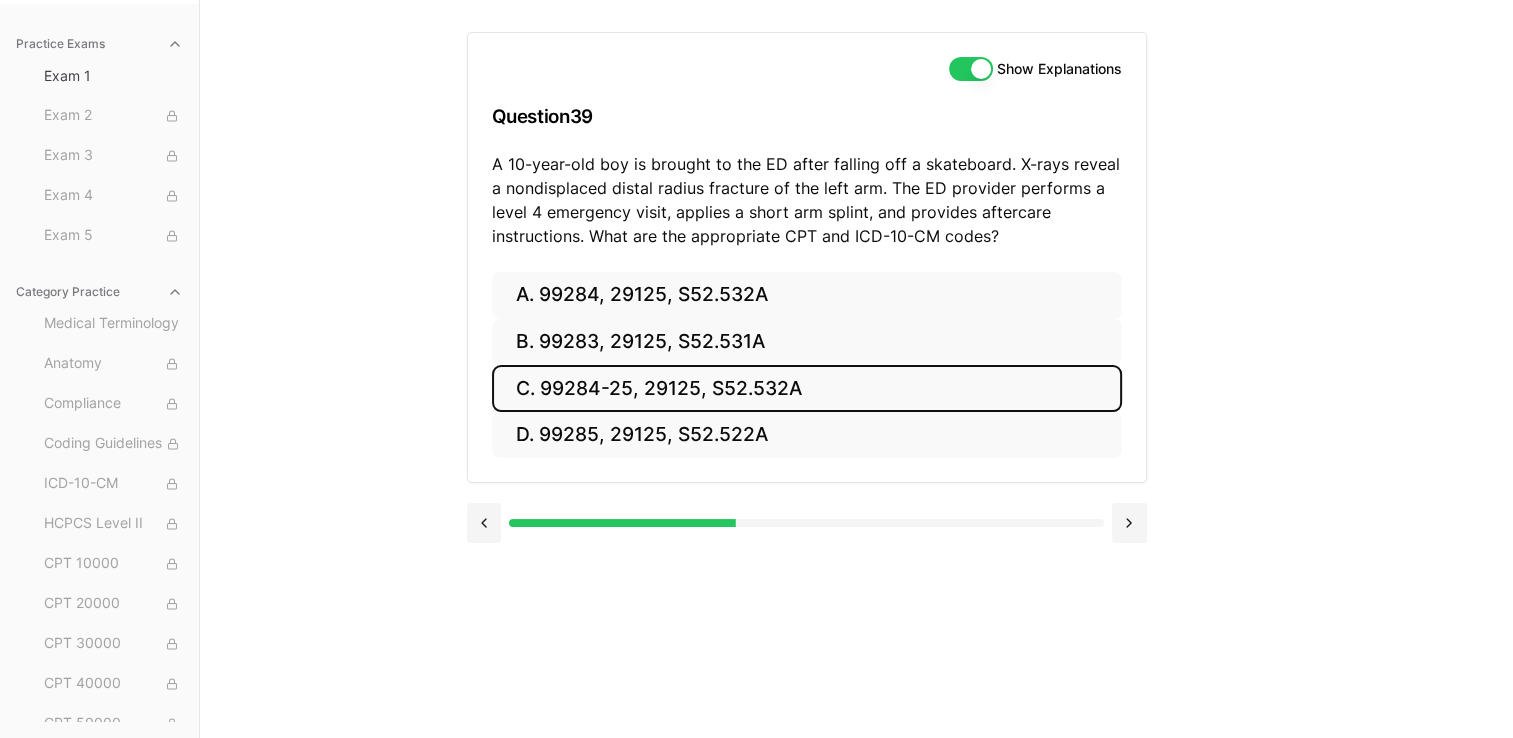 click on "C. 99284-25, 29125, S52.532A" at bounding box center (807, 388) 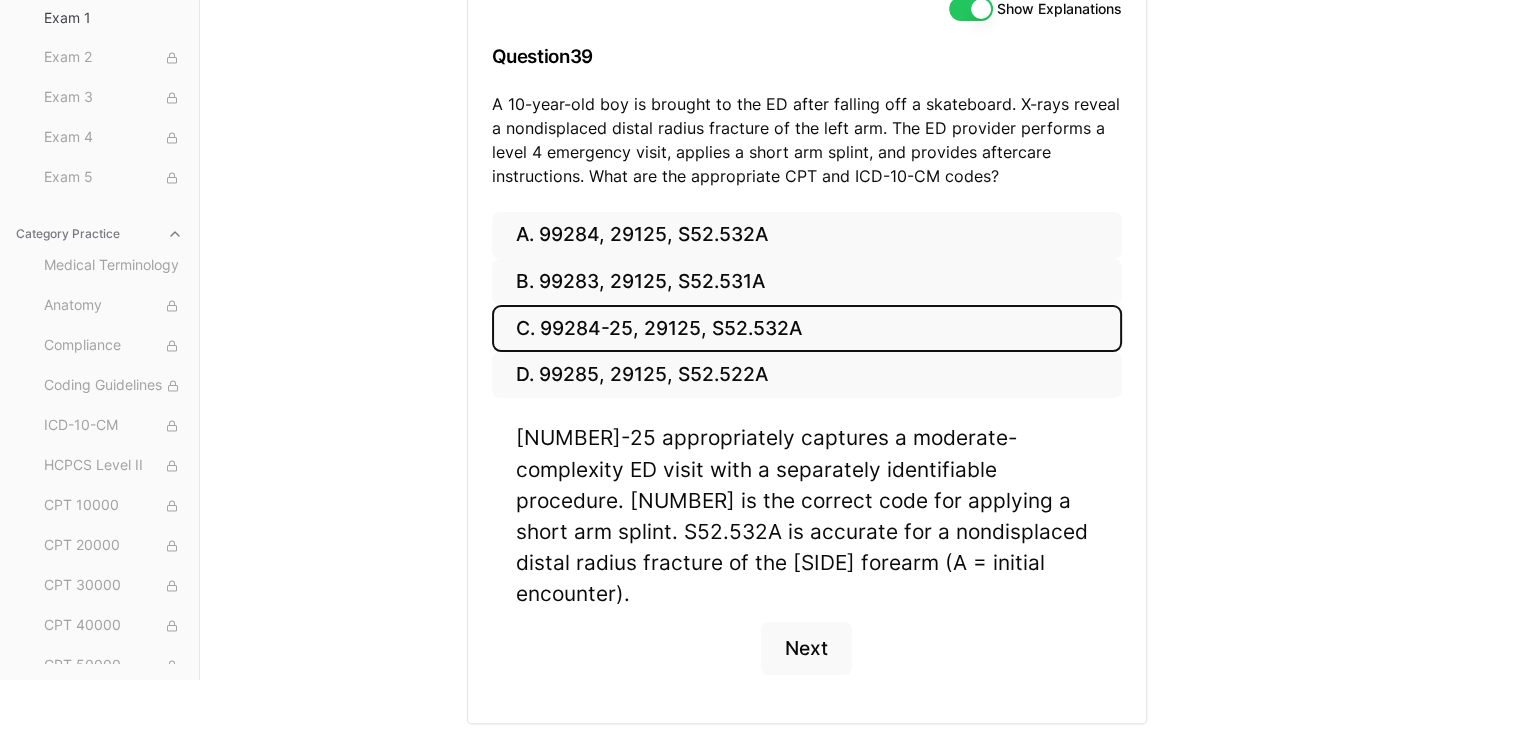scroll, scrollTop: 272, scrollLeft: 0, axis: vertical 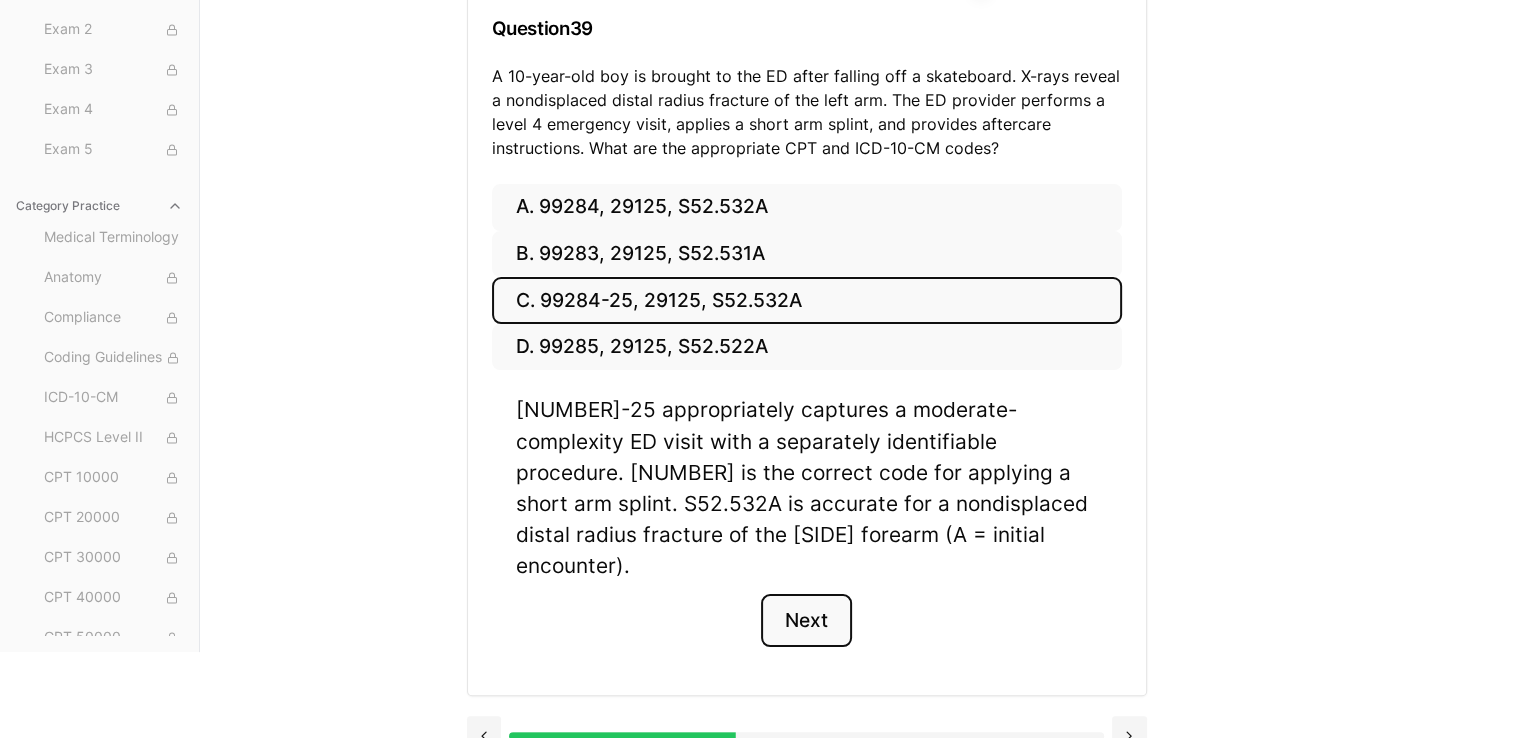 click on "Next" at bounding box center (806, 621) 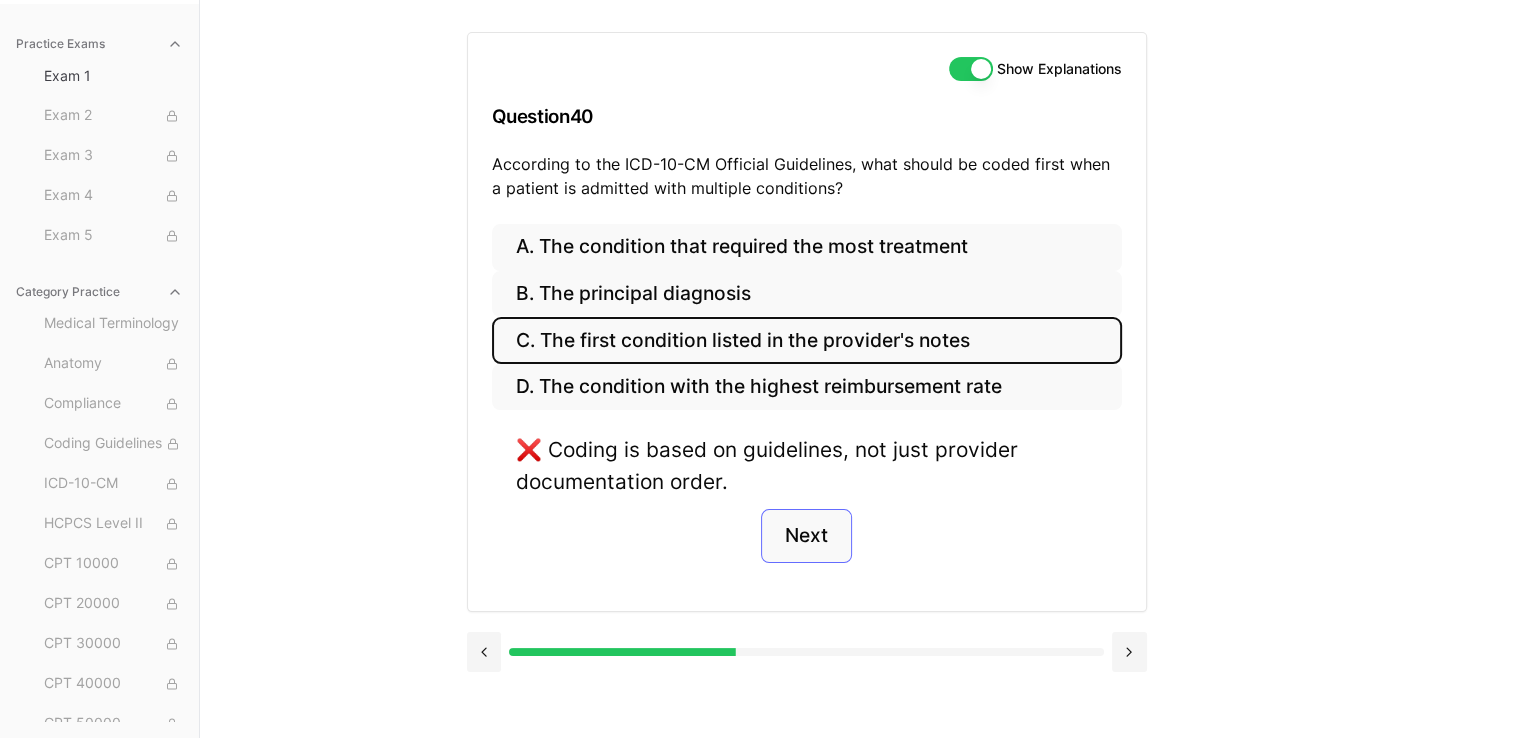 scroll, scrollTop: 184, scrollLeft: 0, axis: vertical 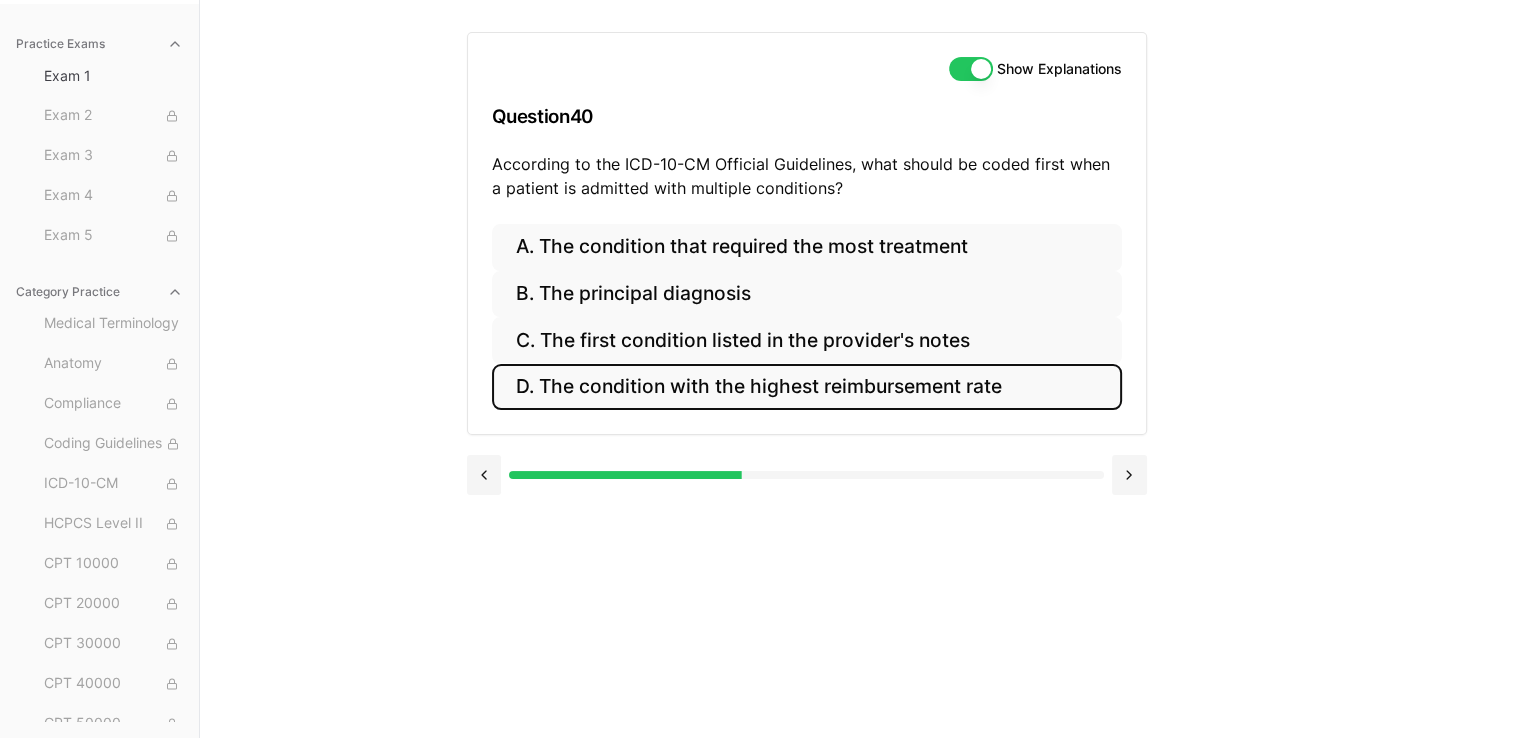 click on "D. The condition with the highest reimbursement rate" at bounding box center (807, 387) 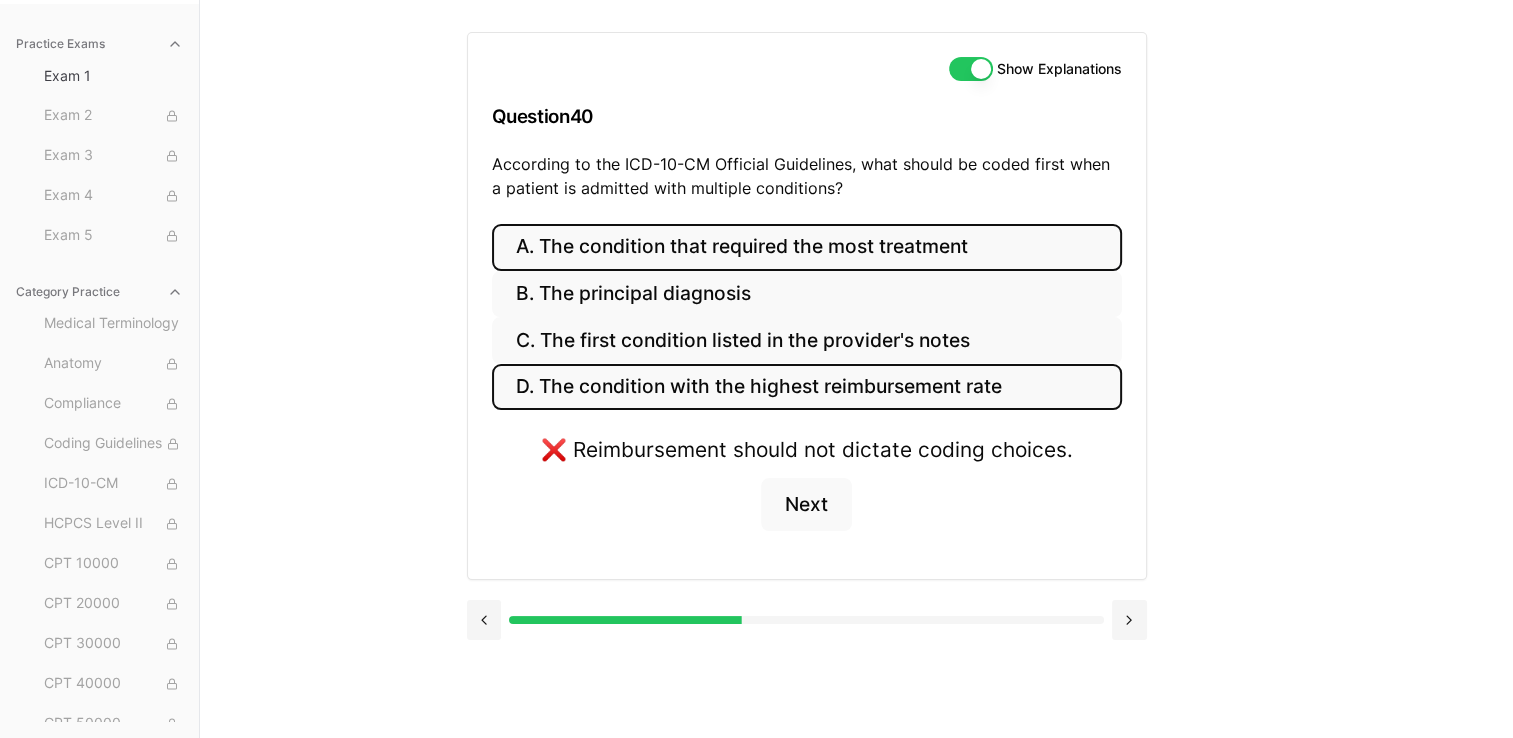 click on "A. The condition that required the most treatment" at bounding box center (807, 247) 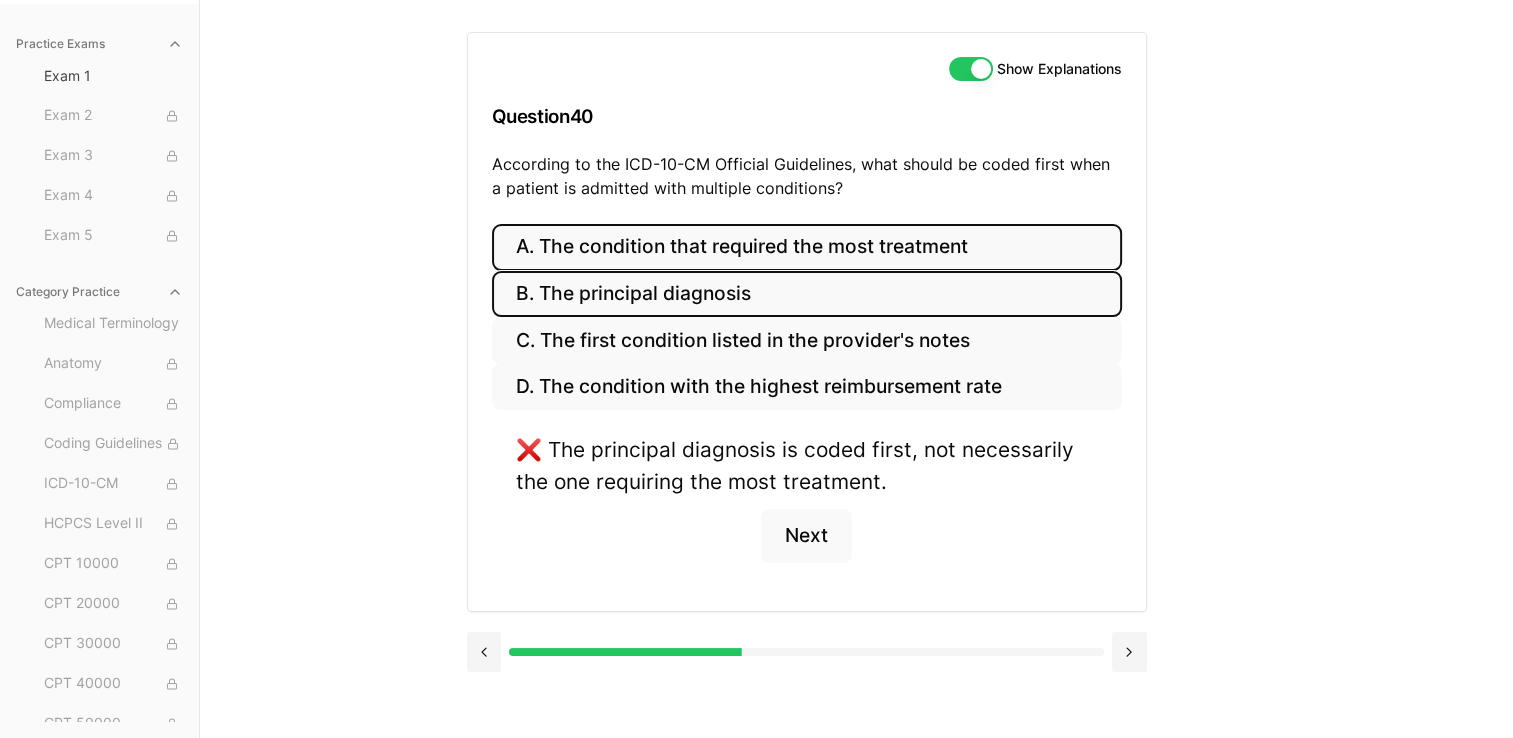 click on "B. The principal diagnosis" at bounding box center (807, 294) 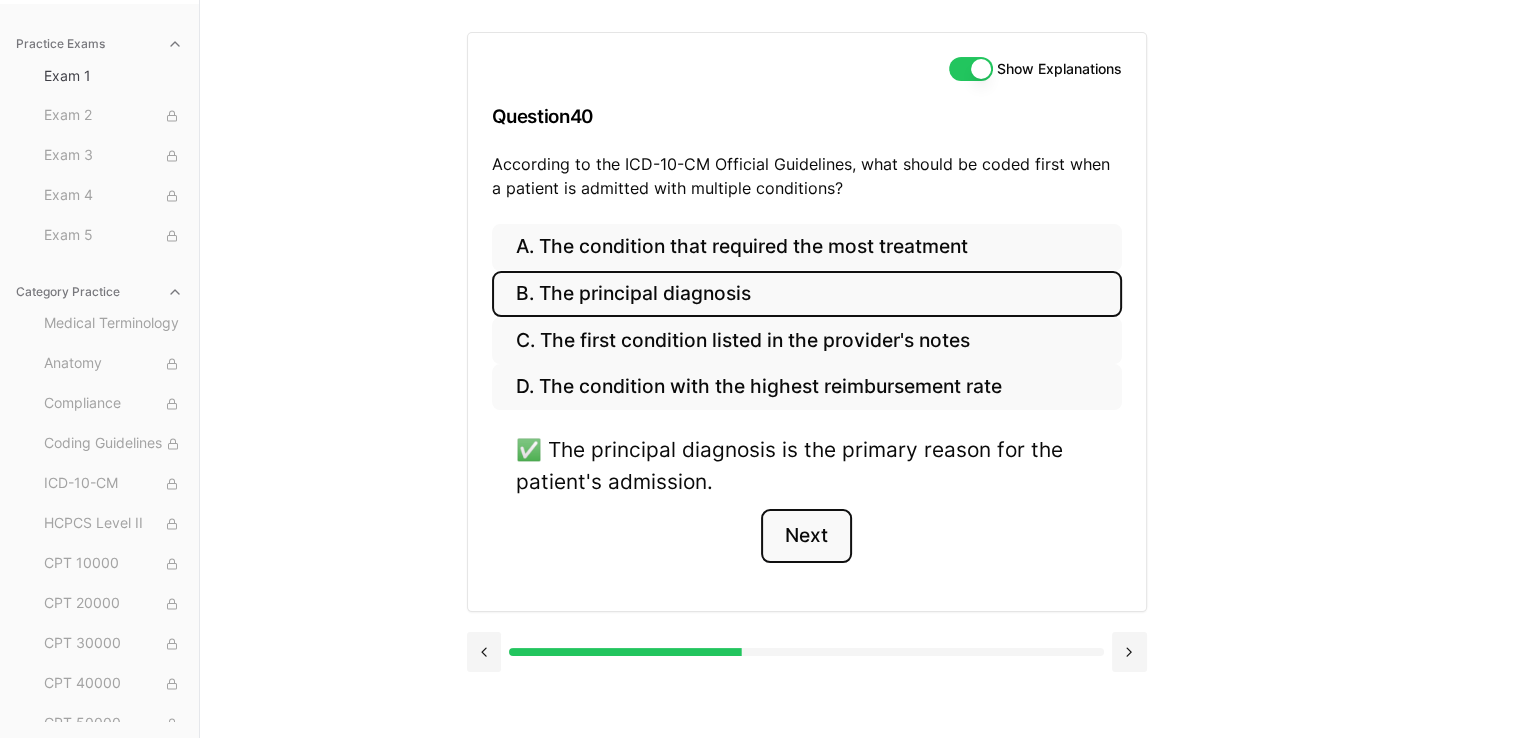 click on "Next" at bounding box center (806, 536) 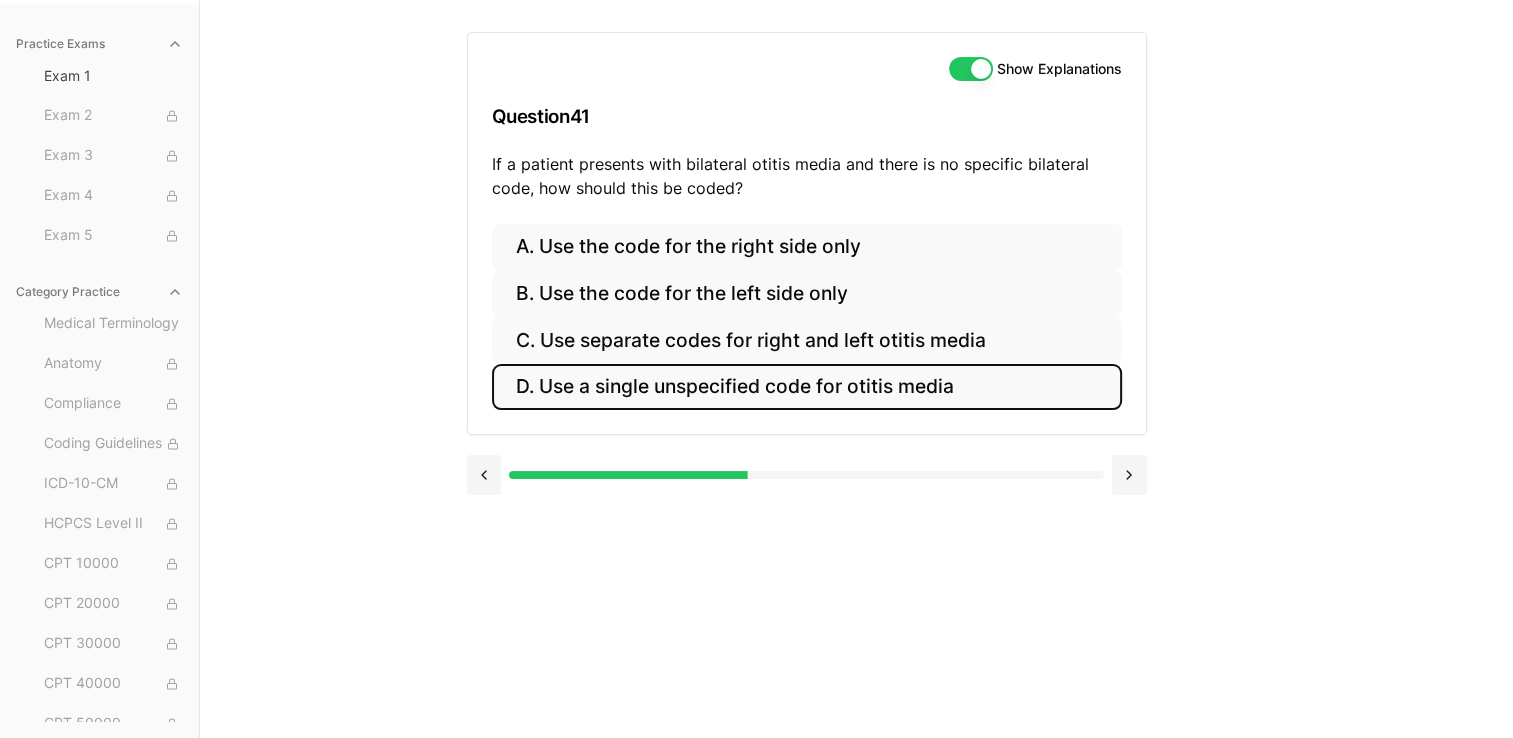 click on "D. Use a single unspecified code for otitis media" at bounding box center (807, 387) 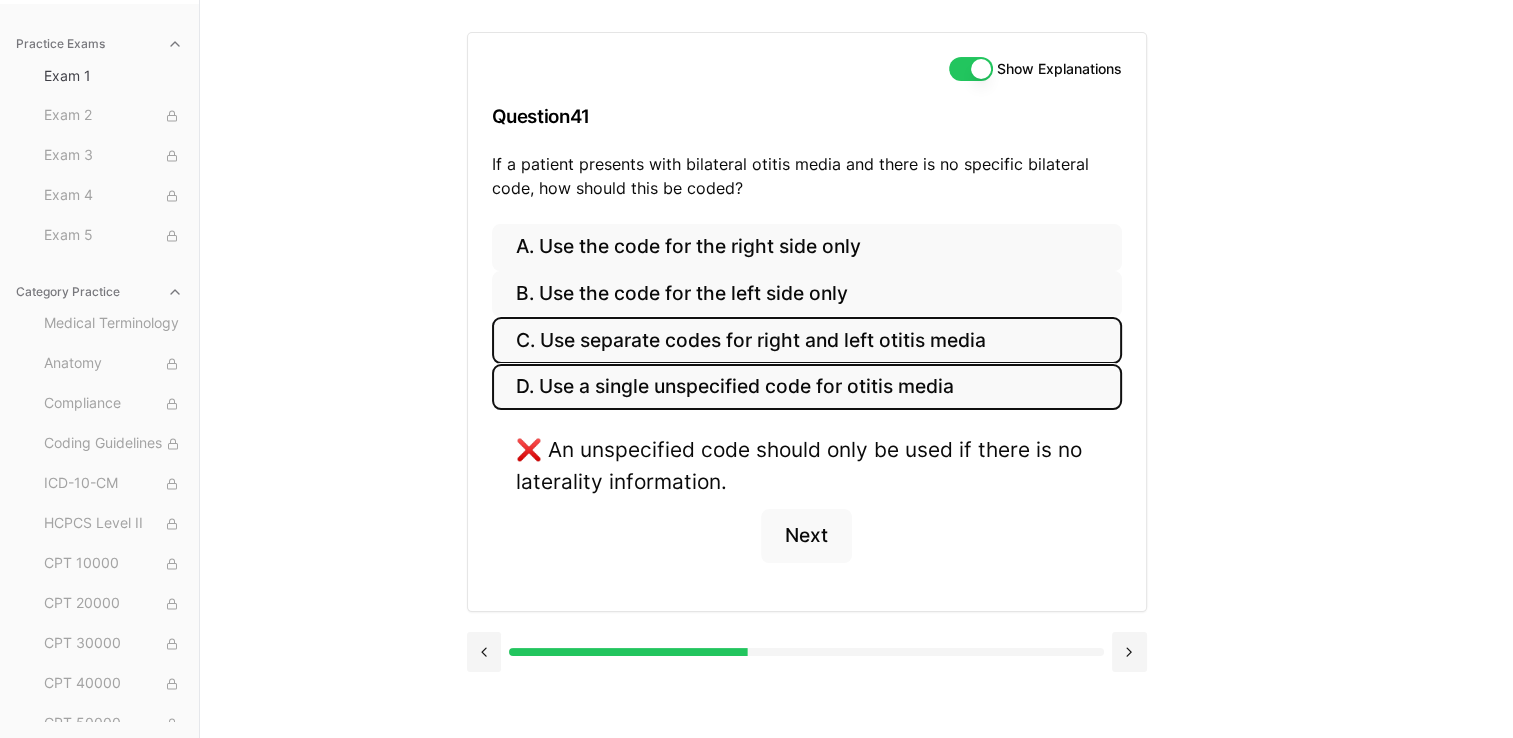 click on "C. Use separate codes for right and left otitis media" at bounding box center [807, 340] 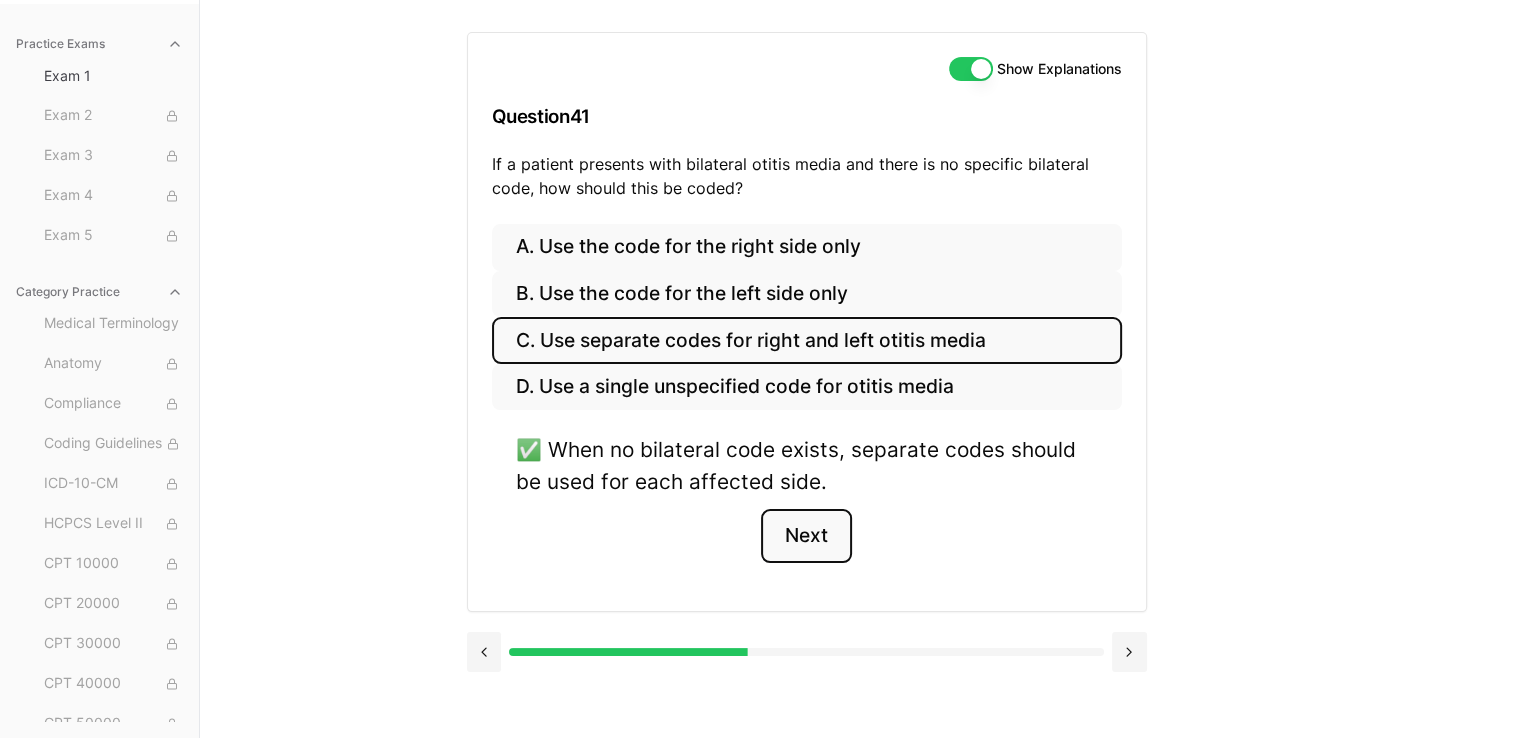 click on "Next" at bounding box center (806, 536) 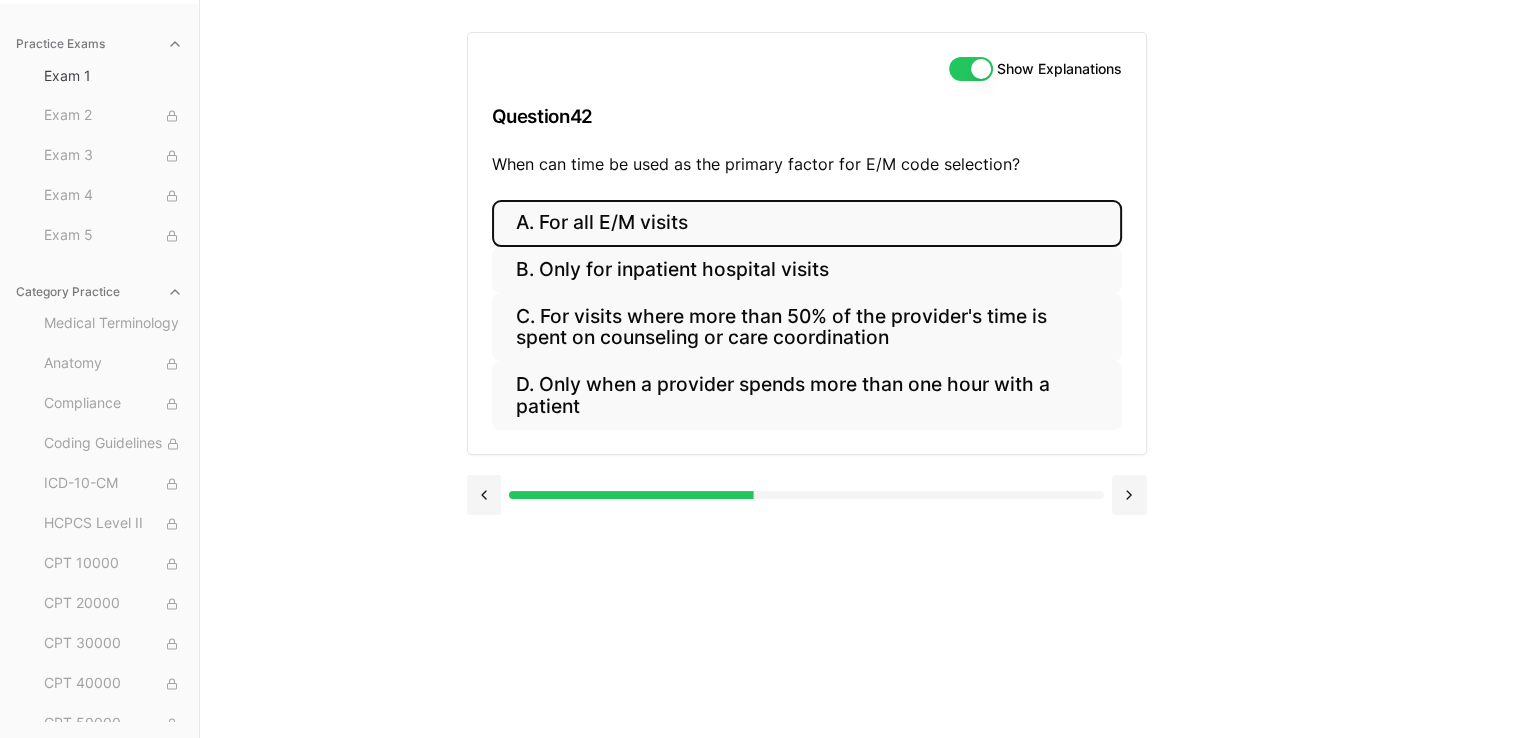 click on "A. For all E/M visits" at bounding box center [807, 223] 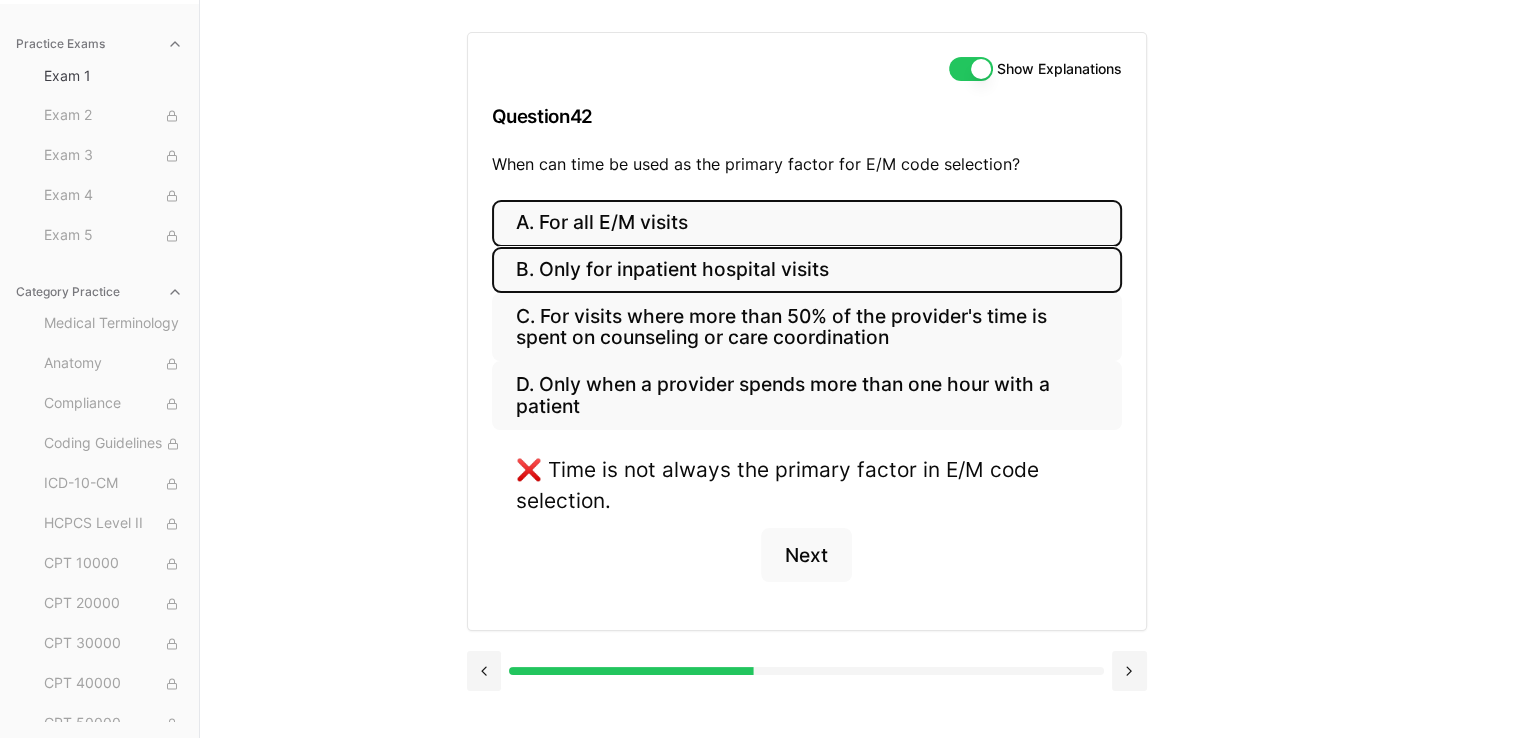 click on "B. Only for inpatient hospital visits" at bounding box center [807, 270] 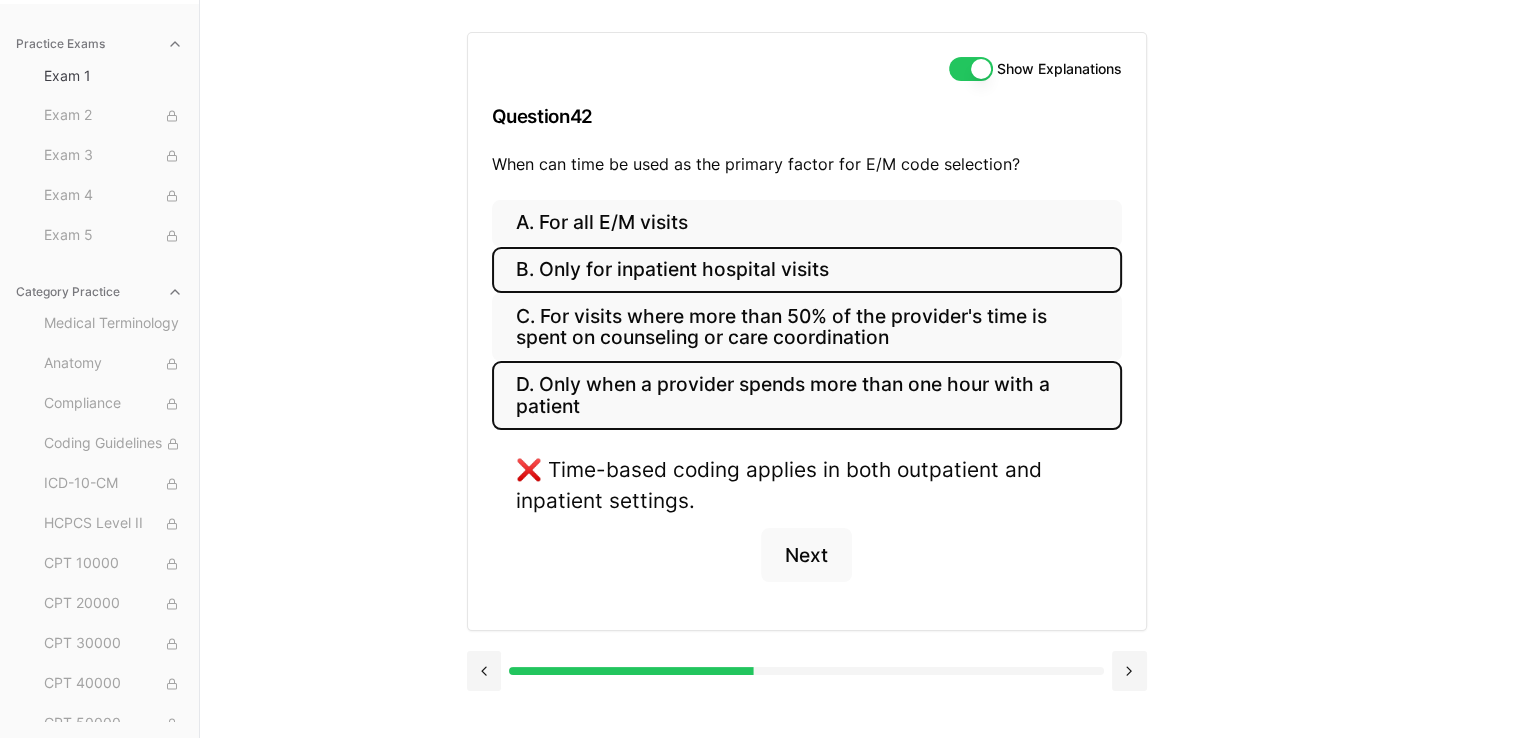 click on "D. Only when a provider spends more than one hour with a patient" at bounding box center [807, 395] 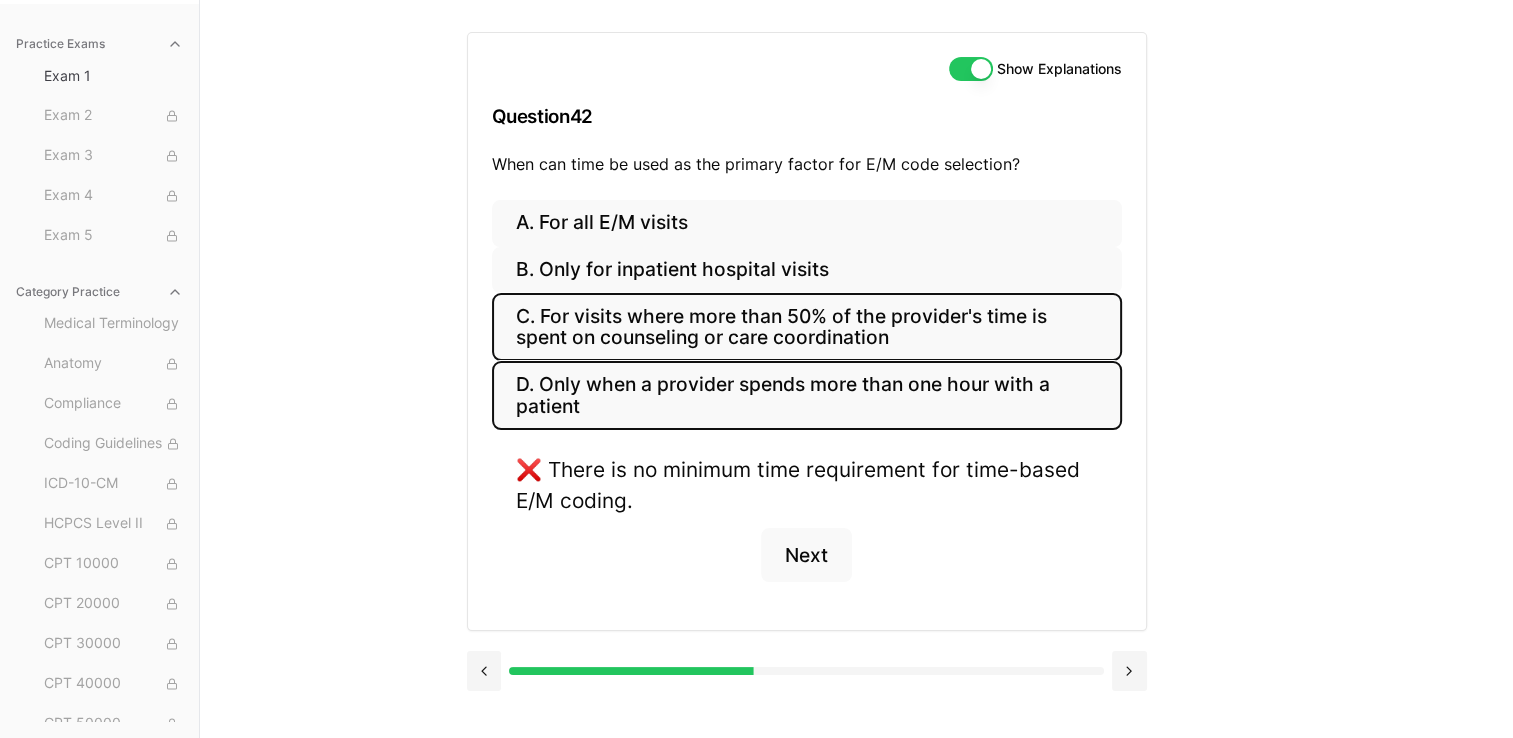 click on "C. For visits where more than 50% of the provider's time is spent on counseling or care coordination" at bounding box center (807, 327) 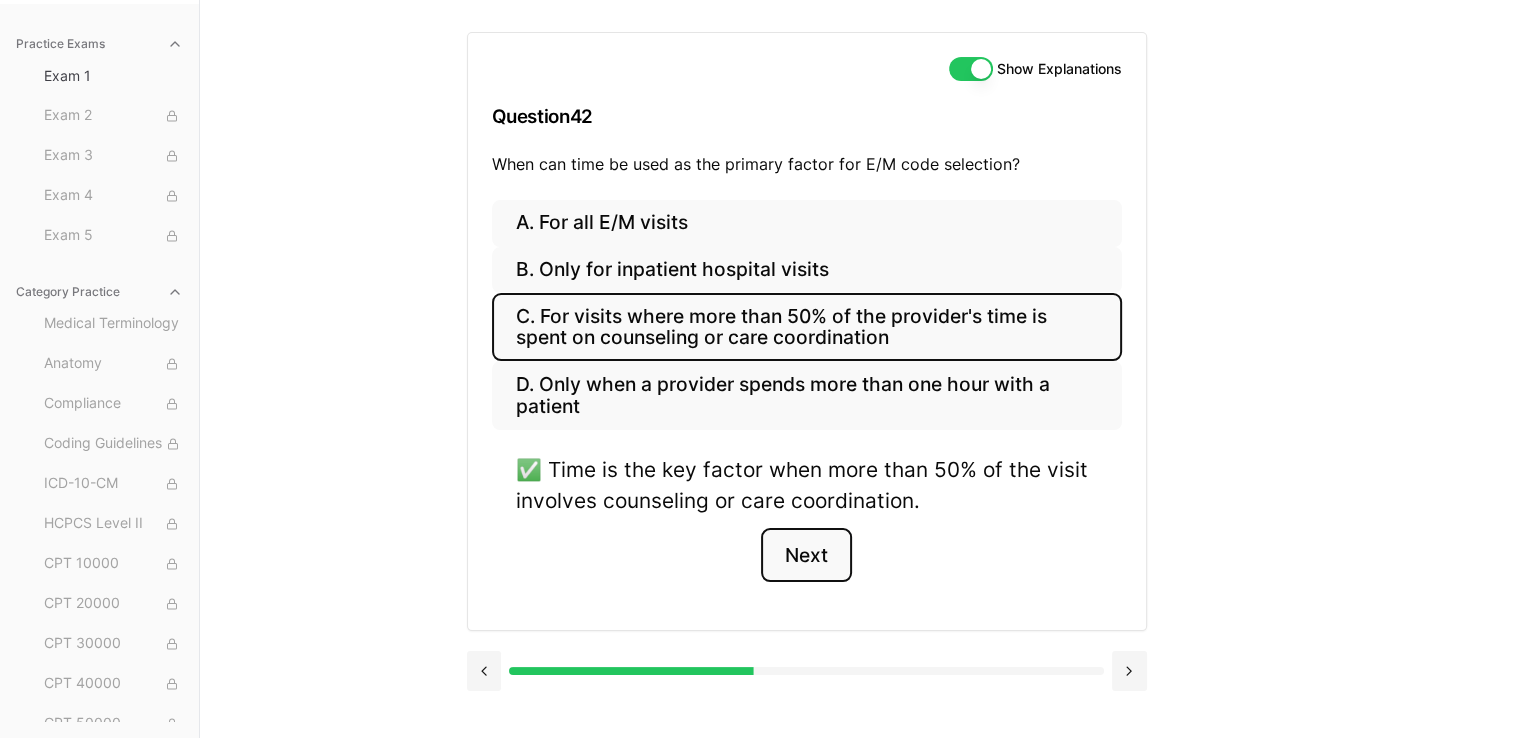 click on "Next" at bounding box center [806, 555] 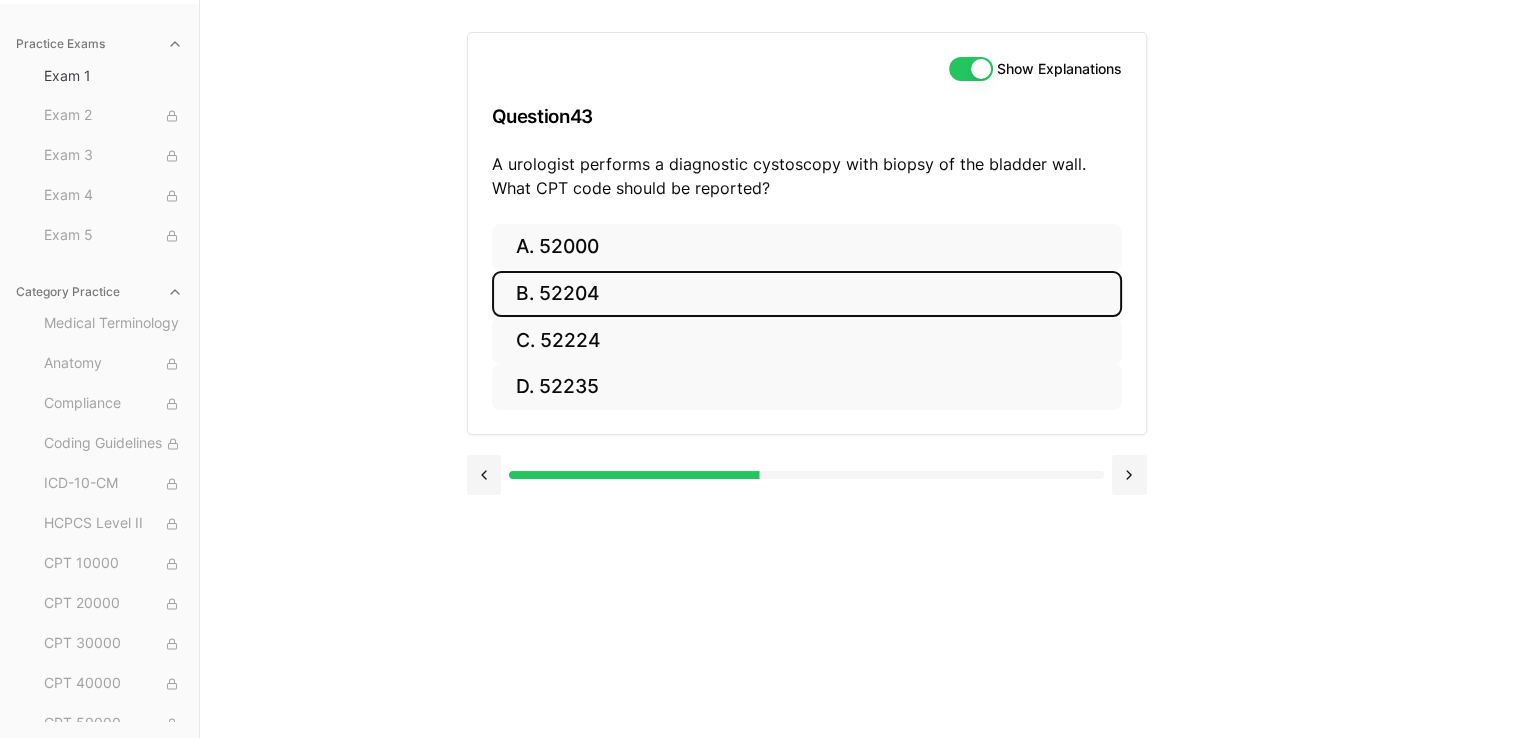 click on "B. 52204" at bounding box center (807, 294) 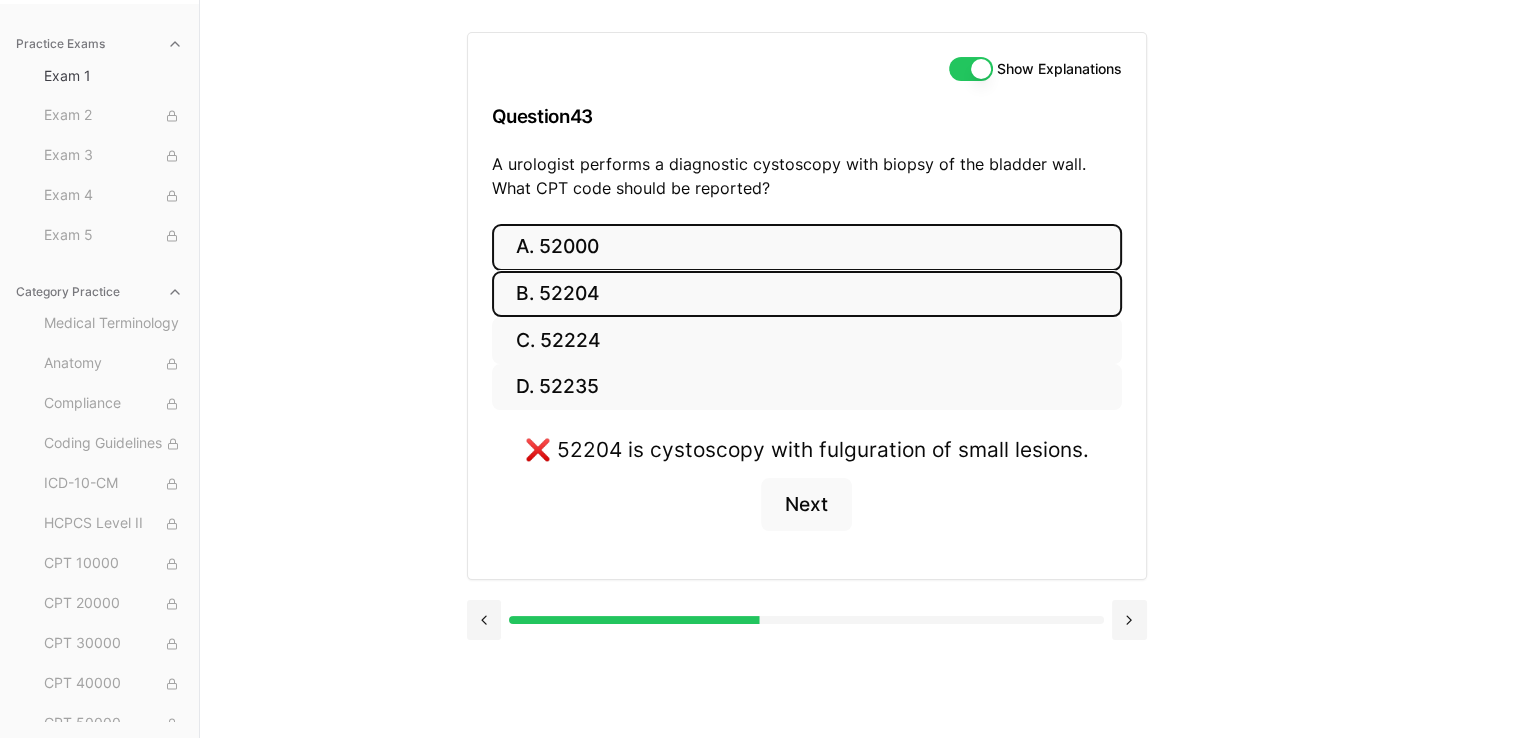 click on "A. 52000" at bounding box center [807, 247] 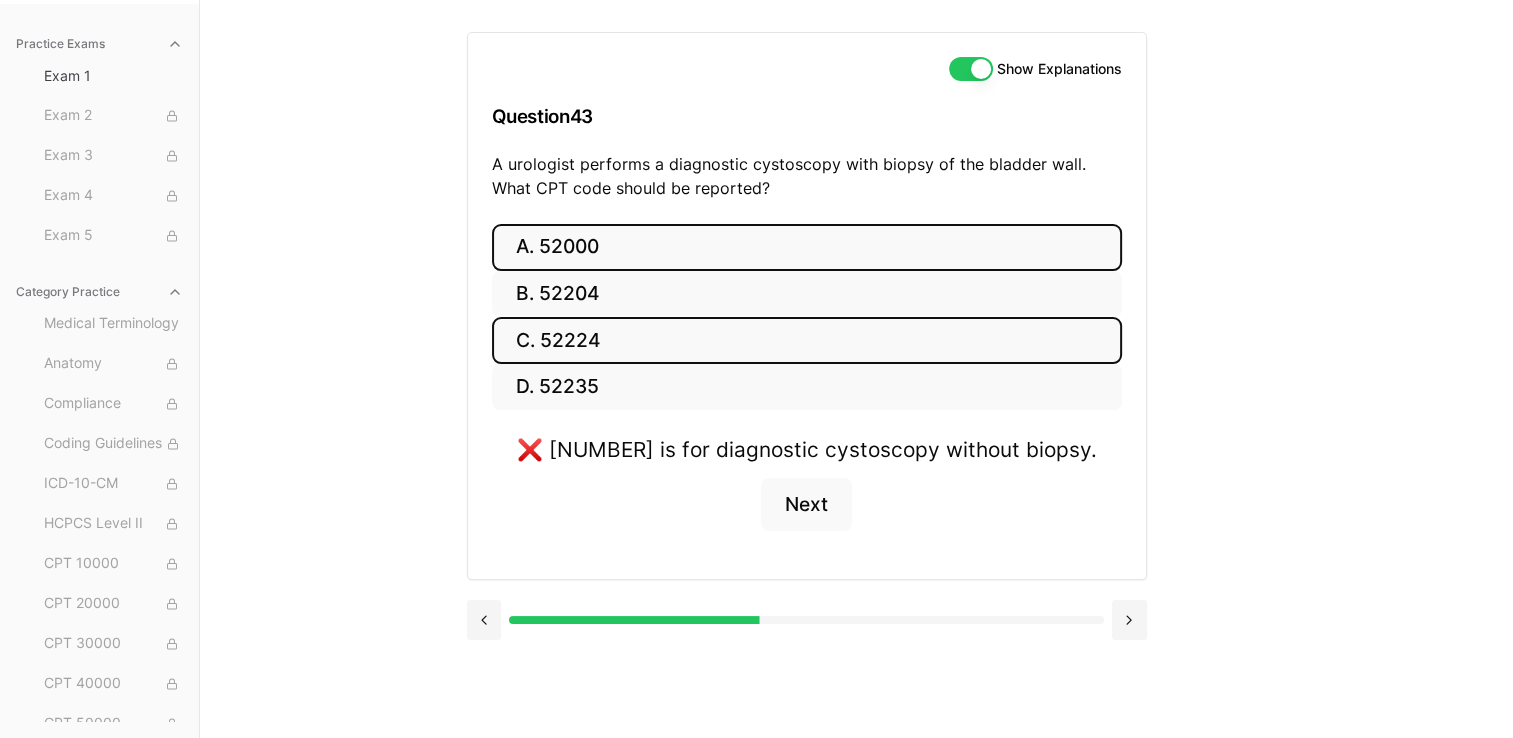 click on "C. 52224" at bounding box center (807, 340) 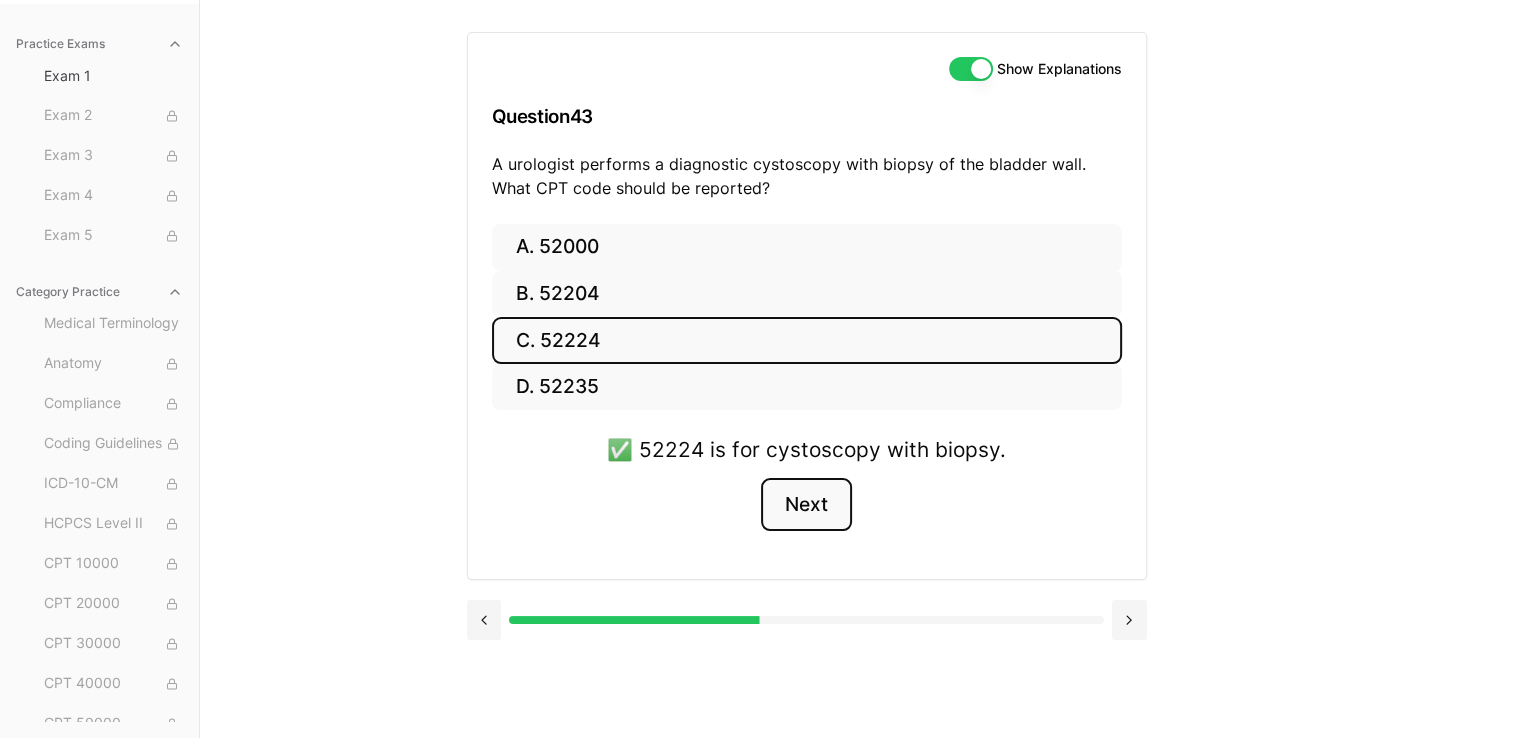 click on "Next" at bounding box center [806, 505] 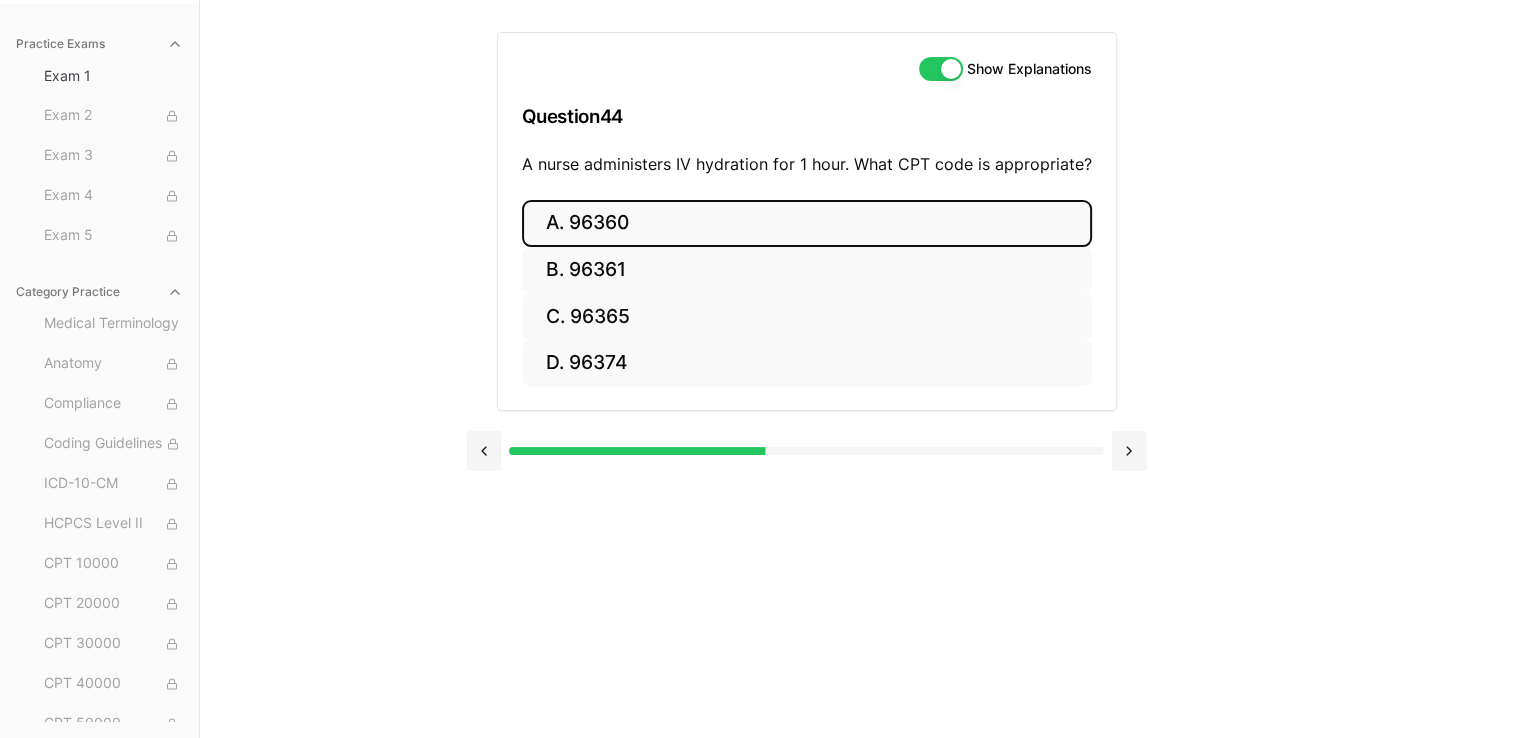 click on "A. 96360" at bounding box center [807, 223] 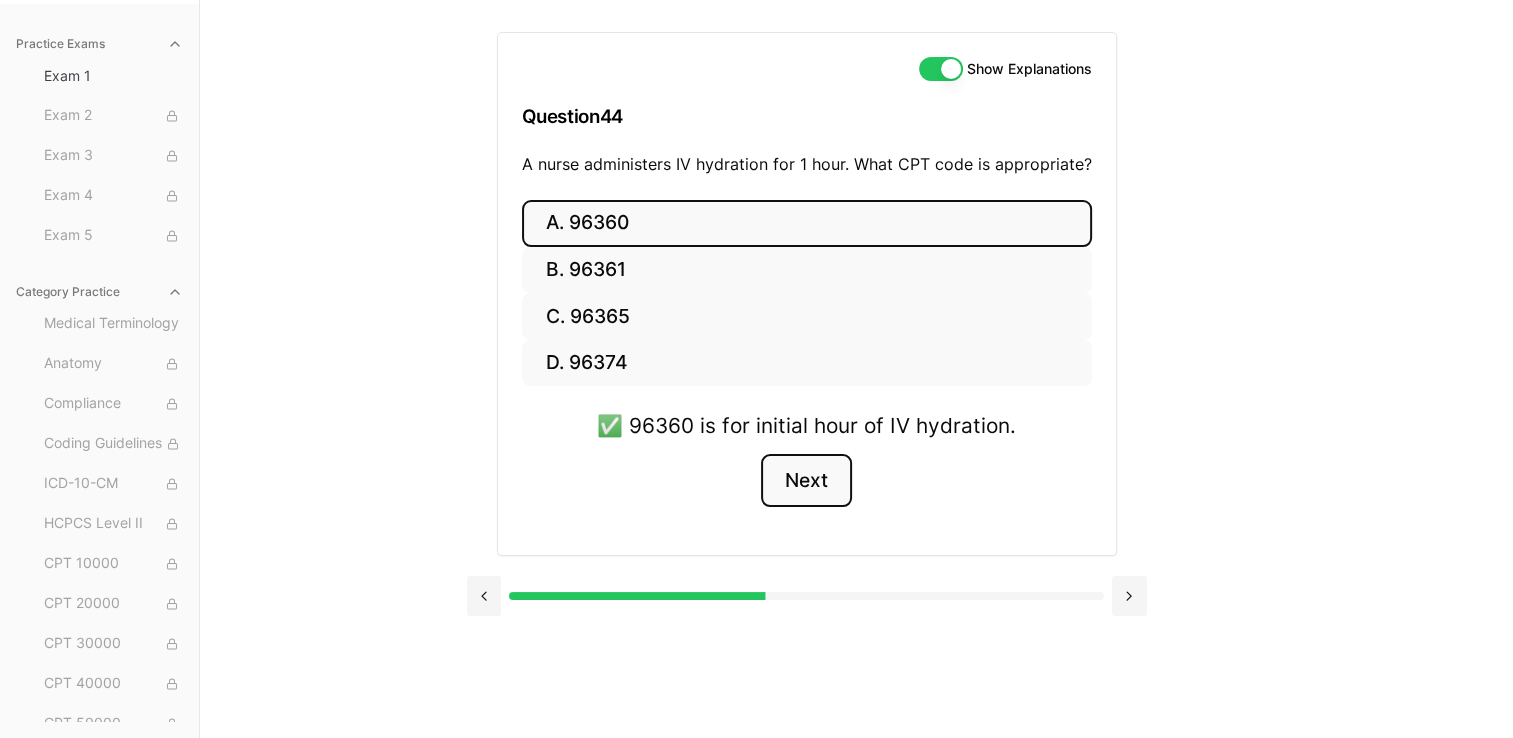 click on "Next" at bounding box center [806, 481] 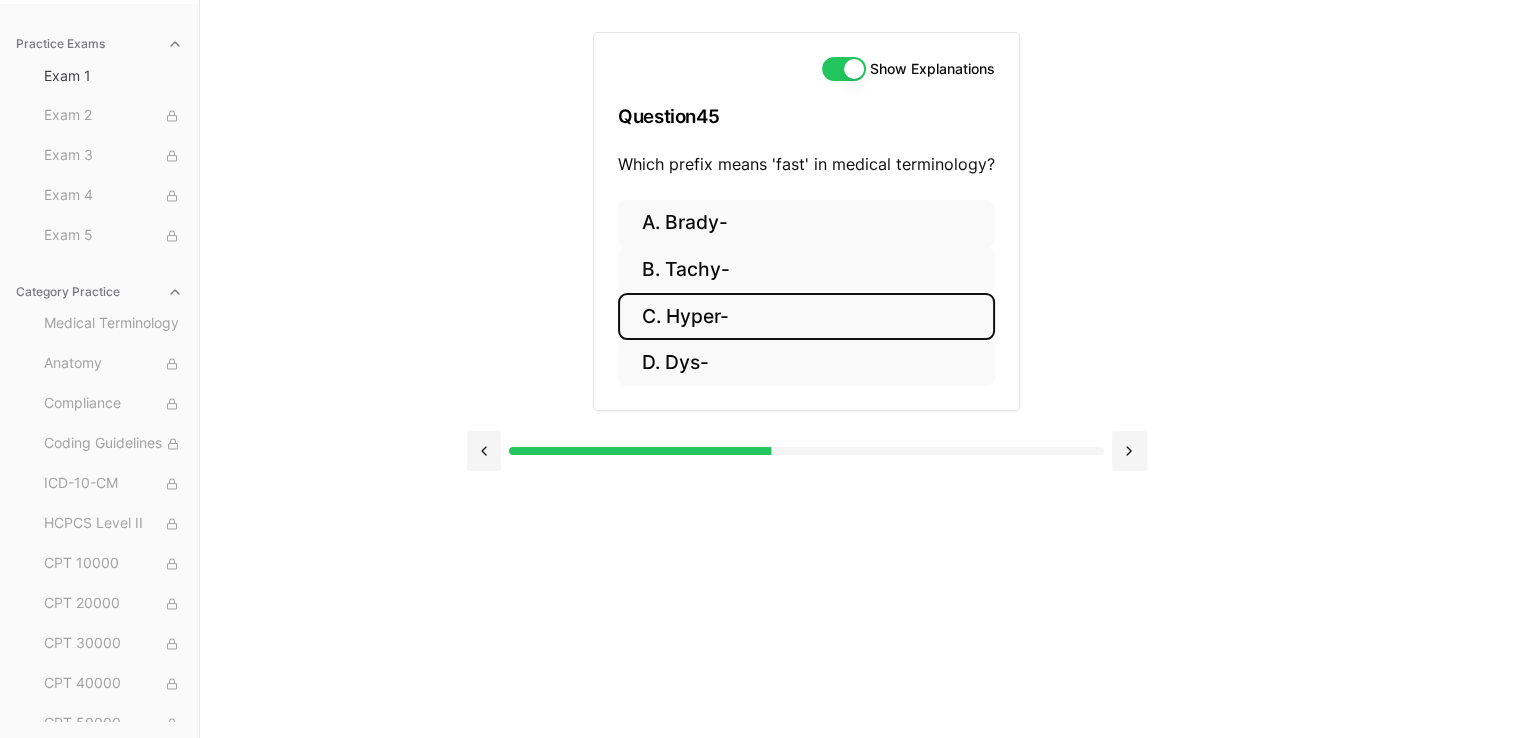 click on "C. Hyper-" at bounding box center [806, 316] 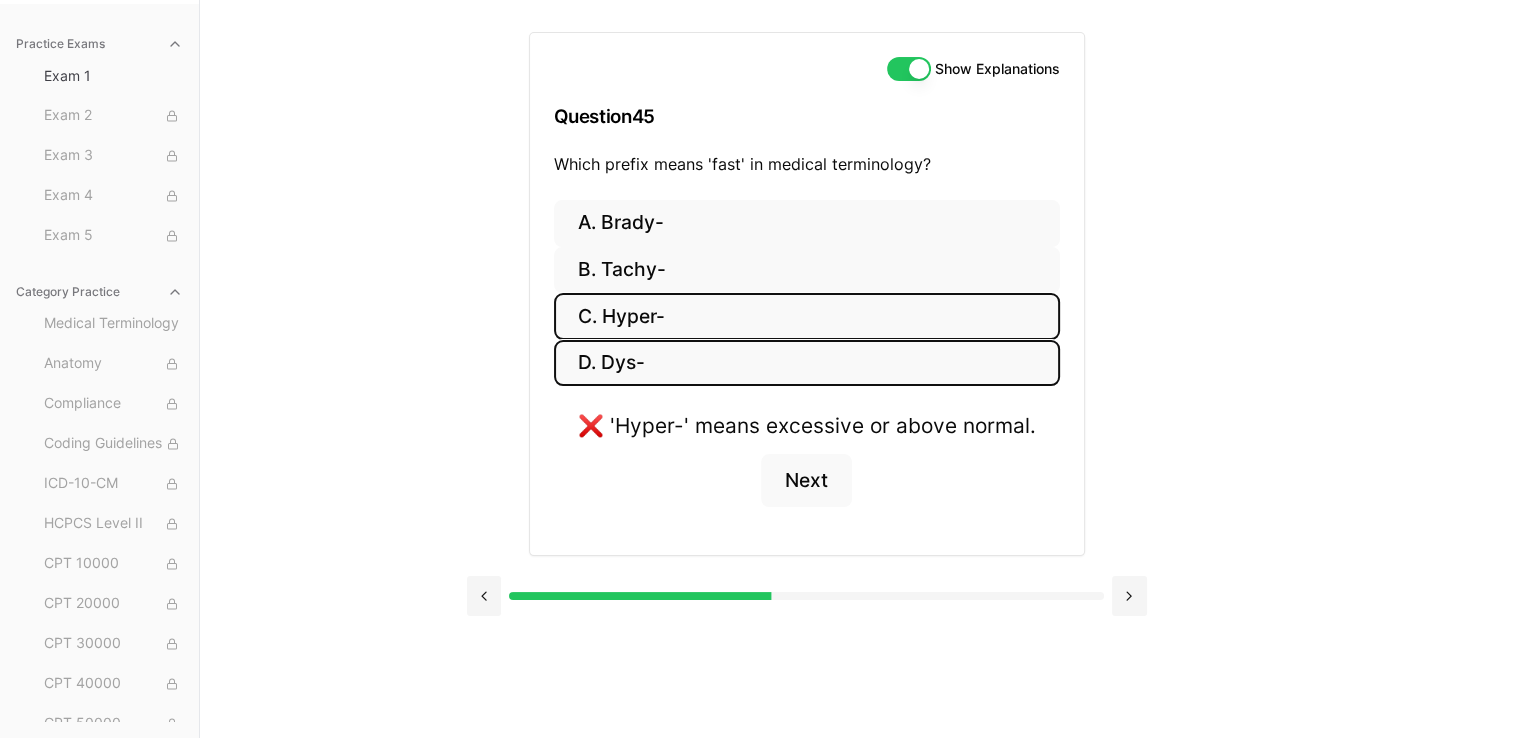 click on "D. Dys-" at bounding box center [807, 363] 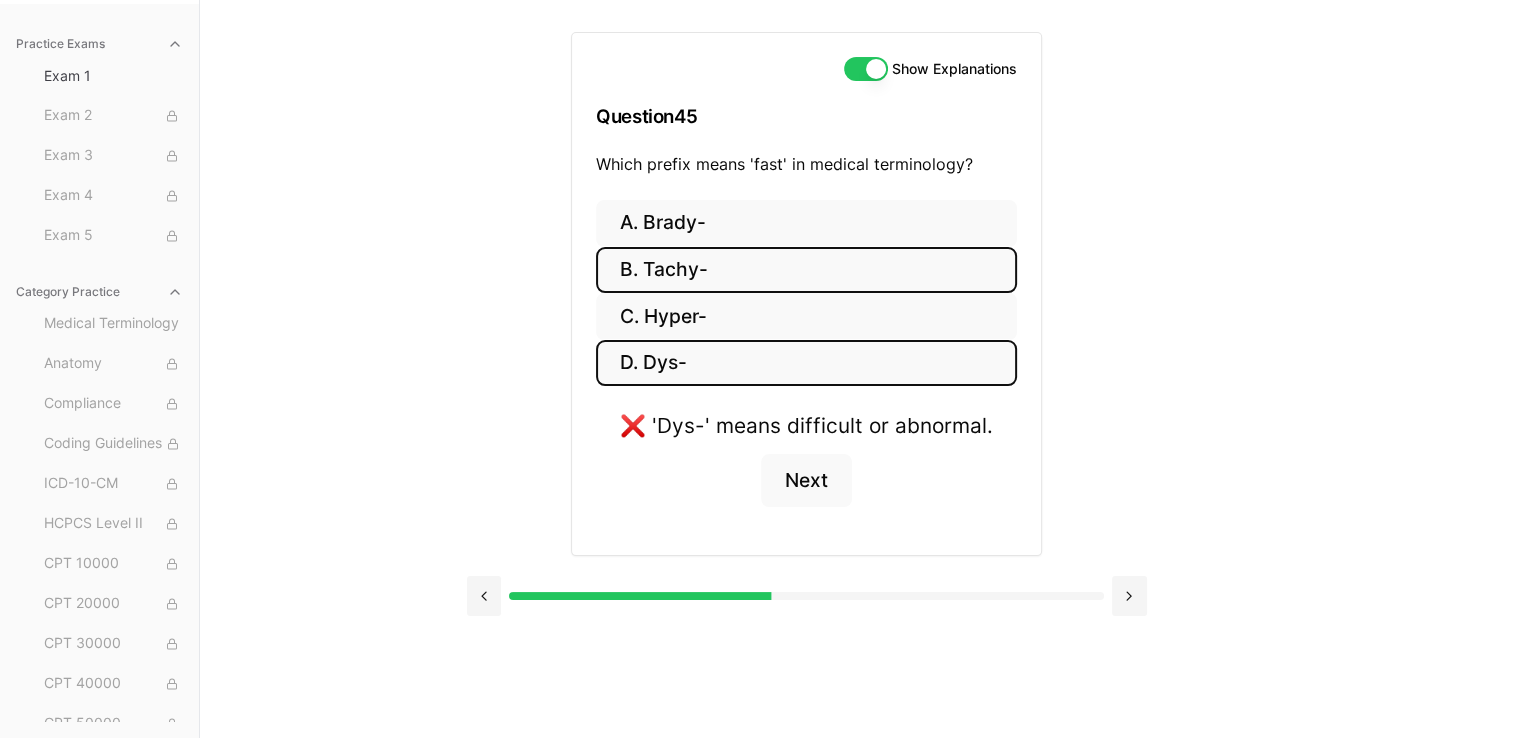 click on "B. Tachy-" at bounding box center (806, 270) 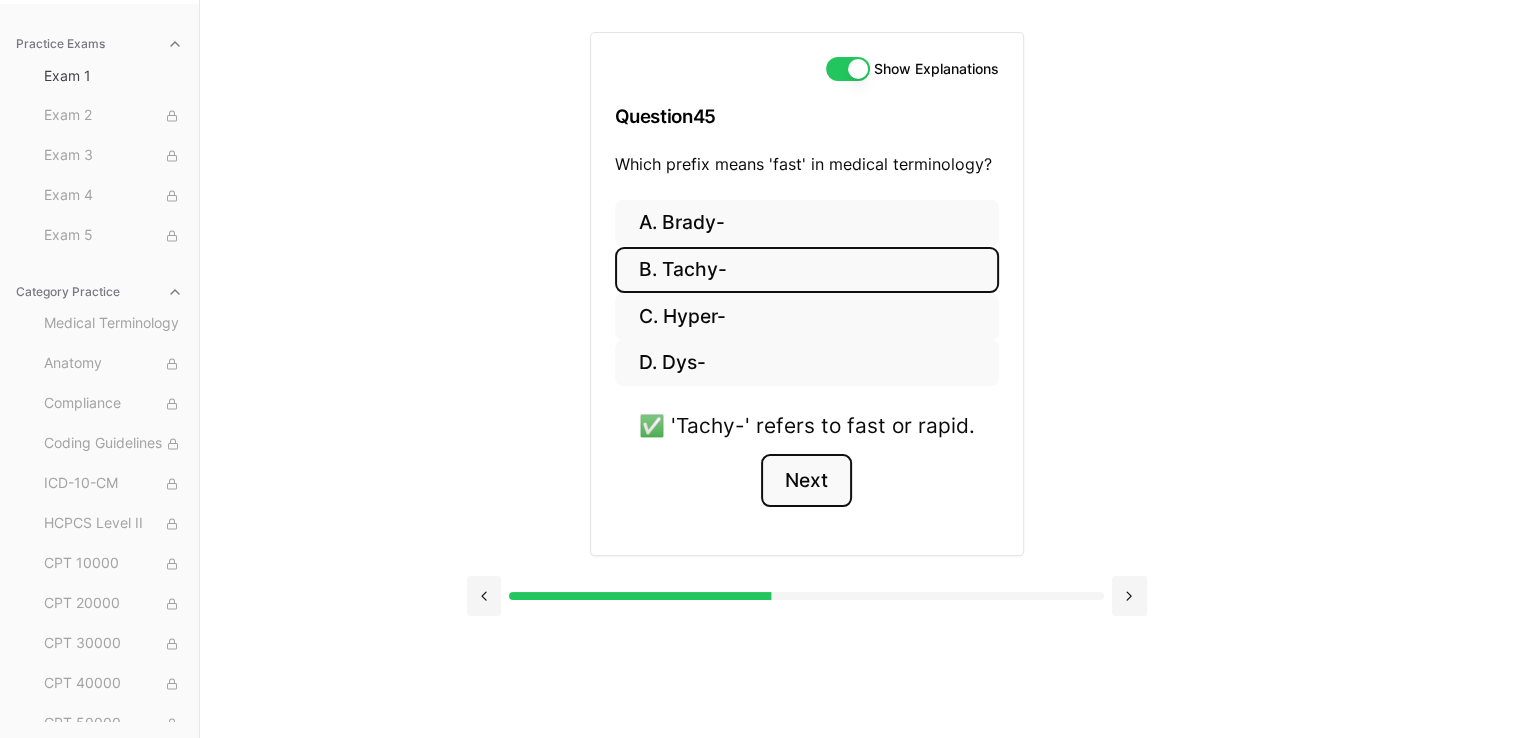click on "Next" at bounding box center (806, 481) 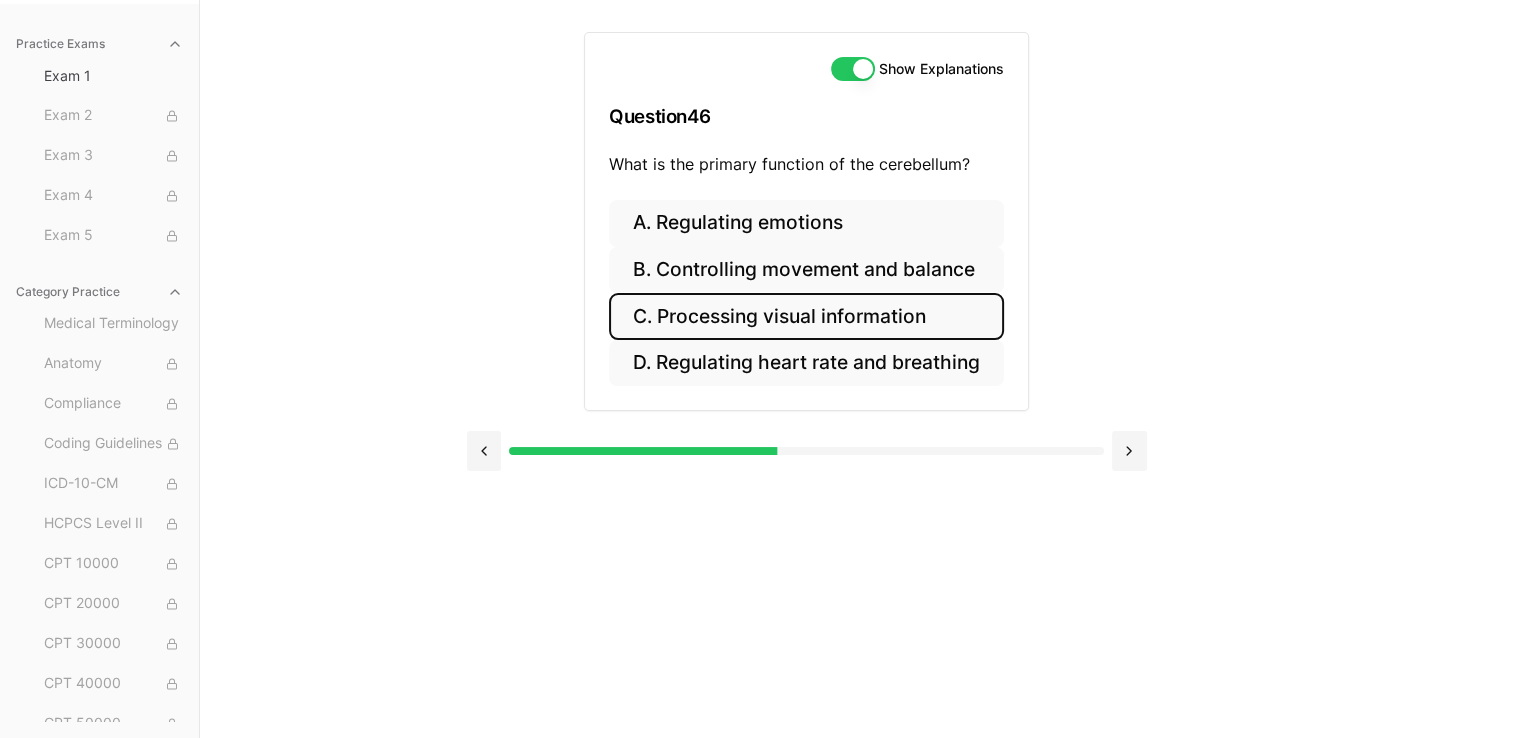 click on "C. Processing visual information" at bounding box center [806, 316] 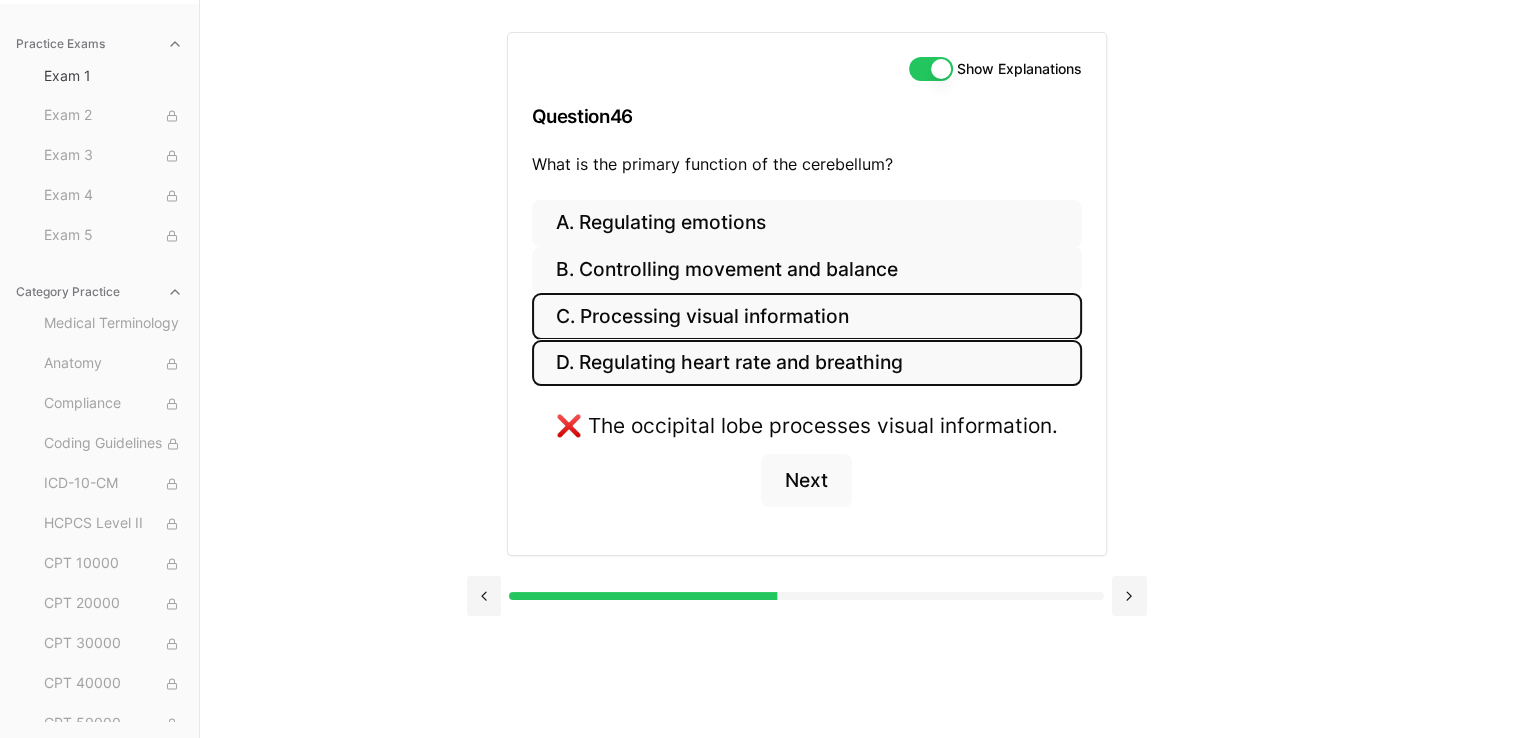 click on "D. Regulating heart rate and breathing" at bounding box center (807, 363) 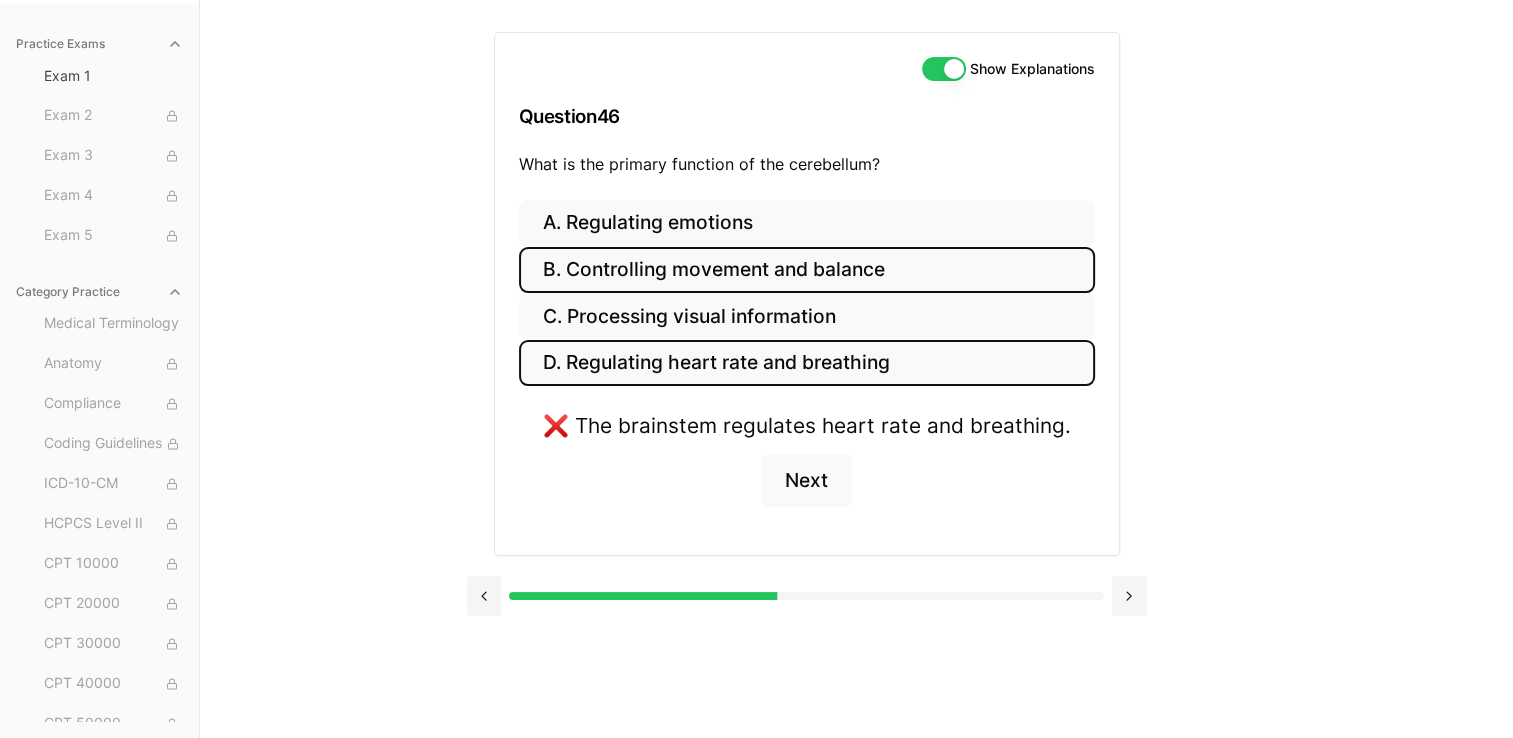 click on "B. Controlling movement and balance" at bounding box center [807, 270] 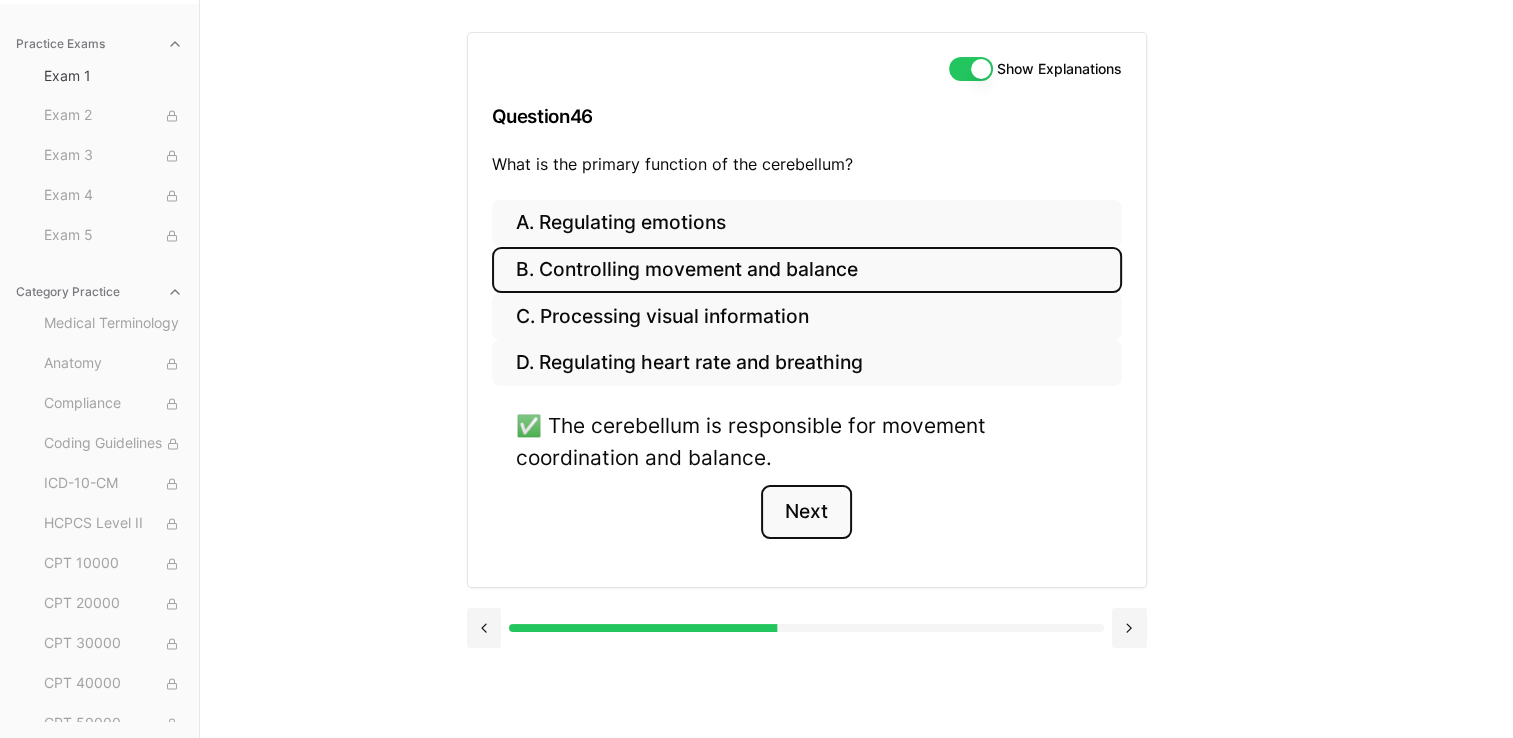 click on "Next" at bounding box center (806, 512) 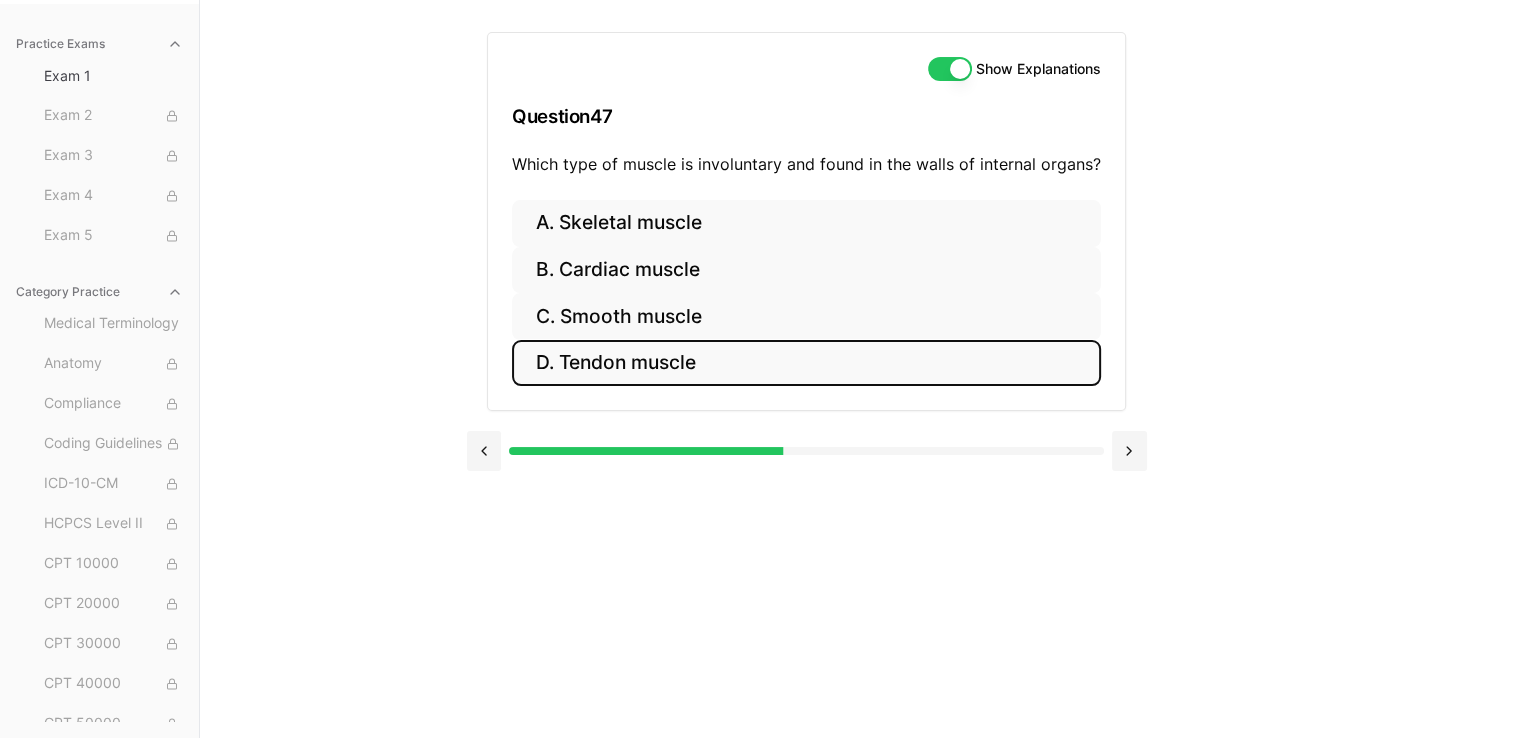 click on "D. Tendon muscle" at bounding box center (806, 363) 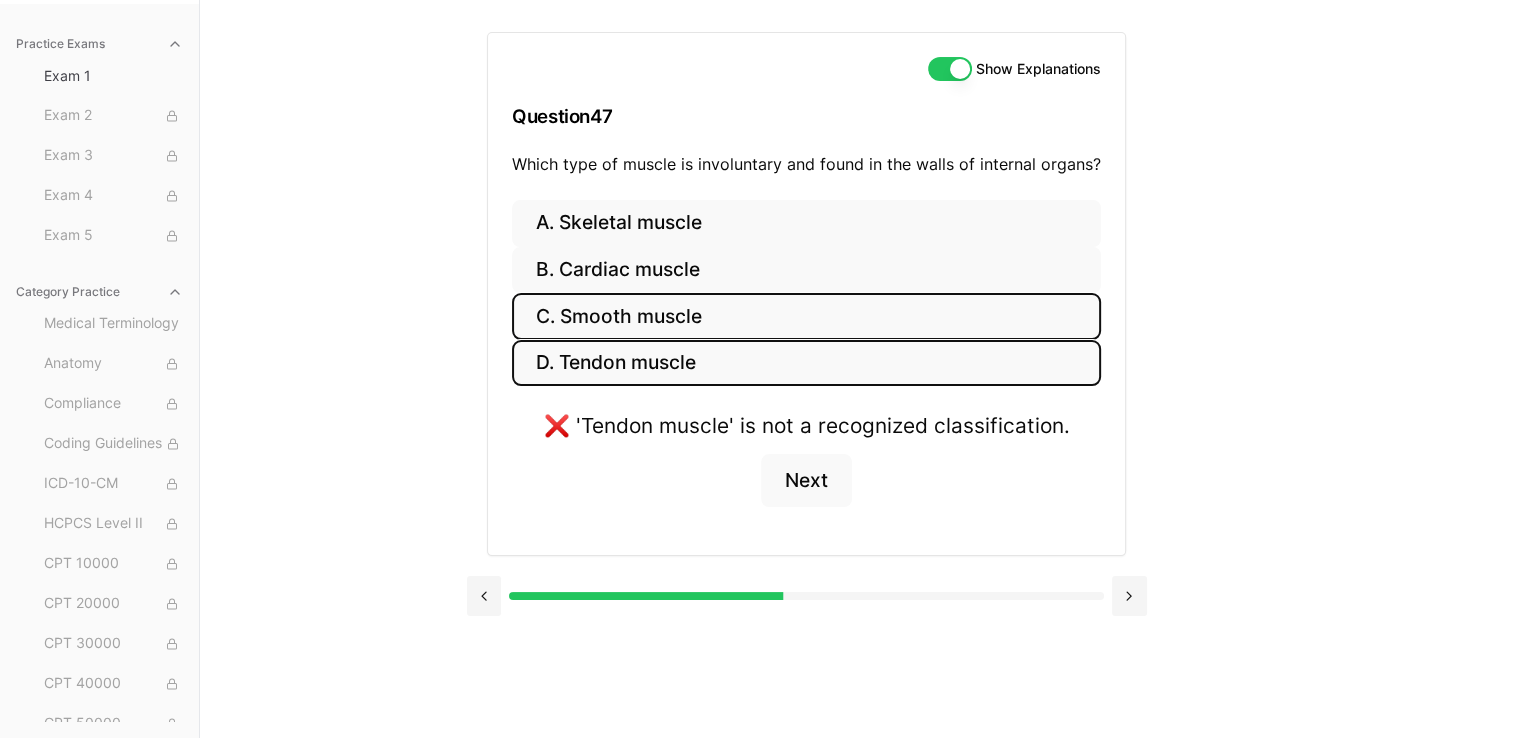click on "C. Smooth muscle" at bounding box center [806, 316] 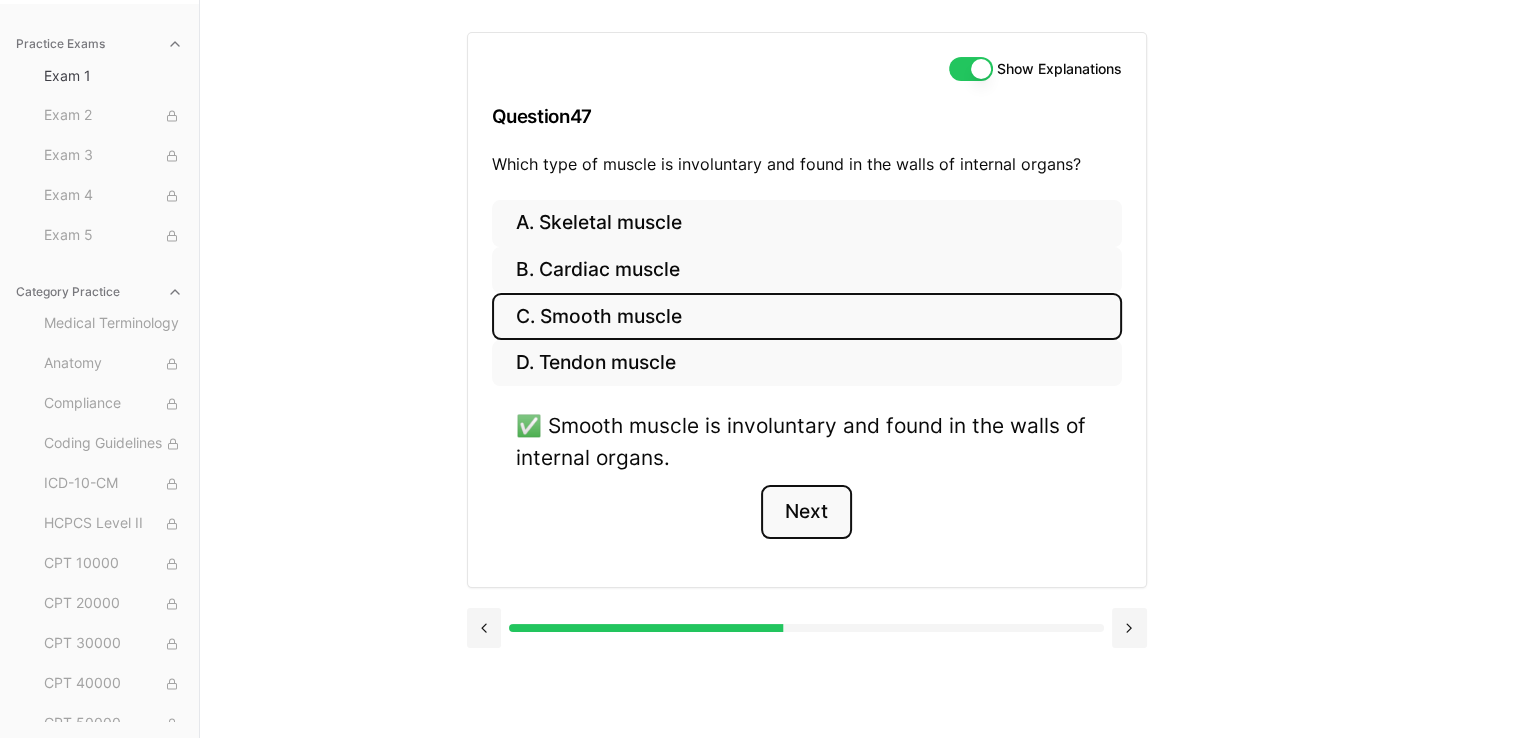click on "Next" at bounding box center [806, 512] 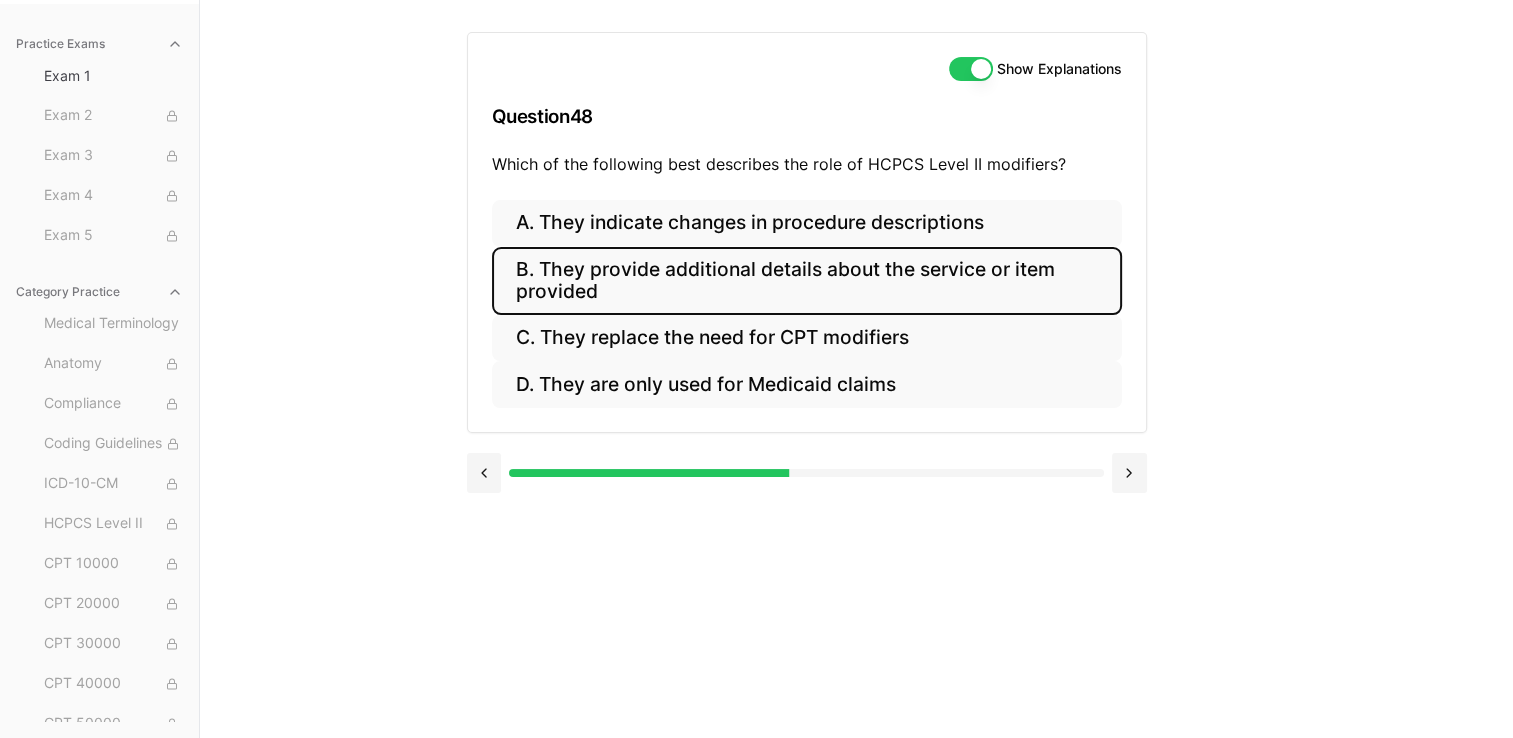 click on "B. They provide additional details about the service or item provided" at bounding box center (807, 281) 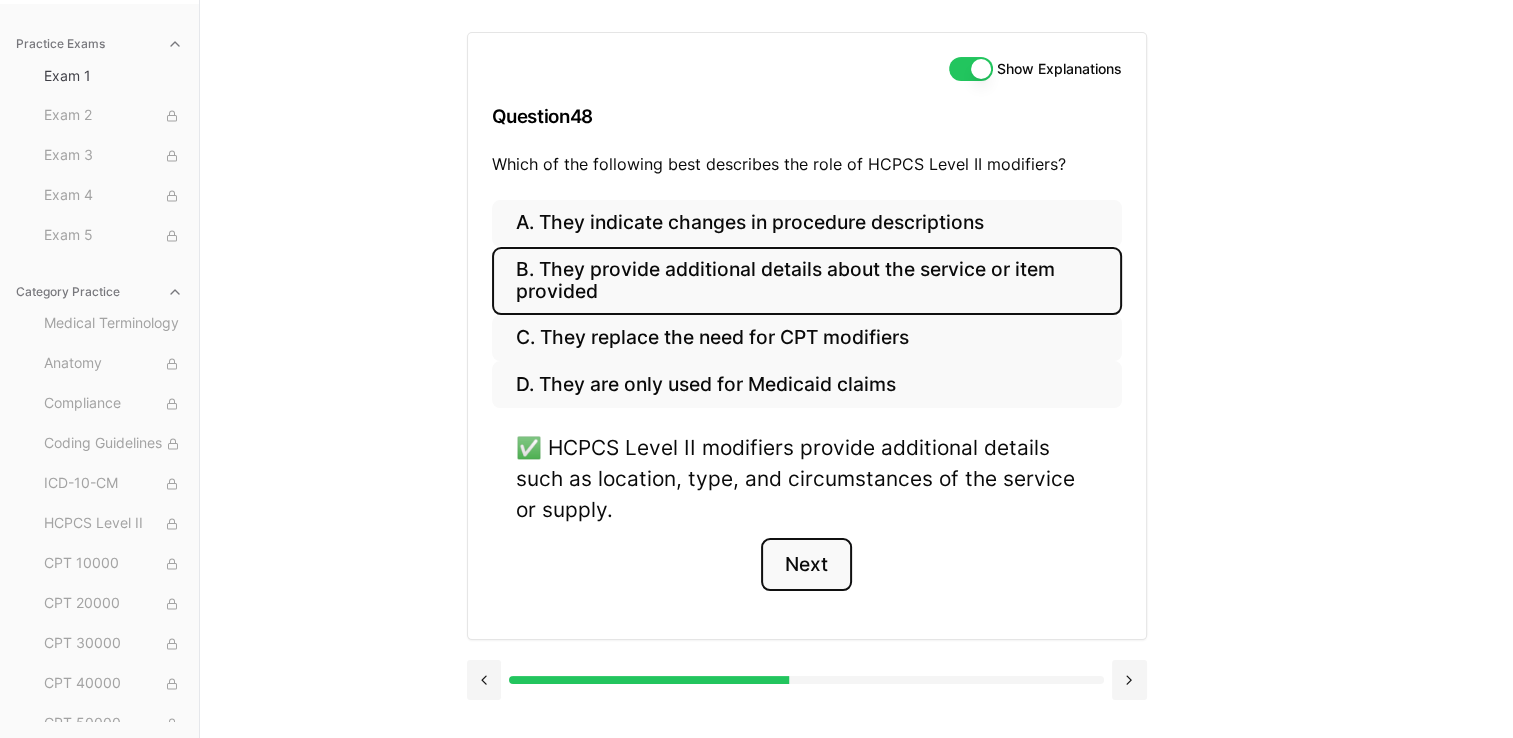 click on "Next" at bounding box center (806, 565) 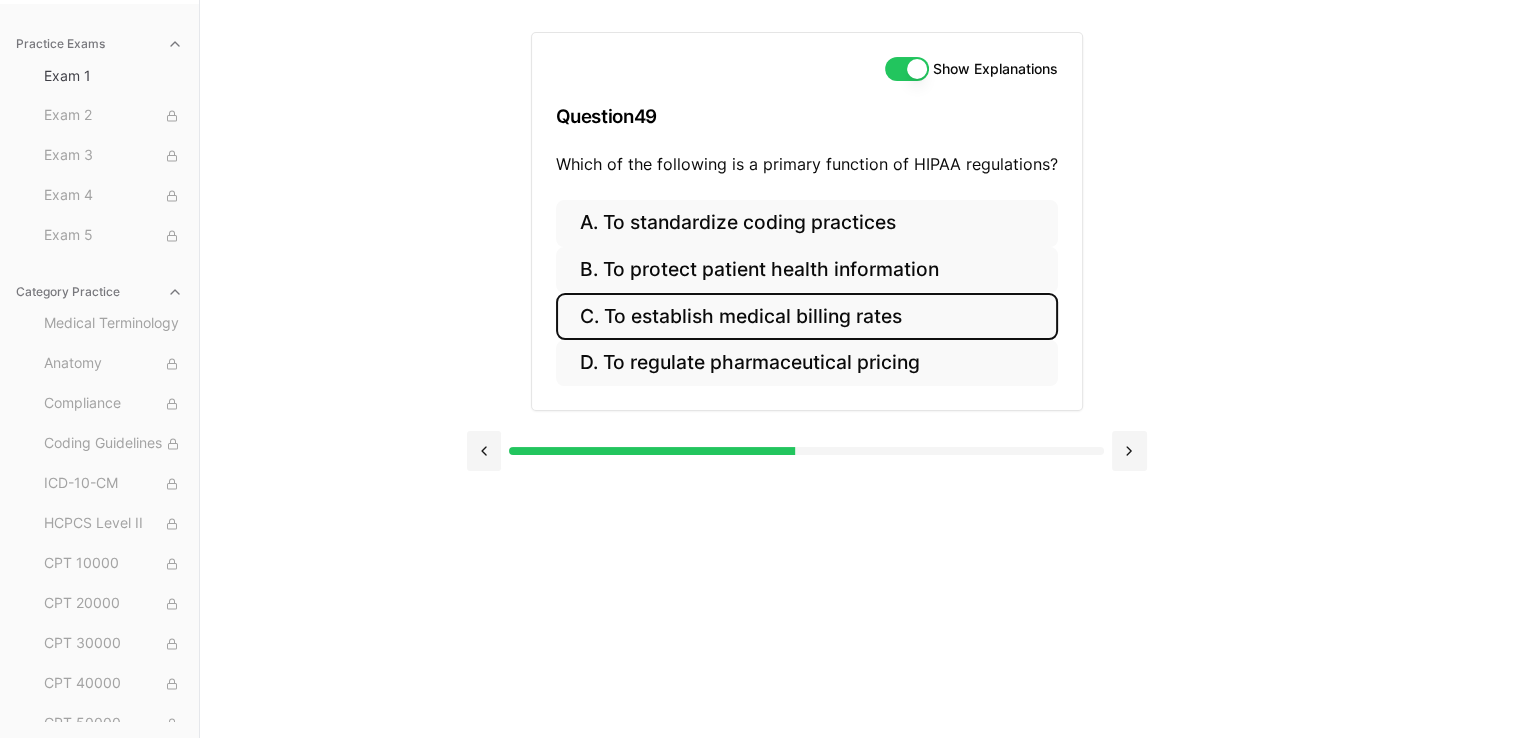 click on "C. To establish medical billing rates" at bounding box center [807, 316] 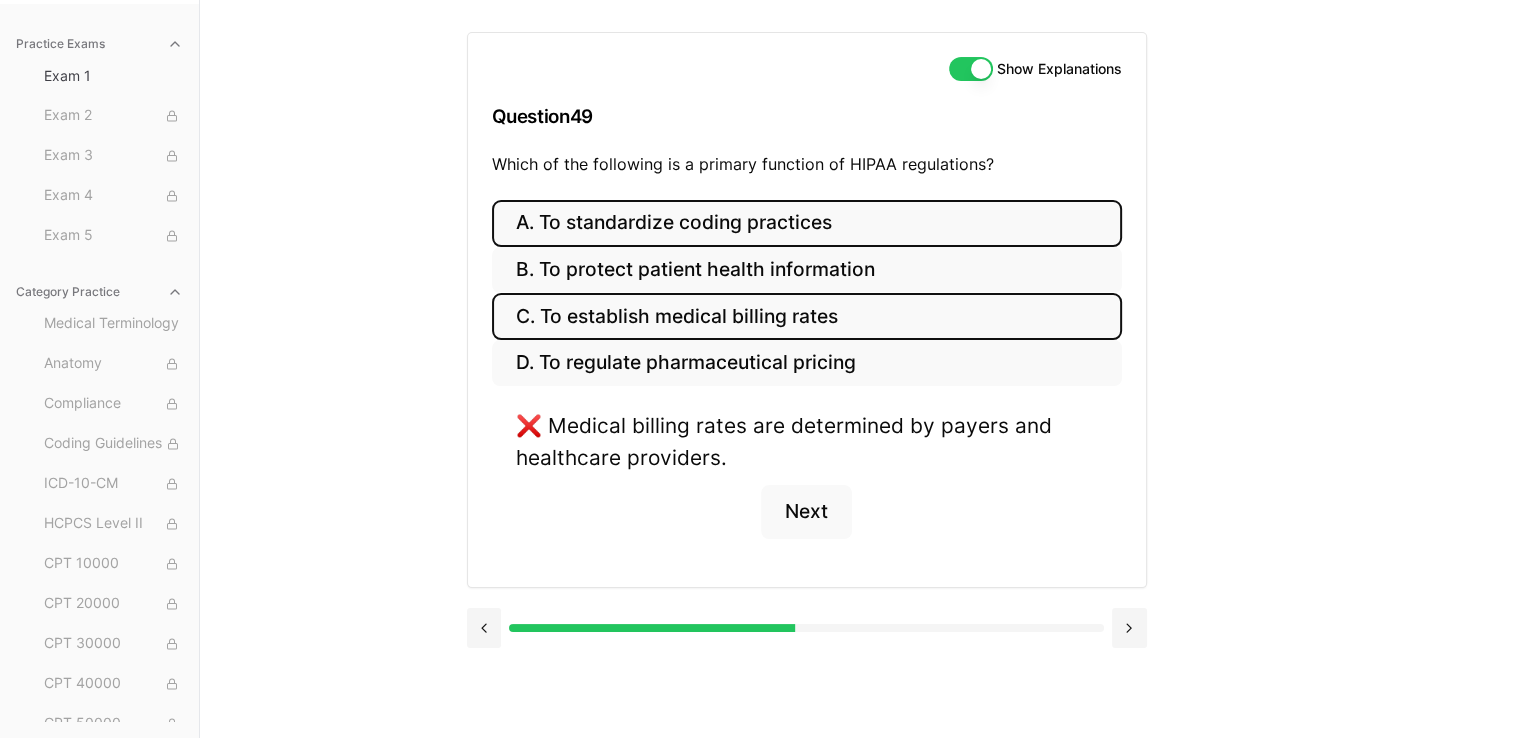 click on "A. To standardize coding practices" at bounding box center (807, 223) 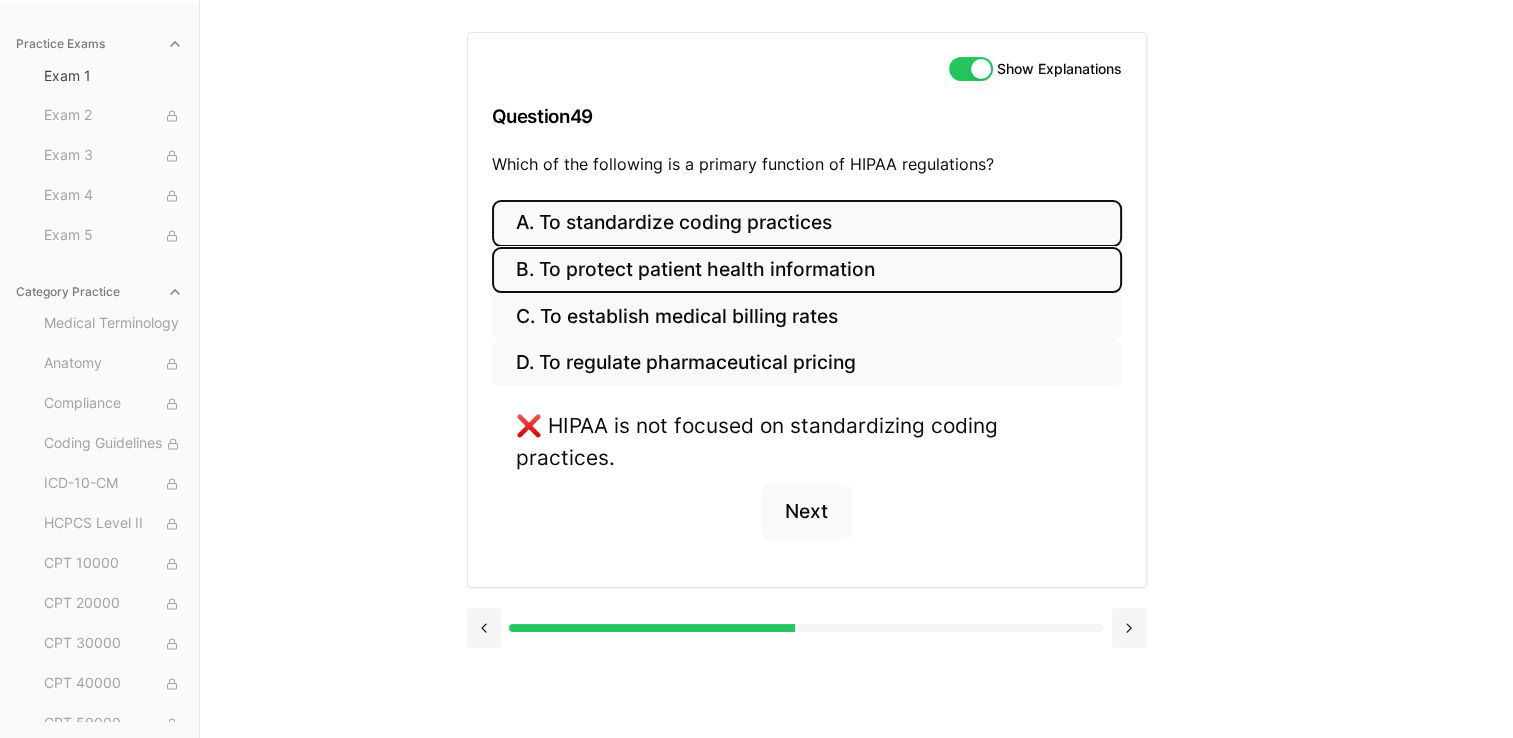 click on "B. To protect patient health information" at bounding box center [807, 270] 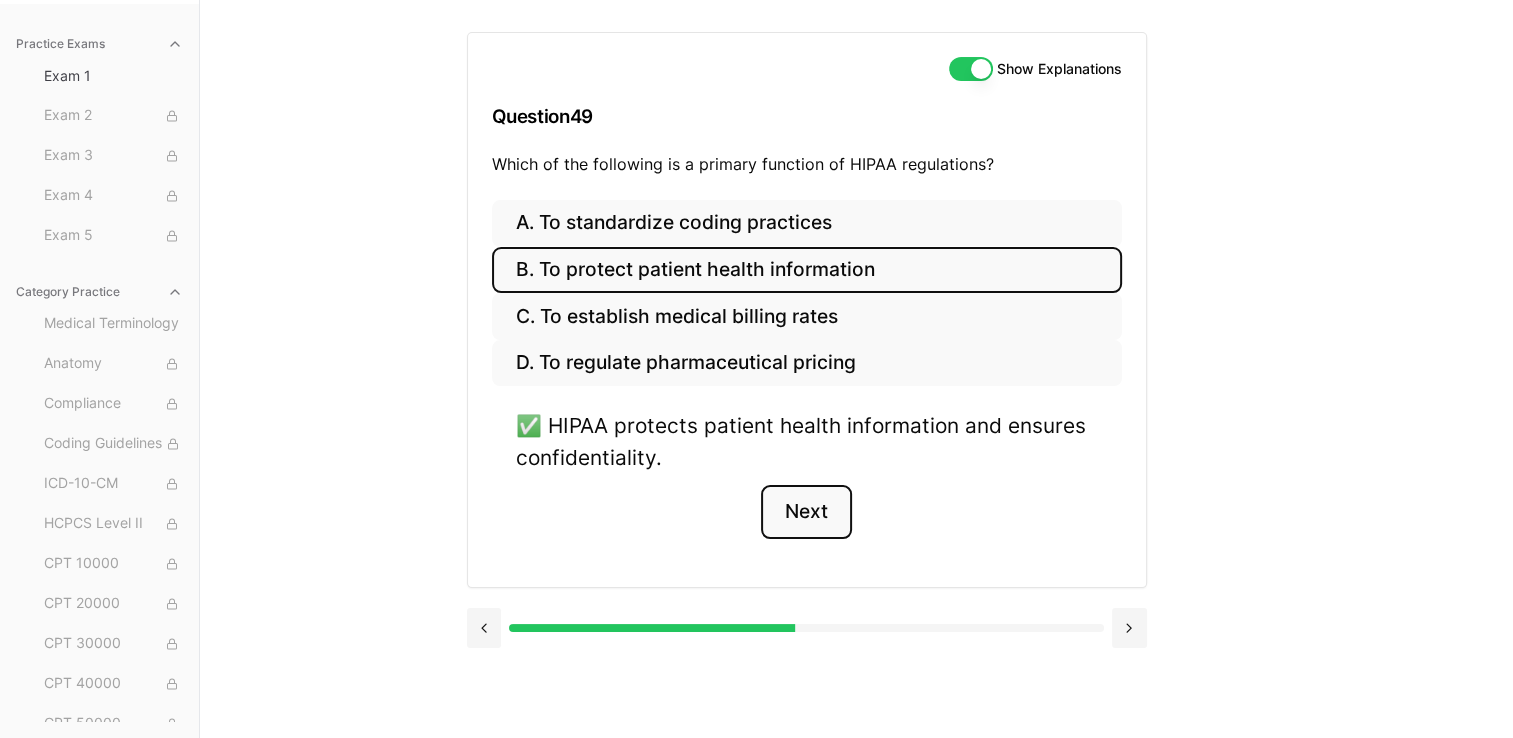 click on "Next" at bounding box center [806, 512] 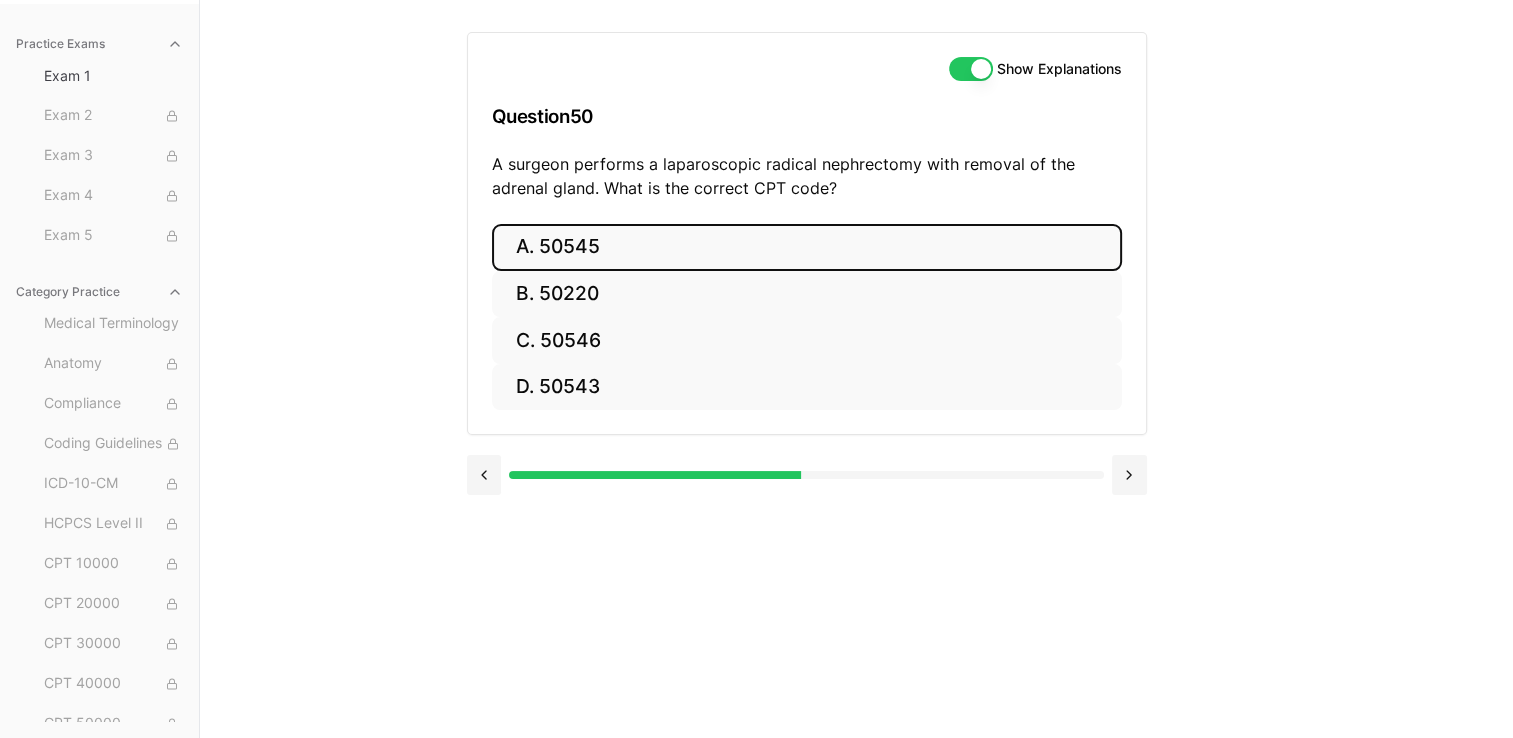 click on "A. 50545" at bounding box center [807, 247] 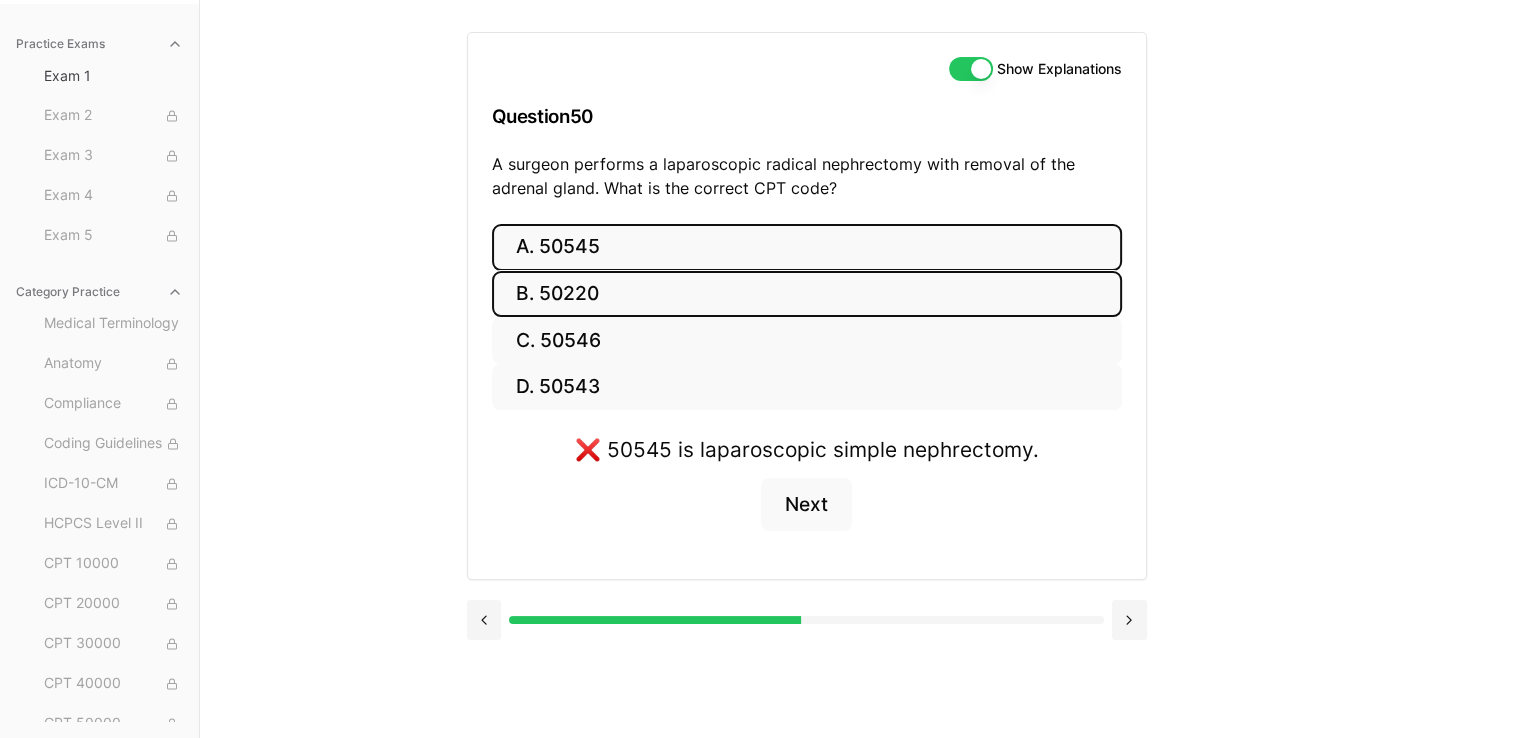 click on "B. 50220" at bounding box center (807, 294) 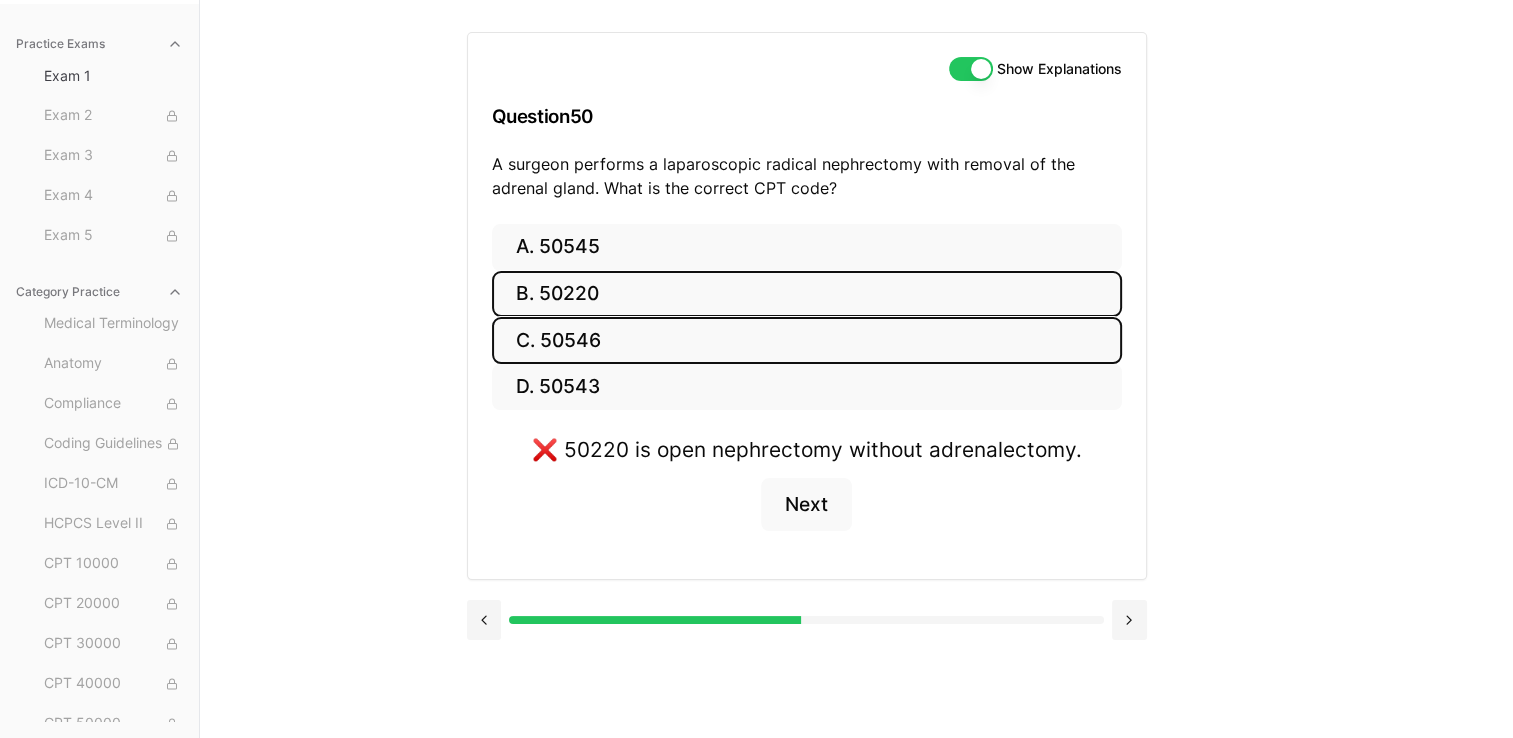 click on "C. 50546" at bounding box center (807, 340) 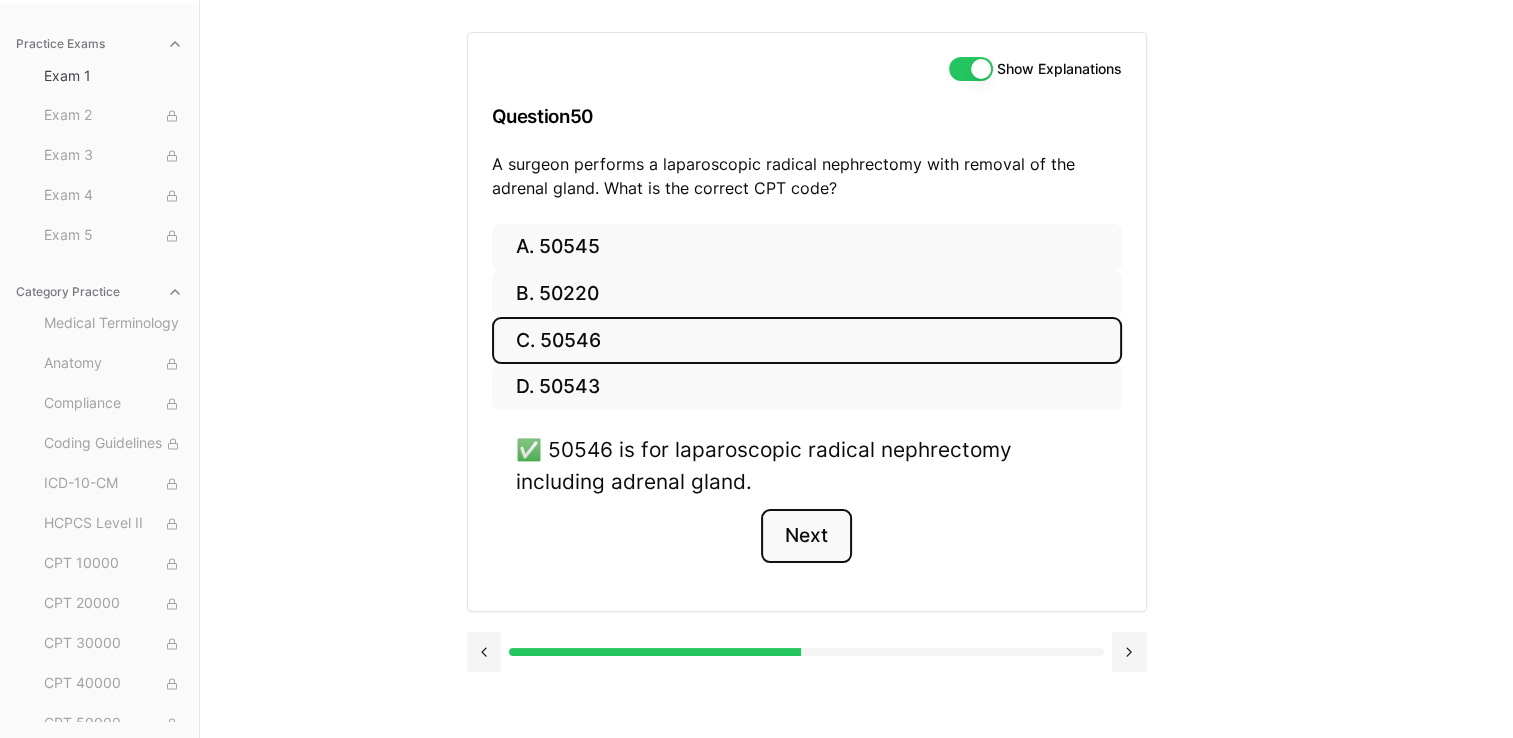 click on "✅ [NUMBER] is for laparoscopic radical nephrectomy including adrenal gland. Next" at bounding box center (807, 510) 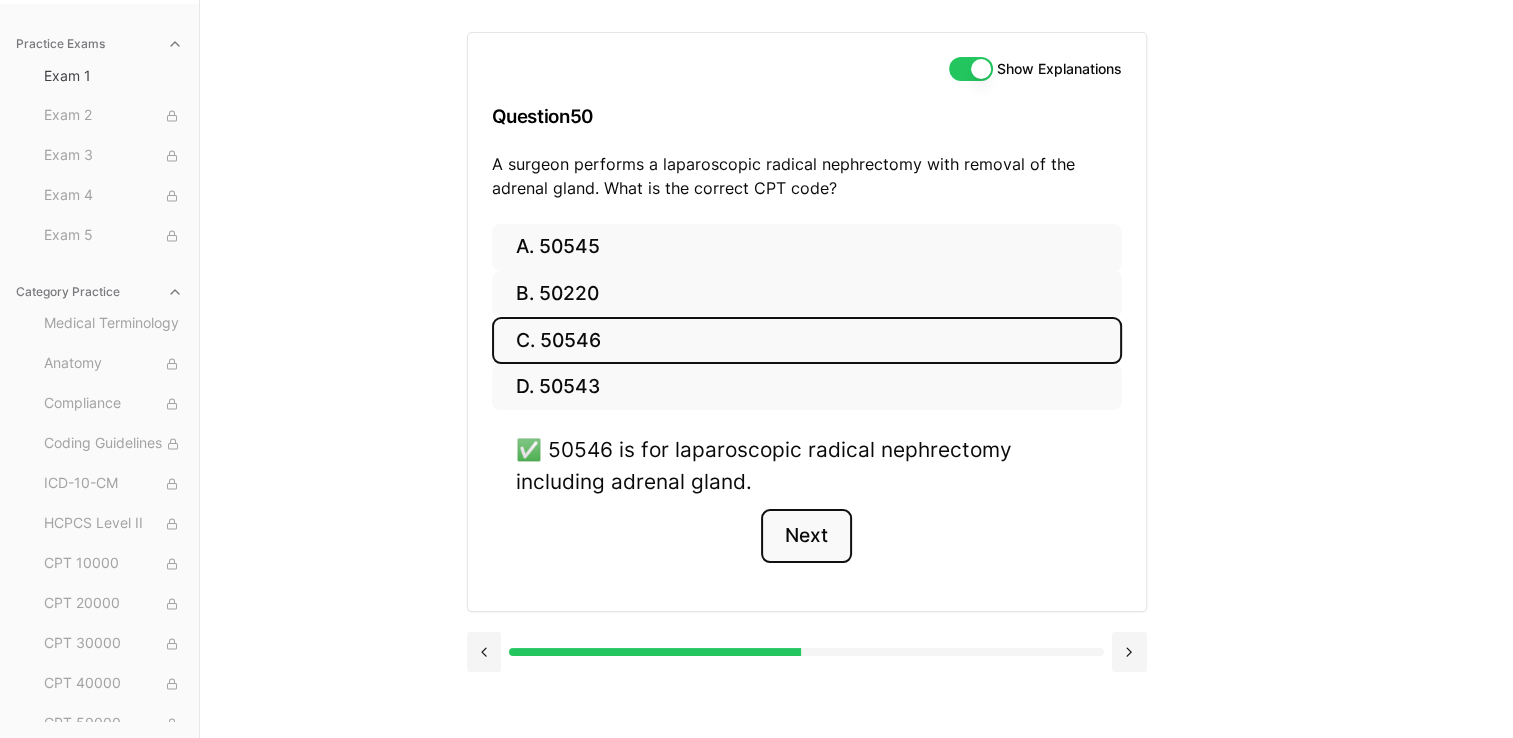 click on "Next" at bounding box center [806, 536] 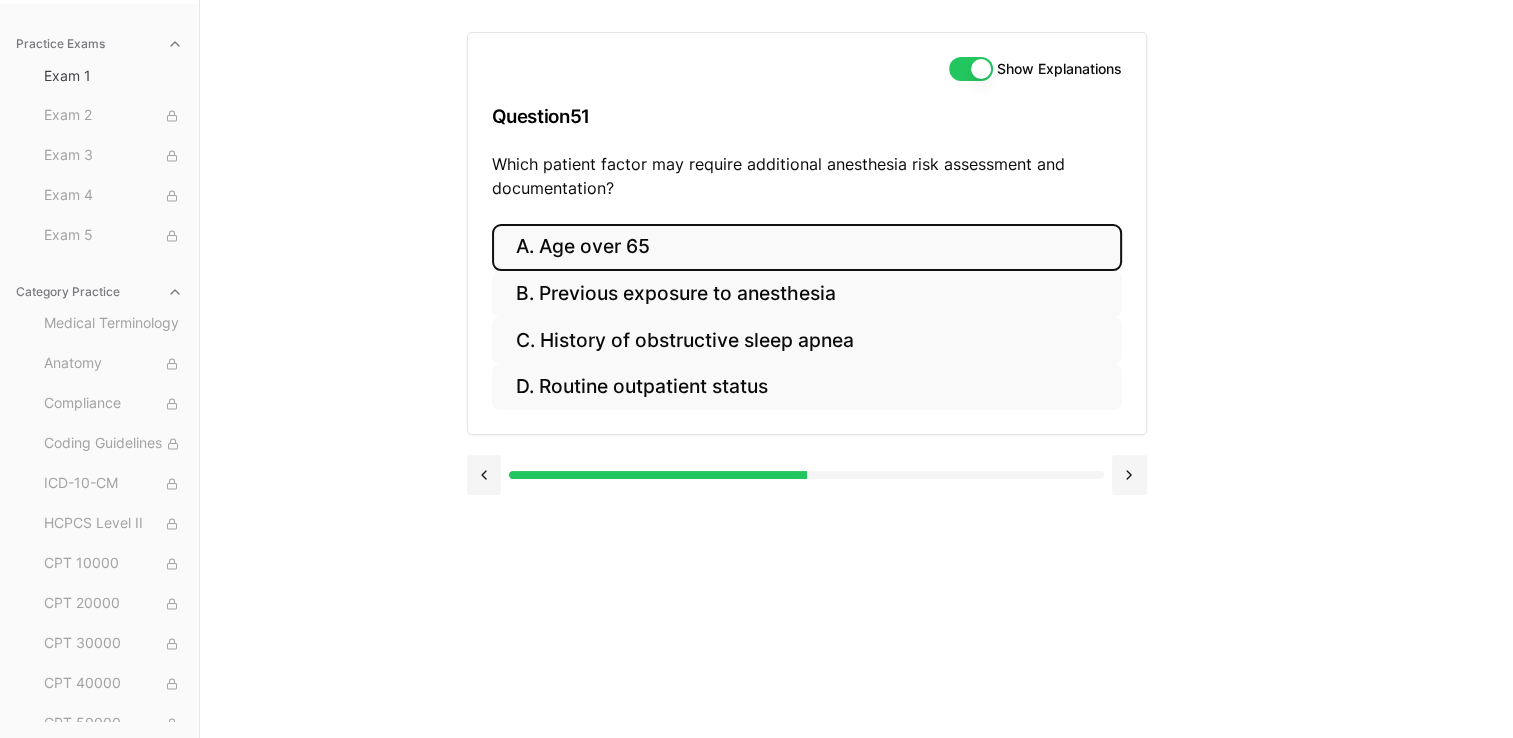 click on "A. Age over 65" at bounding box center [807, 247] 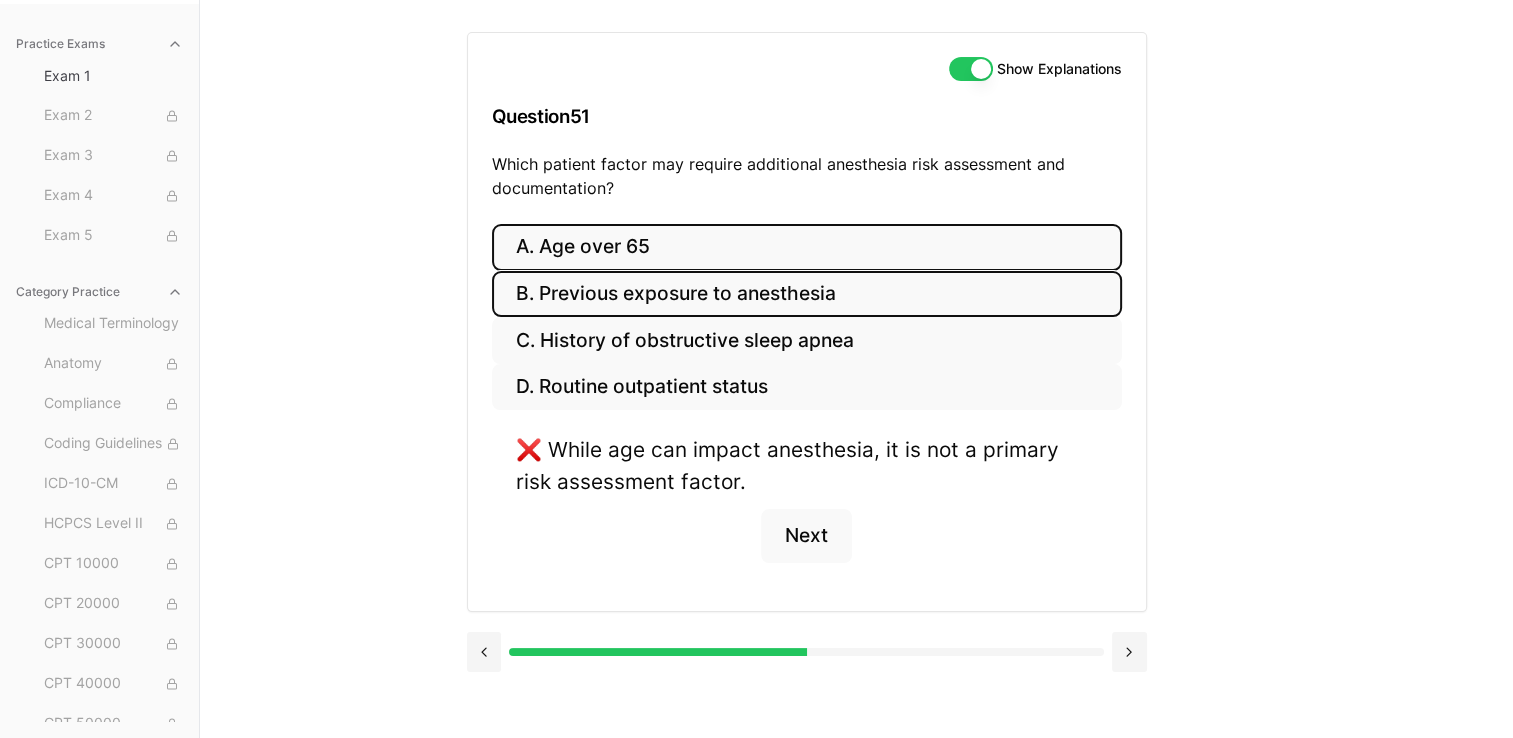click on "B. Previous exposure to anesthesia" at bounding box center (807, 294) 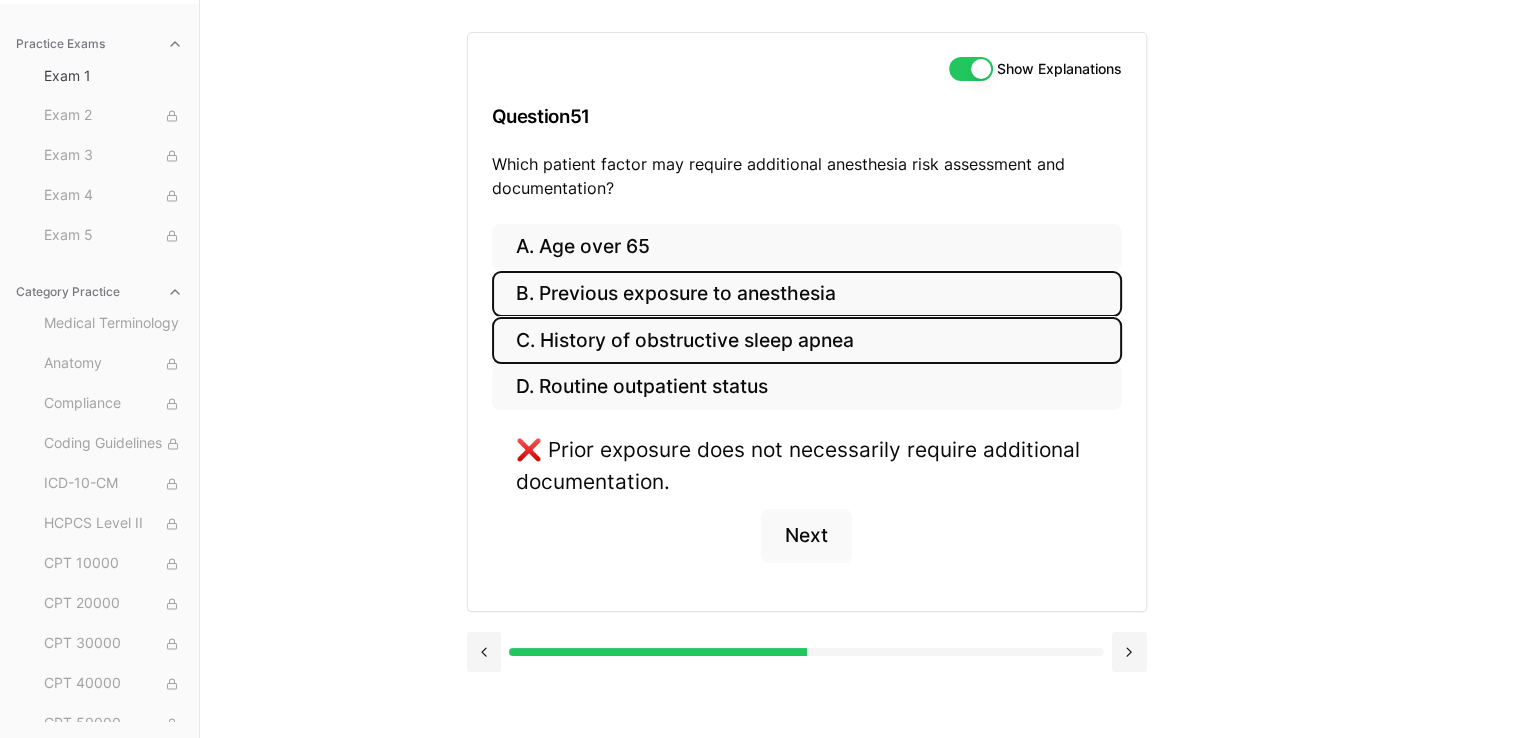 click on "C. History of obstructive sleep apnea" at bounding box center (807, 340) 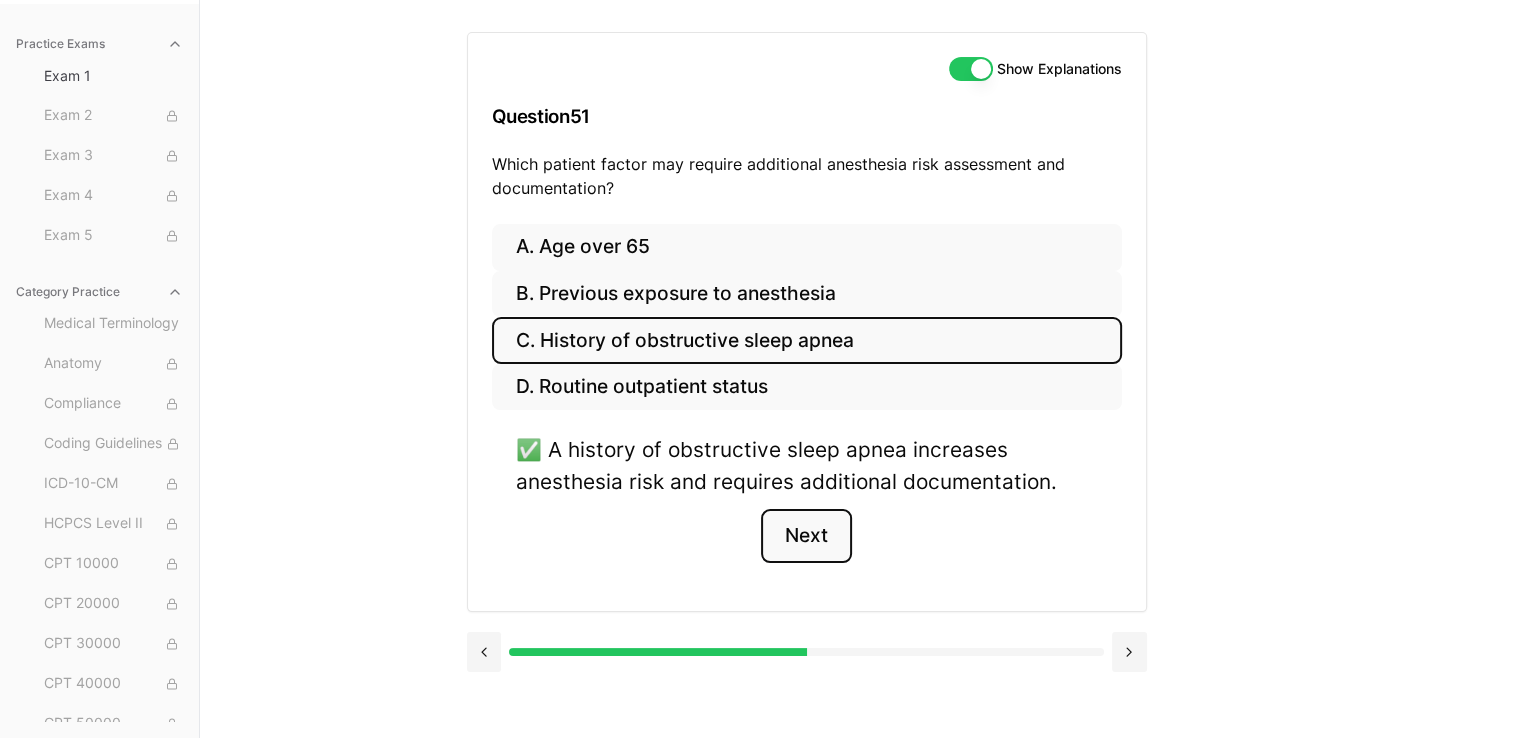 click on "Next" at bounding box center (806, 536) 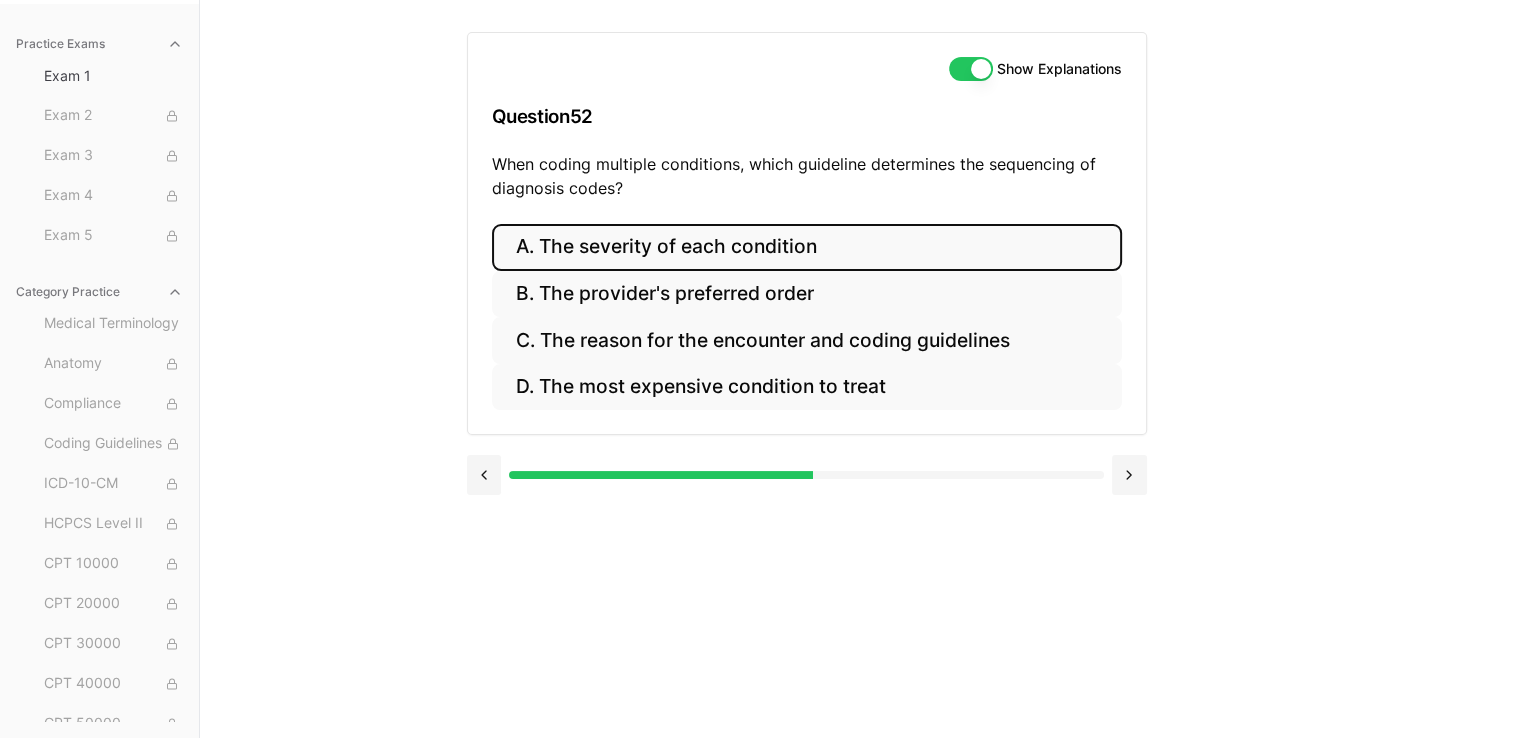click on "A. The severity of each condition" at bounding box center [807, 247] 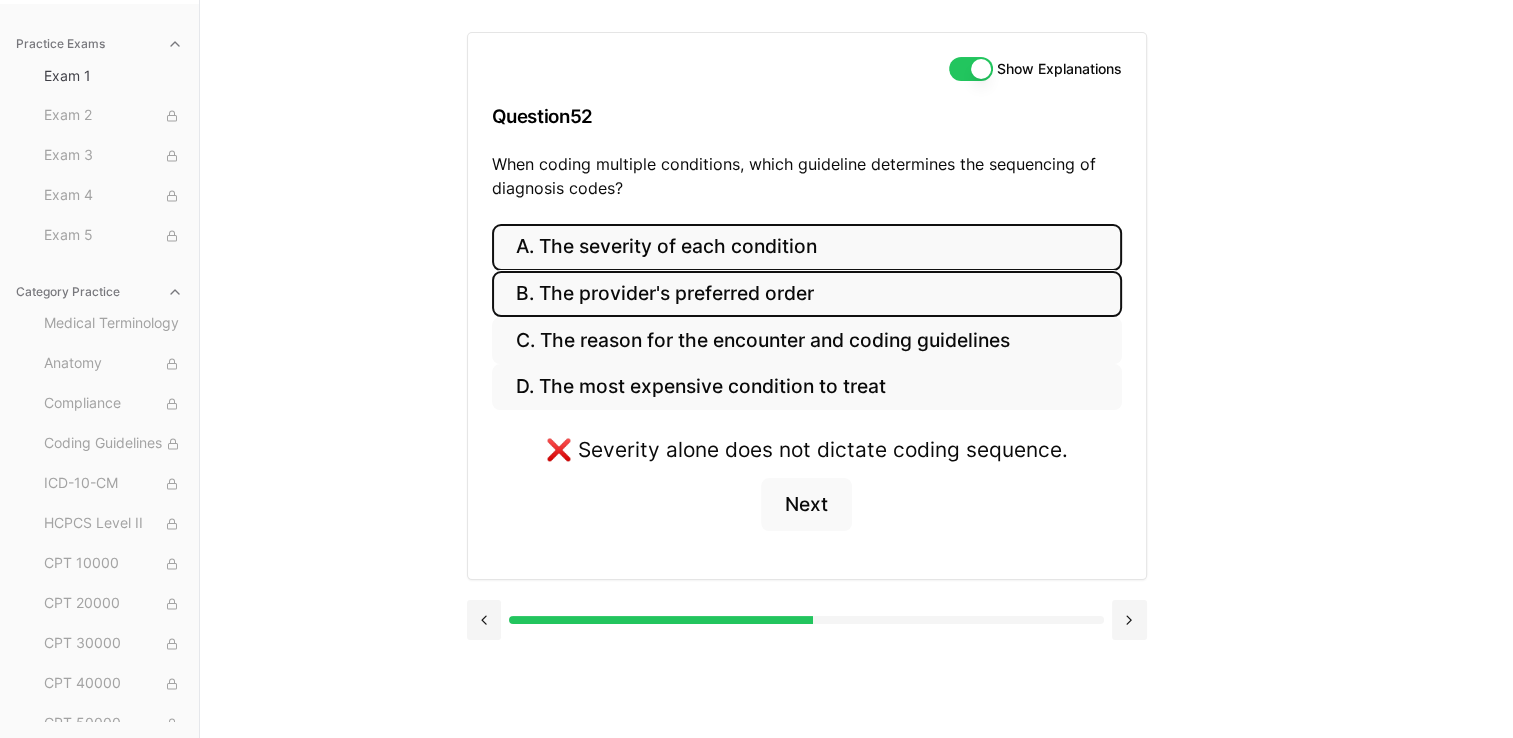 click on "B. The provider's preferred order" at bounding box center [807, 294] 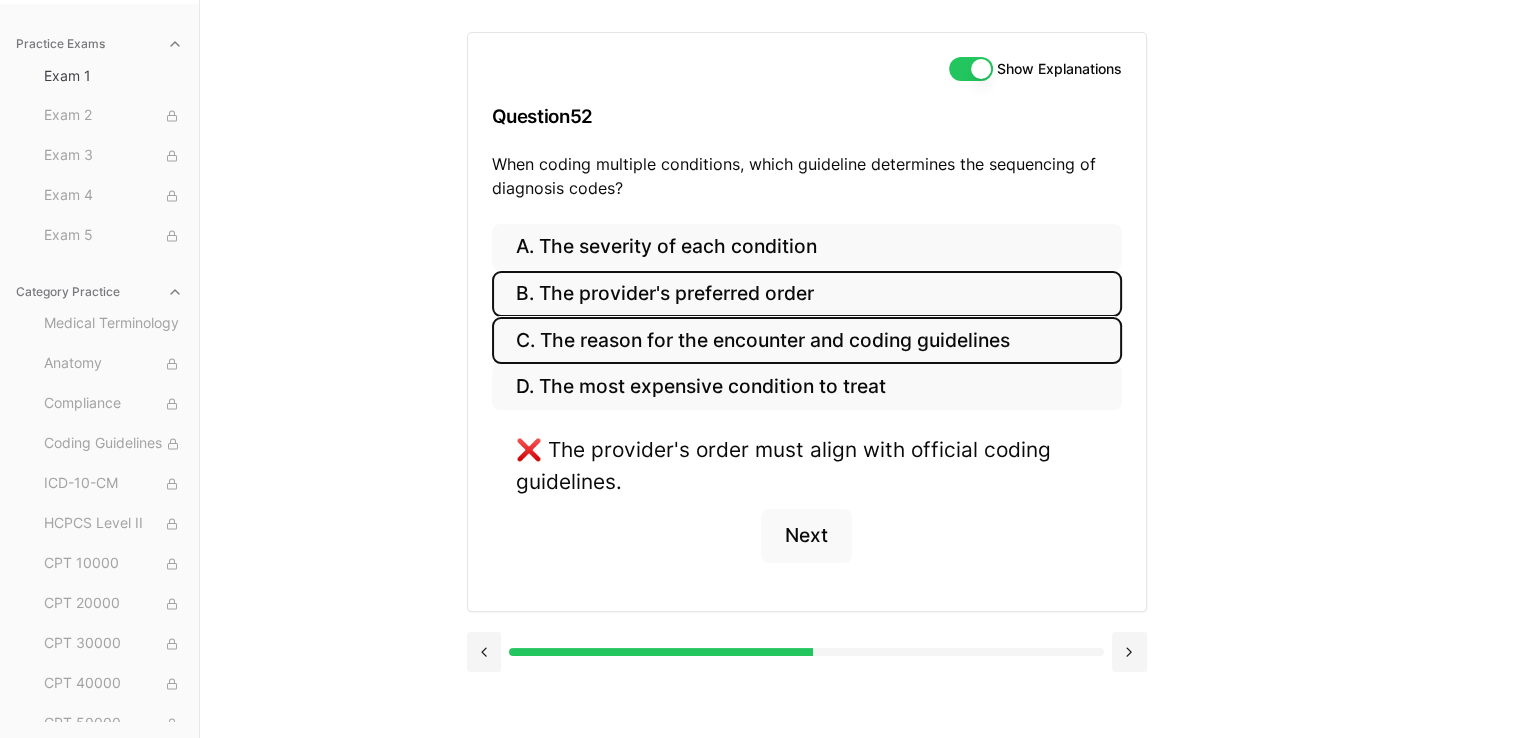 click on "C. The reason for the encounter and coding guidelines" at bounding box center [807, 340] 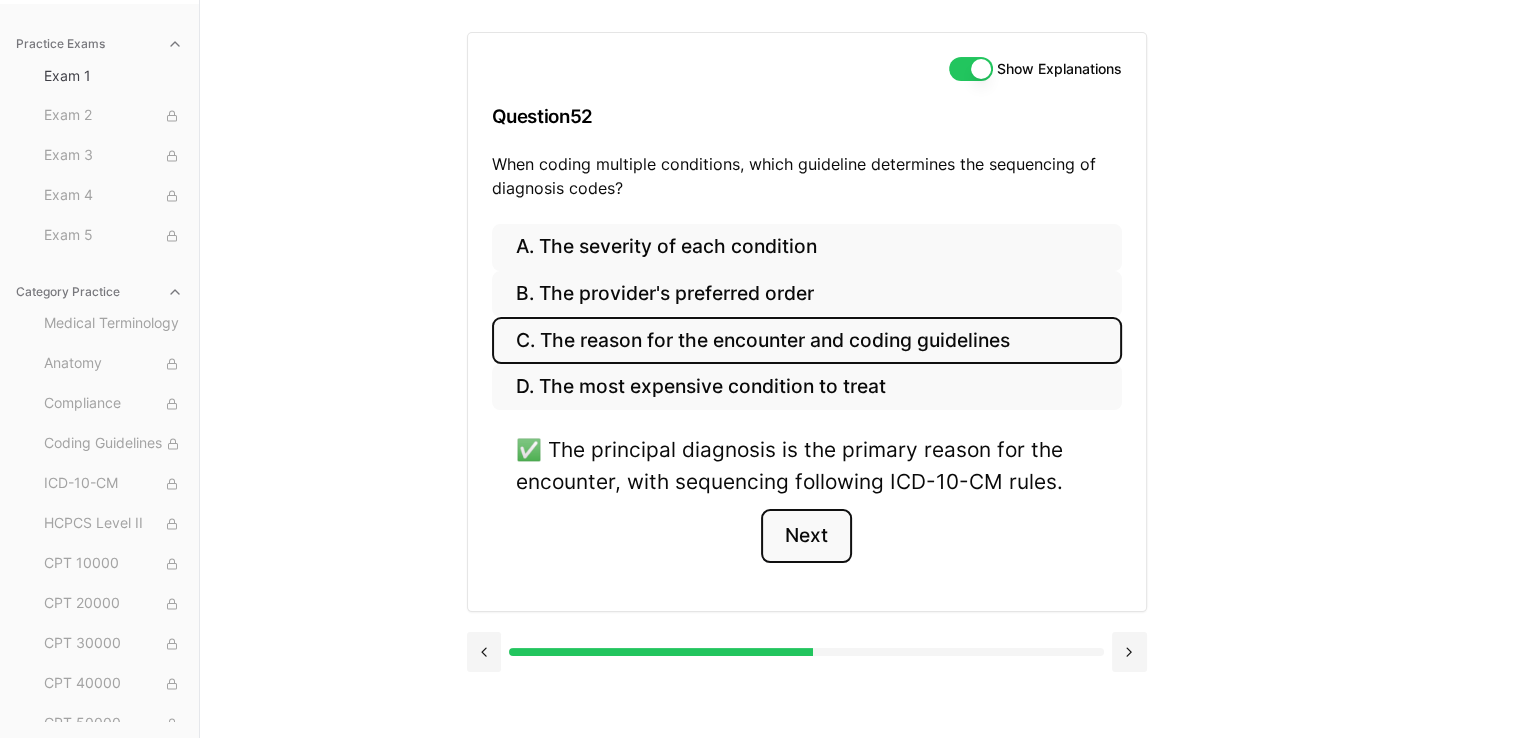 click on "Next" at bounding box center [806, 536] 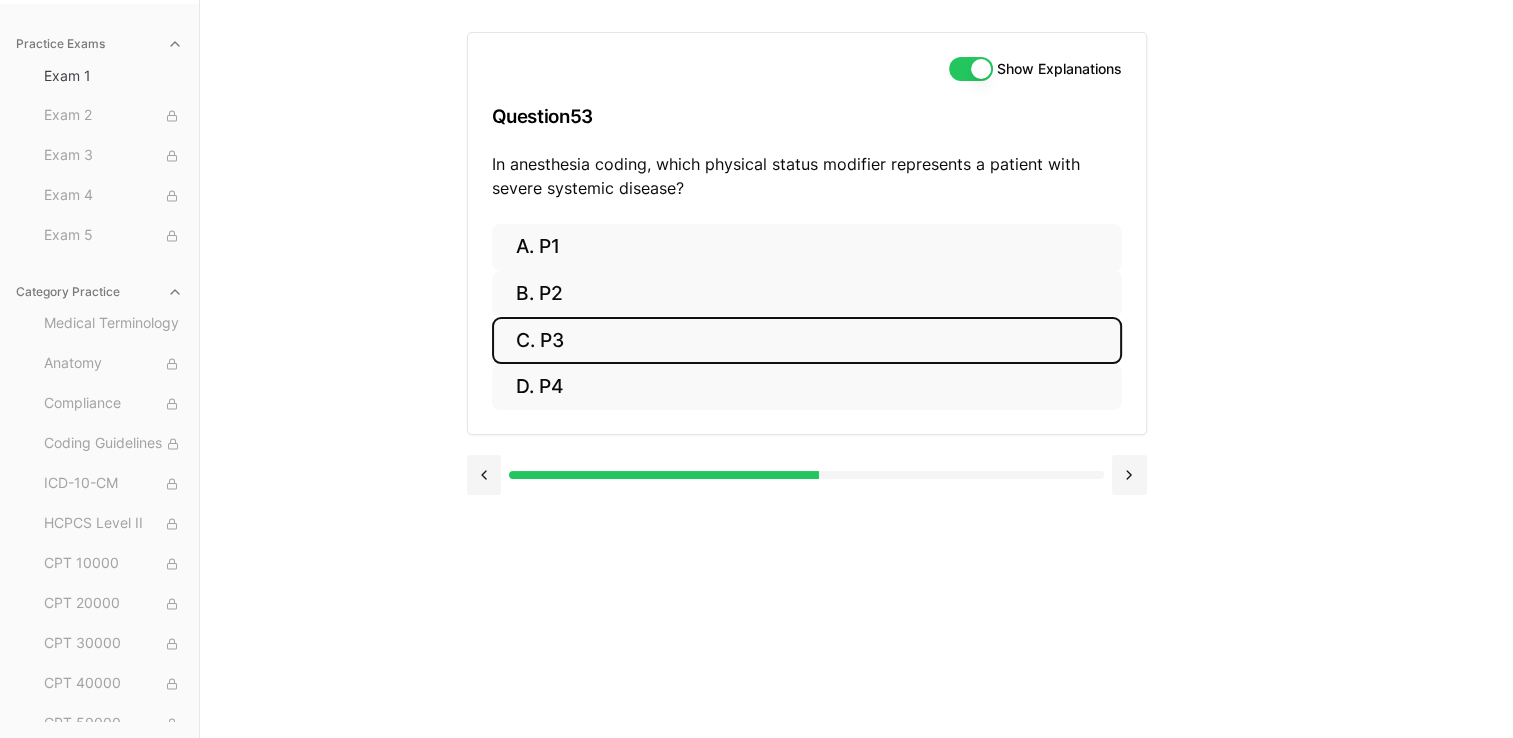 click on "C. P3" at bounding box center [807, 340] 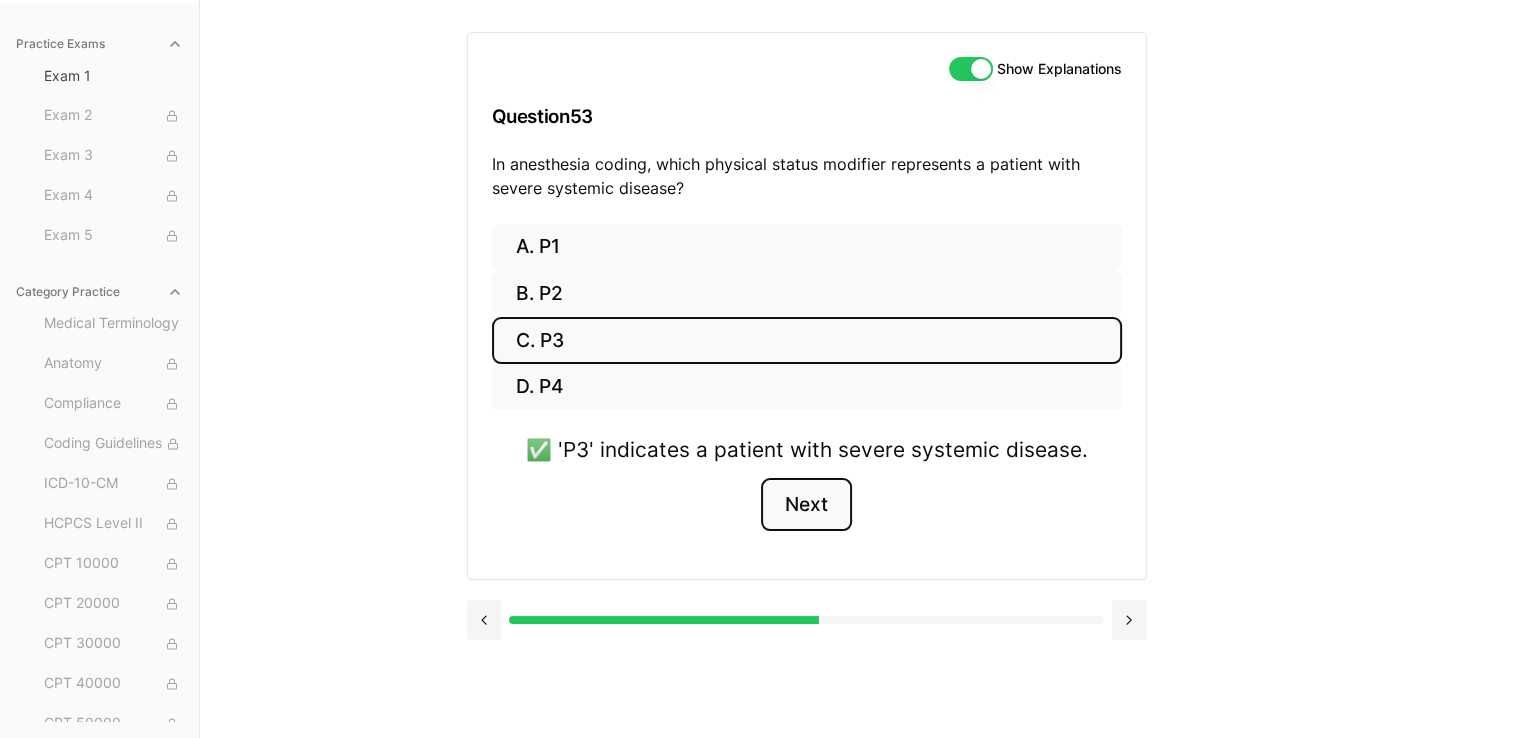 click on "Next" at bounding box center (806, 505) 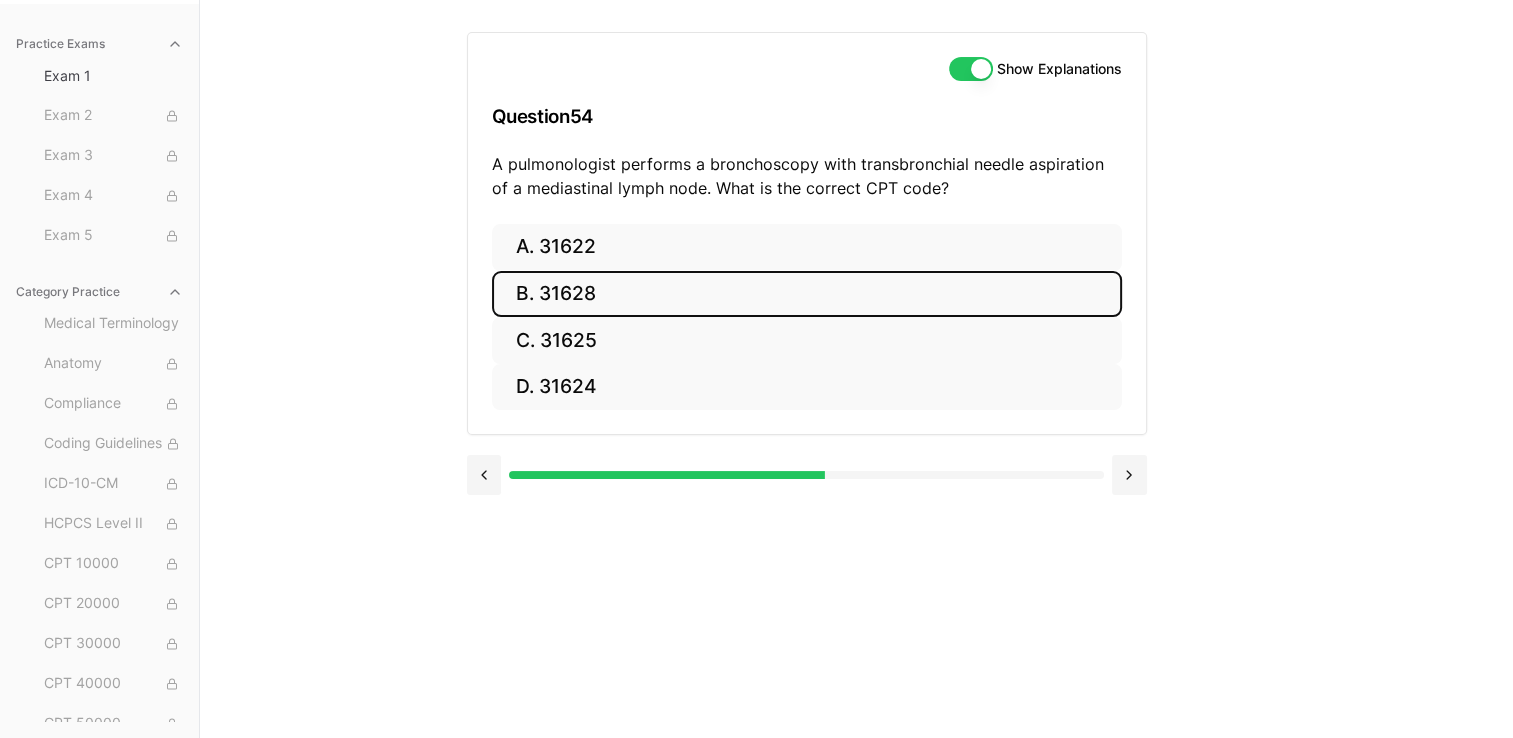 click on "B. 31628" at bounding box center (807, 294) 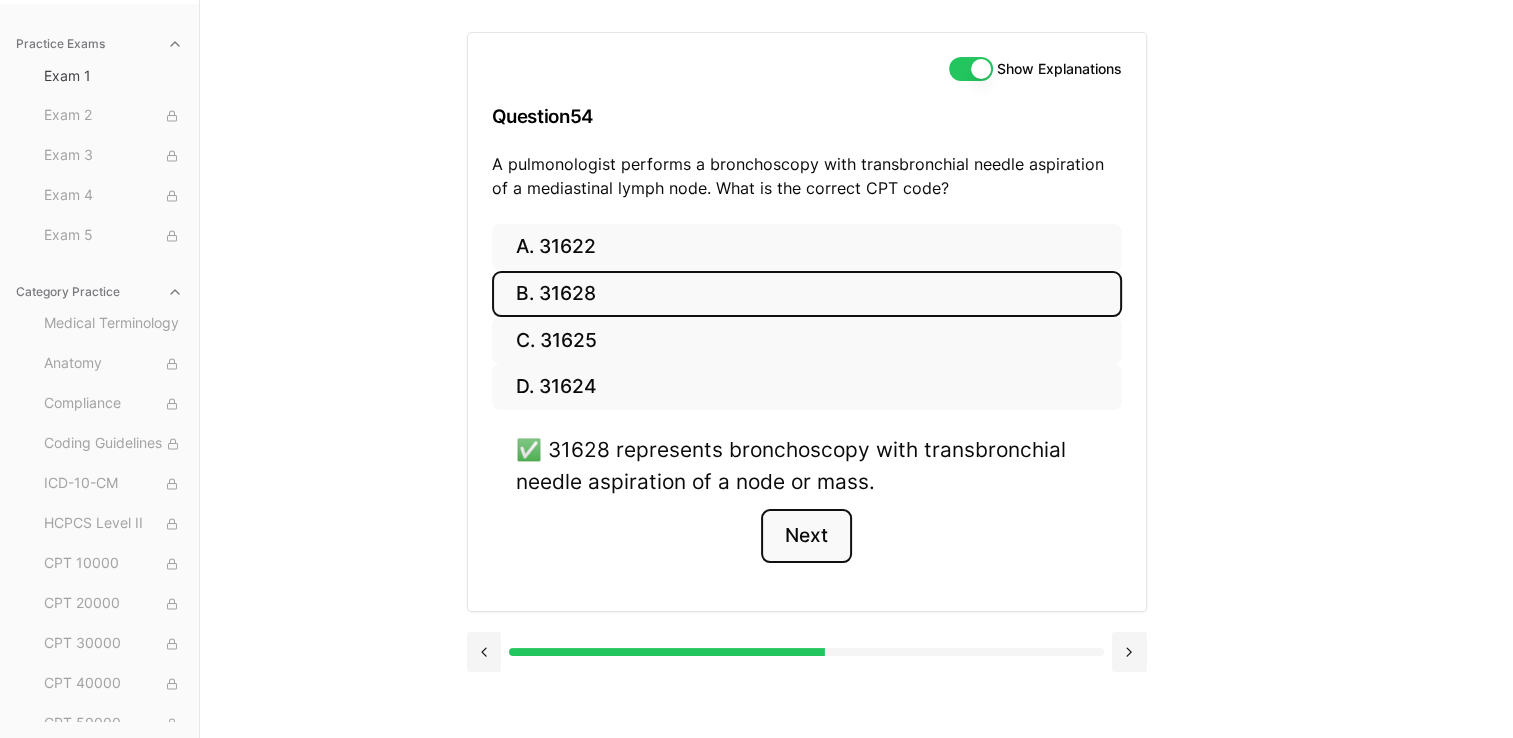 click on "Next" at bounding box center [806, 536] 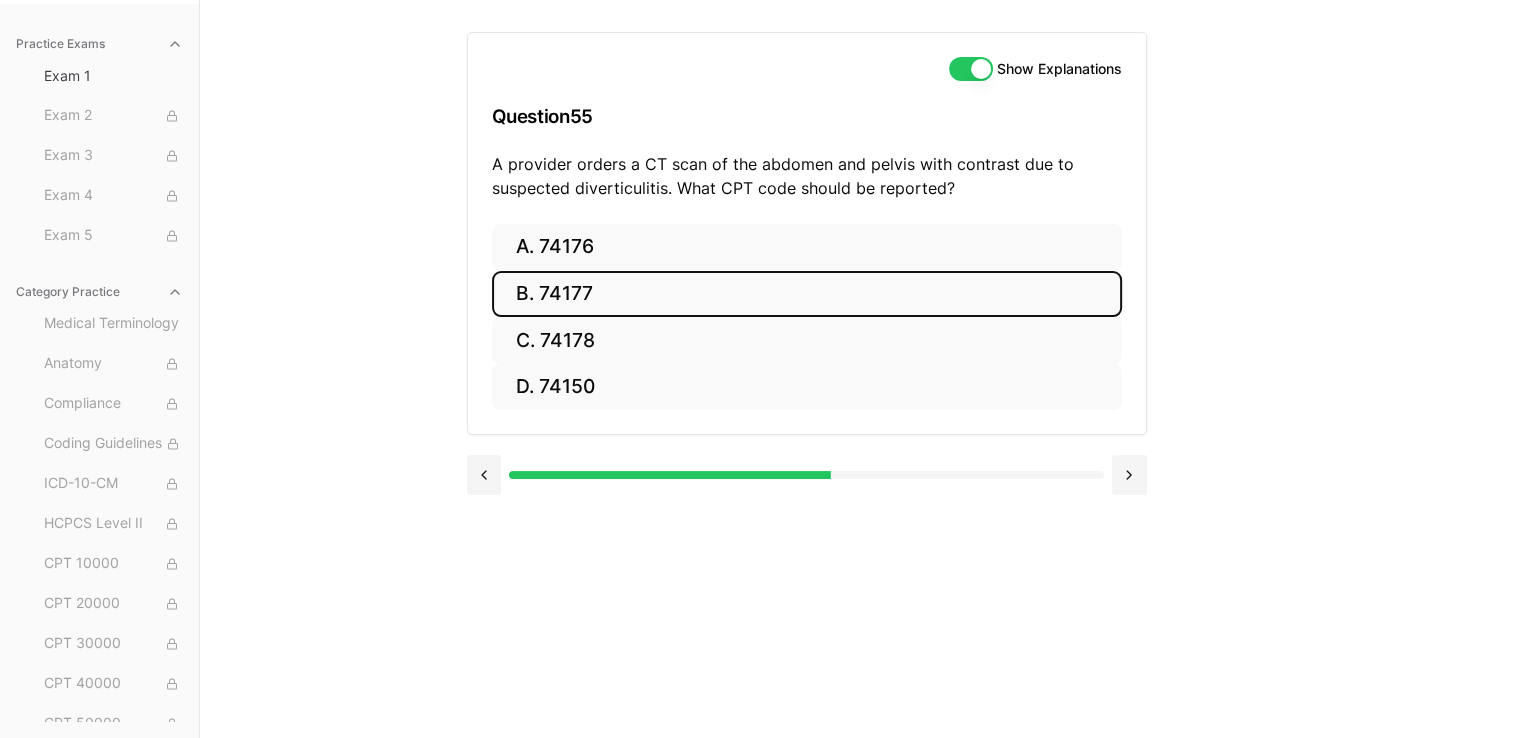 click on "B. 74177" at bounding box center (807, 294) 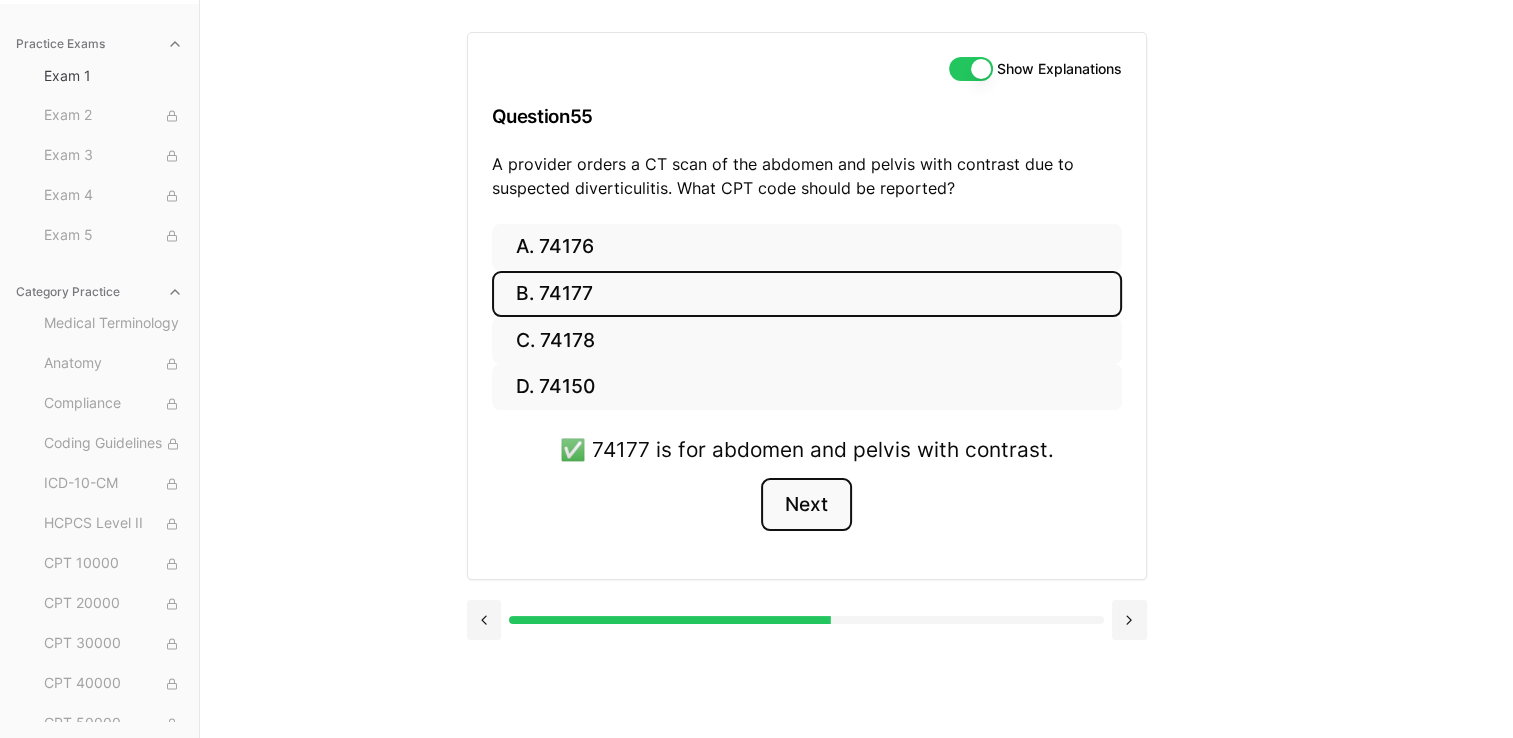 click on "Next" at bounding box center (806, 505) 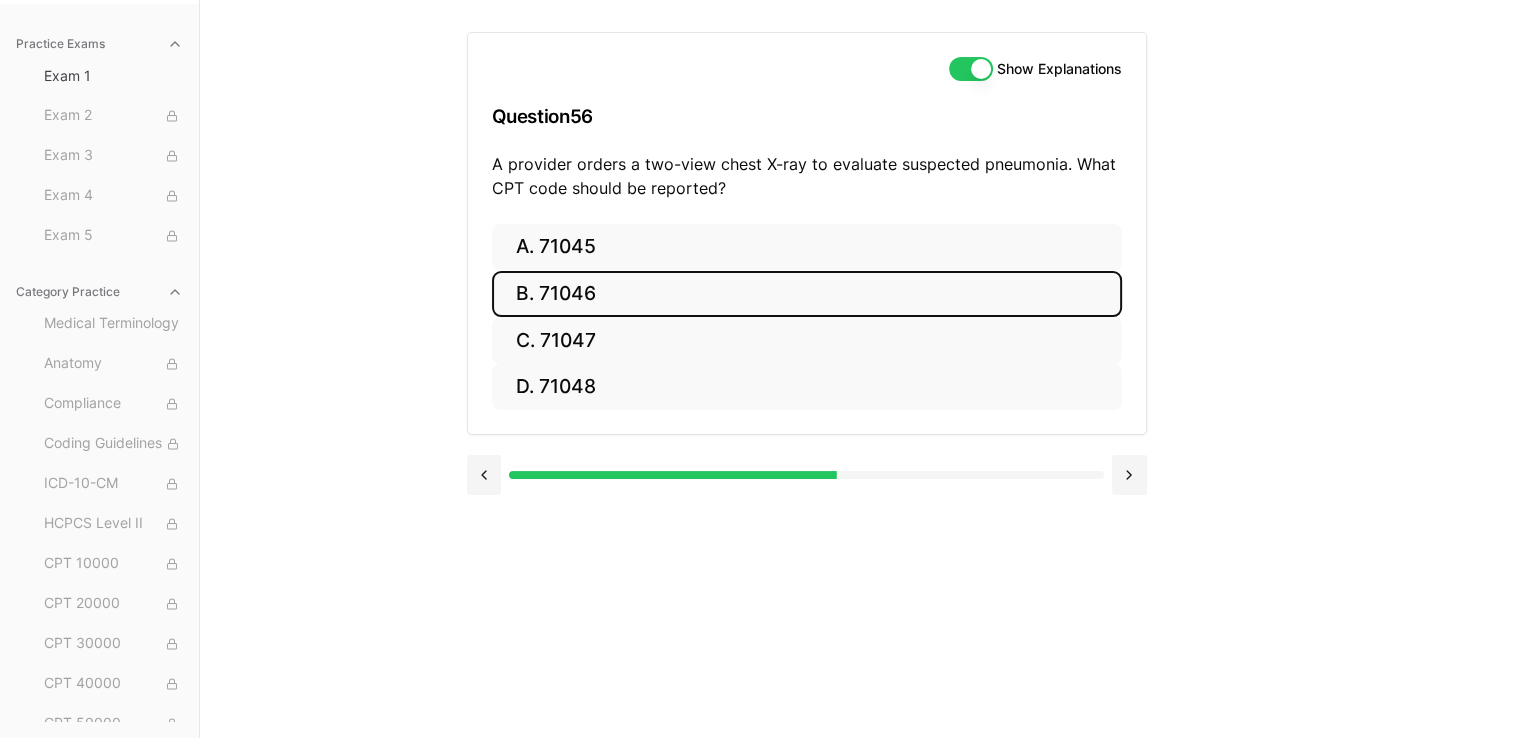 click on "B. 71046" at bounding box center (807, 294) 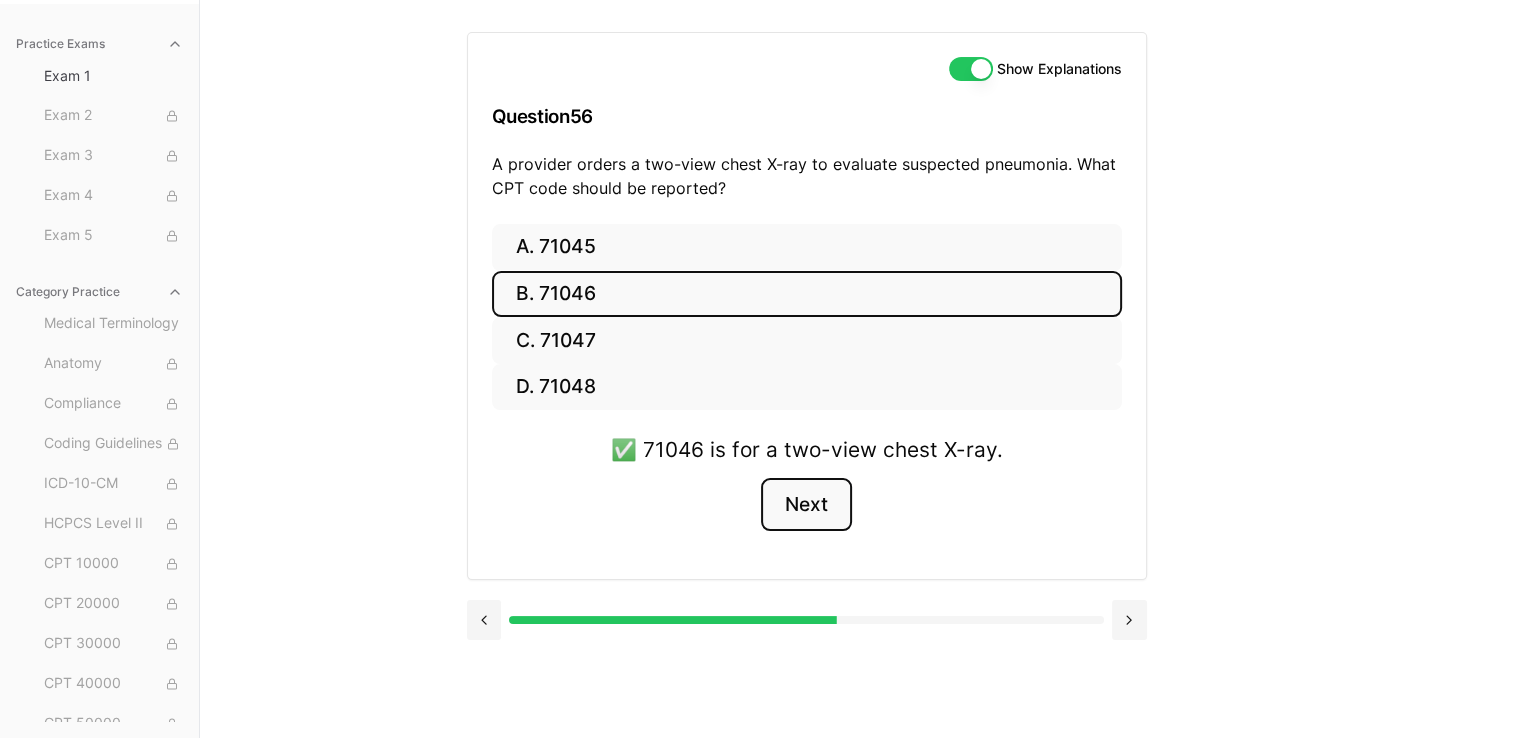 click on "Next" at bounding box center [806, 505] 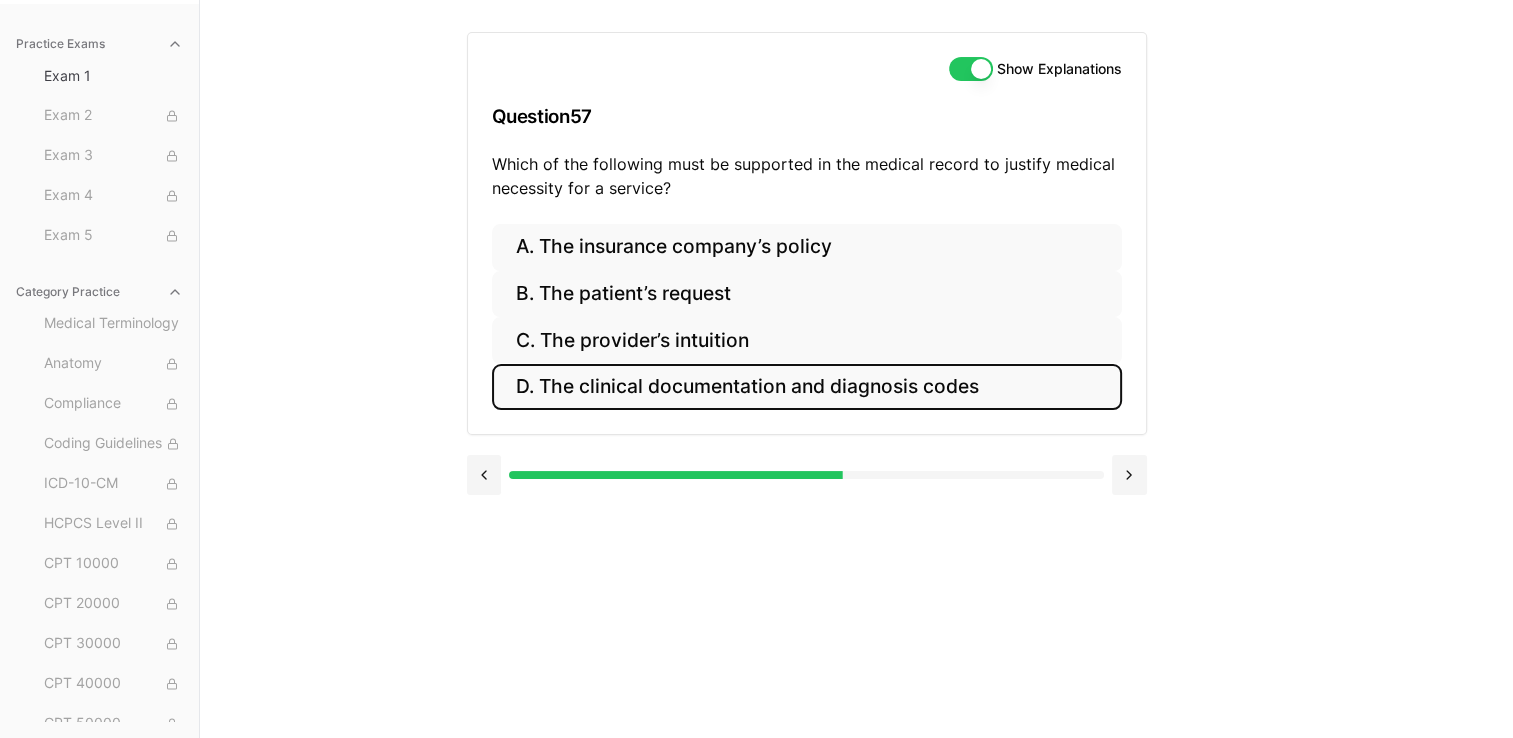 click on "D. The clinical documentation and diagnosis codes" at bounding box center [807, 387] 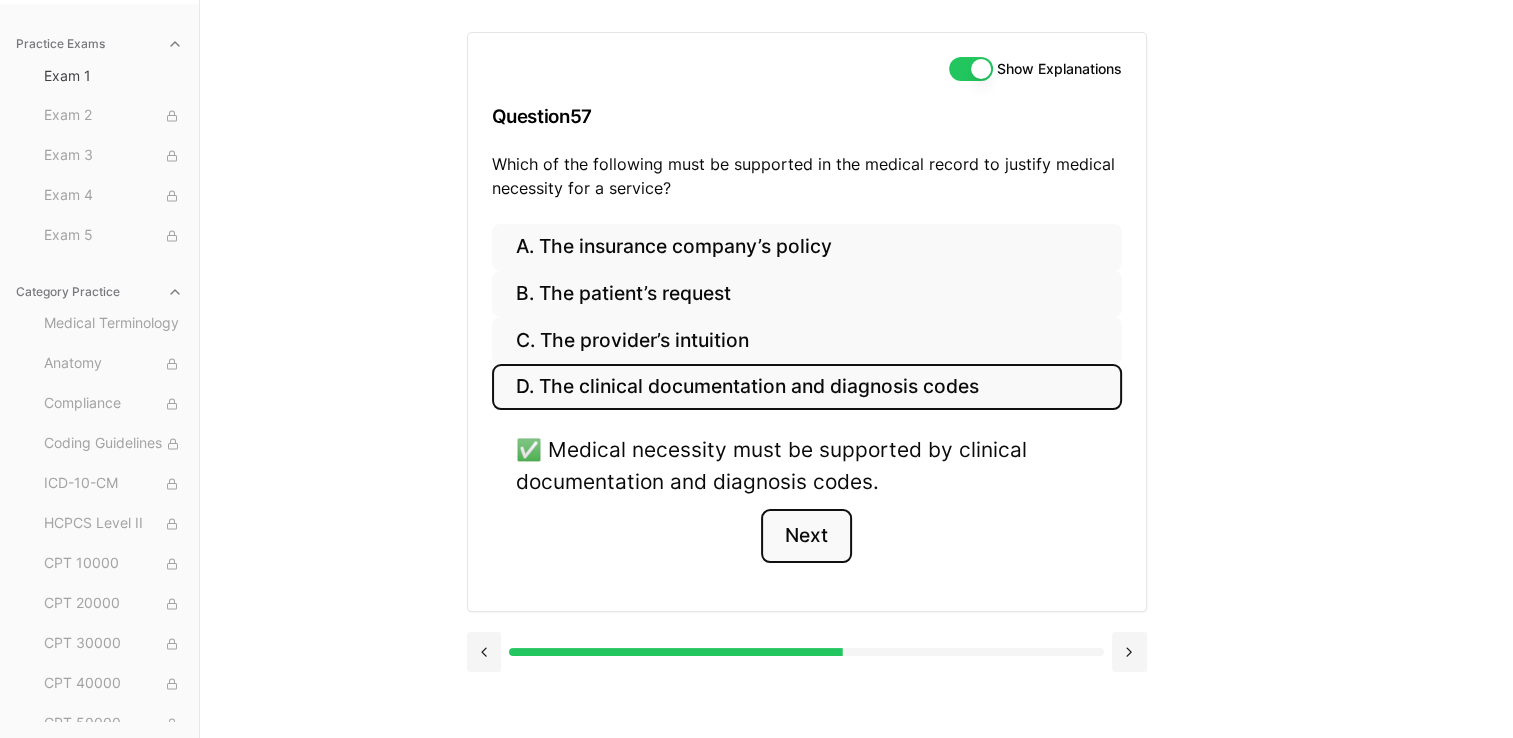 click on "Next" at bounding box center [806, 536] 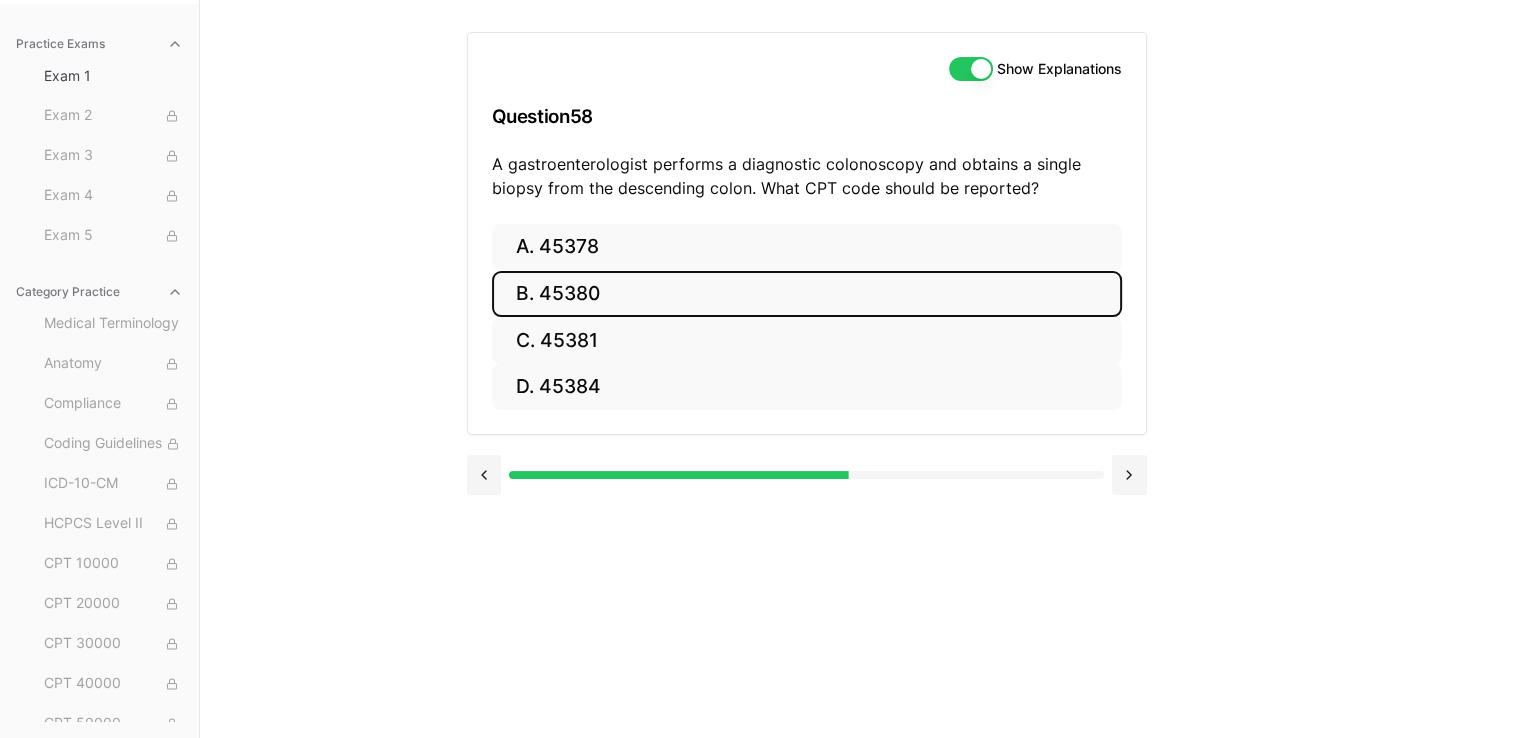 click on "B. 45380" at bounding box center (807, 294) 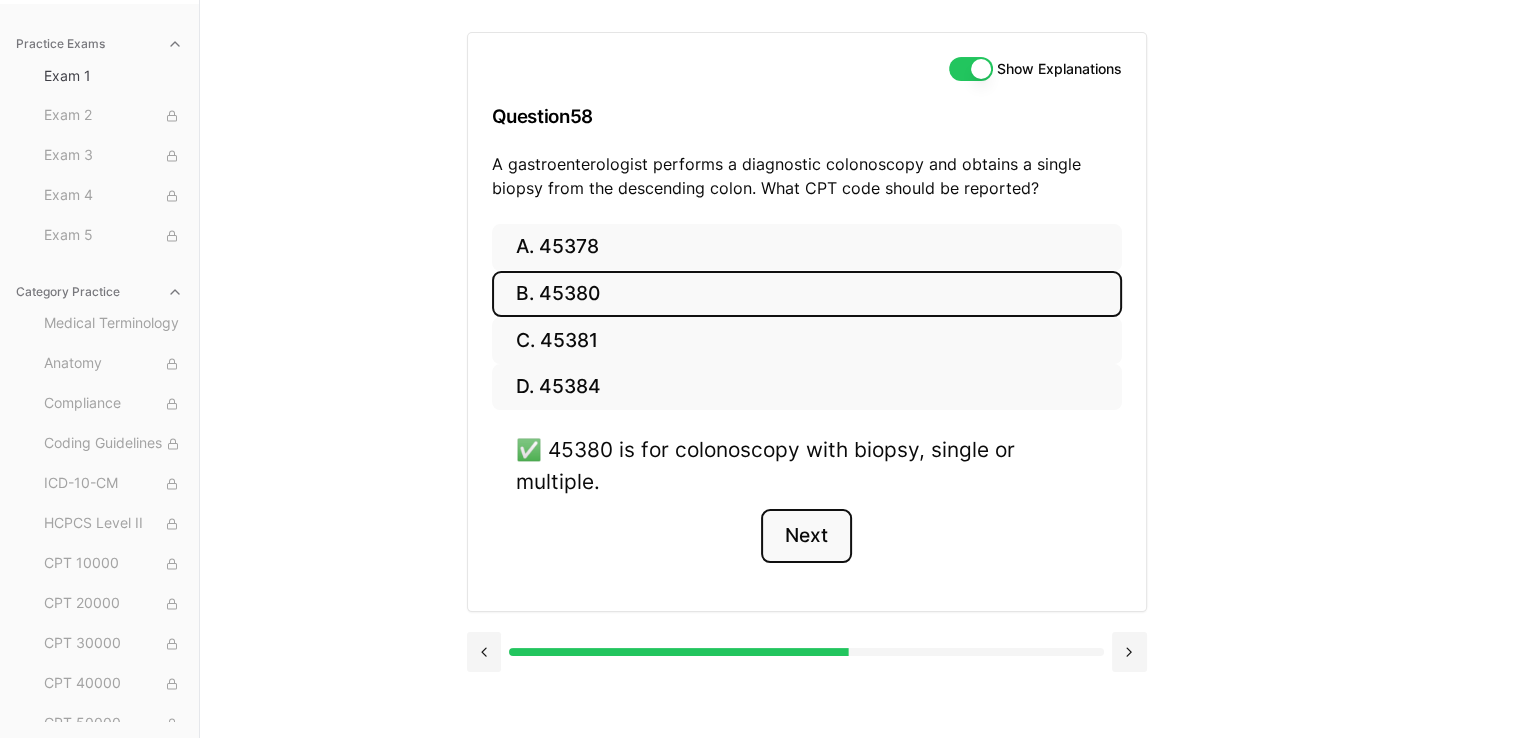 click on "Next" at bounding box center (806, 536) 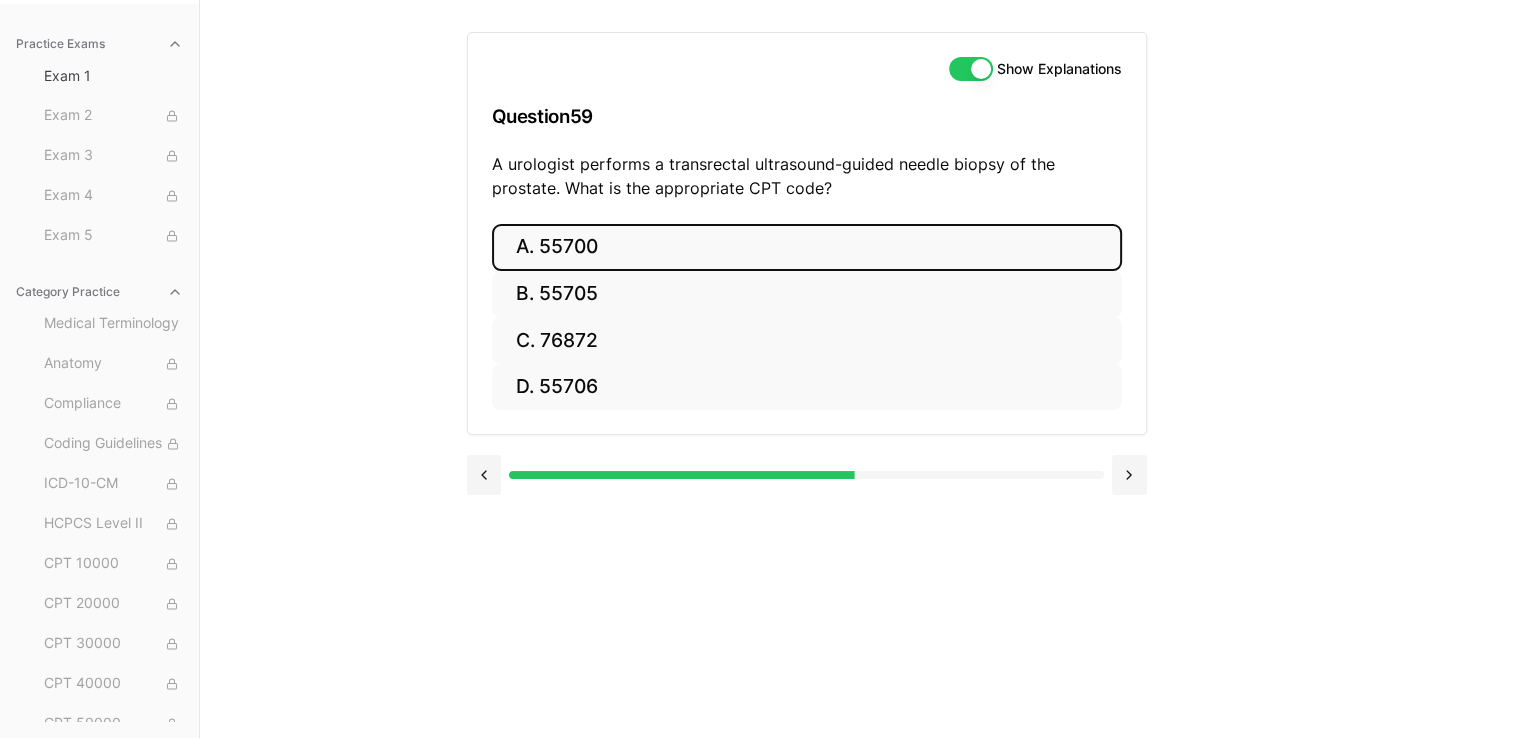 click on "A. 55700" at bounding box center (807, 247) 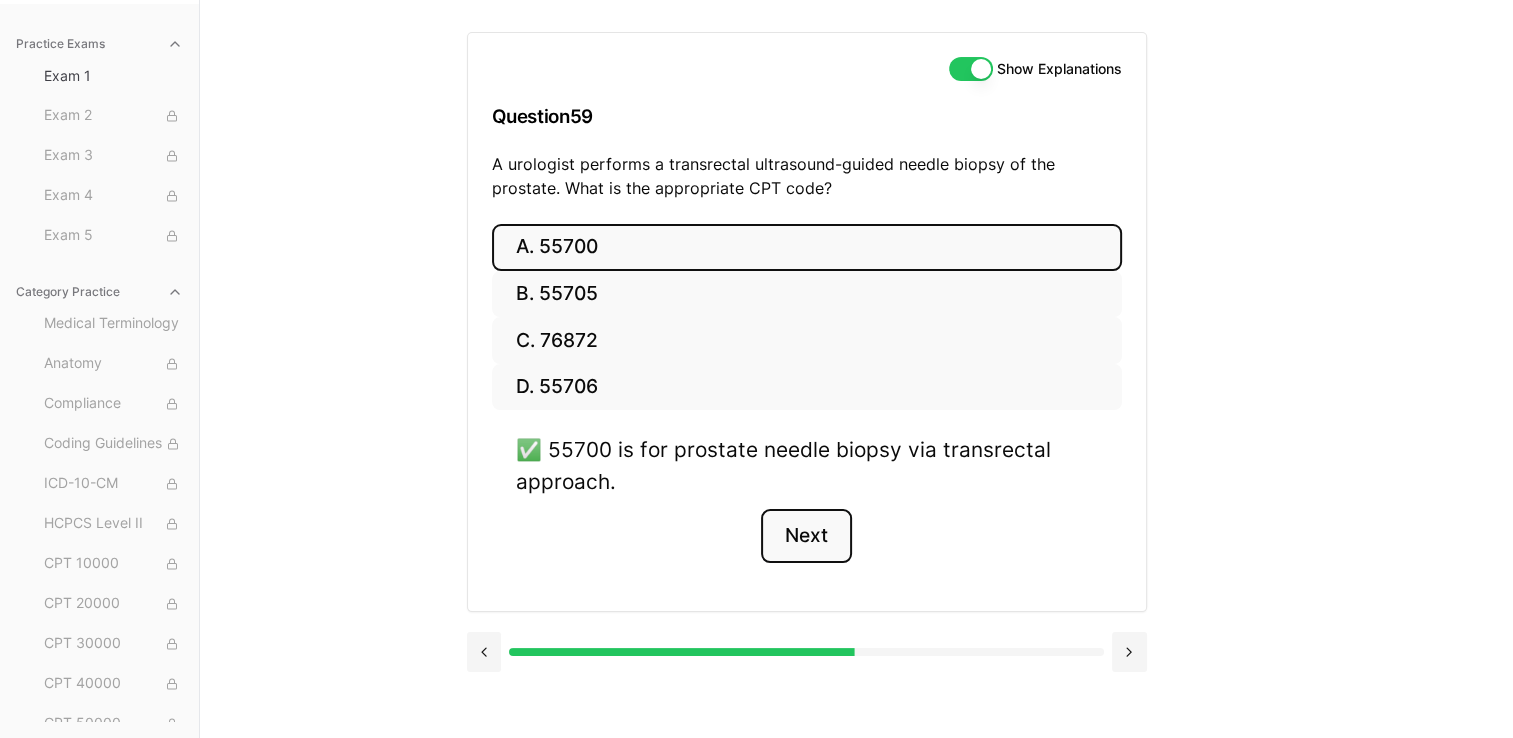 click on "Next" at bounding box center [806, 536] 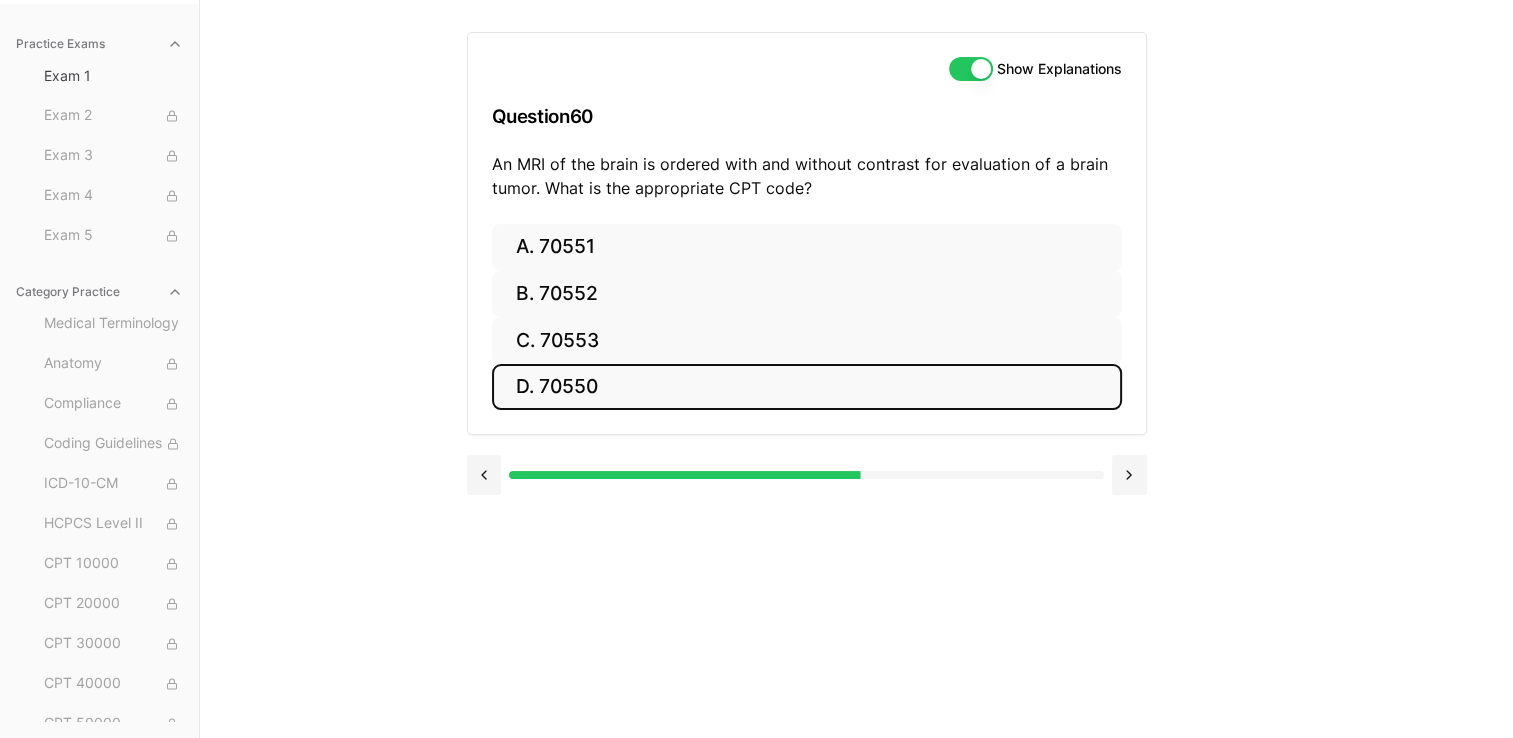 click on "D. 70550" at bounding box center [807, 387] 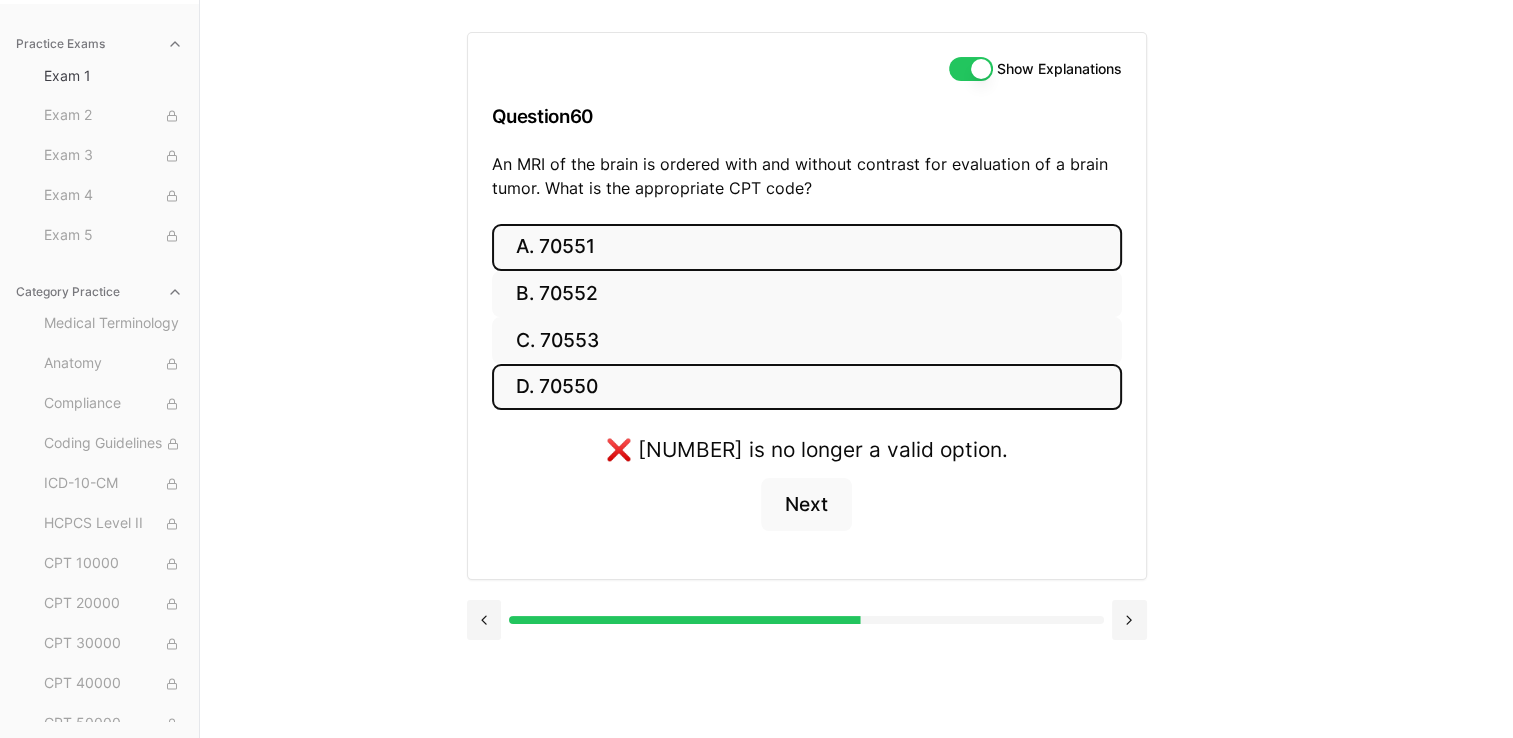 click on "A. 70551" at bounding box center [807, 247] 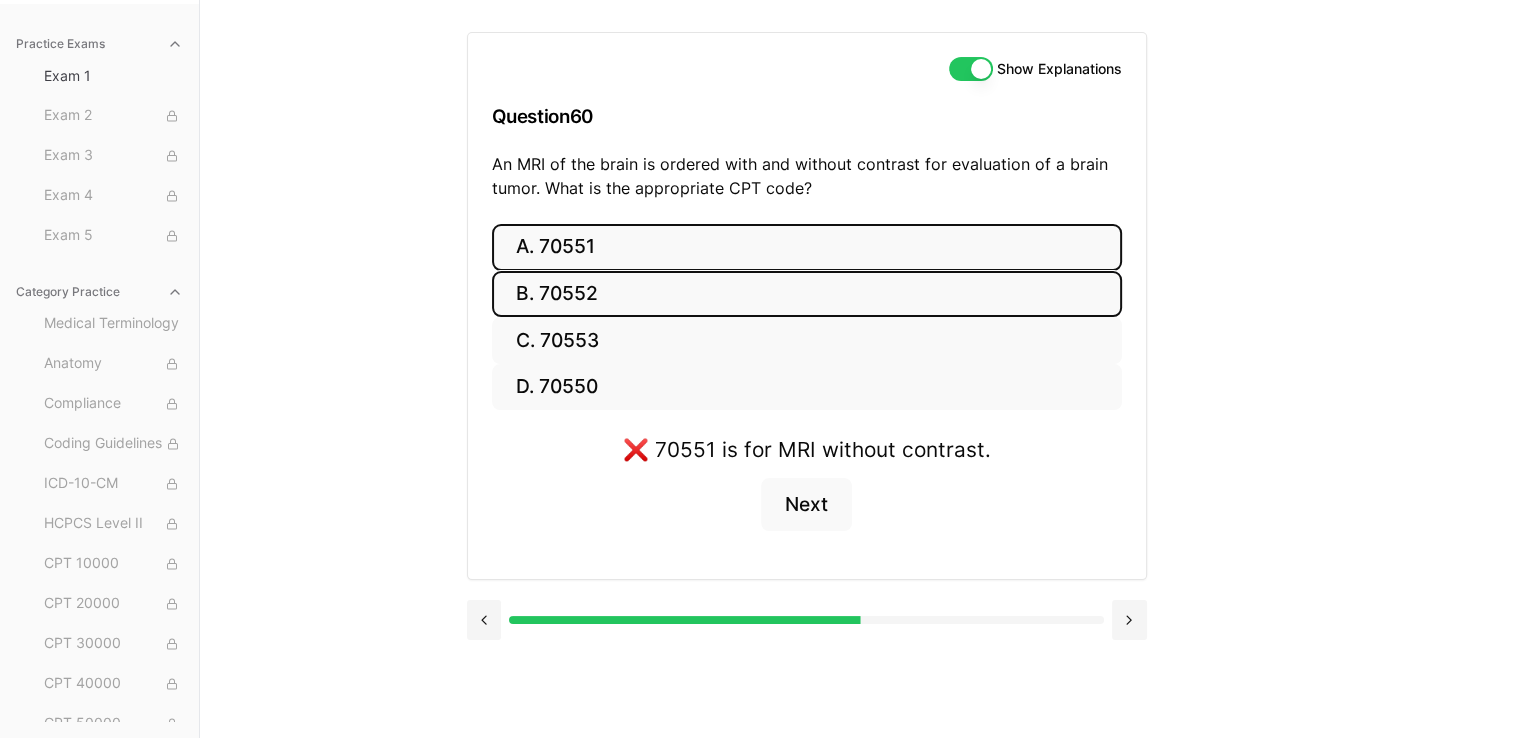 click on "B. 70552" at bounding box center (807, 294) 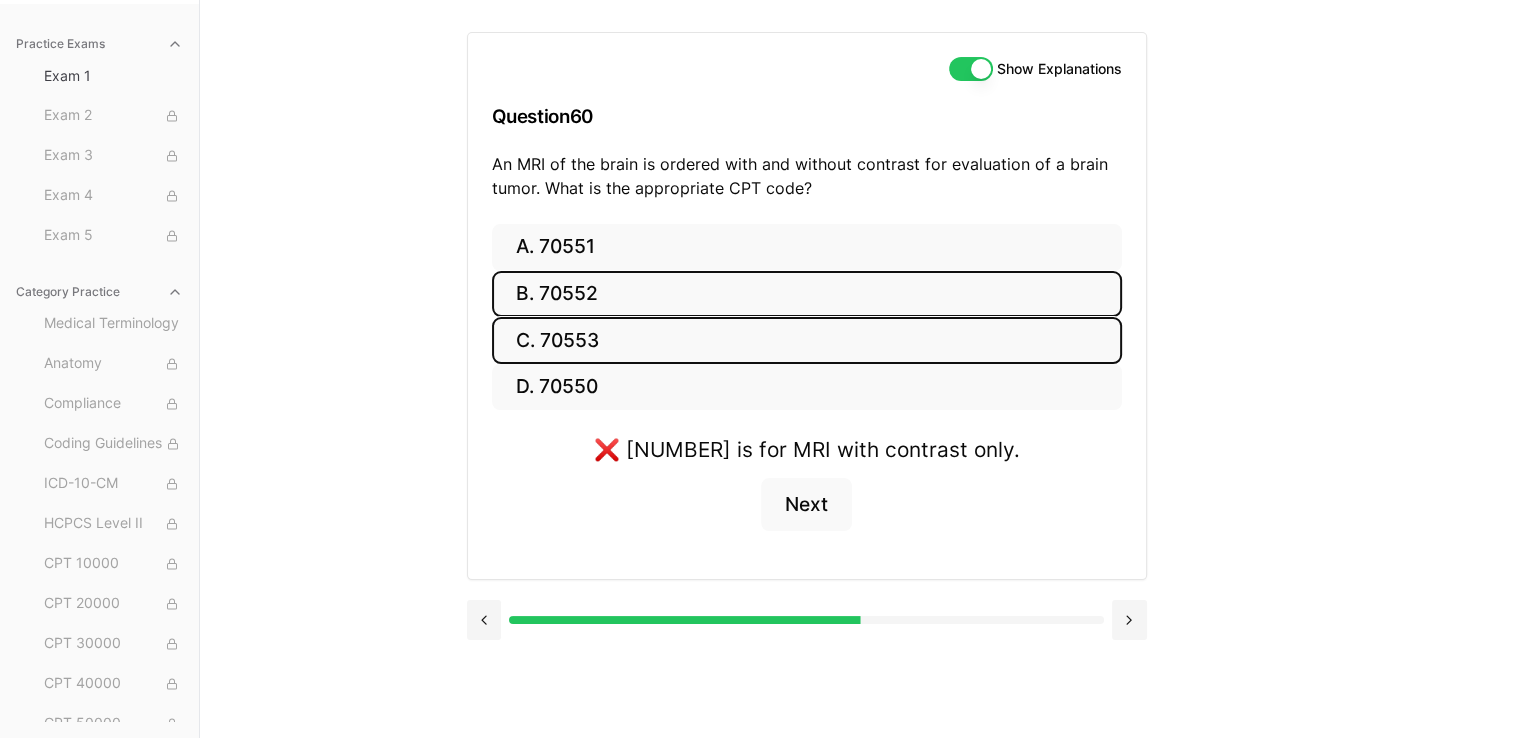click on "C. 70553" at bounding box center (807, 340) 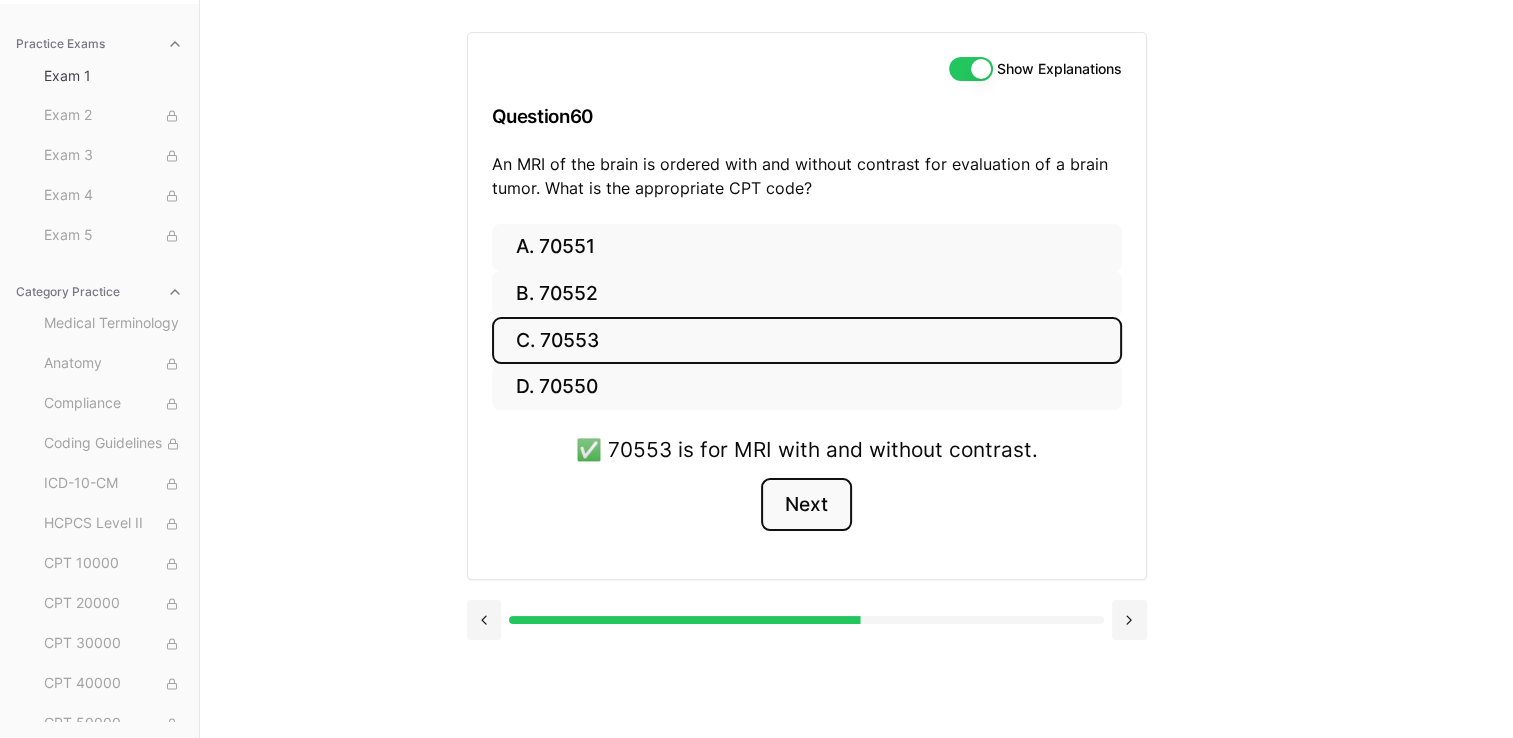 click on "Next" at bounding box center [806, 505] 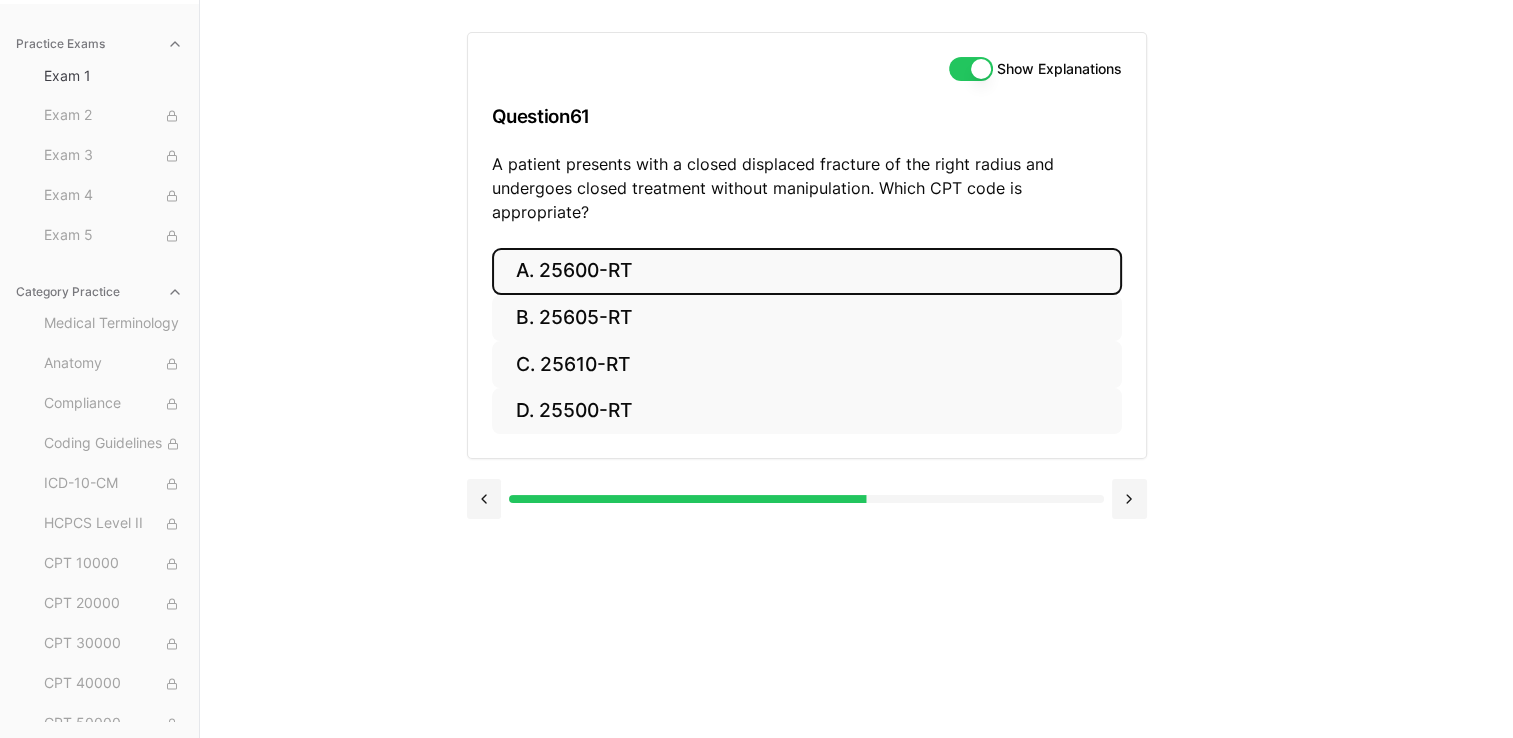 click on "A. 25600-RT" at bounding box center [807, 271] 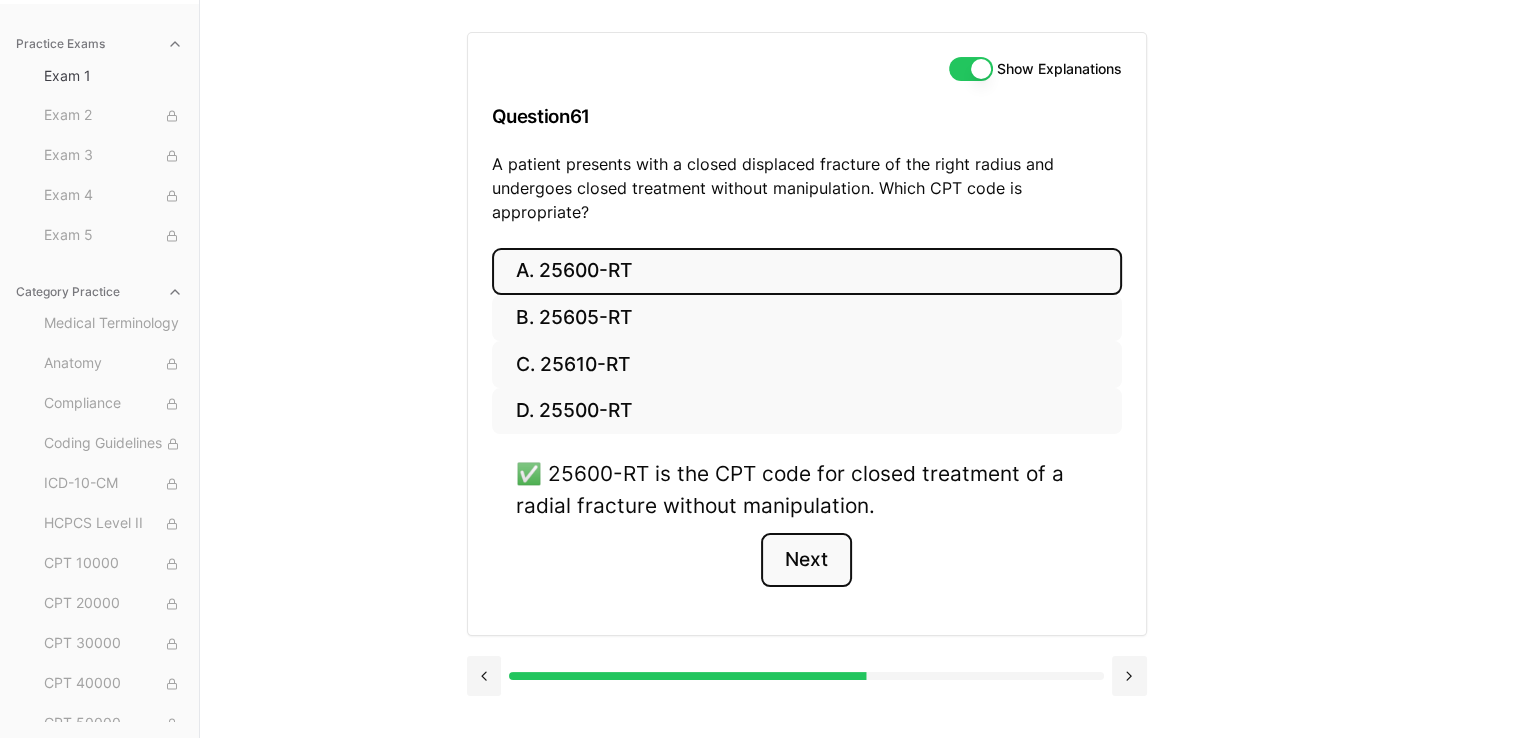 click on "Next" at bounding box center (806, 560) 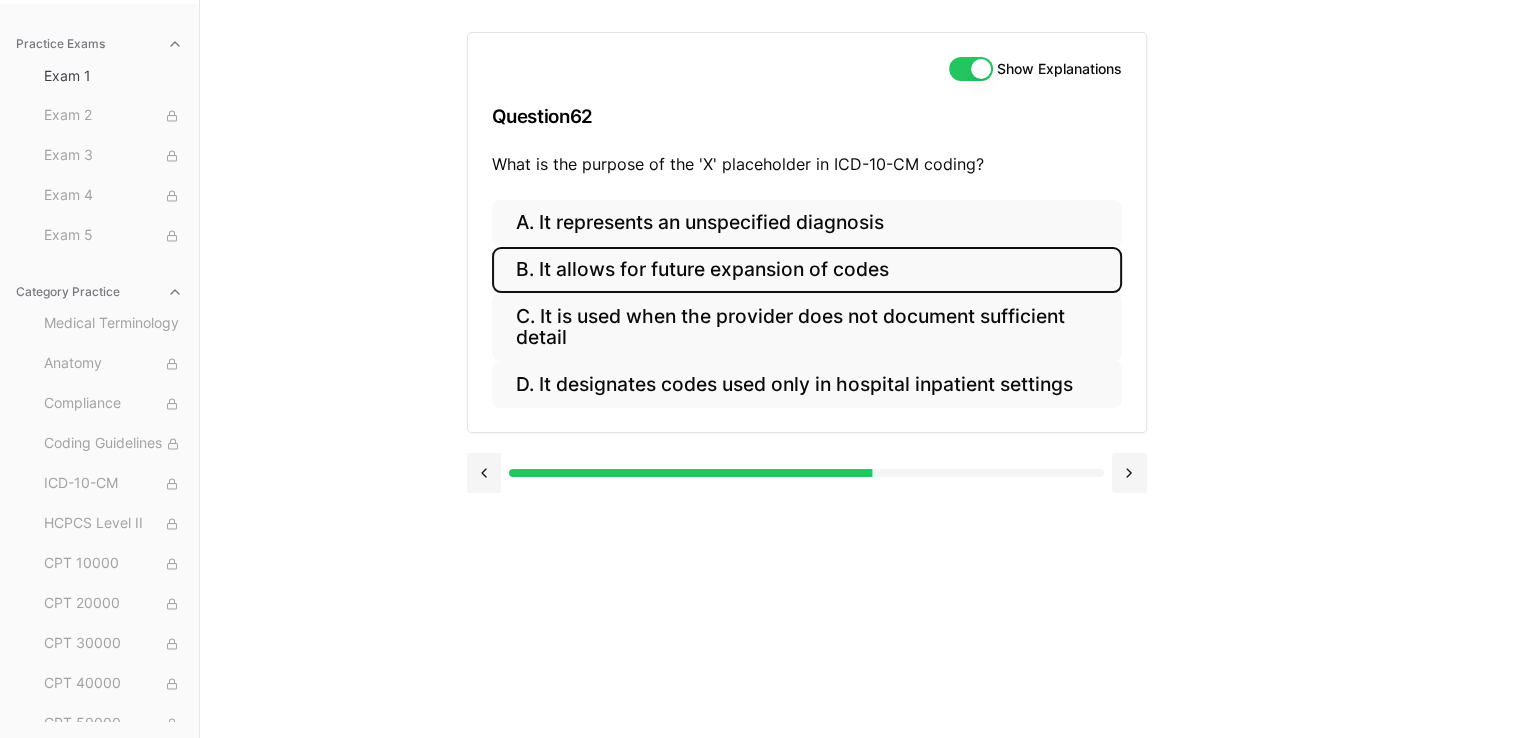 click on "B. It allows for future expansion of codes" at bounding box center (807, 270) 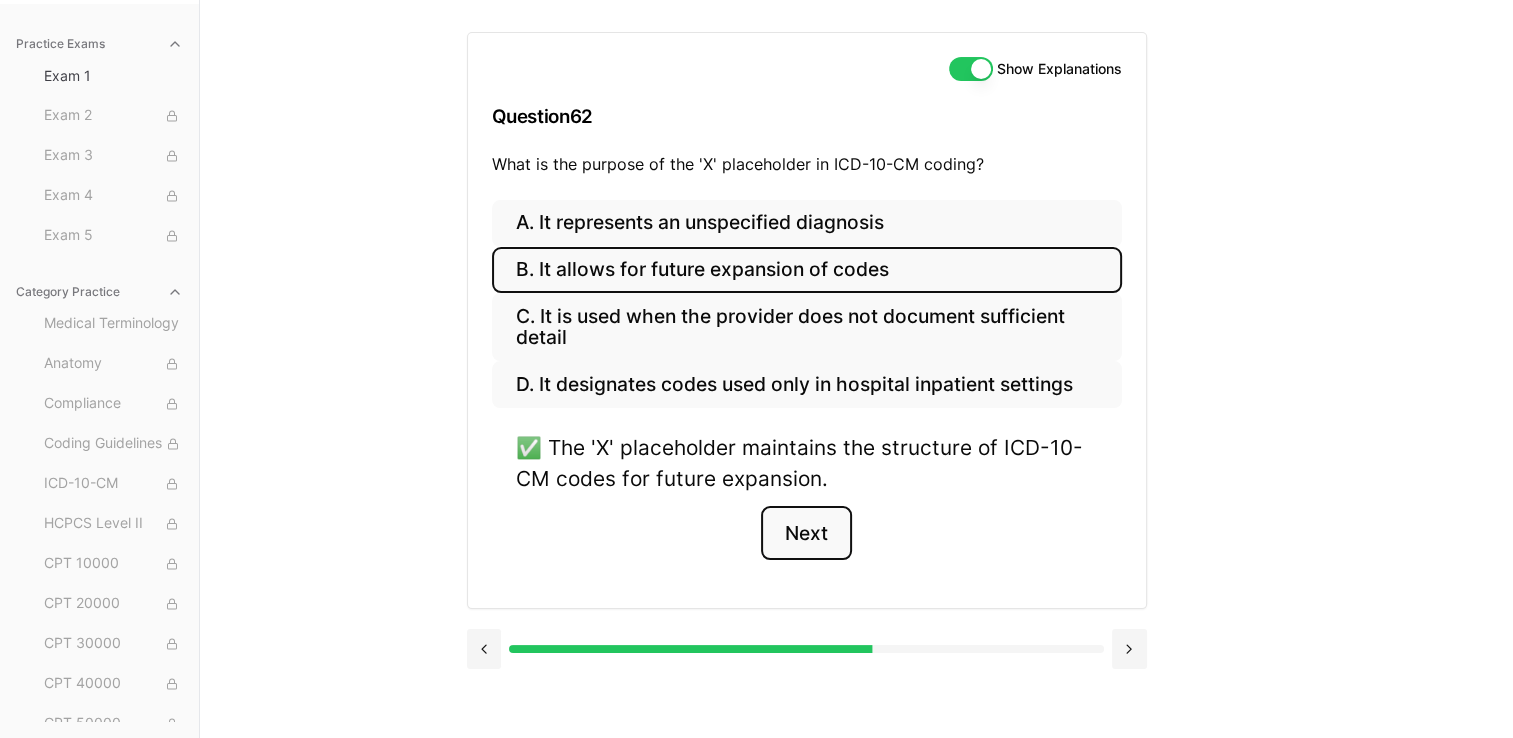 click on "Next" at bounding box center [806, 533] 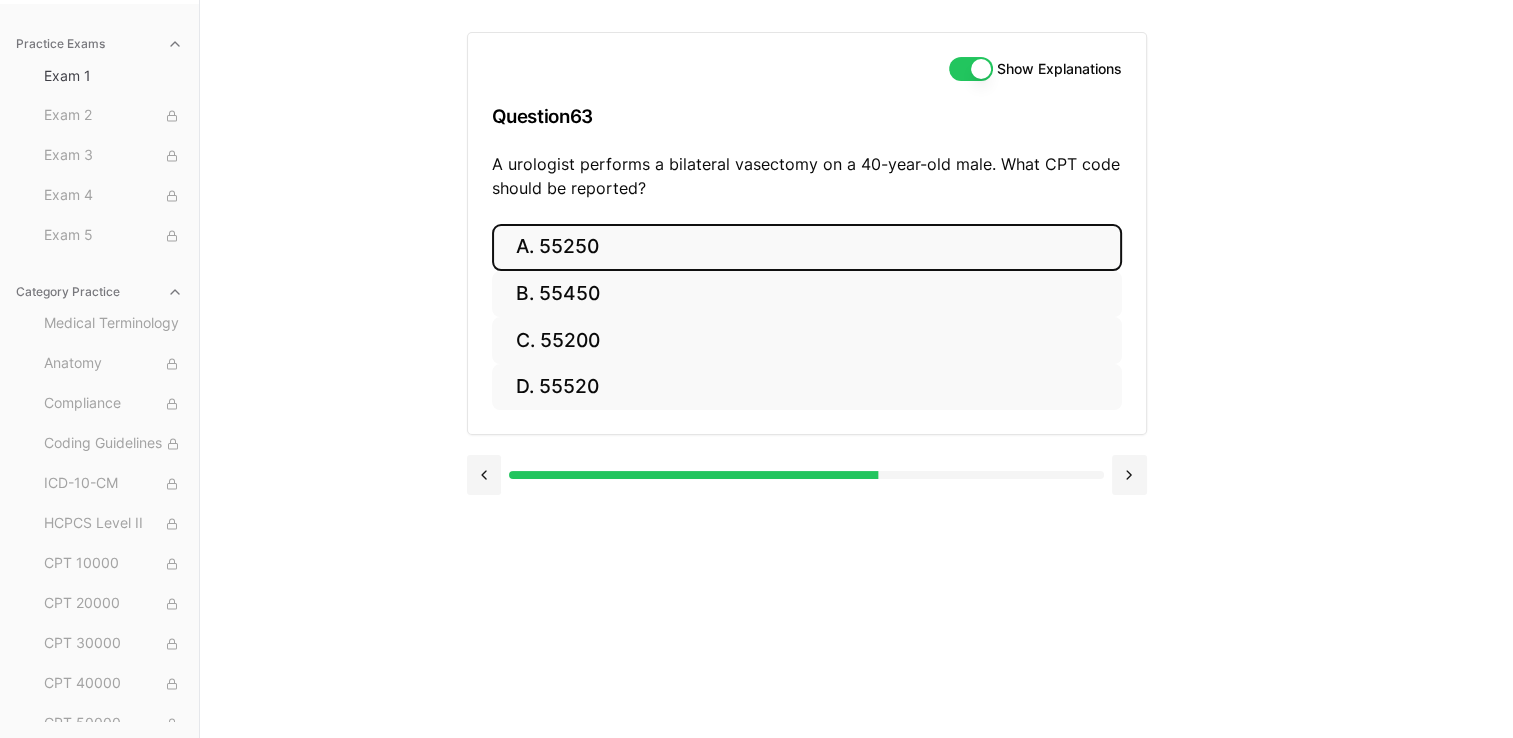click on "A. 55250" at bounding box center [807, 247] 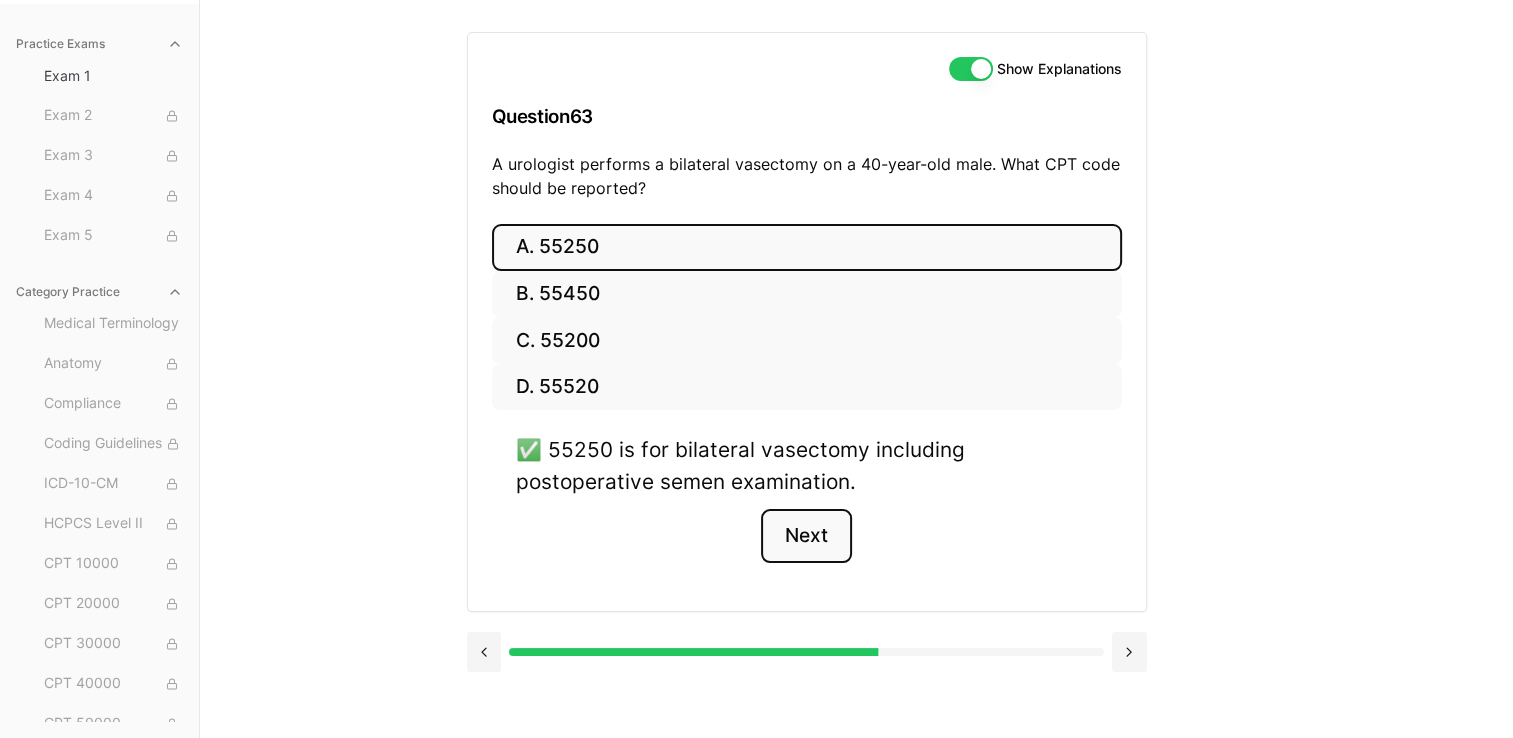 click on "Next" at bounding box center (806, 536) 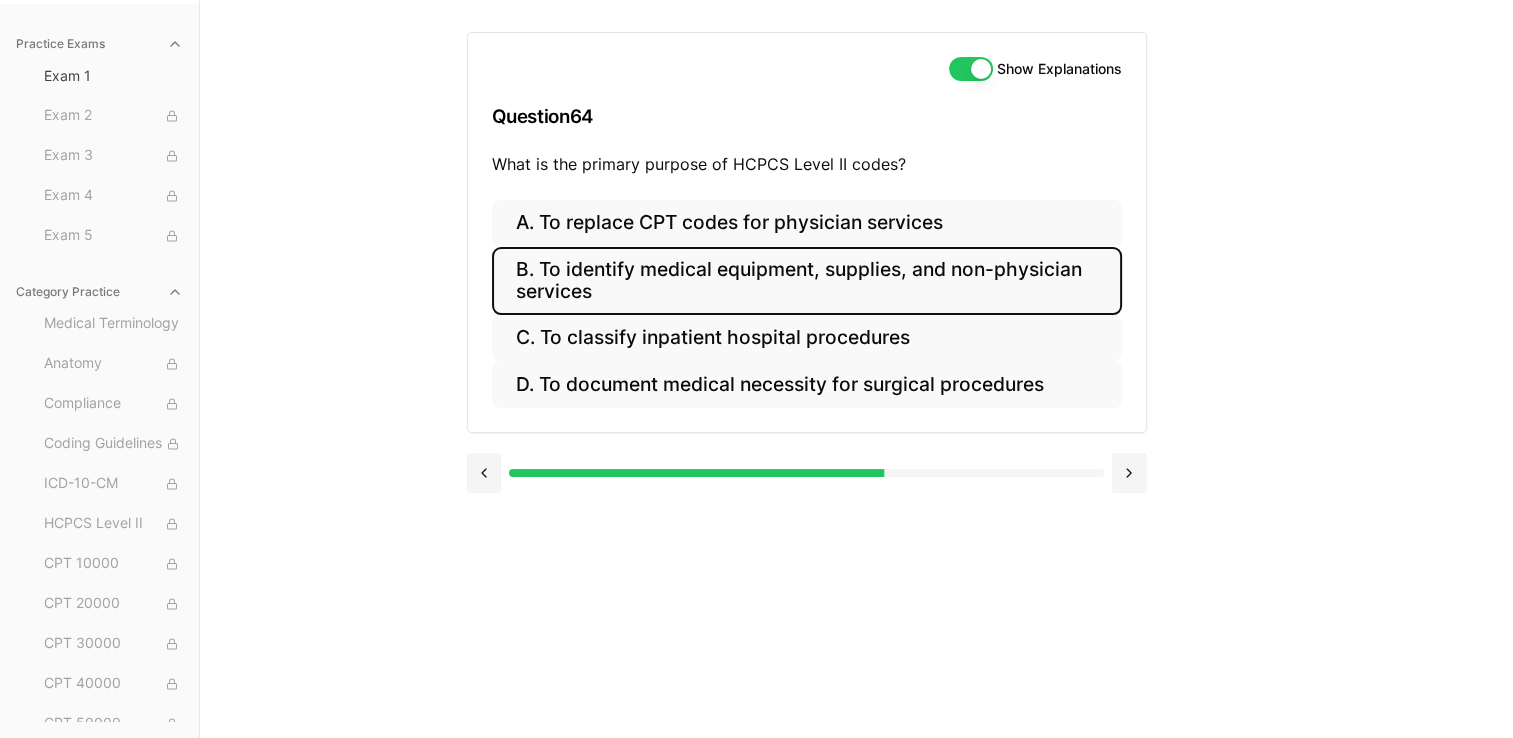 click on "B. To identify medical equipment, supplies, and non-physician services" at bounding box center [807, 281] 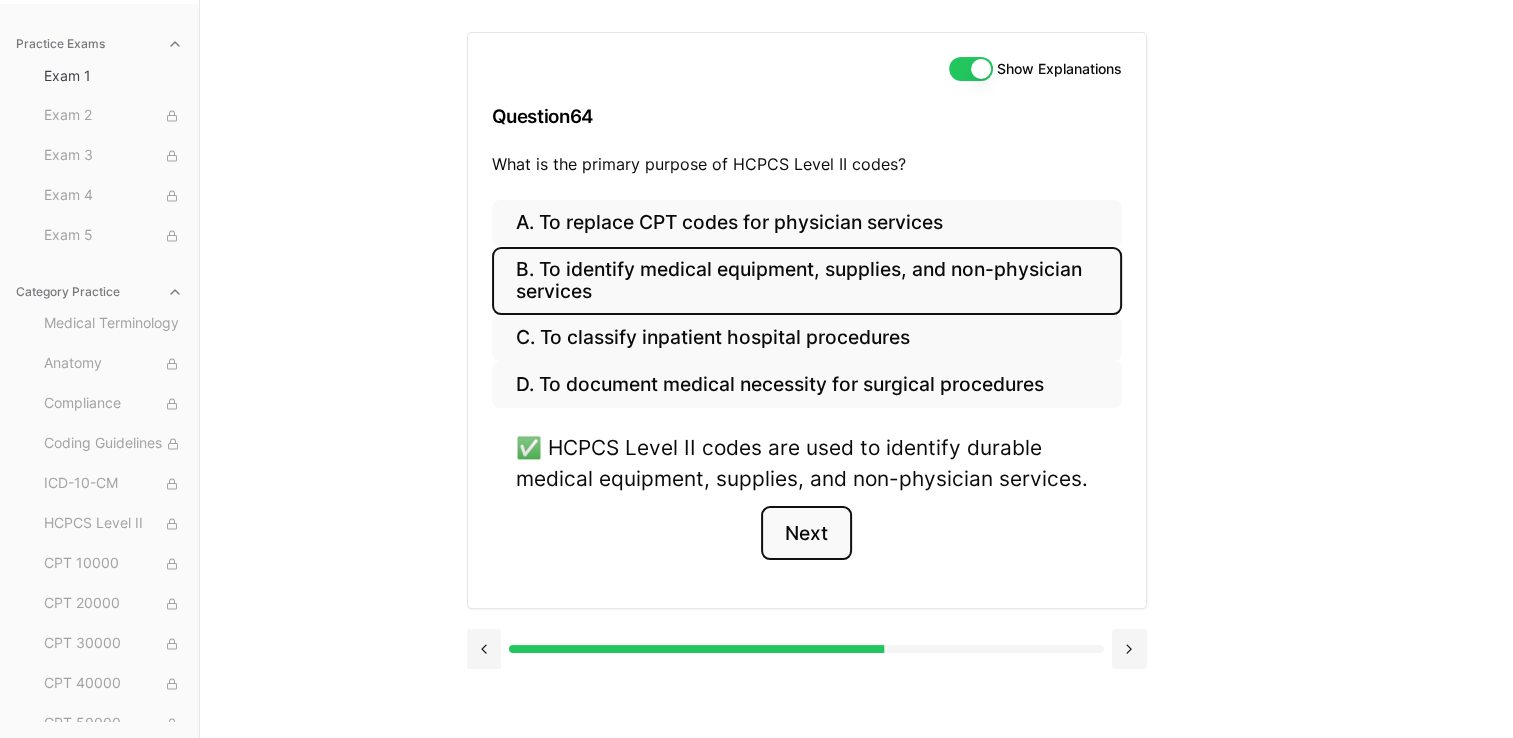 click on "Next" at bounding box center (806, 533) 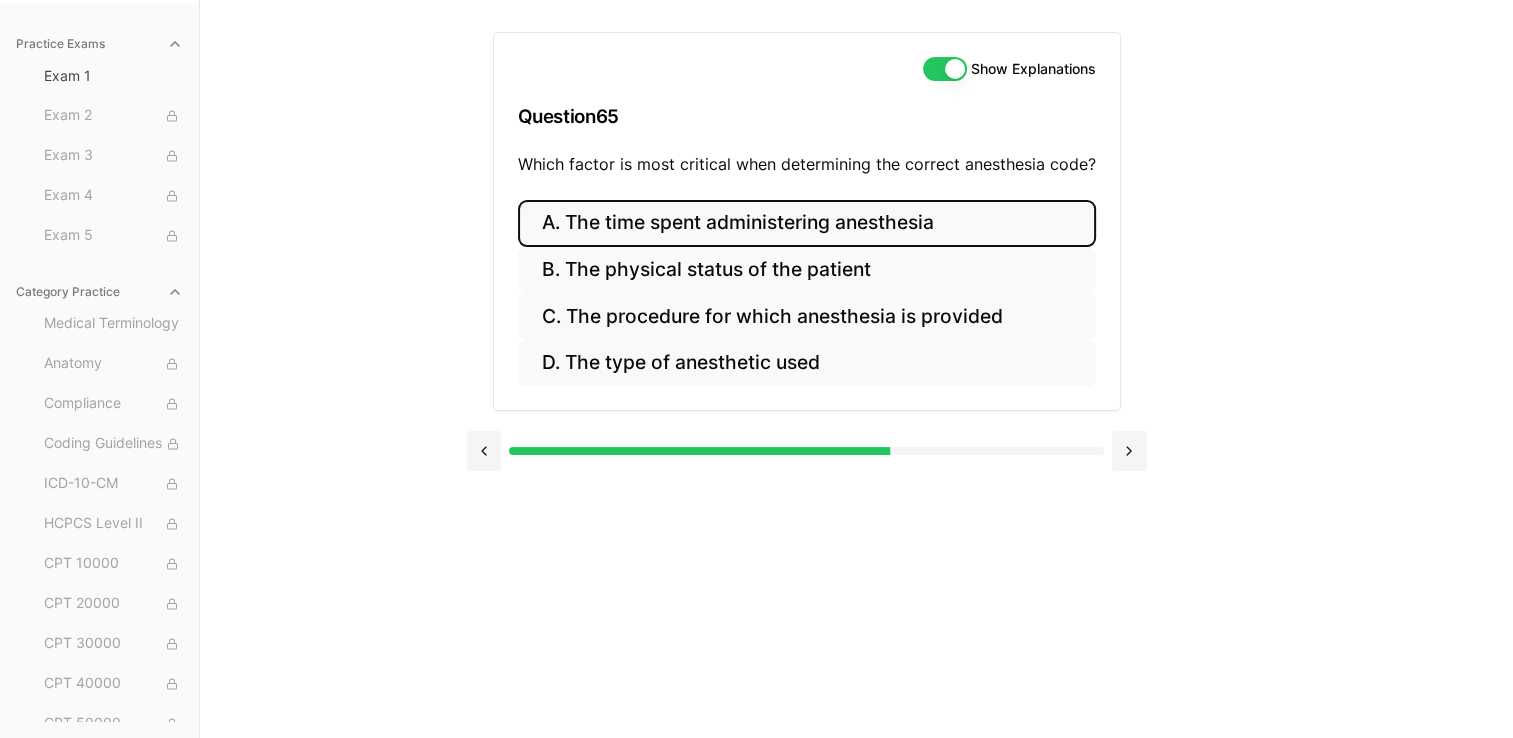click on "A. The time spent administering anesthesia" at bounding box center [807, 223] 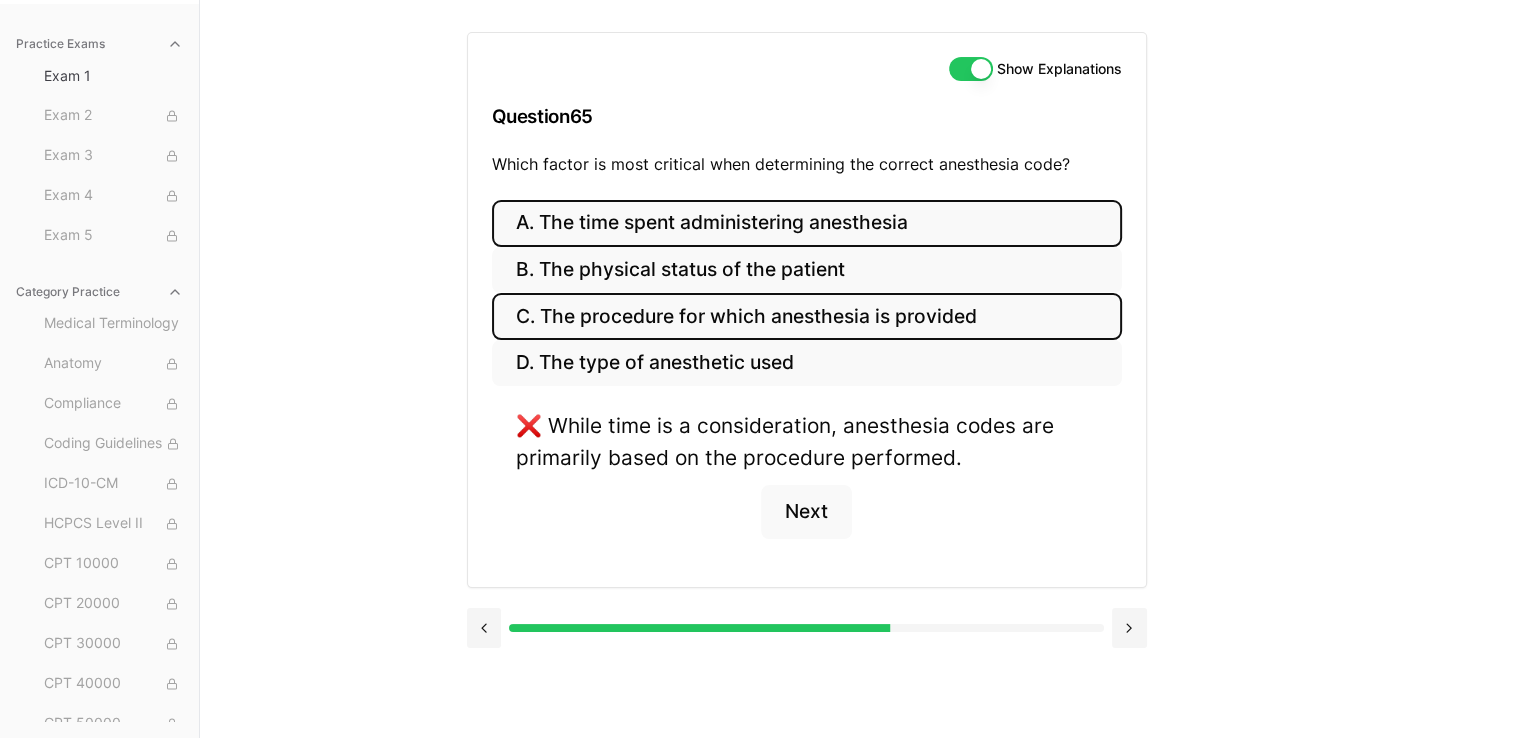 click on "C. The procedure for which anesthesia is provided" at bounding box center (807, 316) 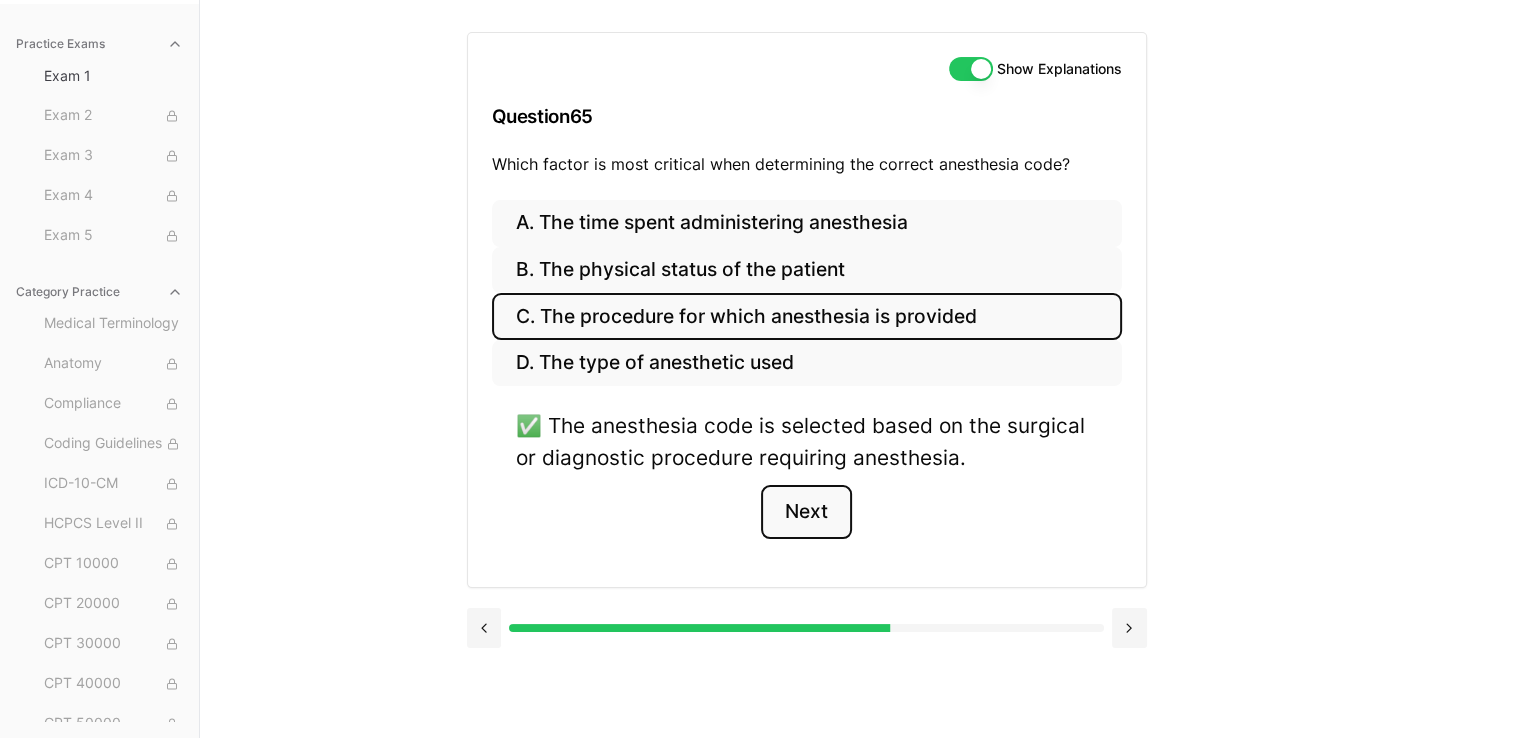 click on "Next" at bounding box center (806, 512) 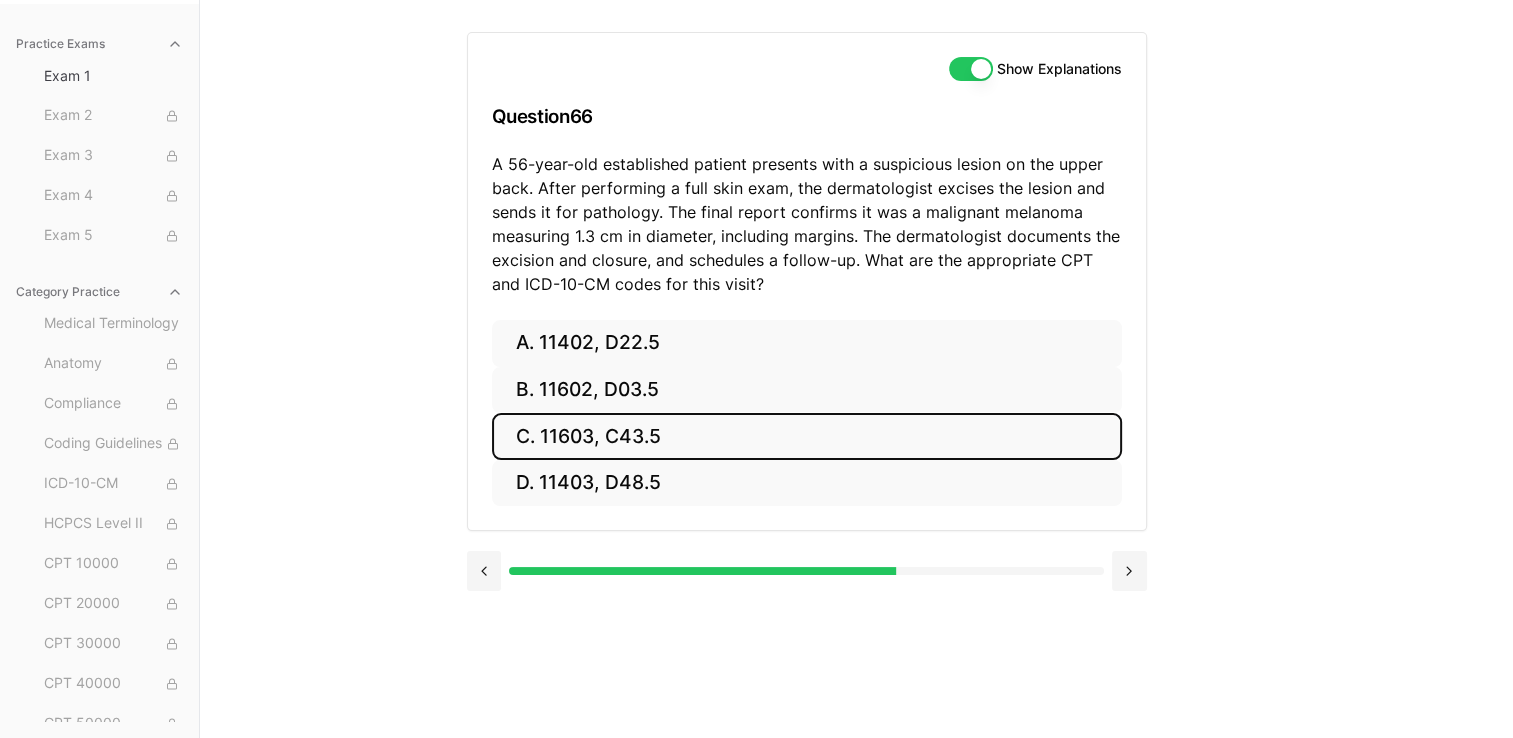 click on "C. 11603, C43.5" at bounding box center [807, 436] 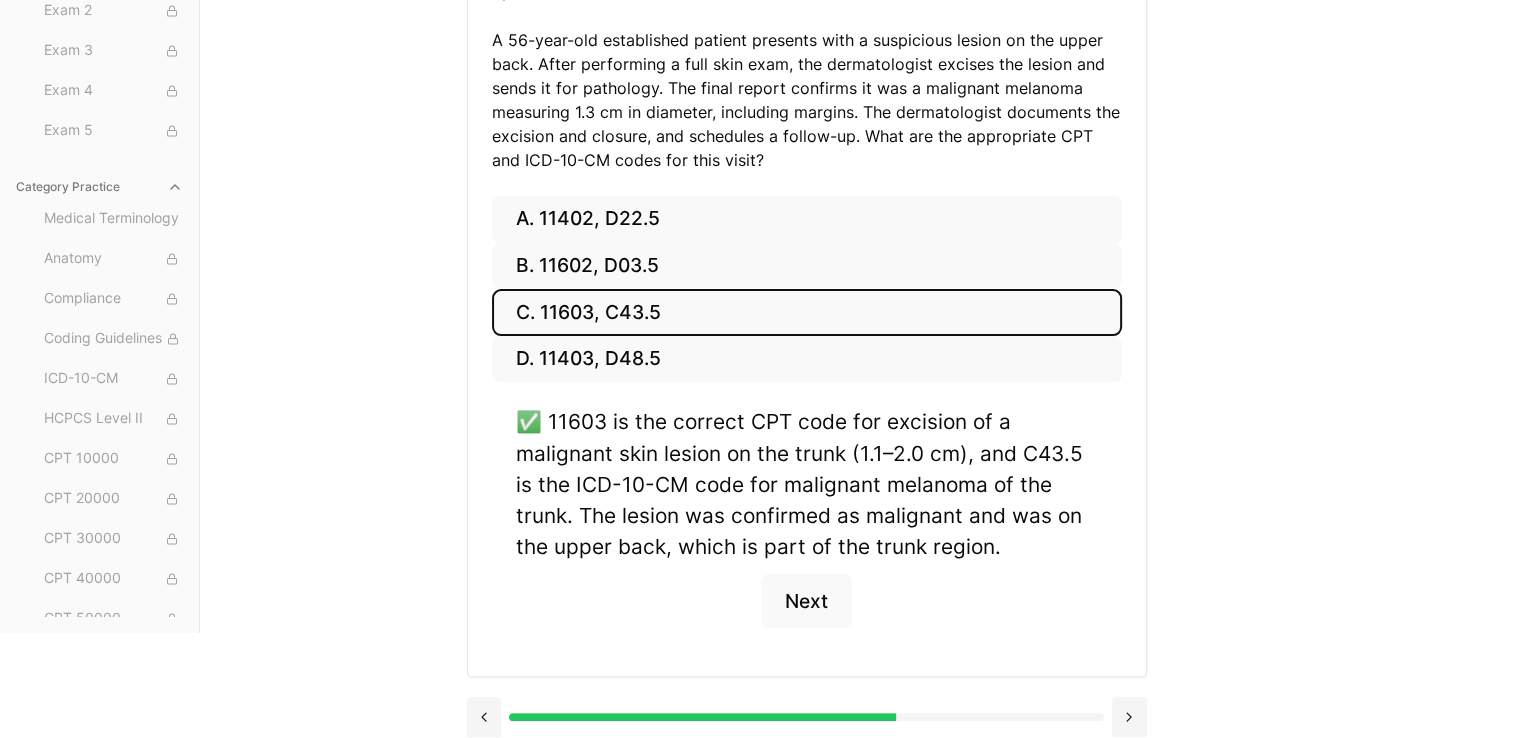 scroll, scrollTop: 320, scrollLeft: 0, axis: vertical 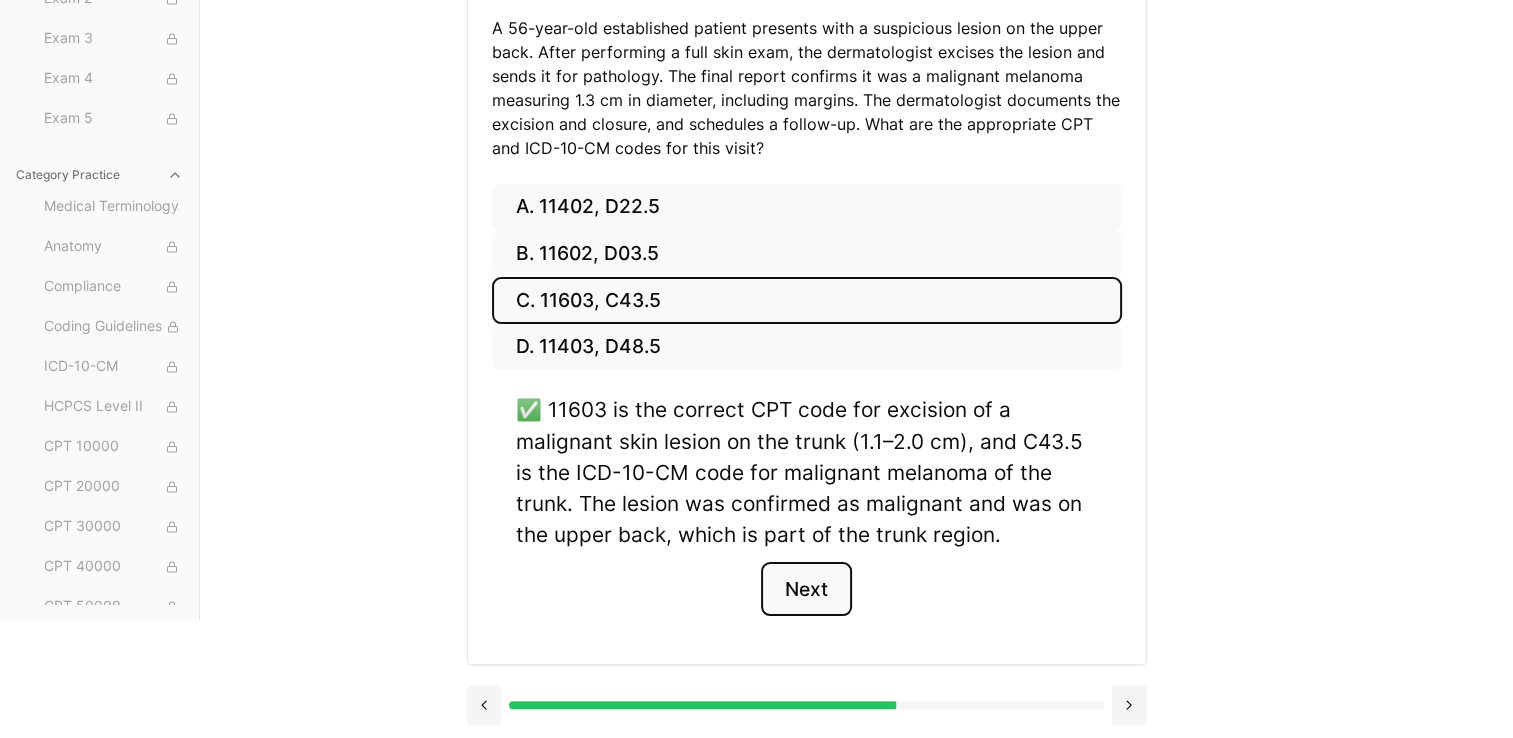 click on "Next" at bounding box center [806, 589] 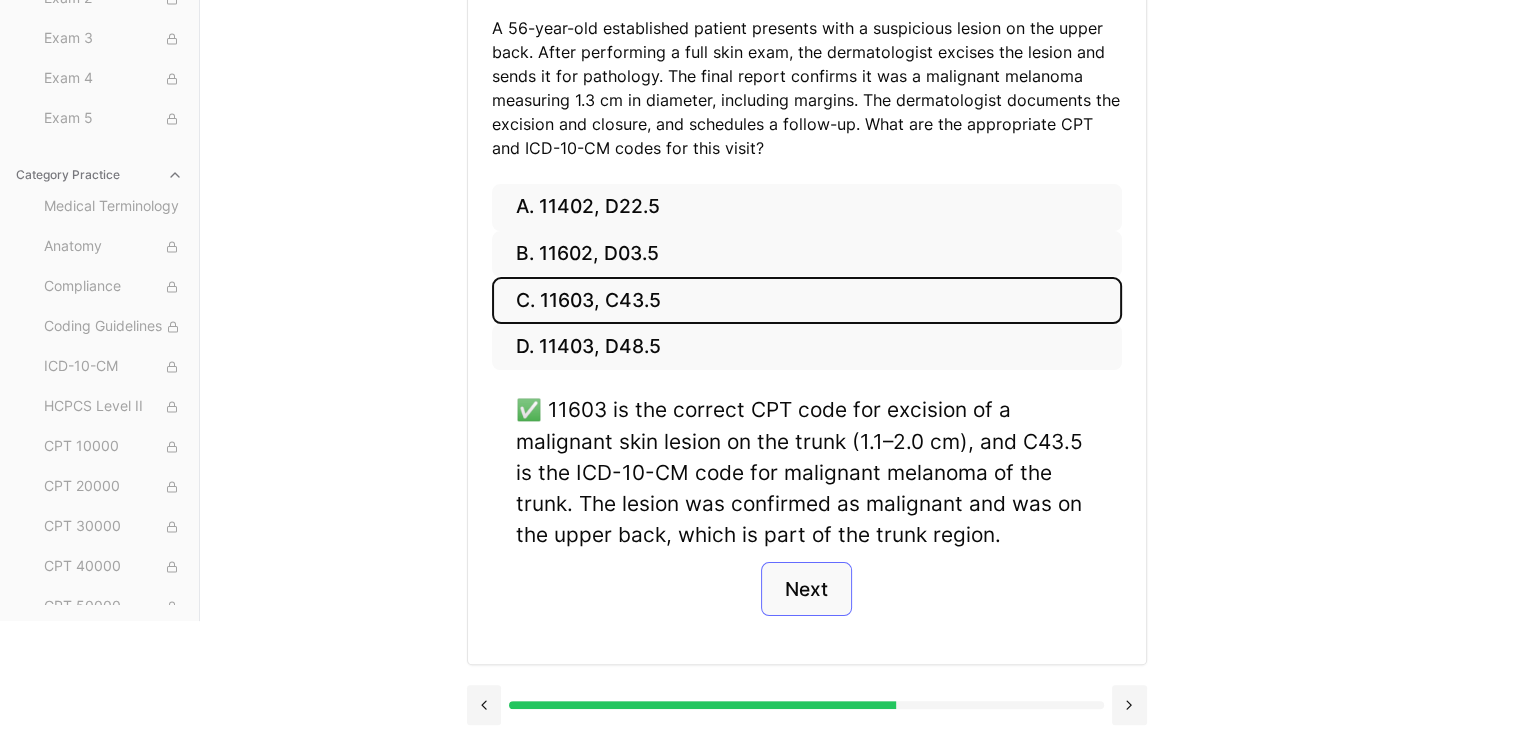 scroll, scrollTop: 184, scrollLeft: 0, axis: vertical 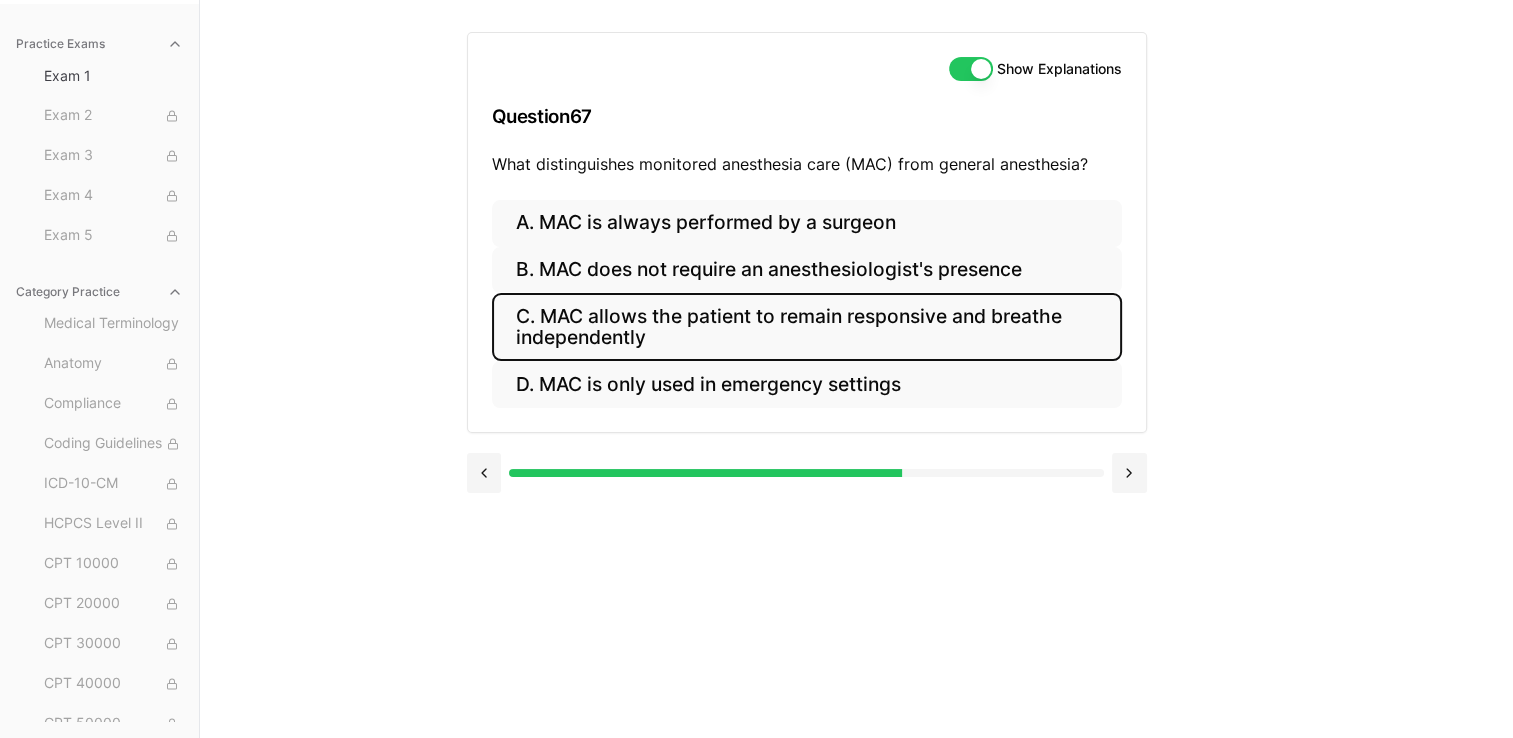click on "C. MAC allows the patient to remain responsive and breathe independently" at bounding box center [807, 327] 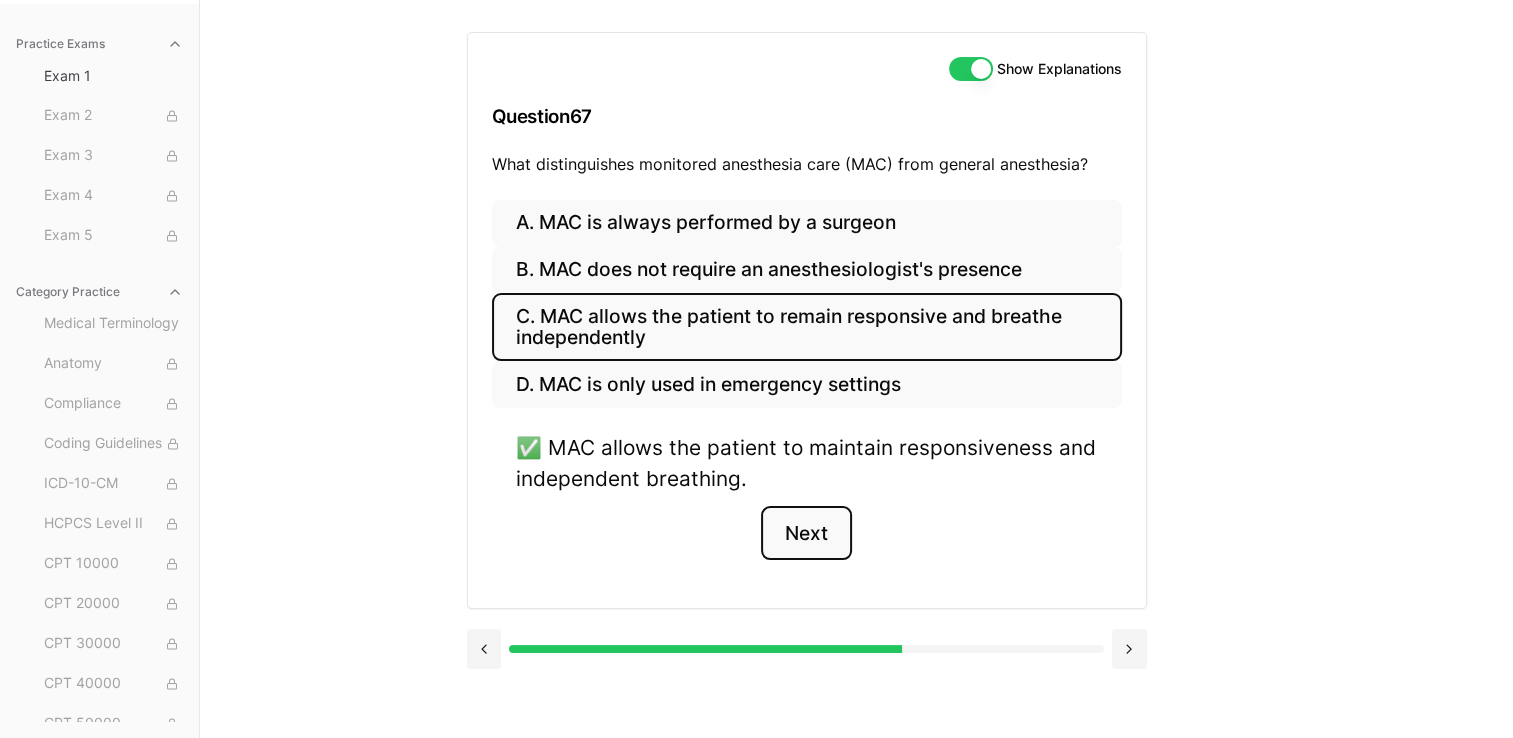 click on "Next" at bounding box center (806, 533) 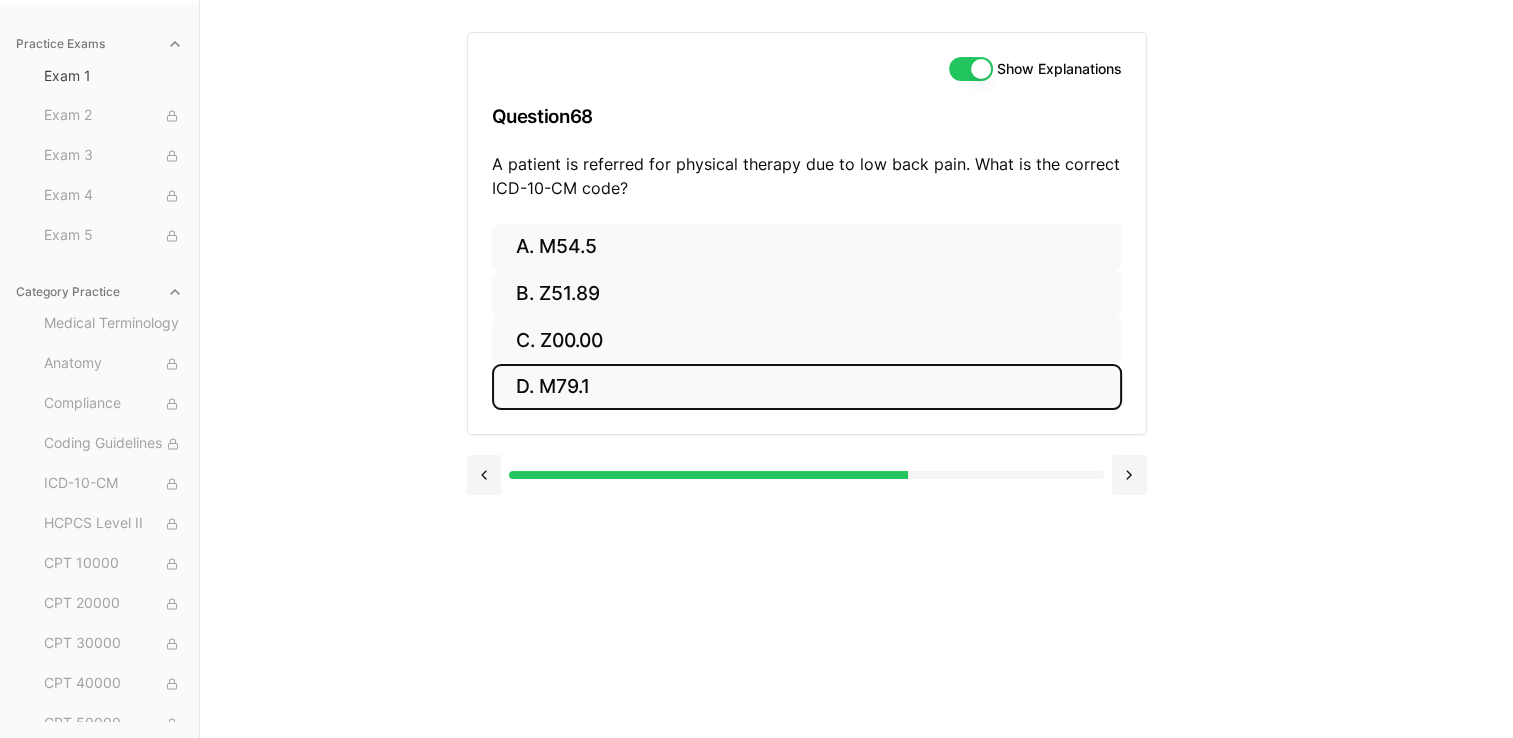 click on "D. M79.1" at bounding box center [807, 387] 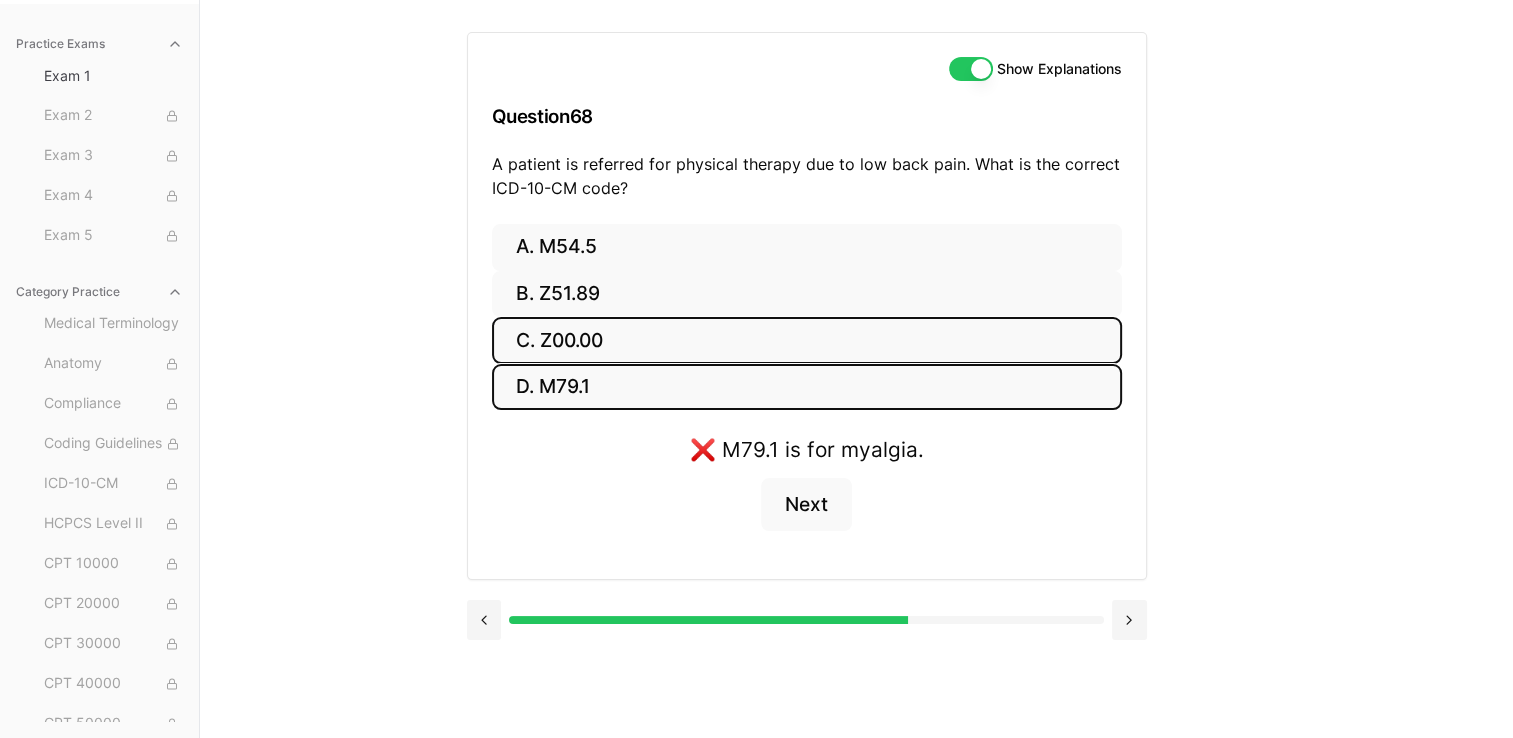 click on "C. Z00.00" at bounding box center [807, 340] 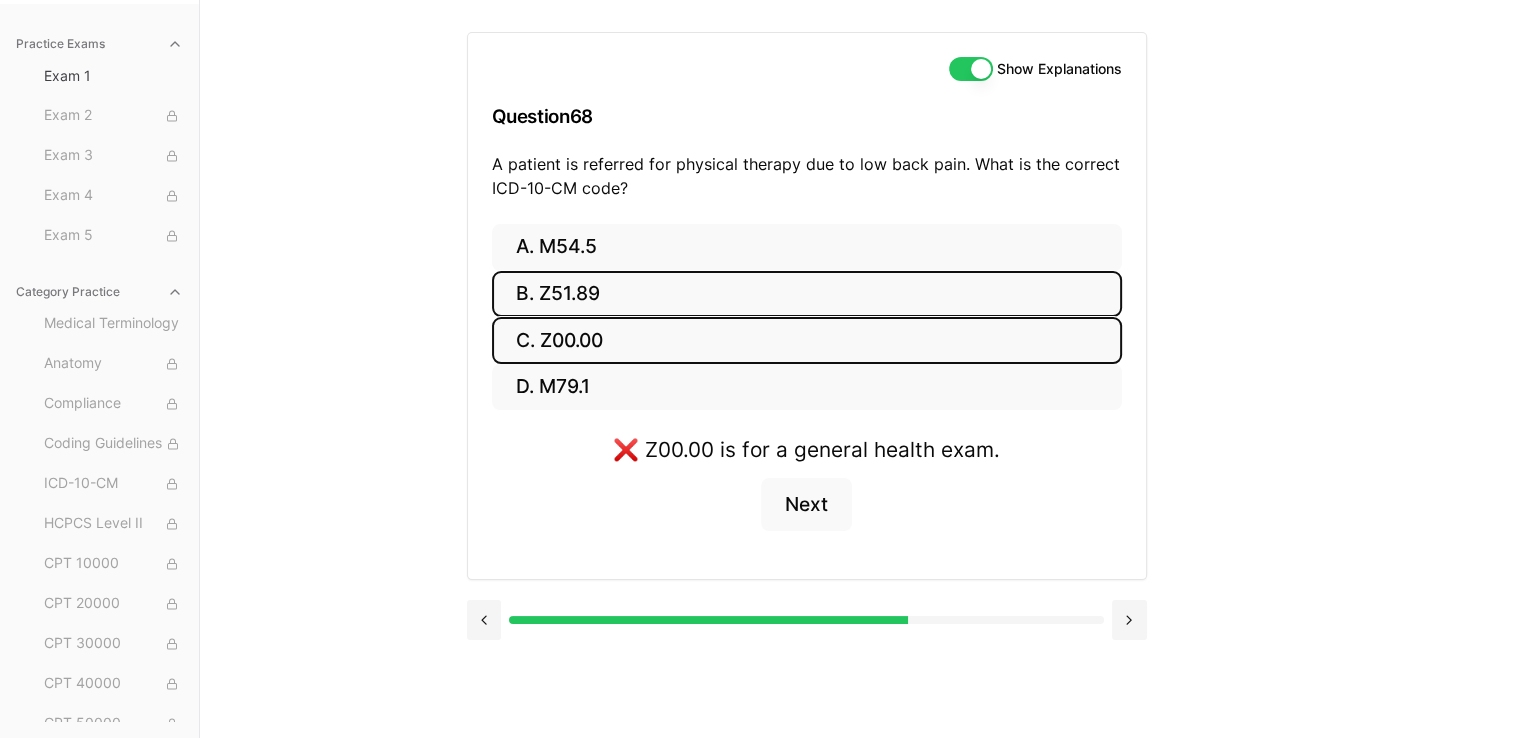 click on "B. Z51.89" at bounding box center [807, 294] 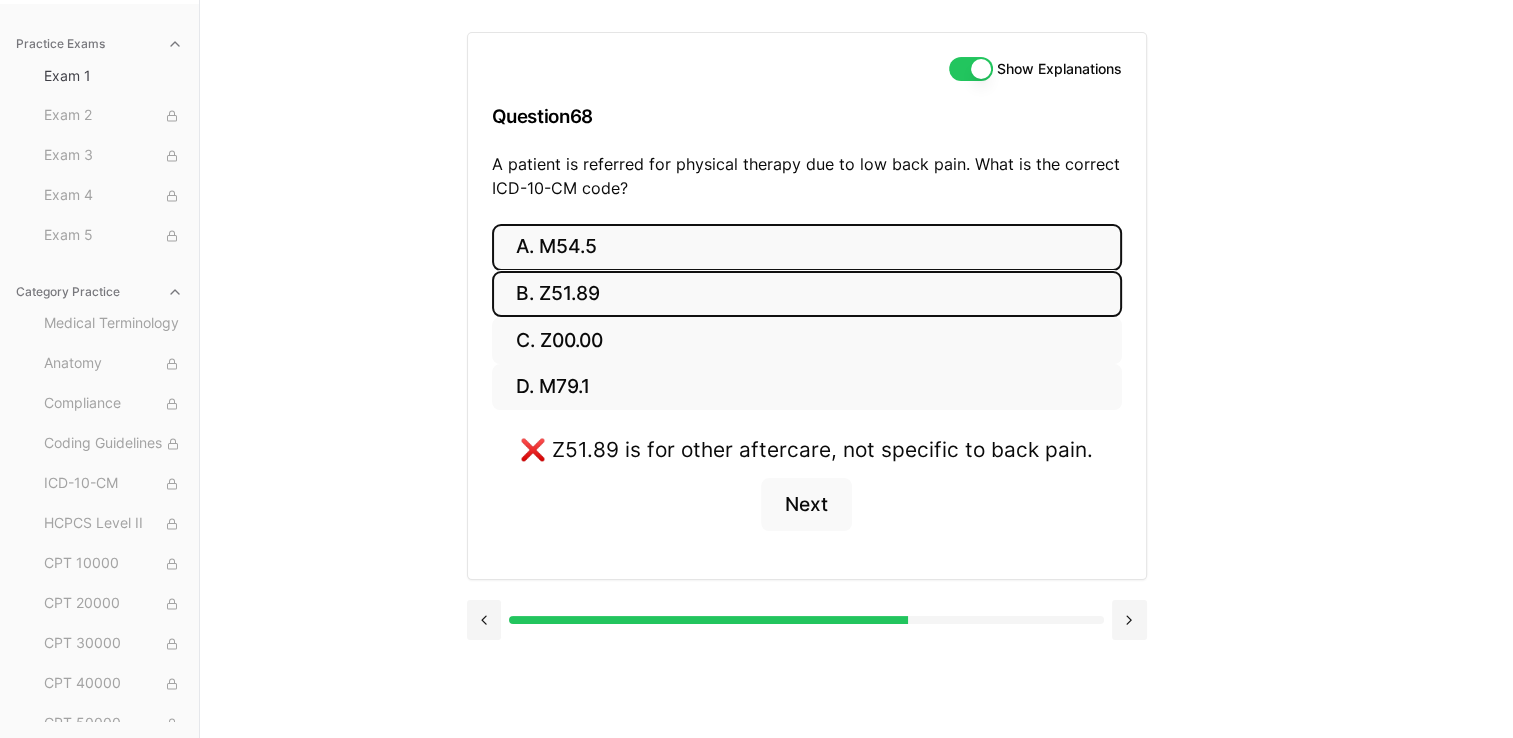 click on "A. M54.5" at bounding box center [807, 247] 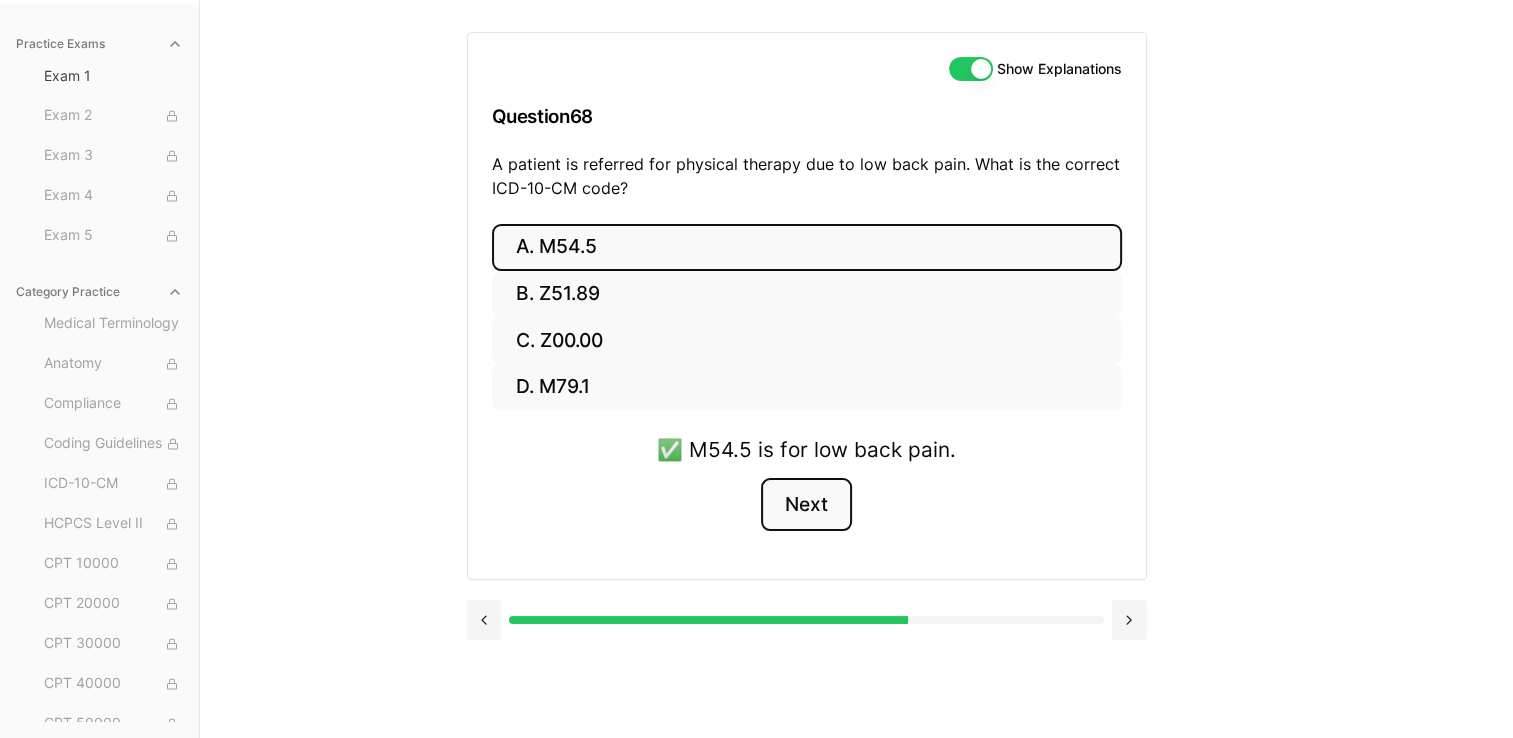 click on "Next" at bounding box center [806, 505] 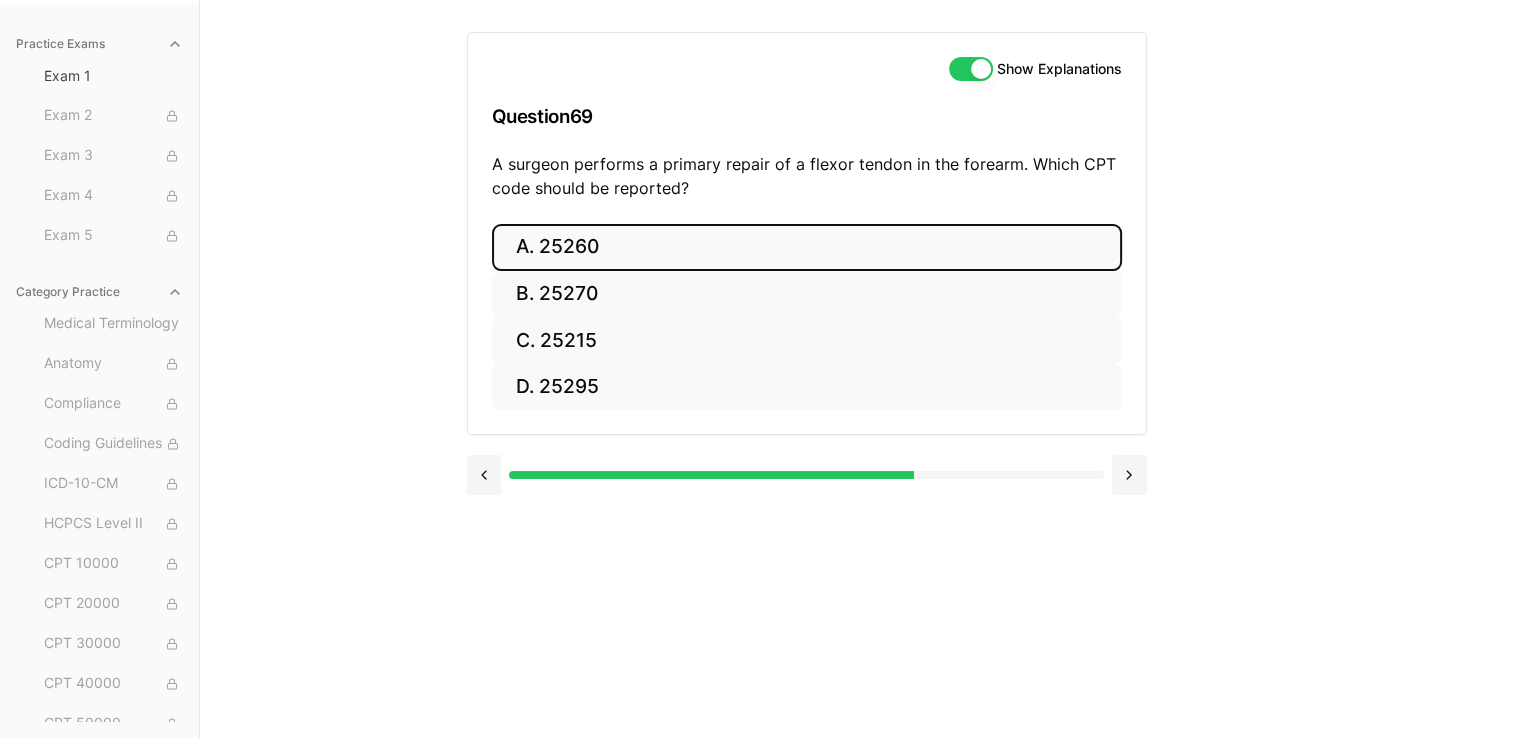 click on "A. 25260" at bounding box center (807, 247) 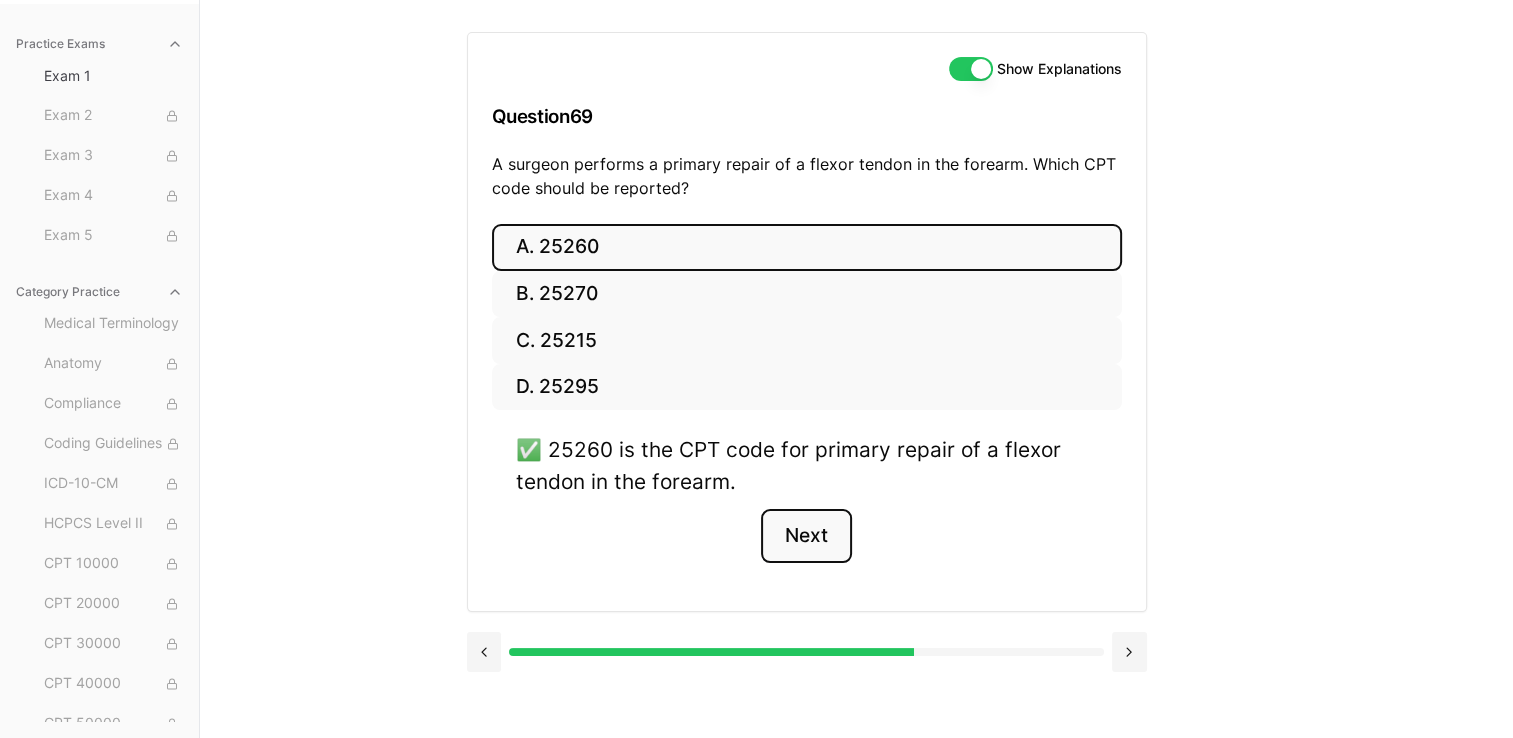 click on "Next" at bounding box center [806, 536] 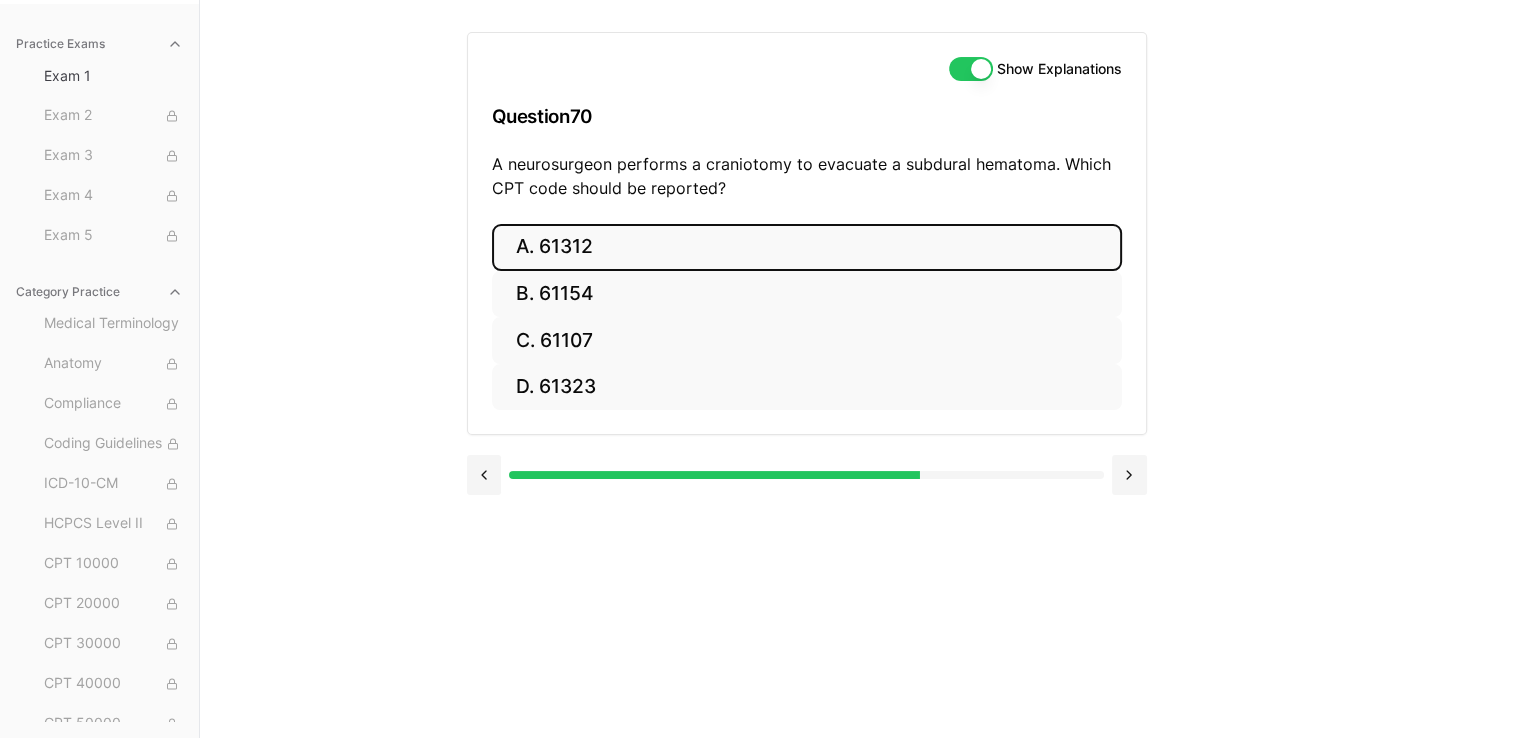 click on "A. 61312" at bounding box center [807, 247] 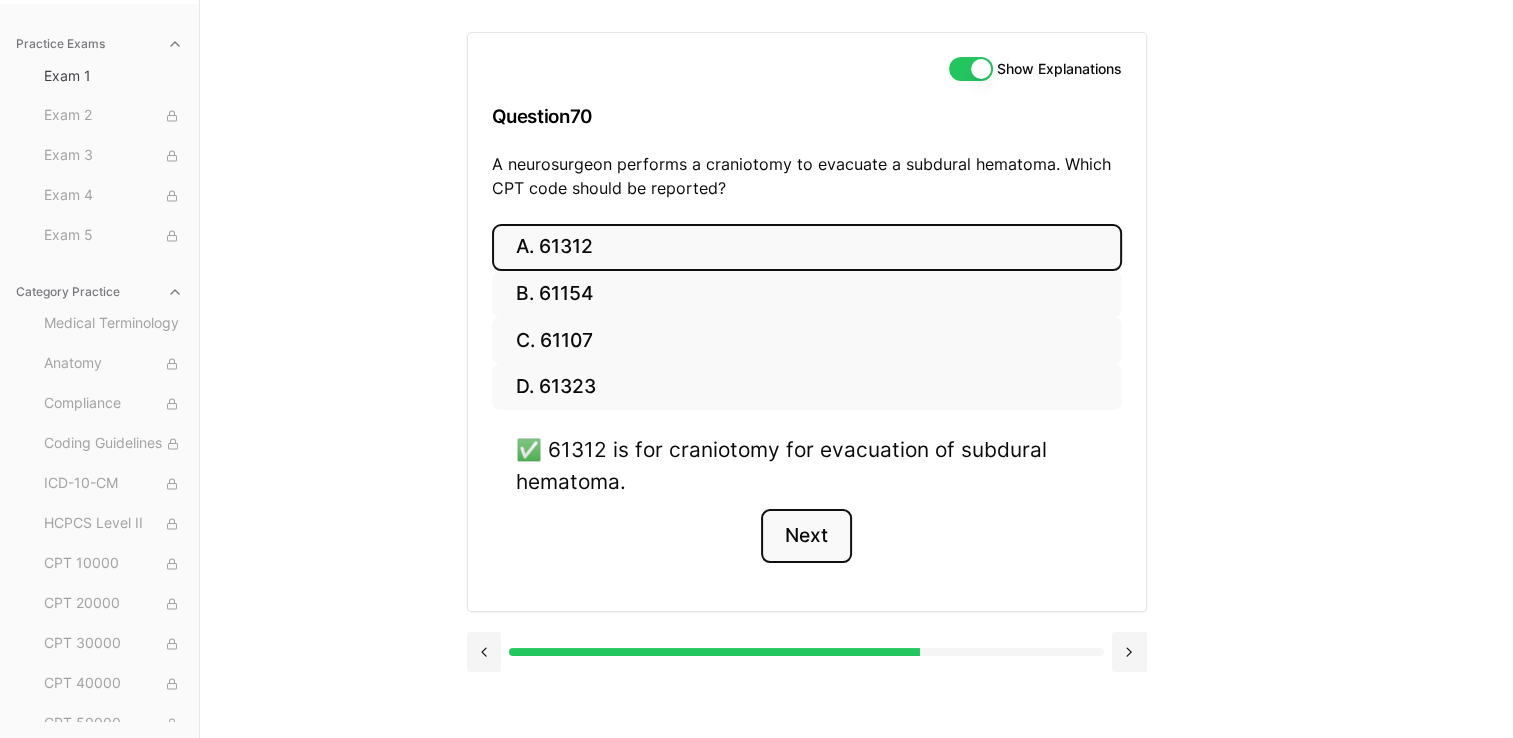 click on "Next" at bounding box center [806, 536] 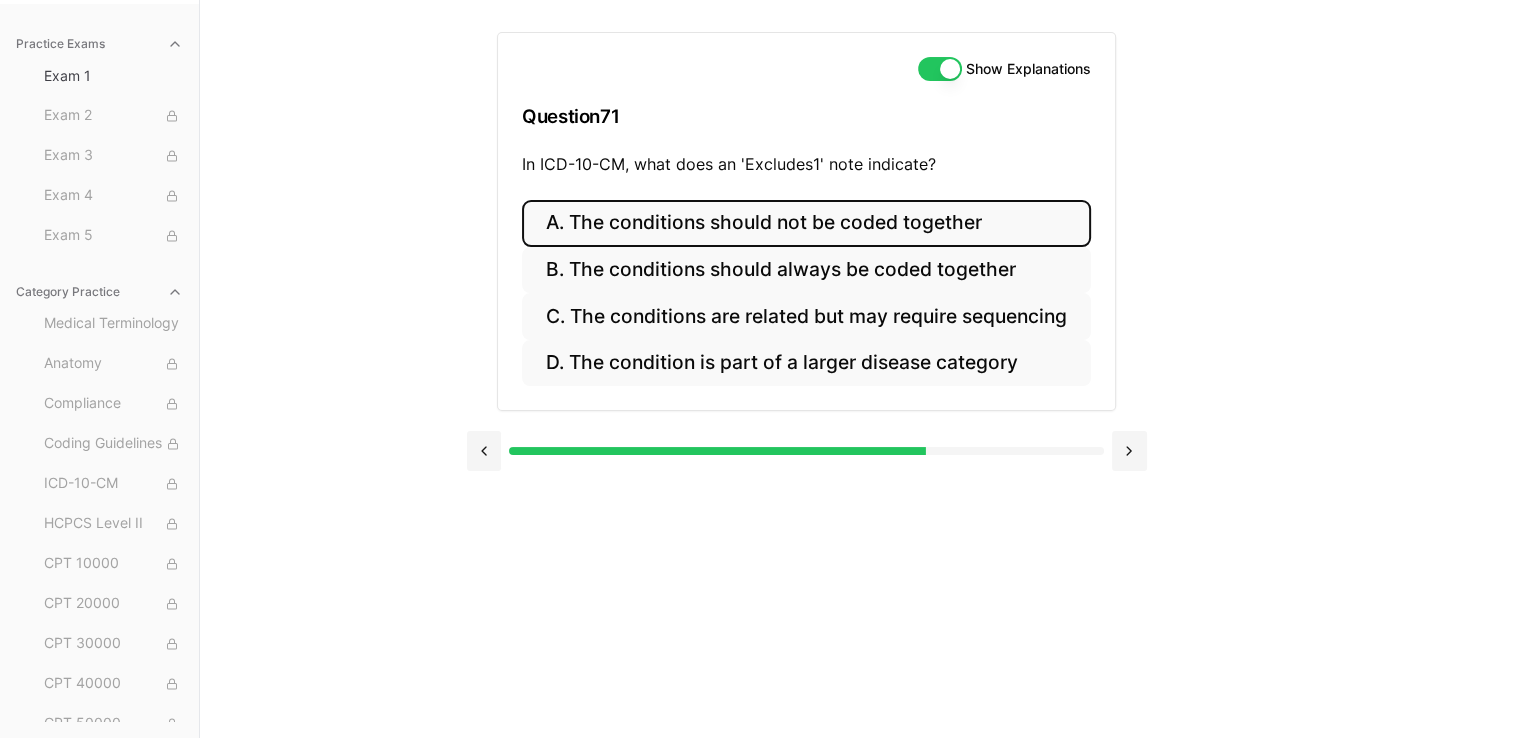 click on "A. The conditions should not be coded together" at bounding box center (806, 223) 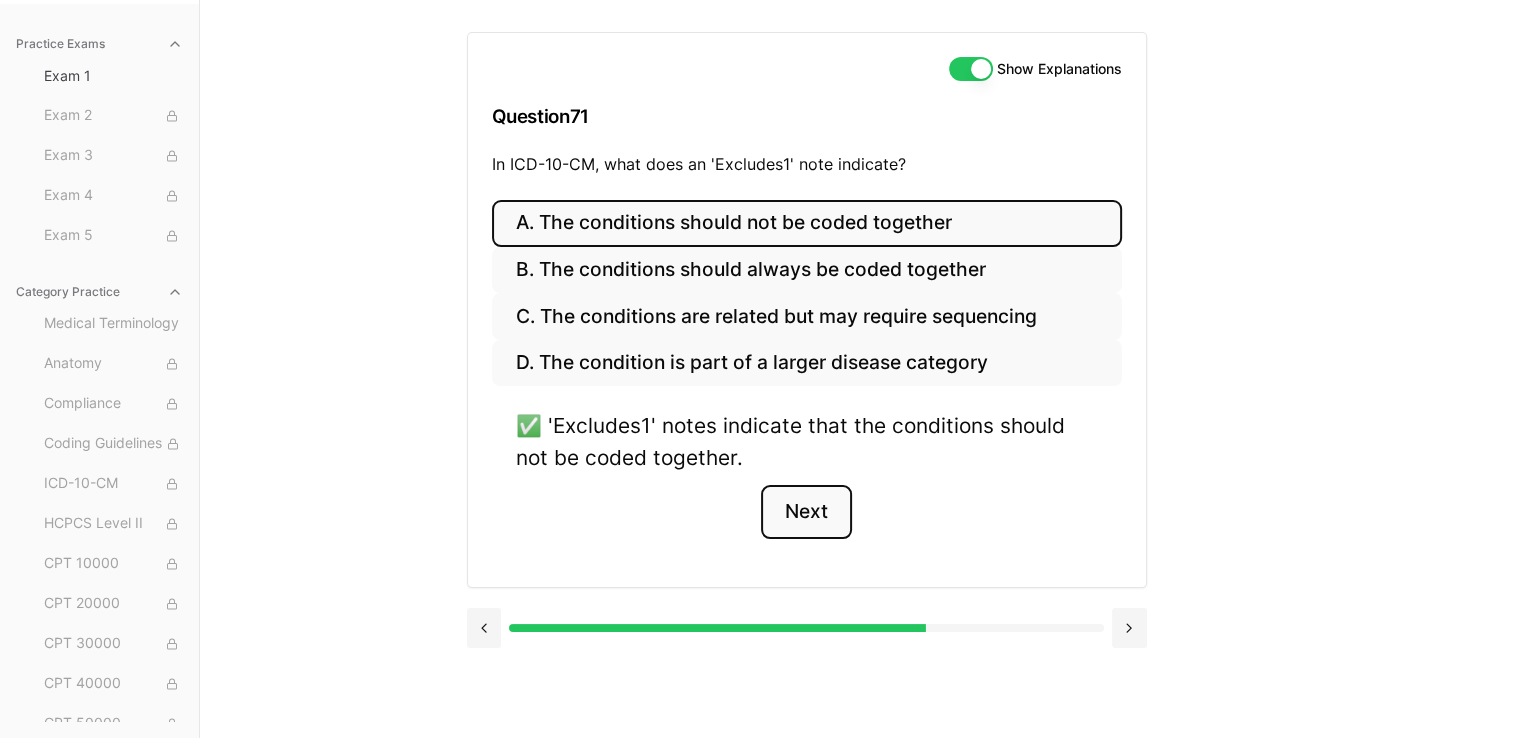 click on "Next" at bounding box center (806, 512) 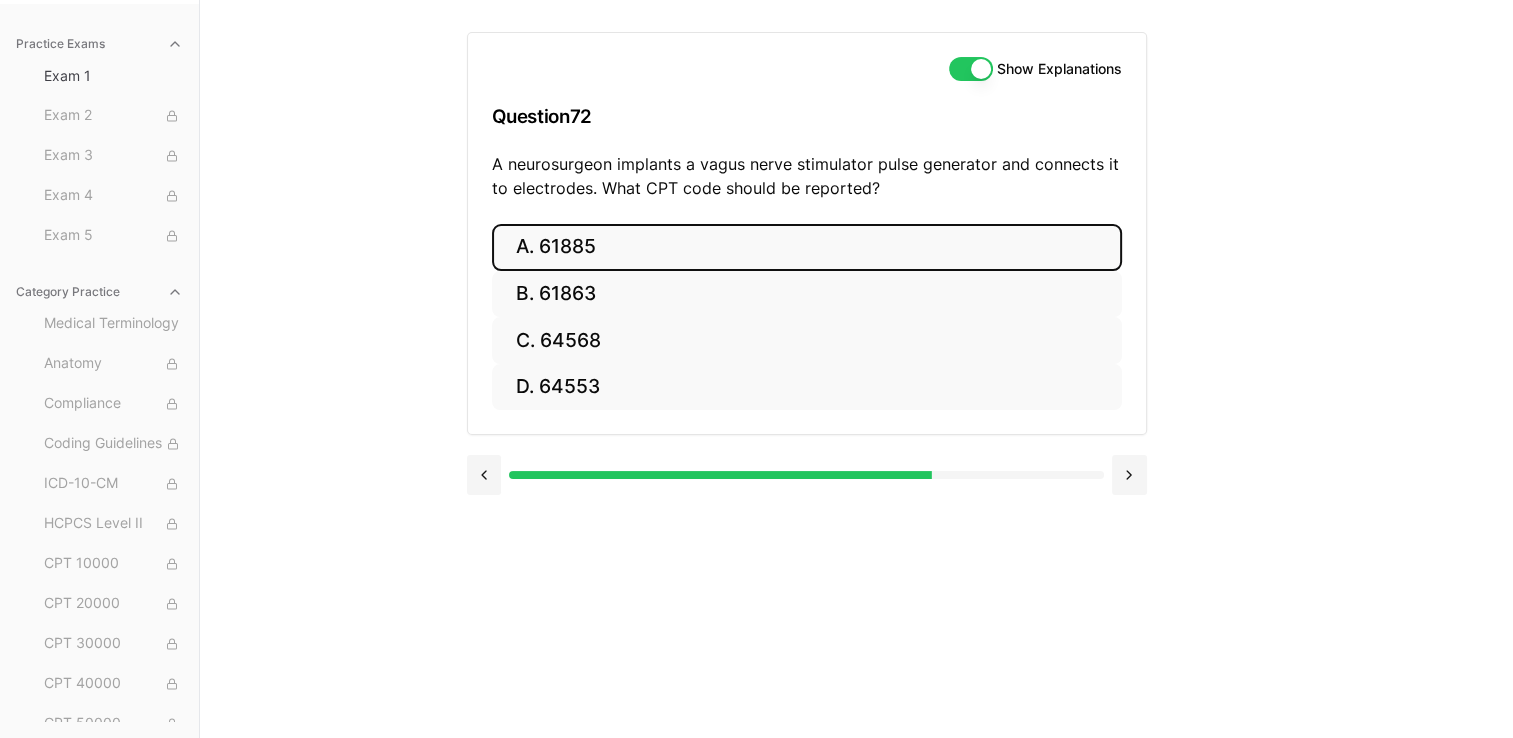 click on "A. 61885" at bounding box center (807, 247) 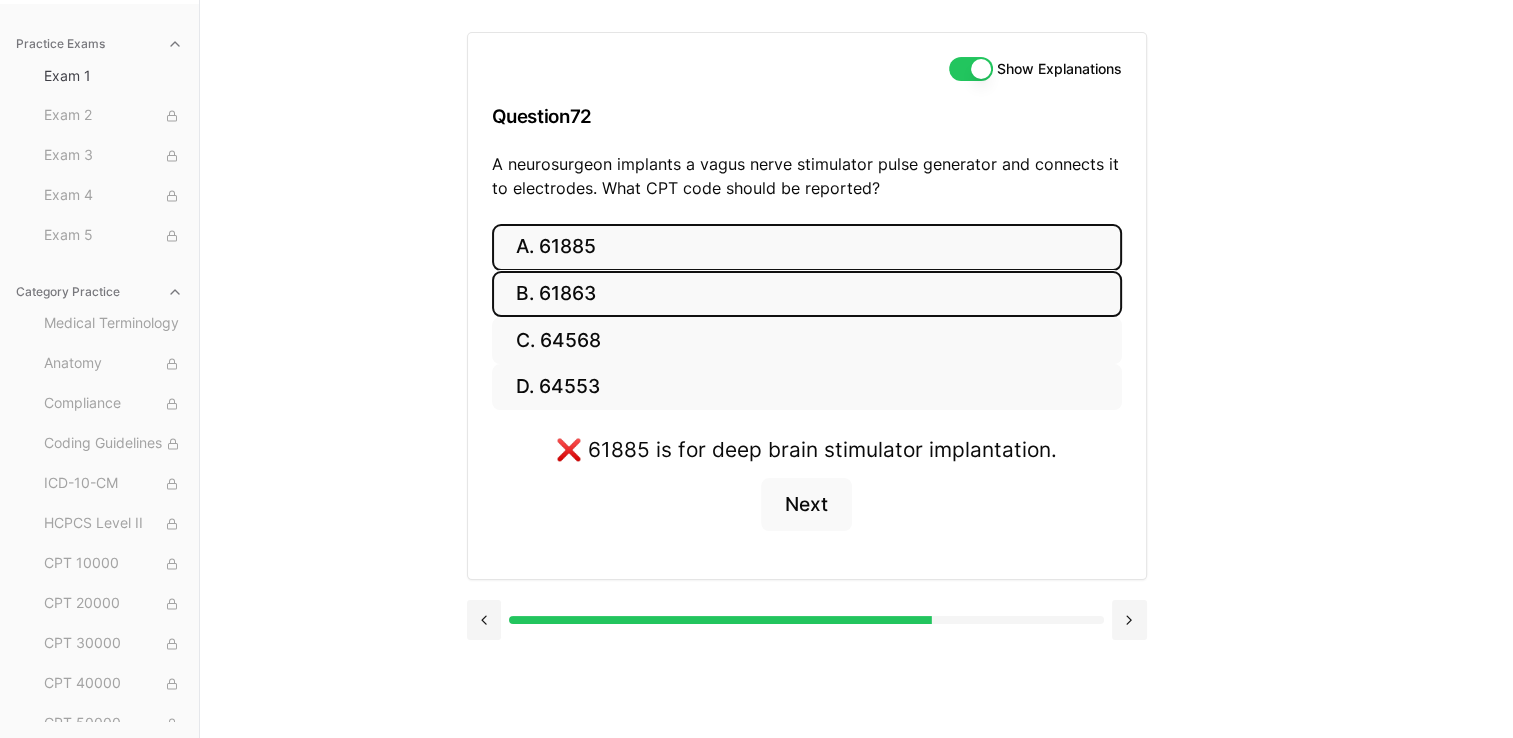 click on "B. 61863" at bounding box center (807, 294) 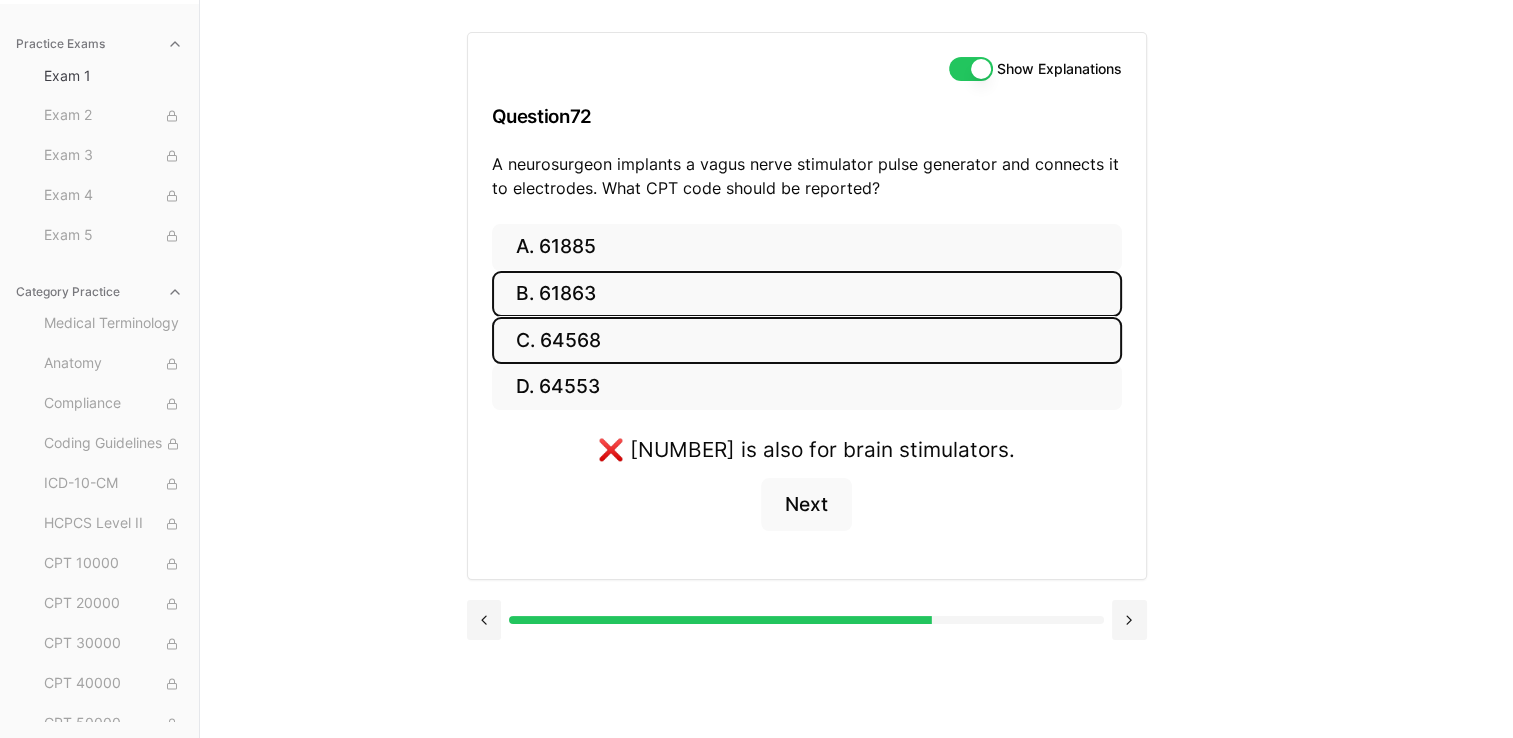 click on "C. 64568" at bounding box center (807, 340) 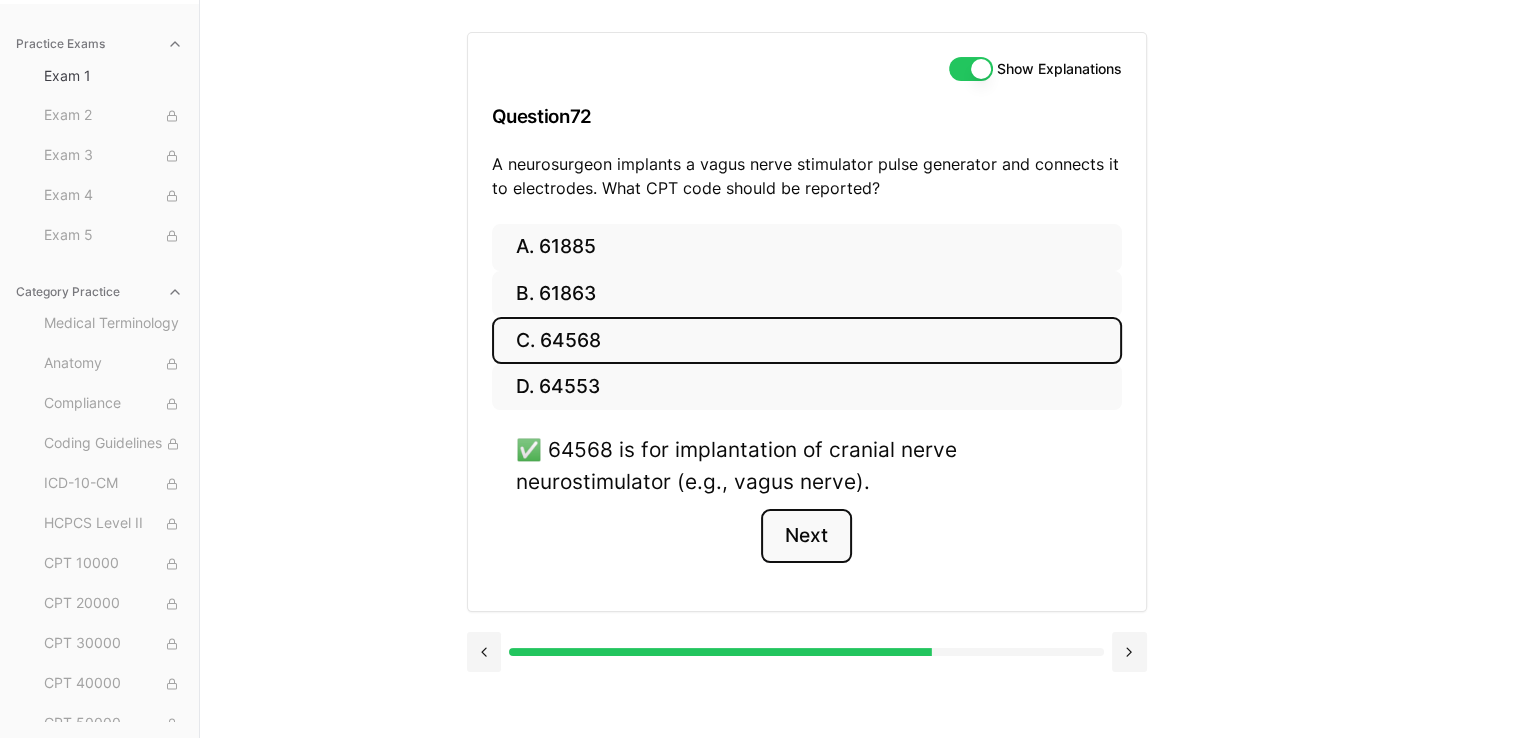 click on "Next" at bounding box center (806, 536) 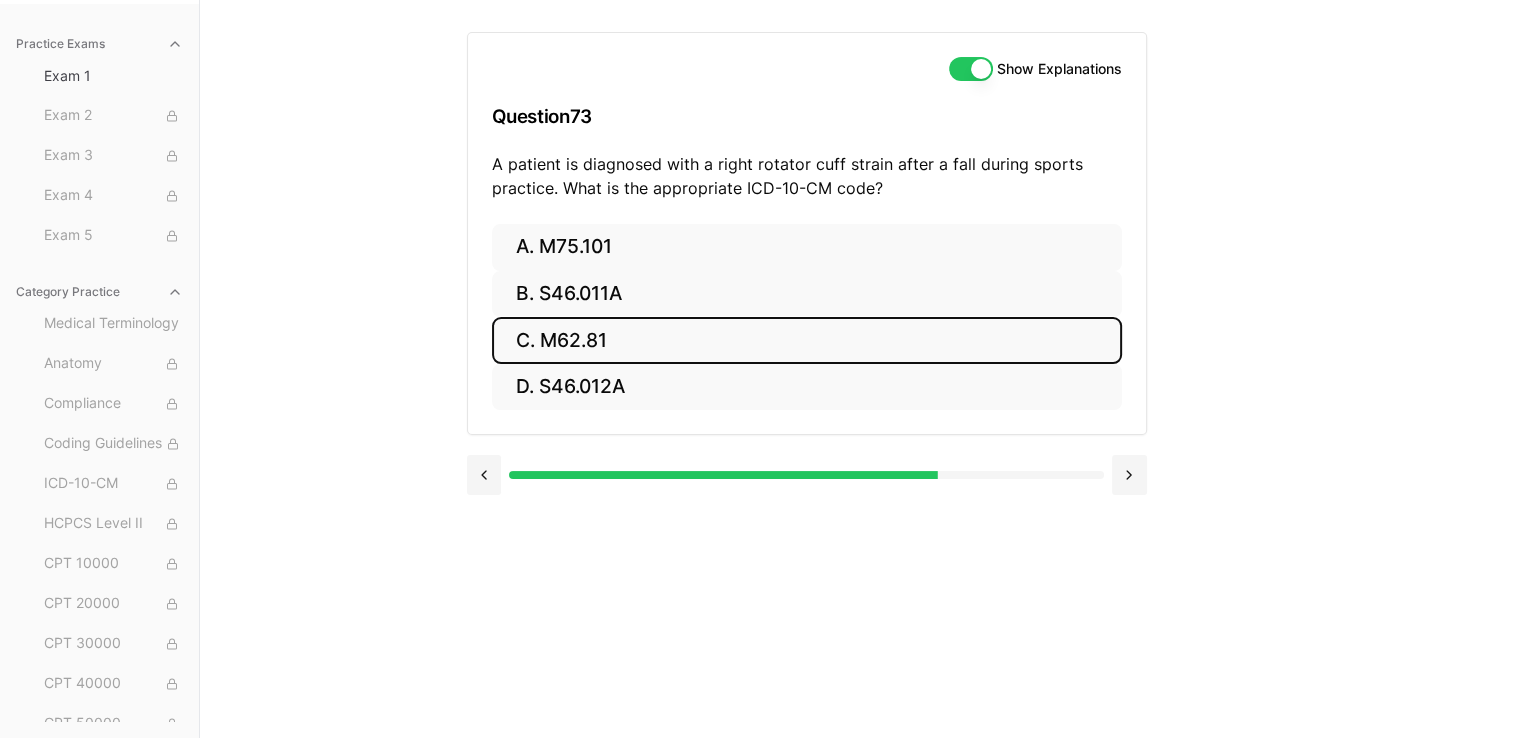 click on "C. M62.81" at bounding box center [807, 340] 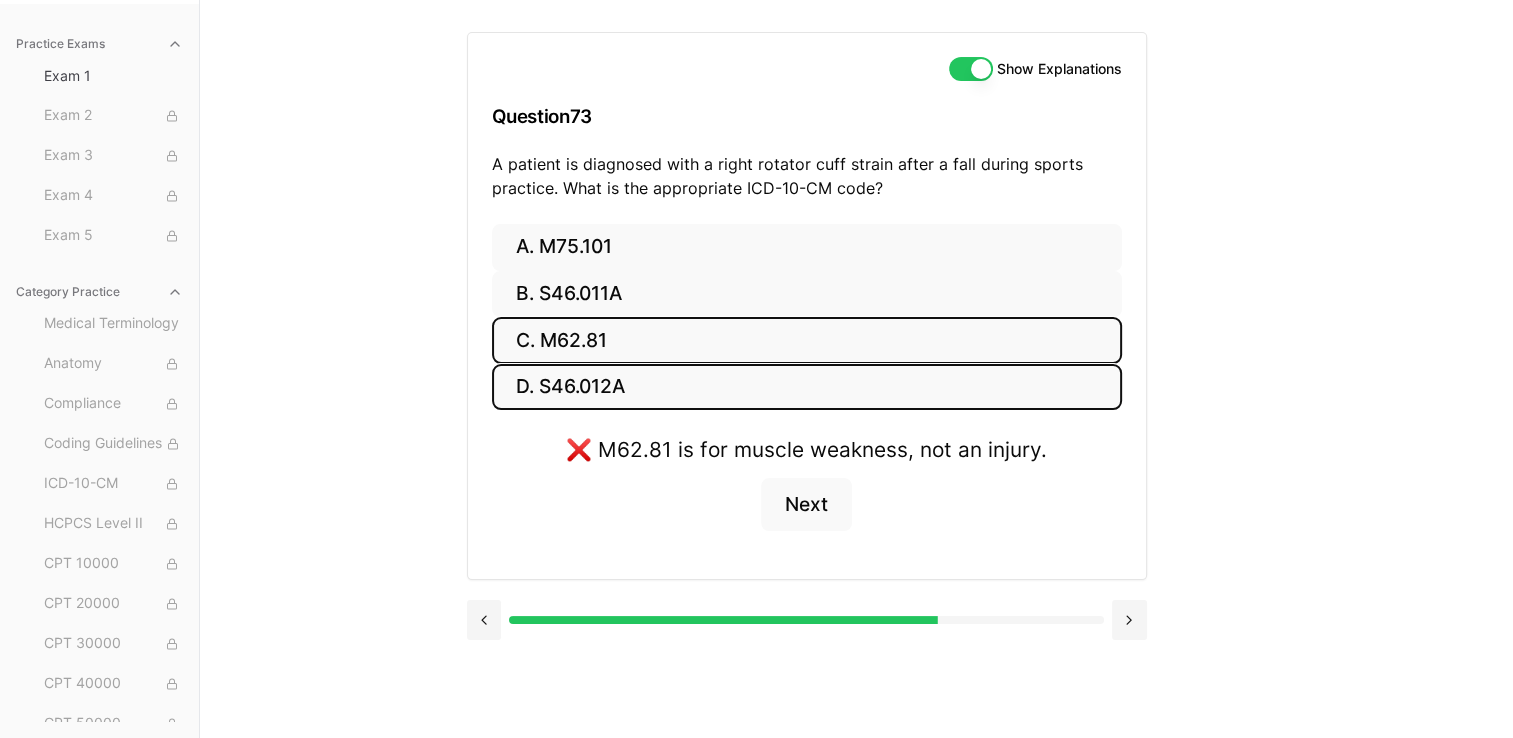 click on "D. S46.012A" at bounding box center [807, 387] 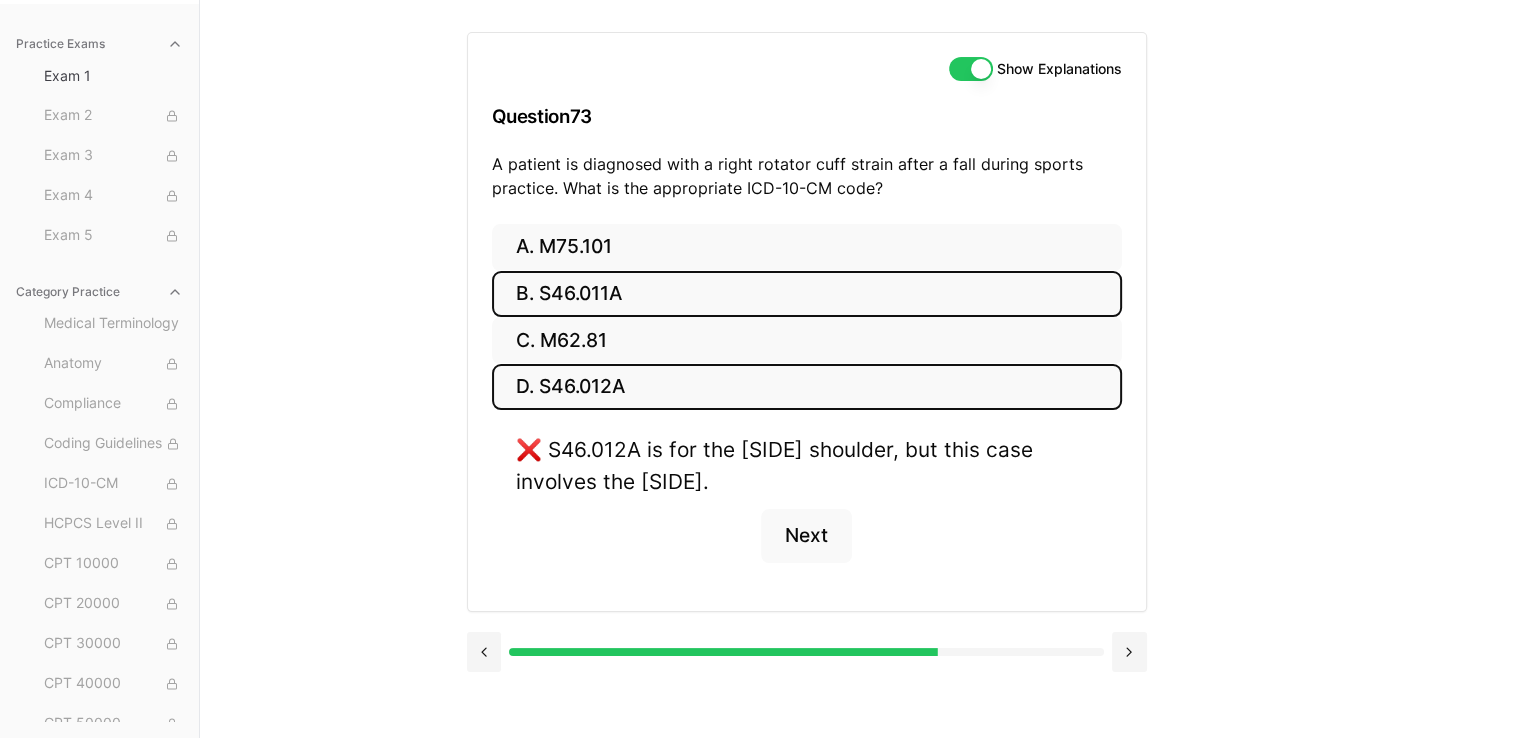 click on "B. S46.011A" at bounding box center [807, 294] 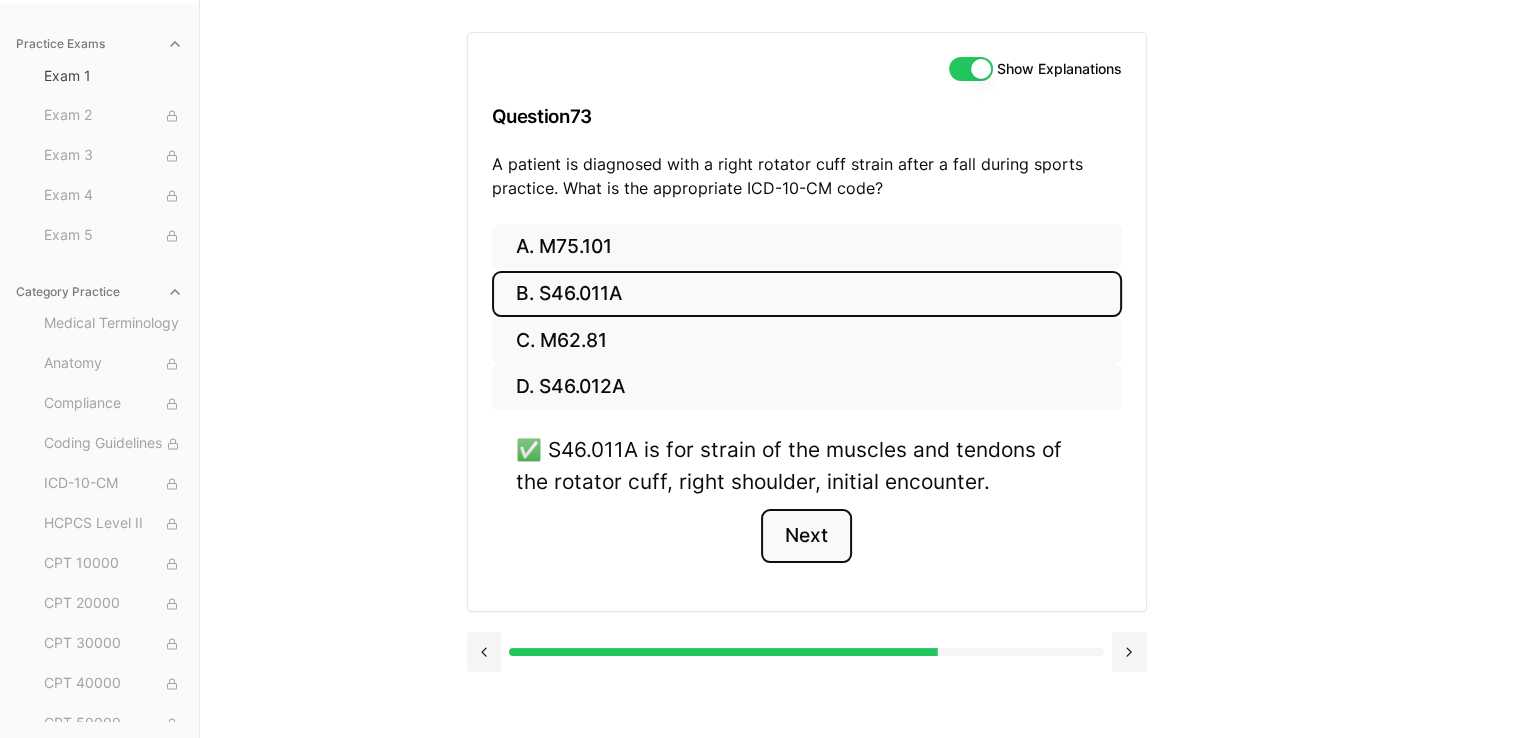 click on "Next" at bounding box center [806, 536] 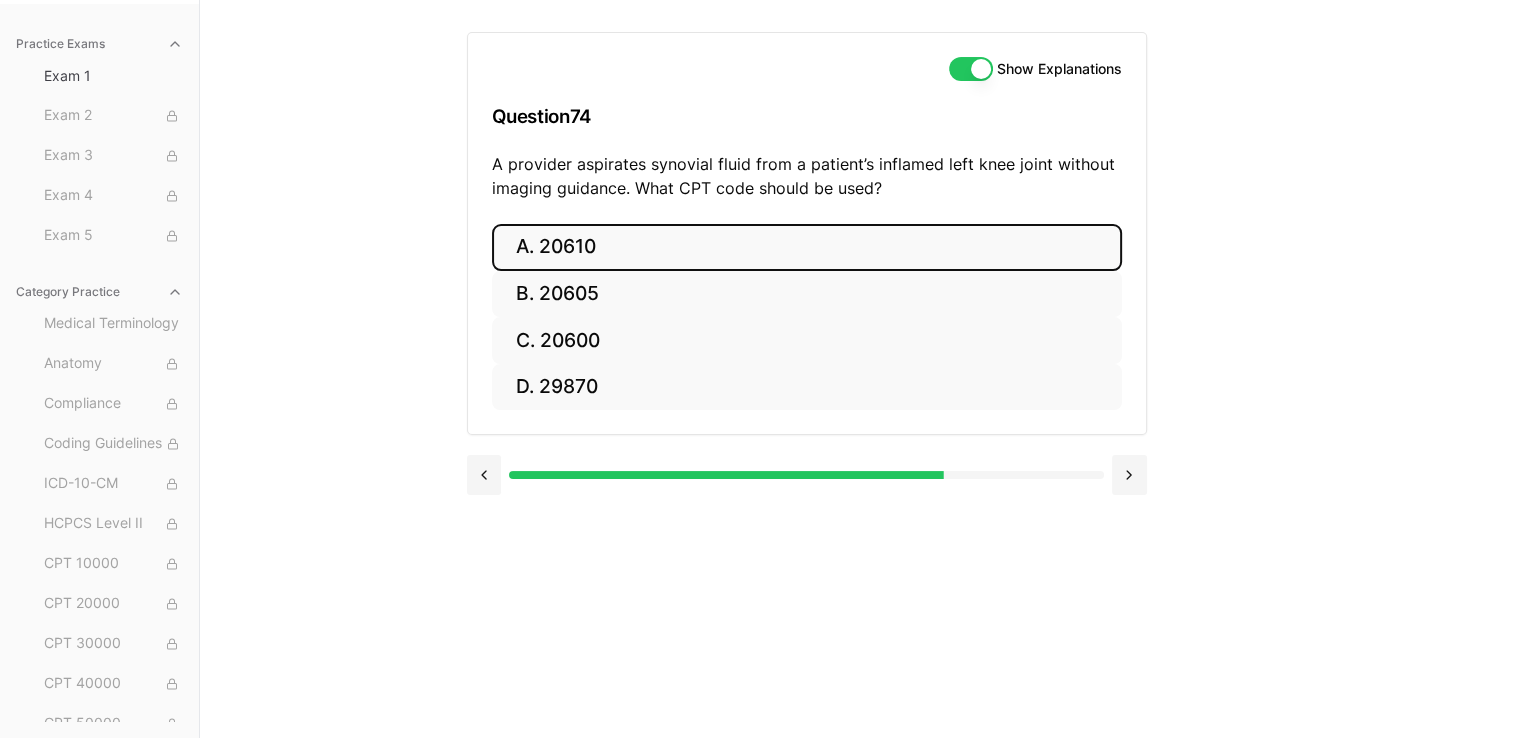 click on "A. 20610" at bounding box center (807, 247) 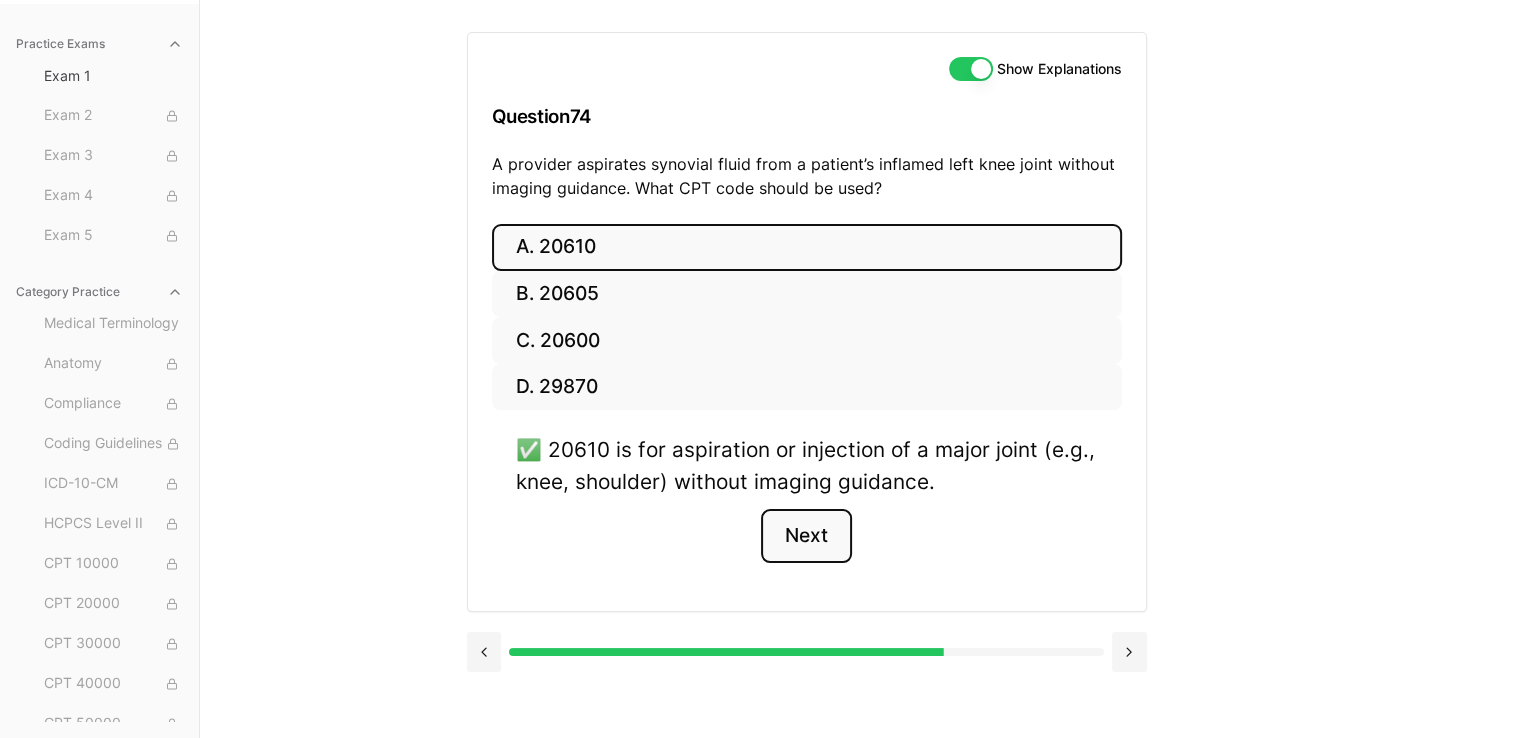 click on "Next" at bounding box center [806, 536] 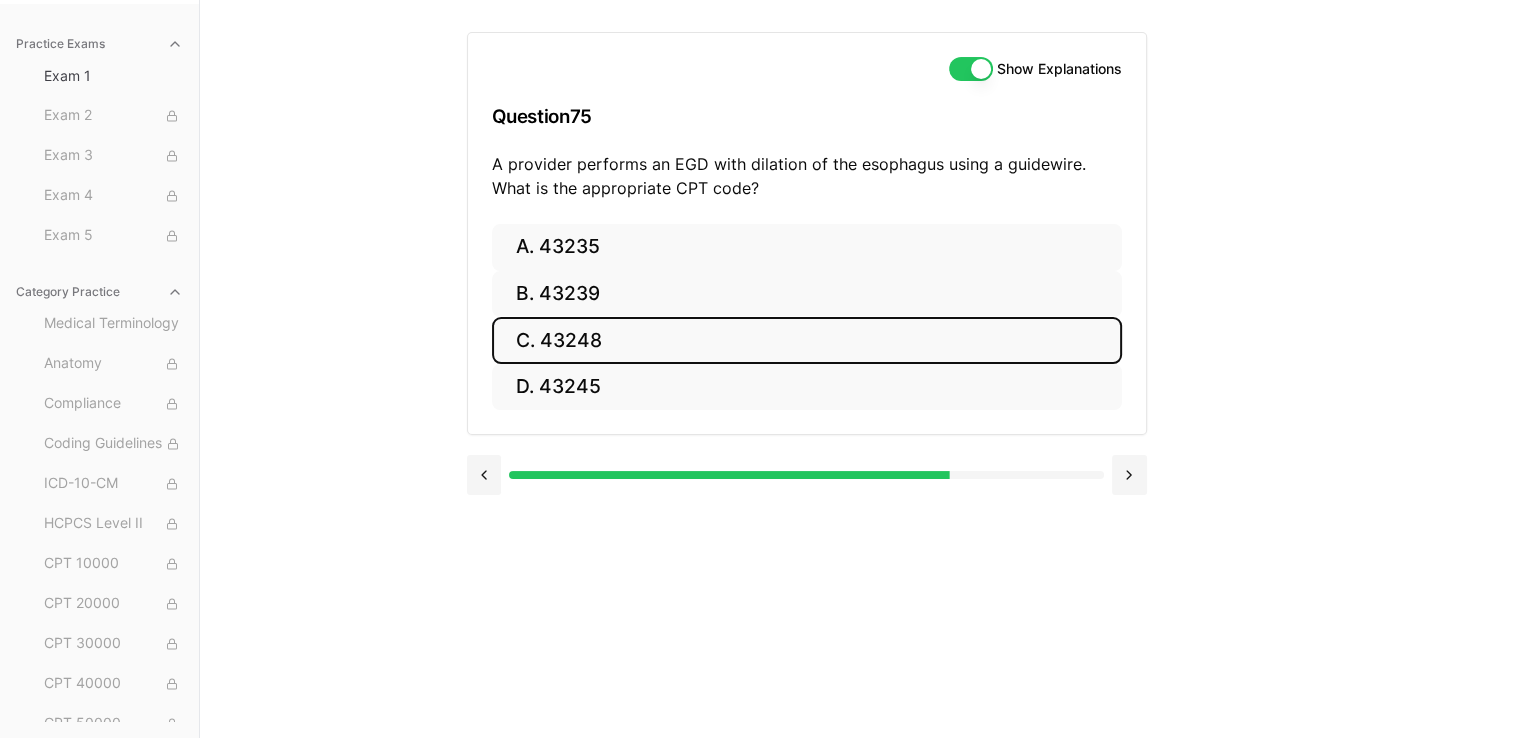 click on "C. 43248" at bounding box center (807, 340) 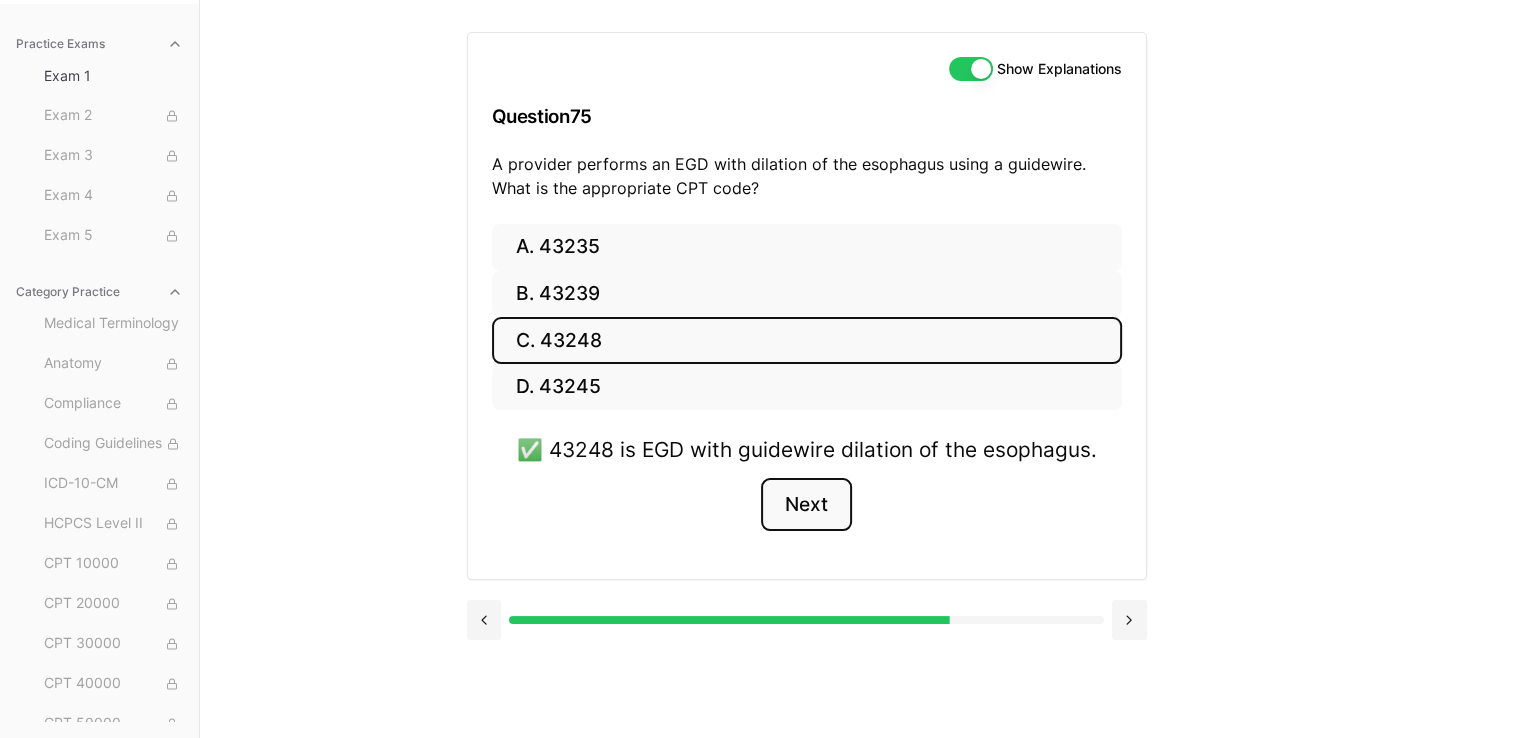 click on "Next" at bounding box center (806, 505) 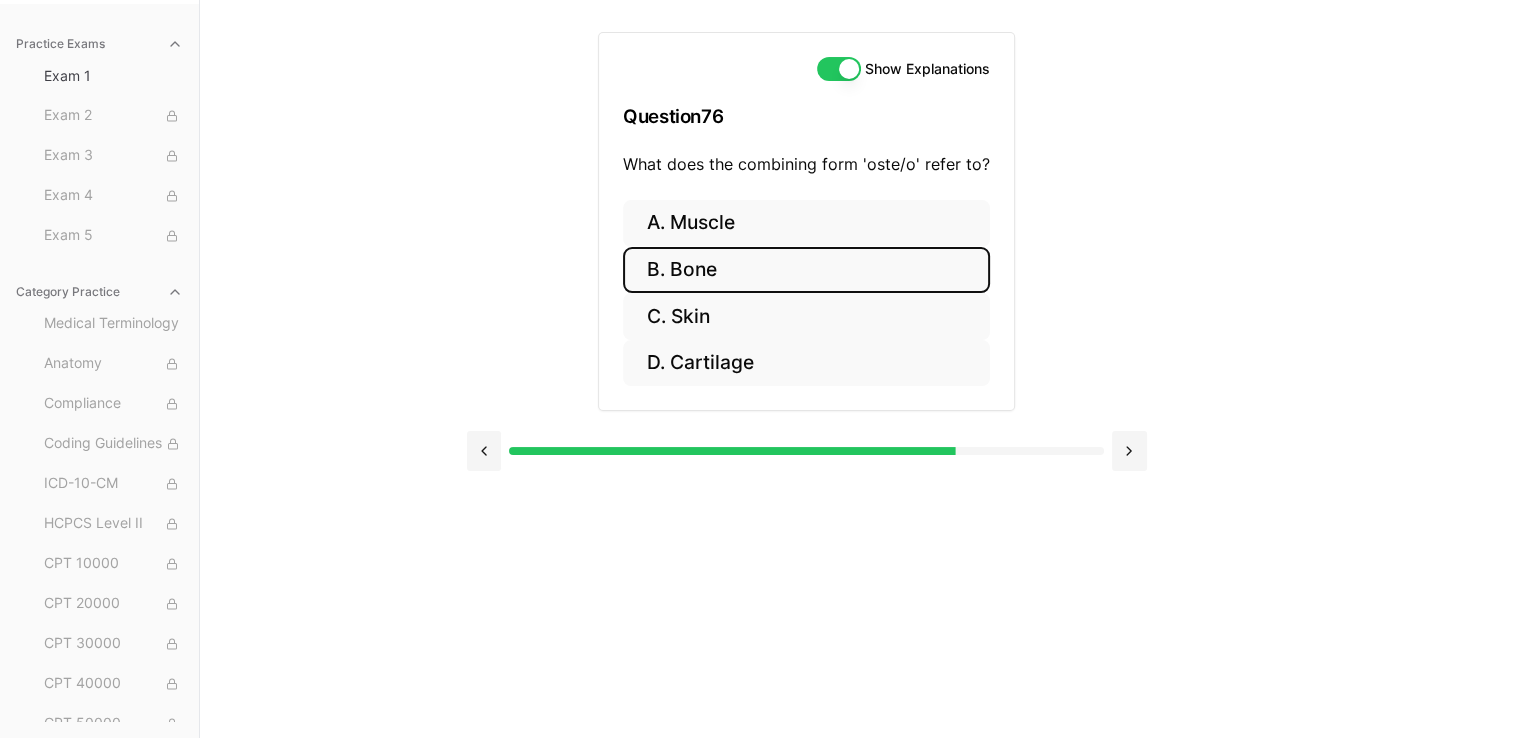 click on "B. Bone" at bounding box center (806, 270) 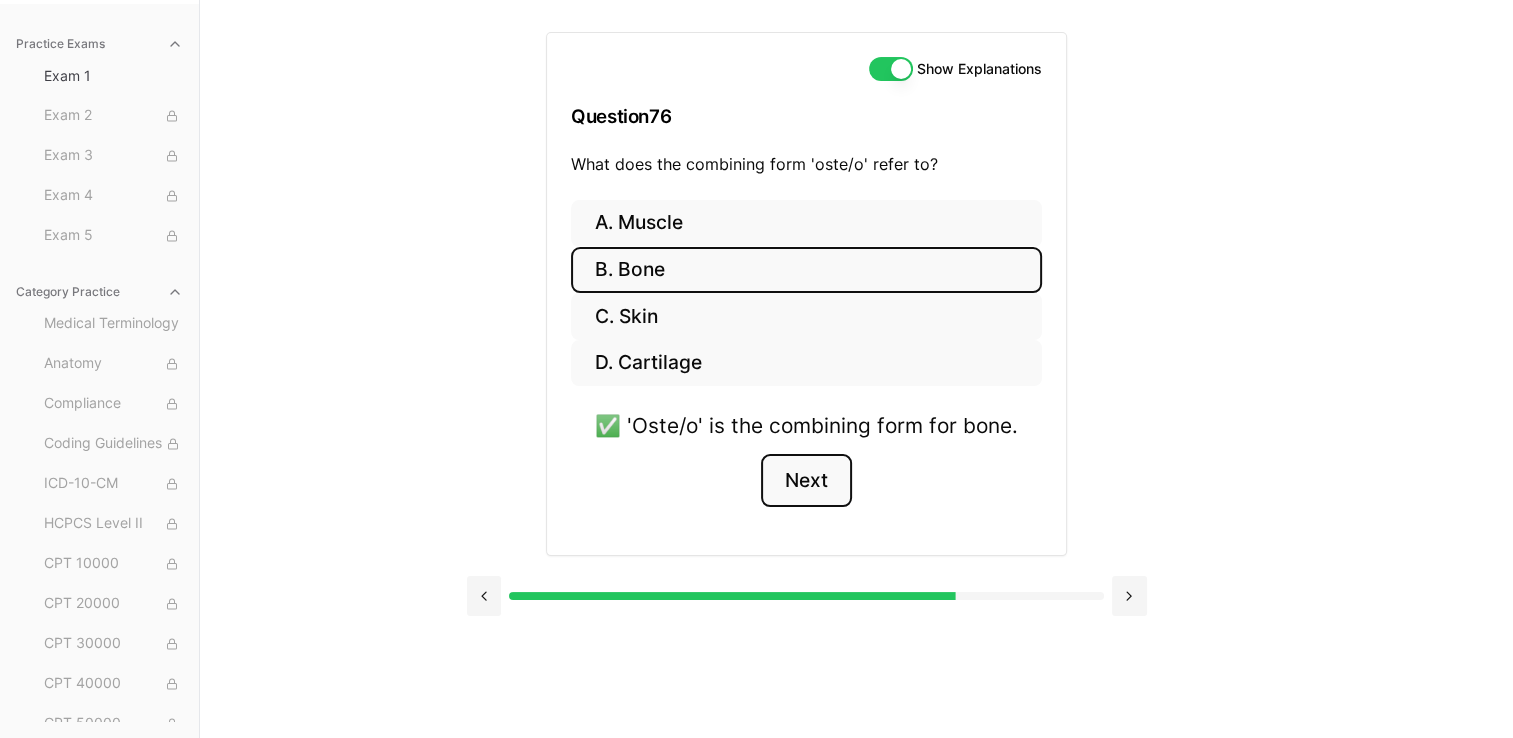 click on "Next" at bounding box center [806, 481] 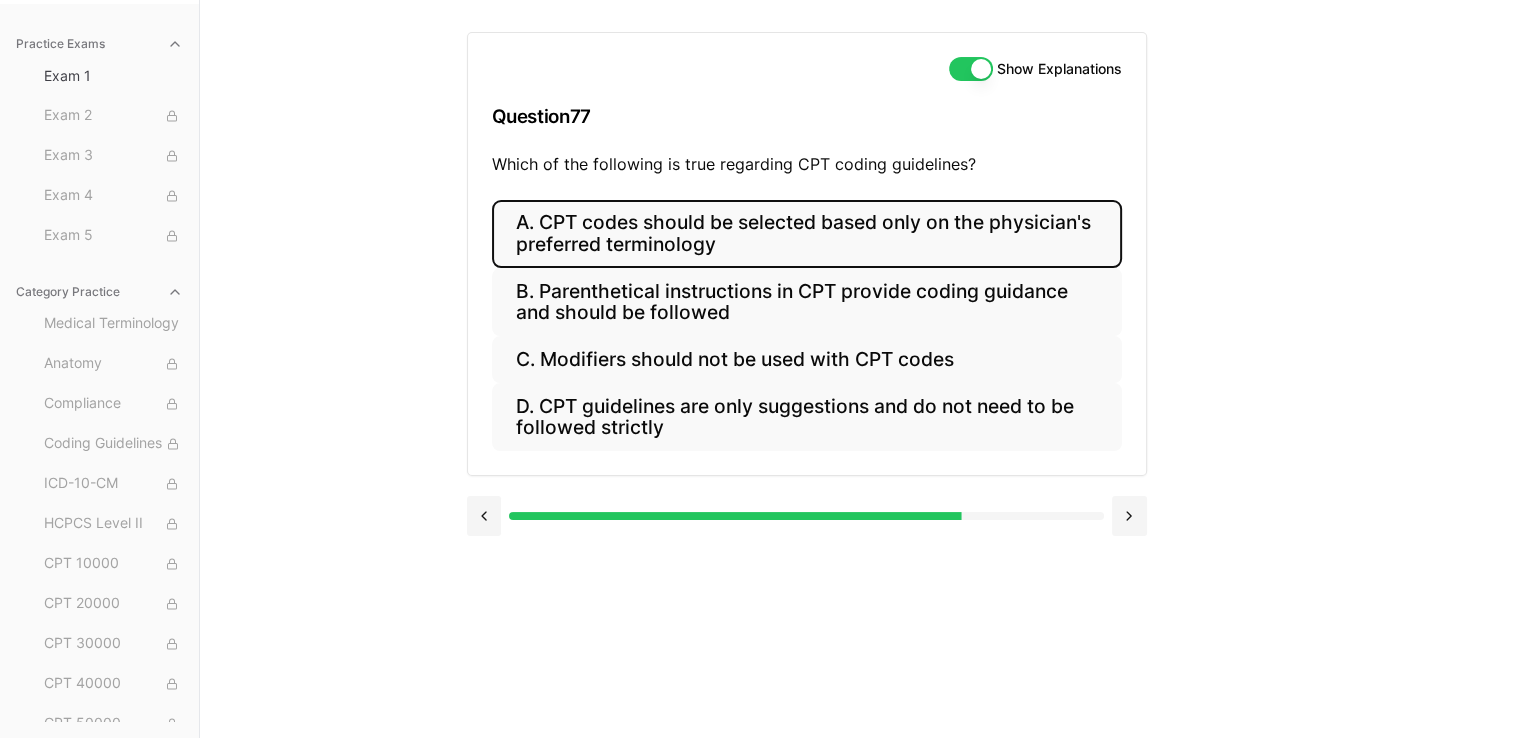 click on "A. CPT codes should be selected based only on the physician's preferred terminology" at bounding box center [807, 234] 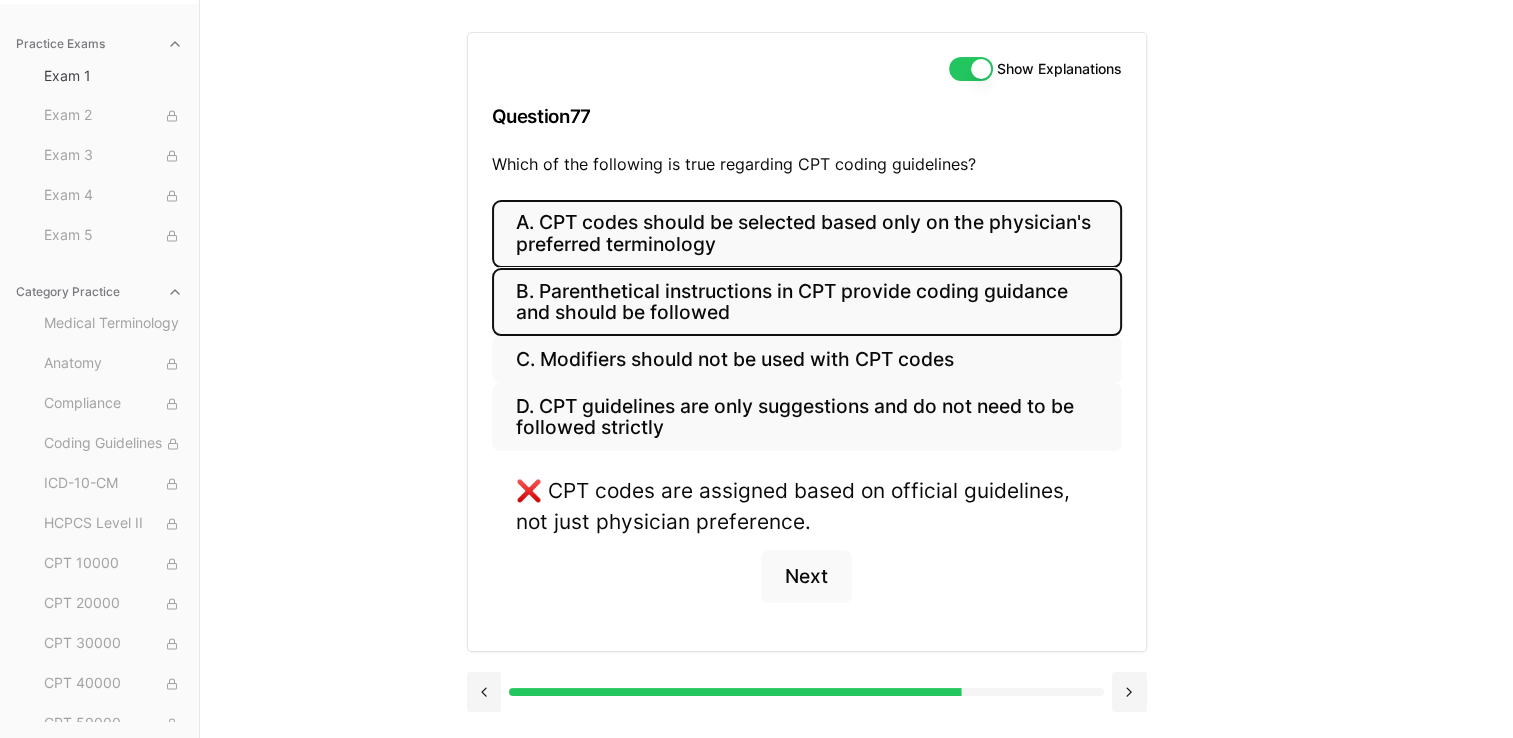 click on "B. Parenthetical instructions in CPT provide coding guidance and should be followed" at bounding box center (807, 302) 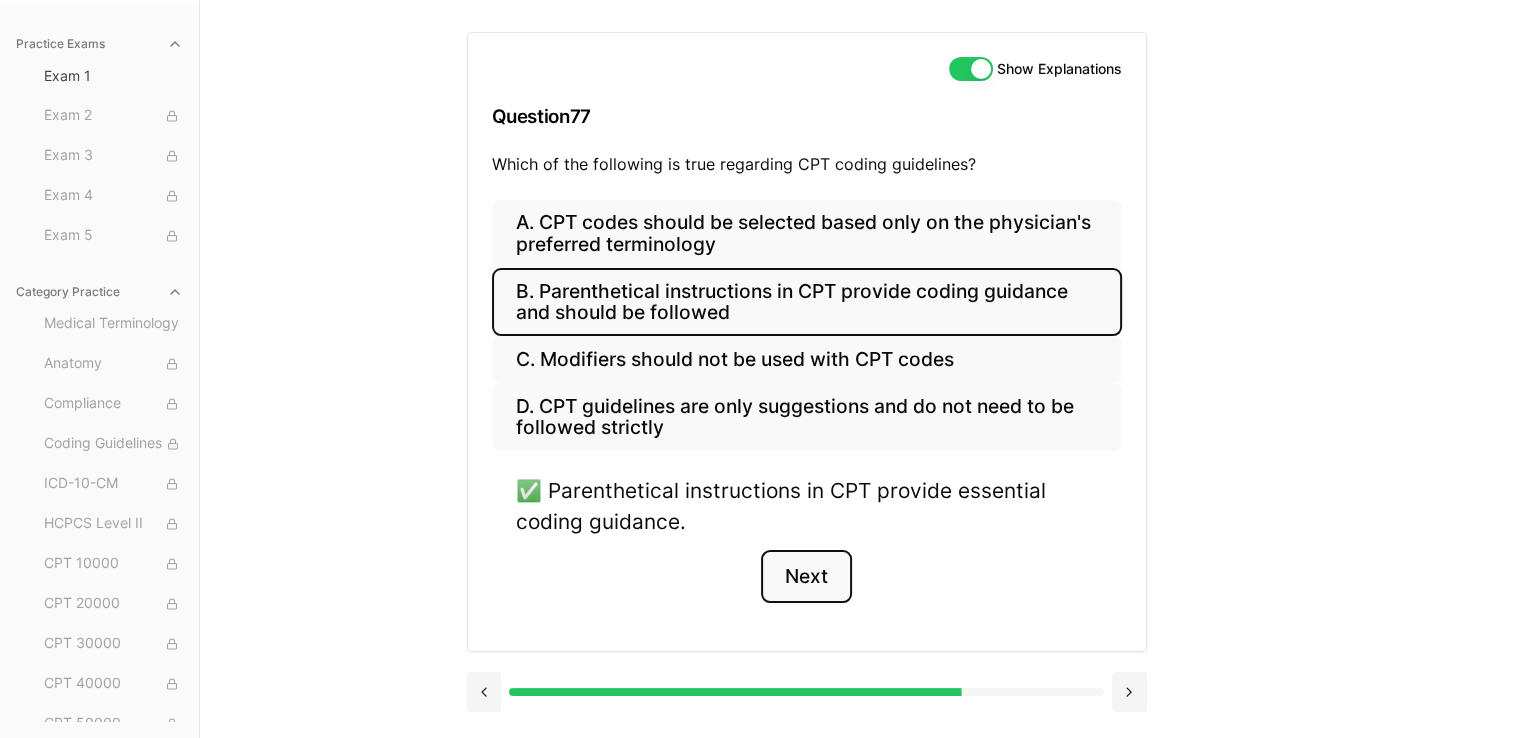 click on "Next" at bounding box center [806, 577] 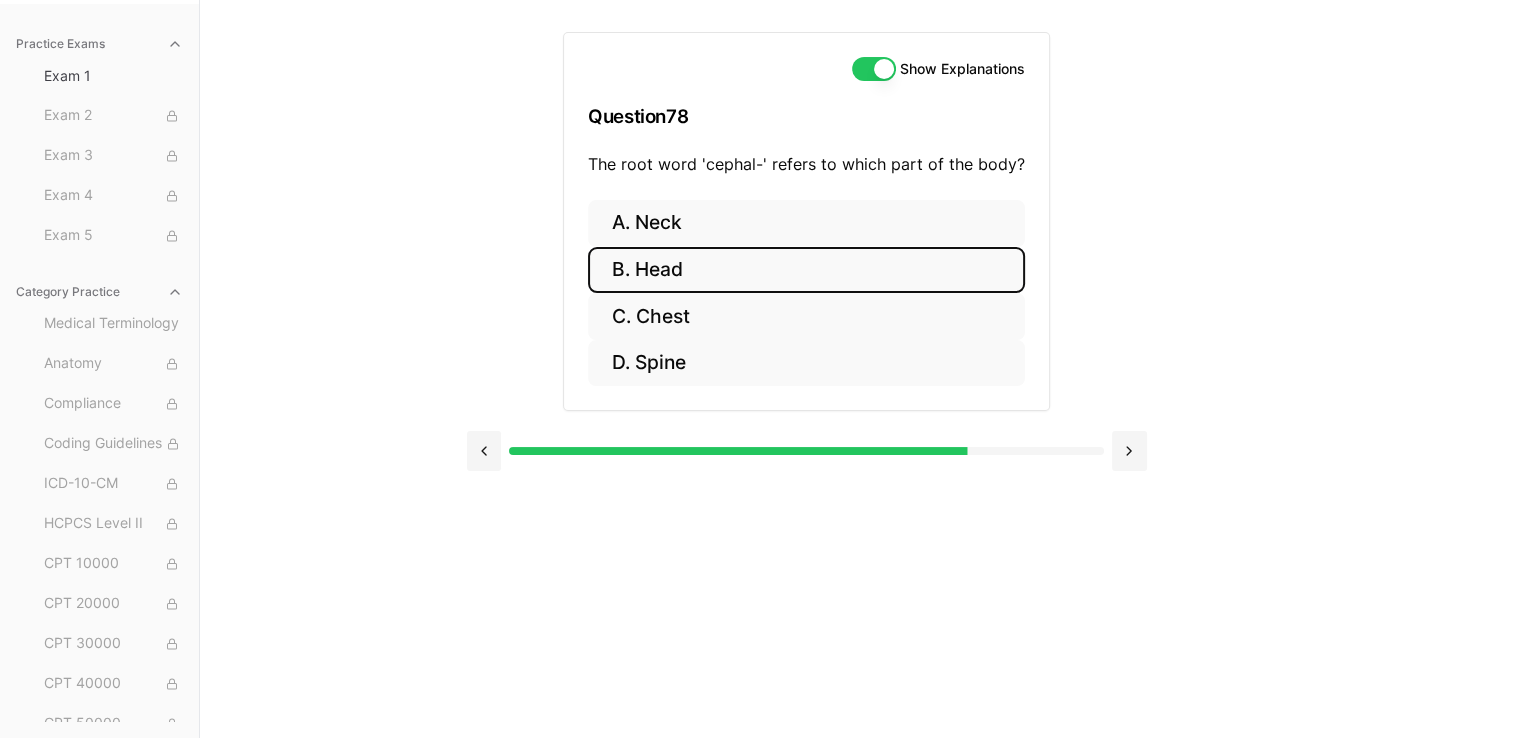 click on "B. Head" at bounding box center (806, 270) 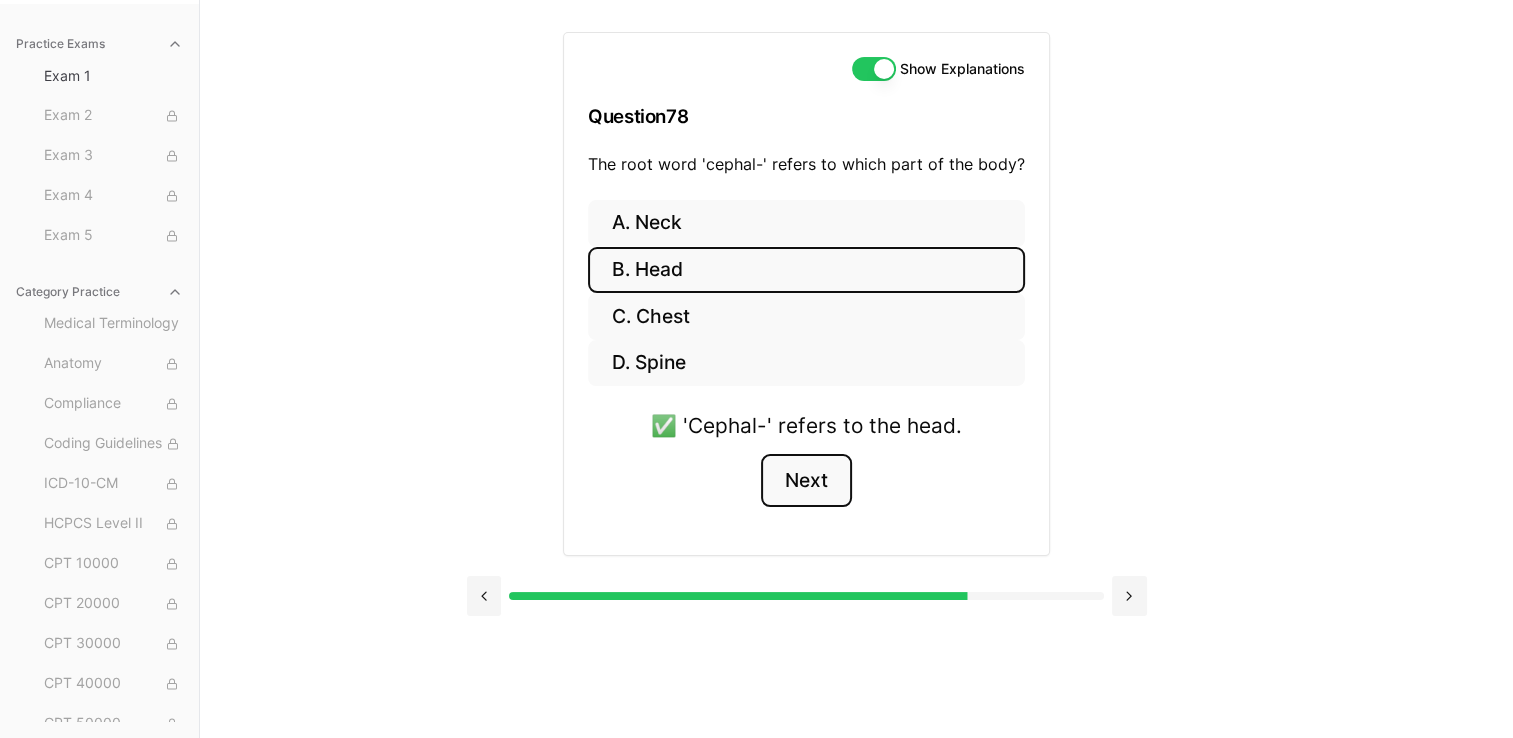 click on "Next" at bounding box center [806, 481] 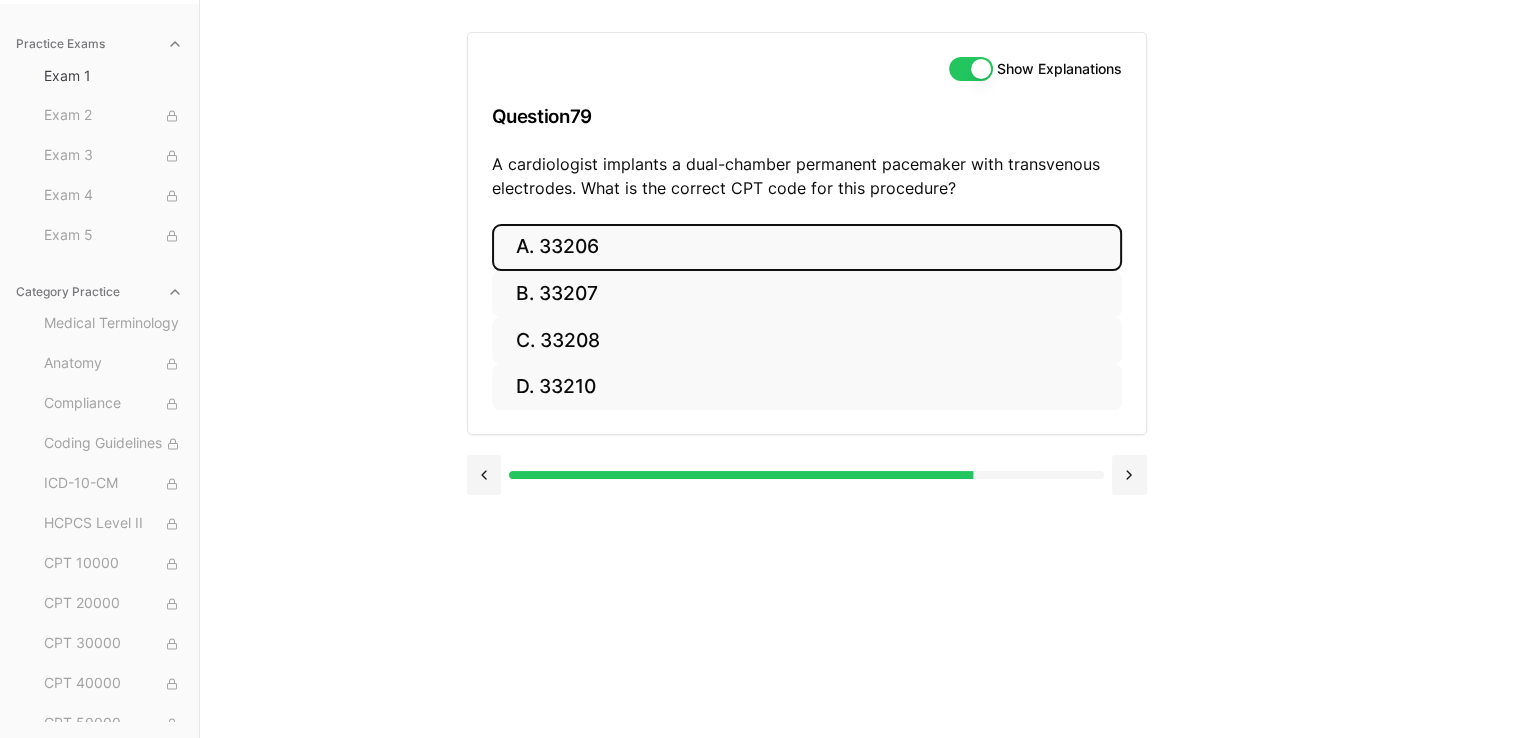 click on "A. 33206" at bounding box center [807, 247] 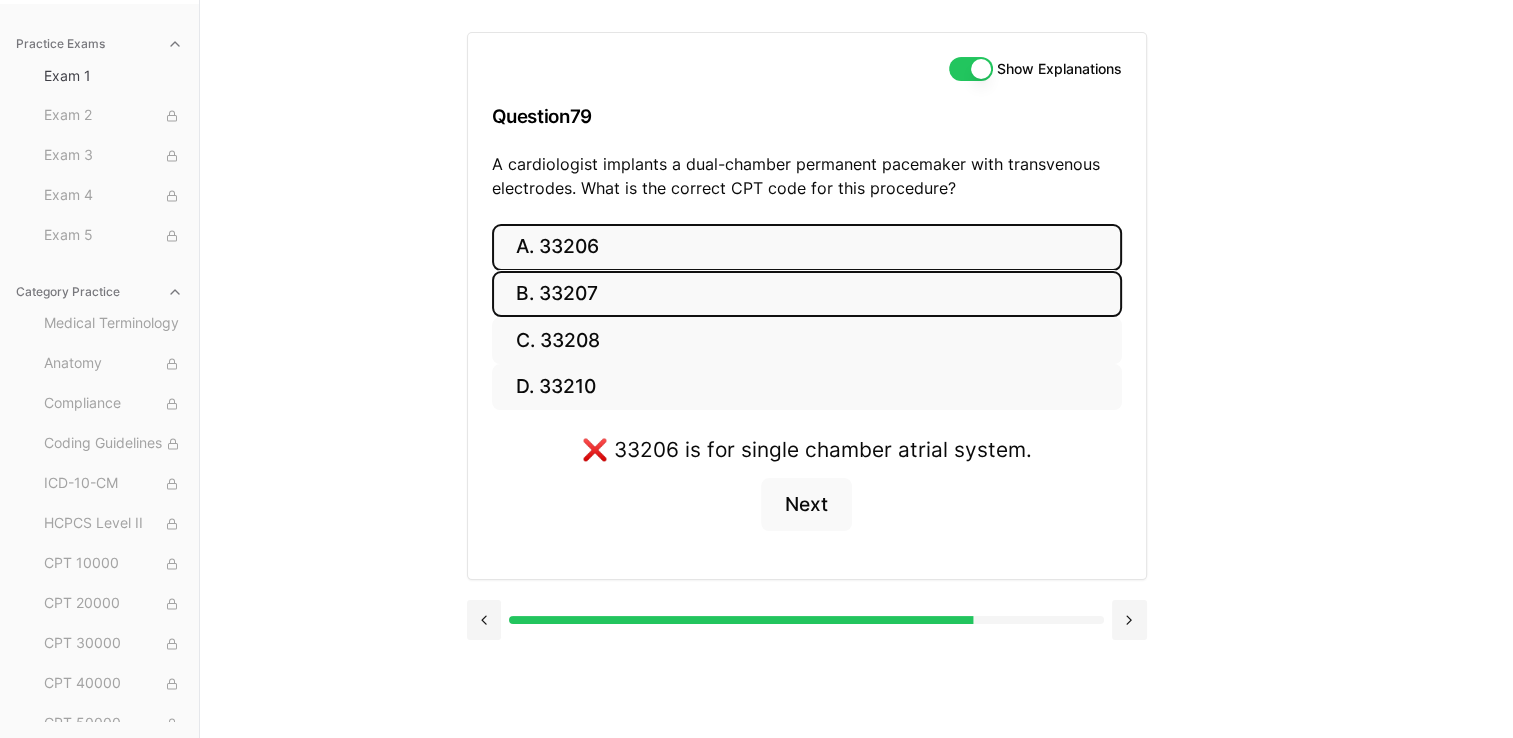 click on "B. 33207" at bounding box center (807, 294) 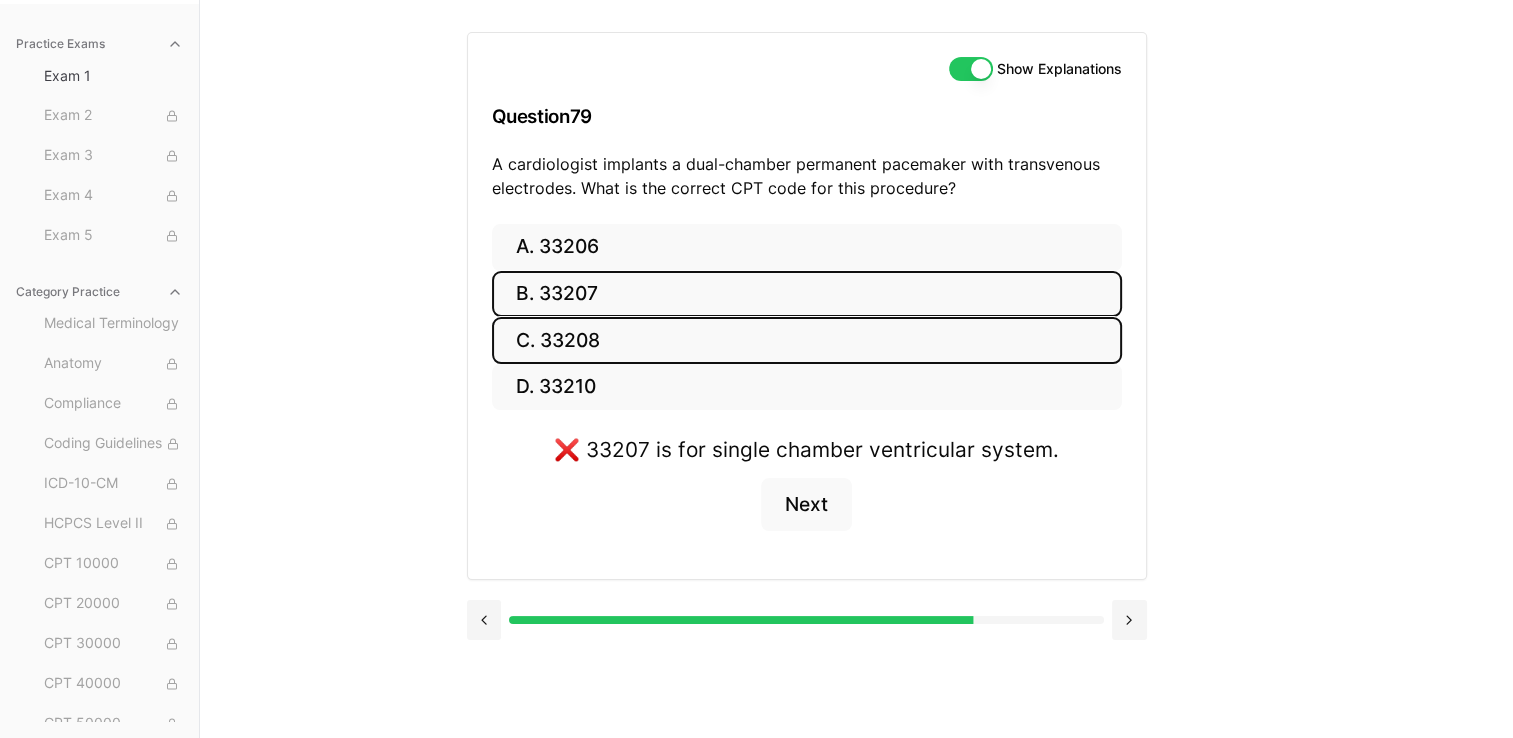 click on "C. 33208" at bounding box center (807, 340) 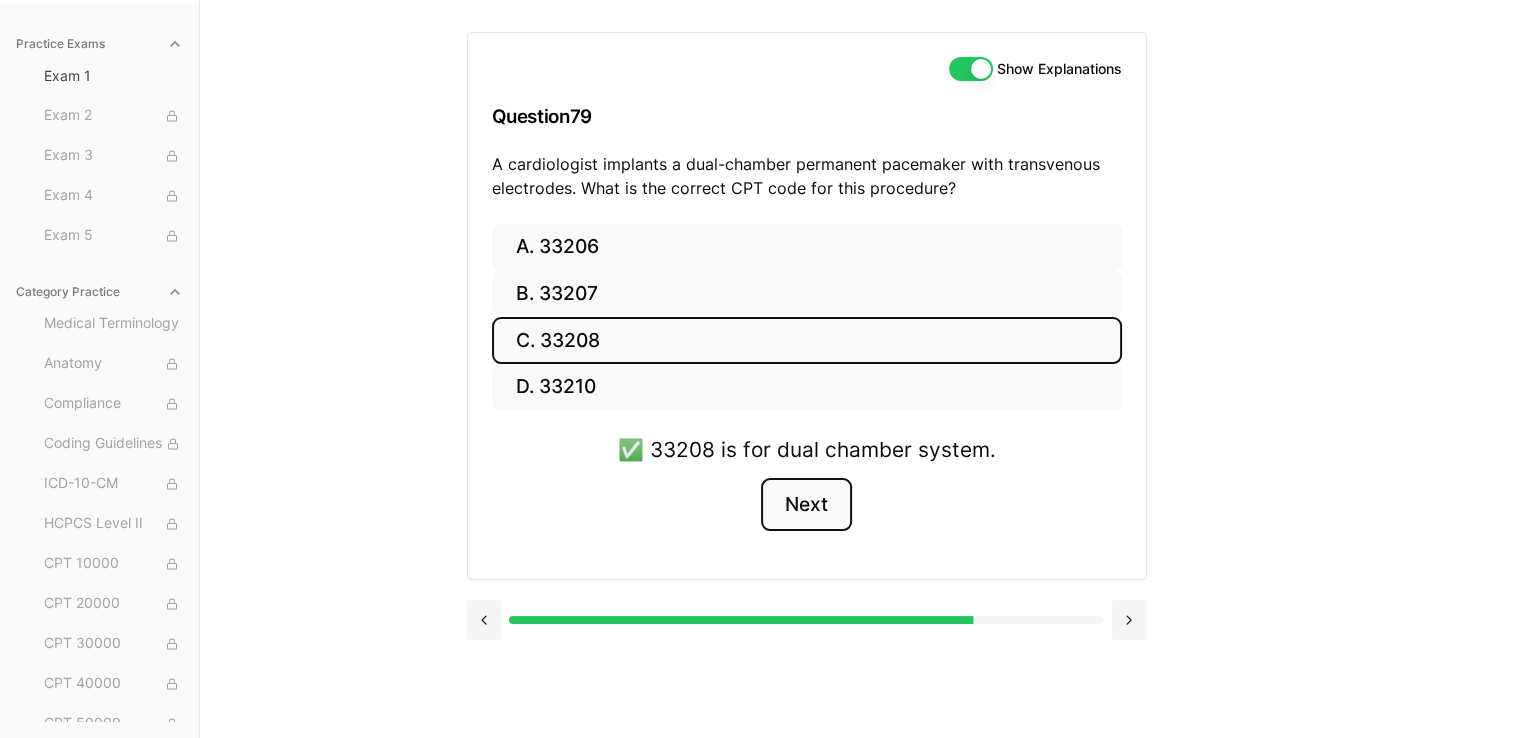 click on "Next" at bounding box center (806, 505) 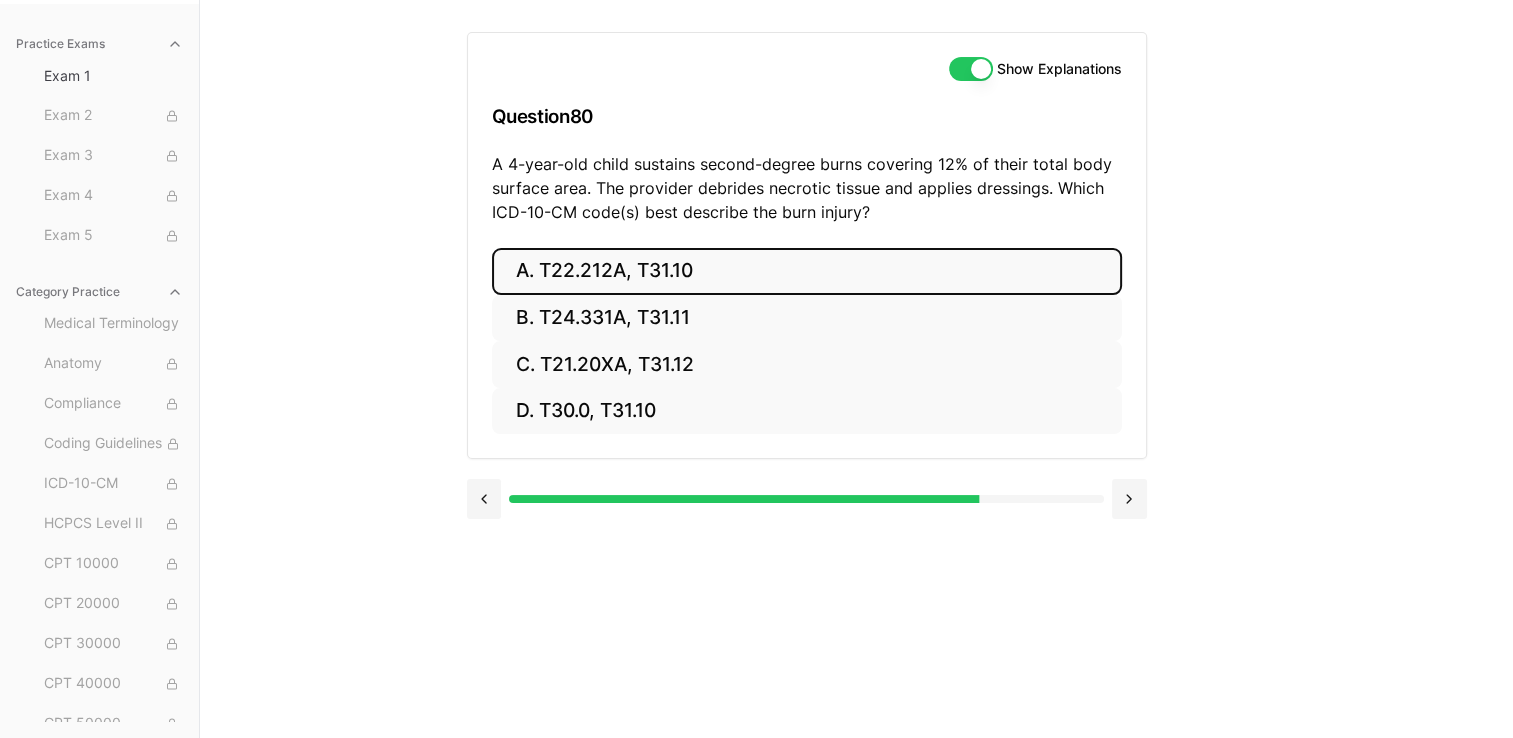 click on "A. T22.212A, T31.10" at bounding box center (807, 271) 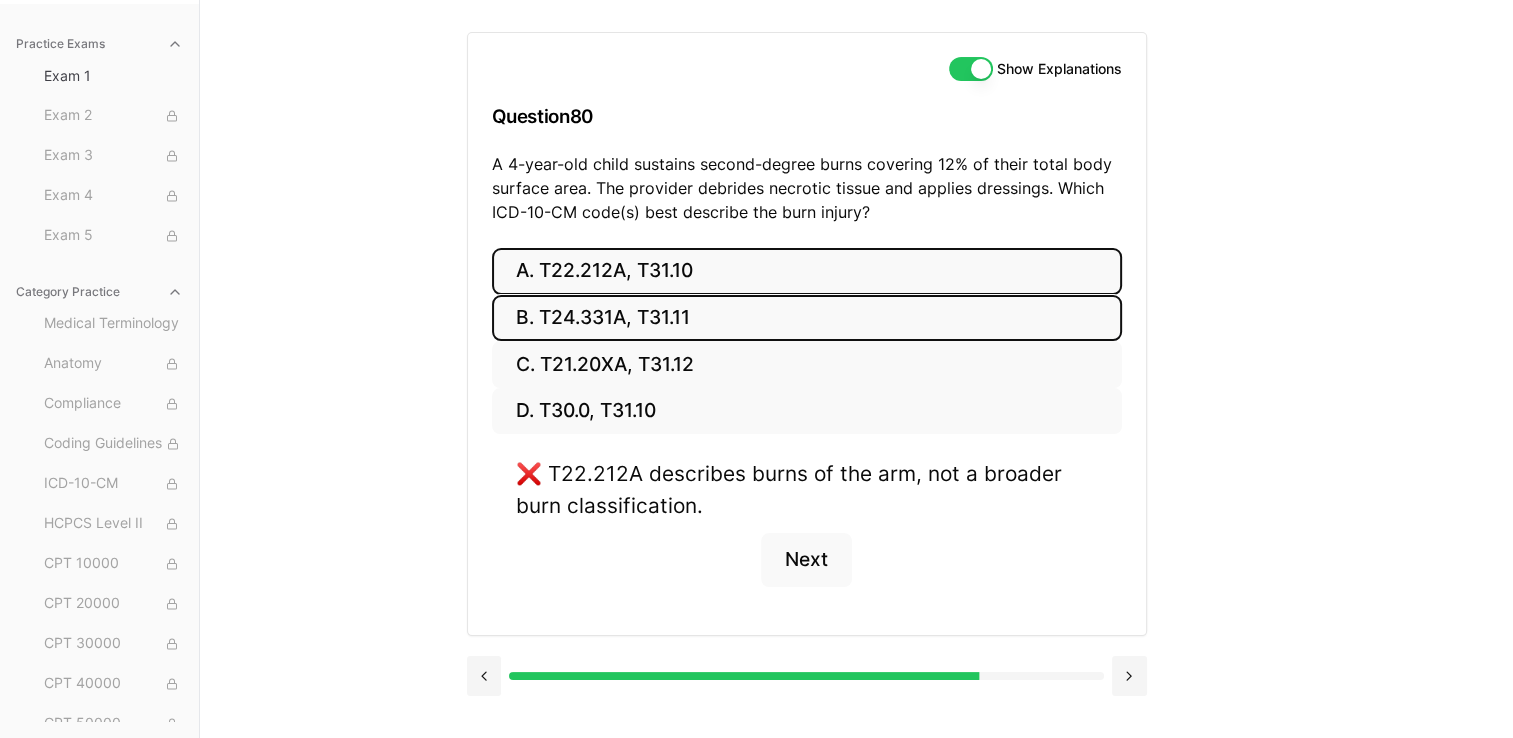 click on "B. T24.331A, T31.11" at bounding box center [807, 318] 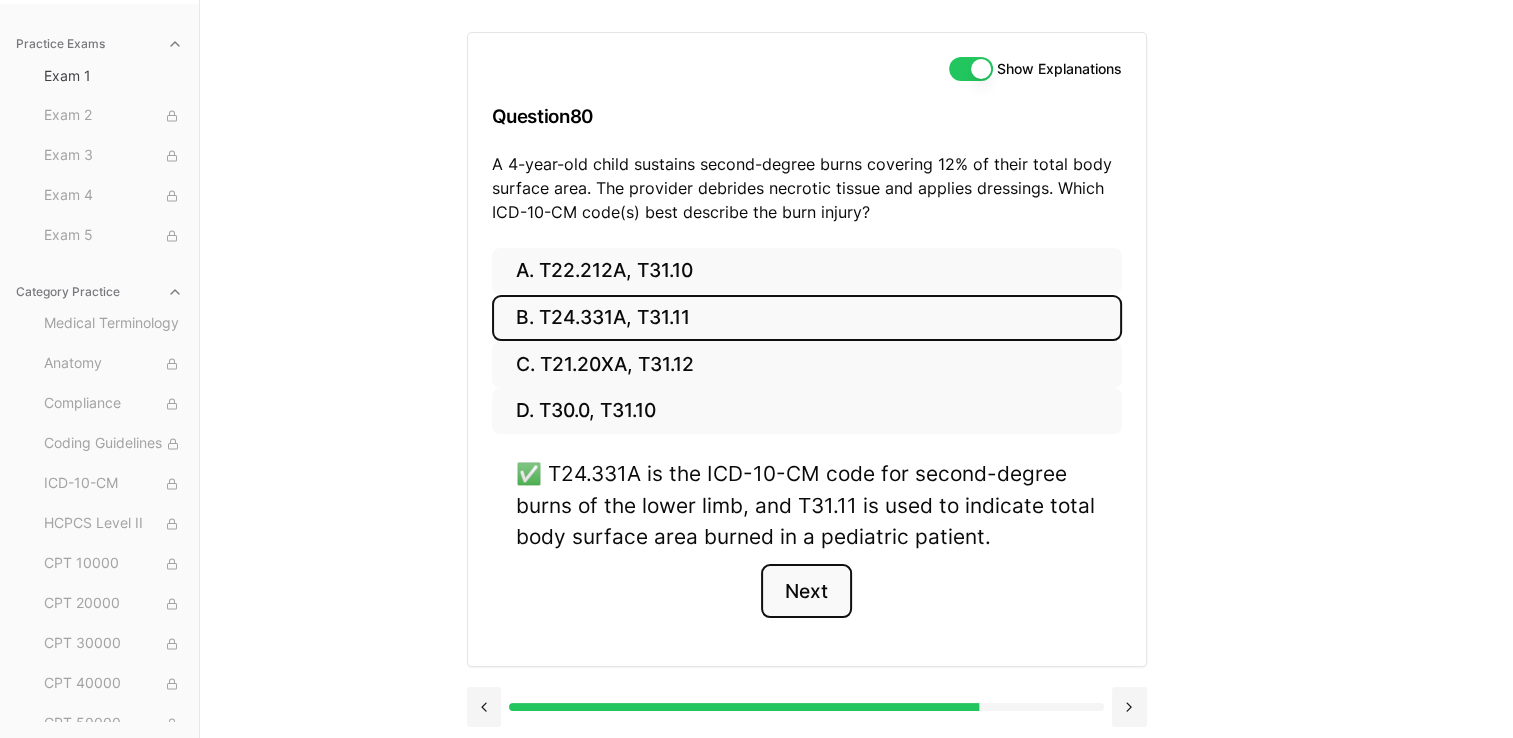 click on "Next" at bounding box center [806, 591] 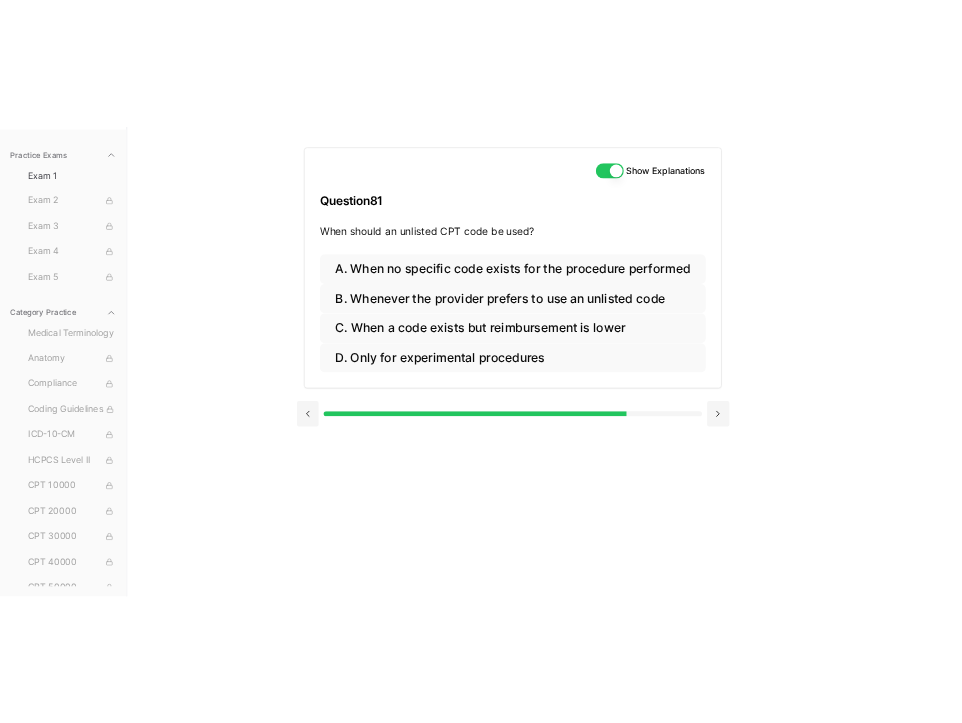 scroll, scrollTop: 142, scrollLeft: 0, axis: vertical 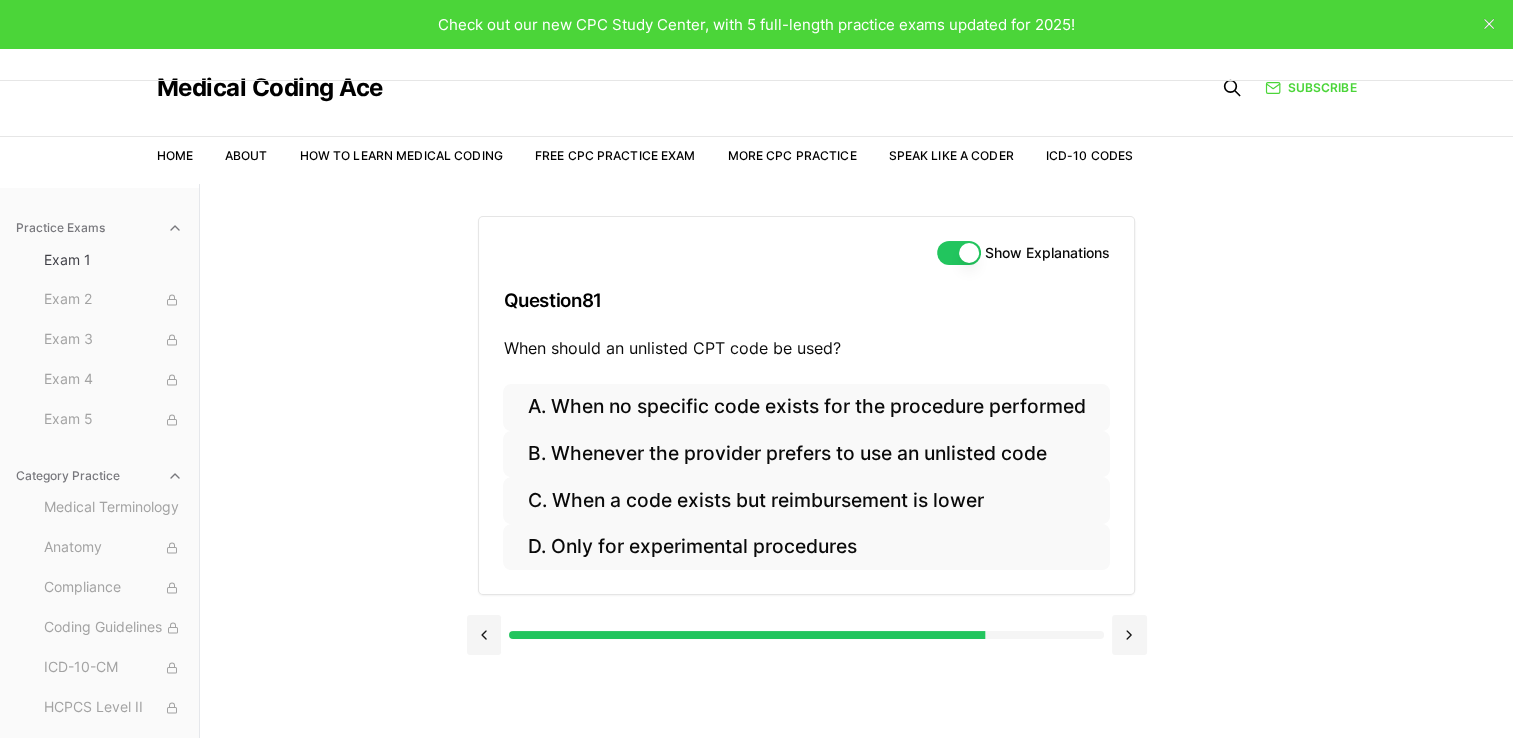 drag, startPoint x: 1422, startPoint y: 637, endPoint x: 1556, endPoint y: 634, distance: 134.03358 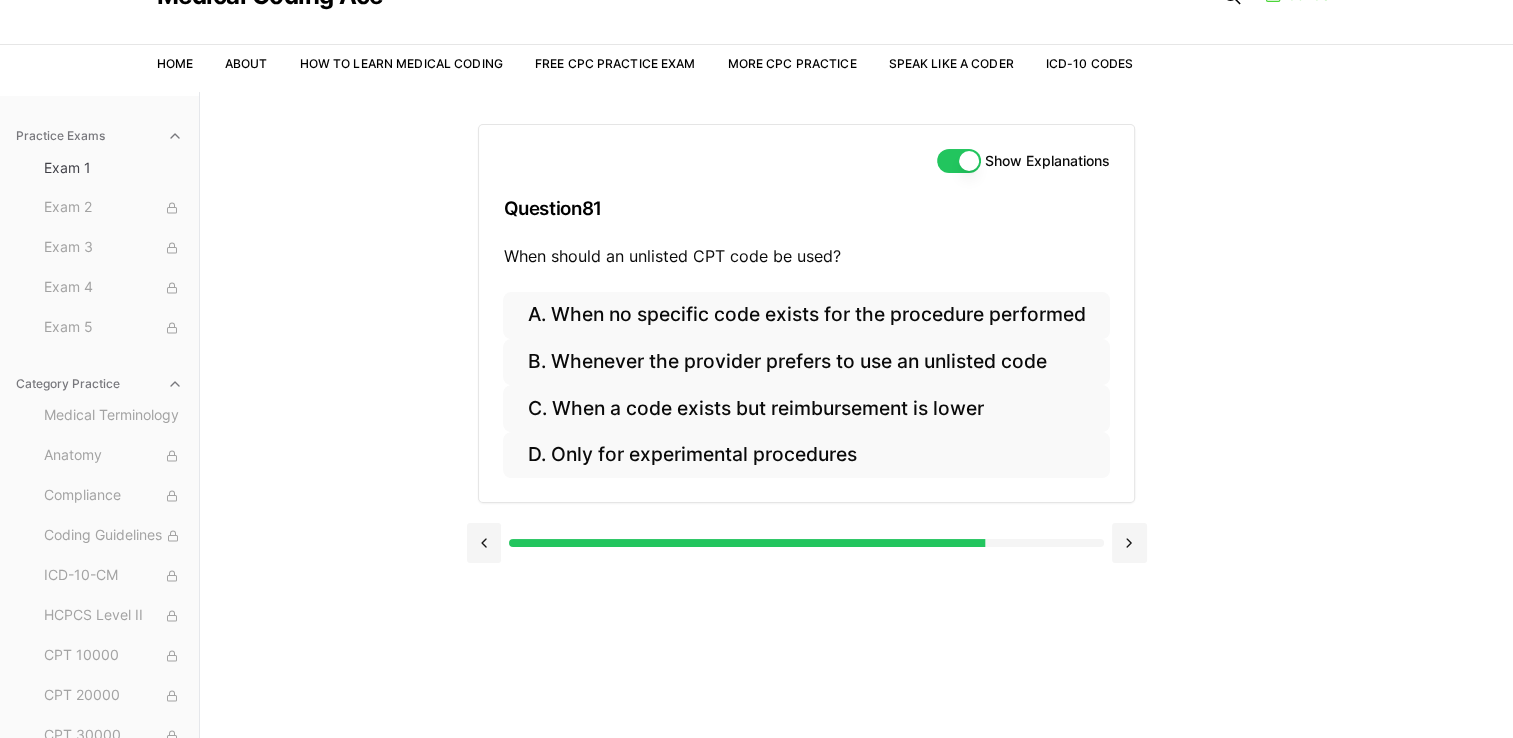 scroll, scrollTop: 184, scrollLeft: 0, axis: vertical 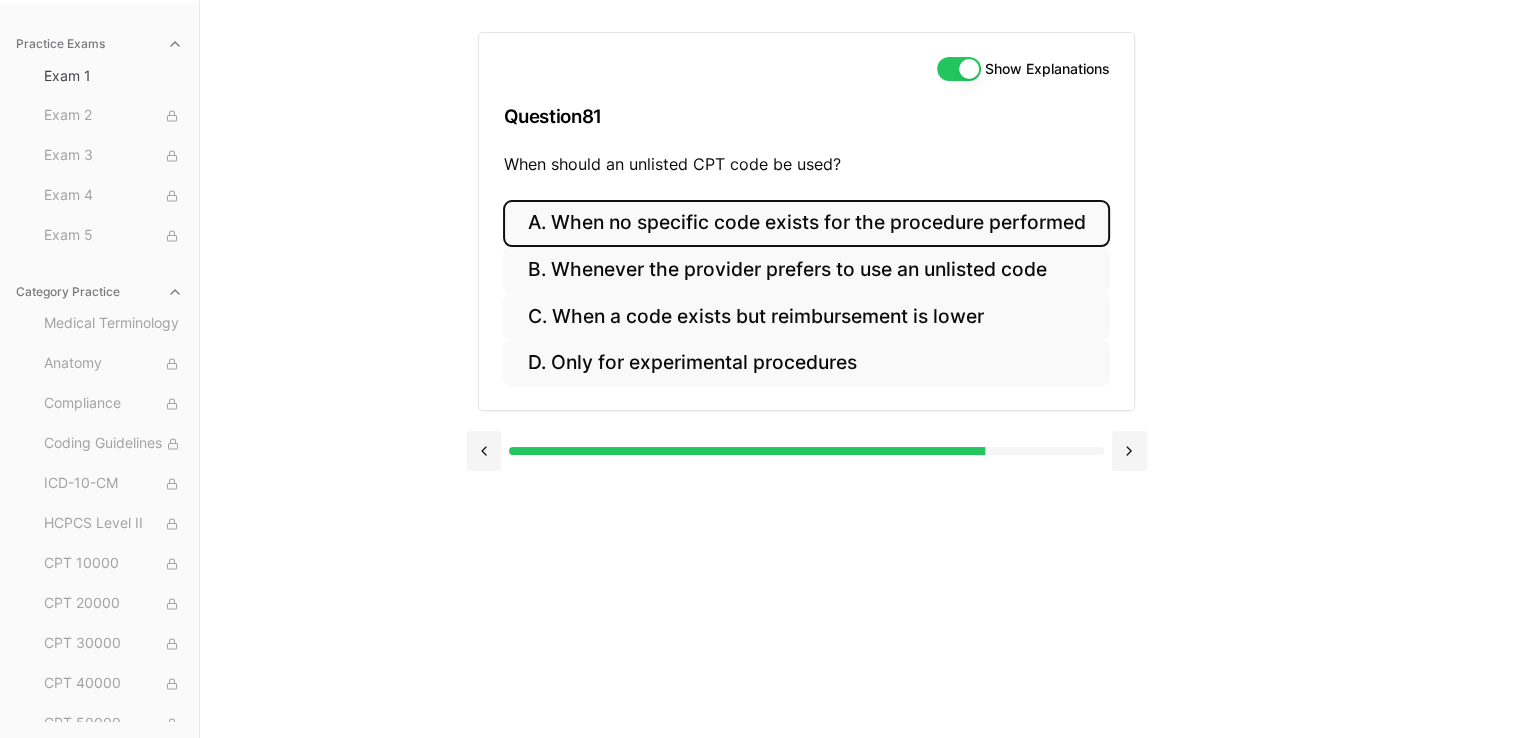 click on "A. When no specific code exists for the procedure performed" at bounding box center (806, 223) 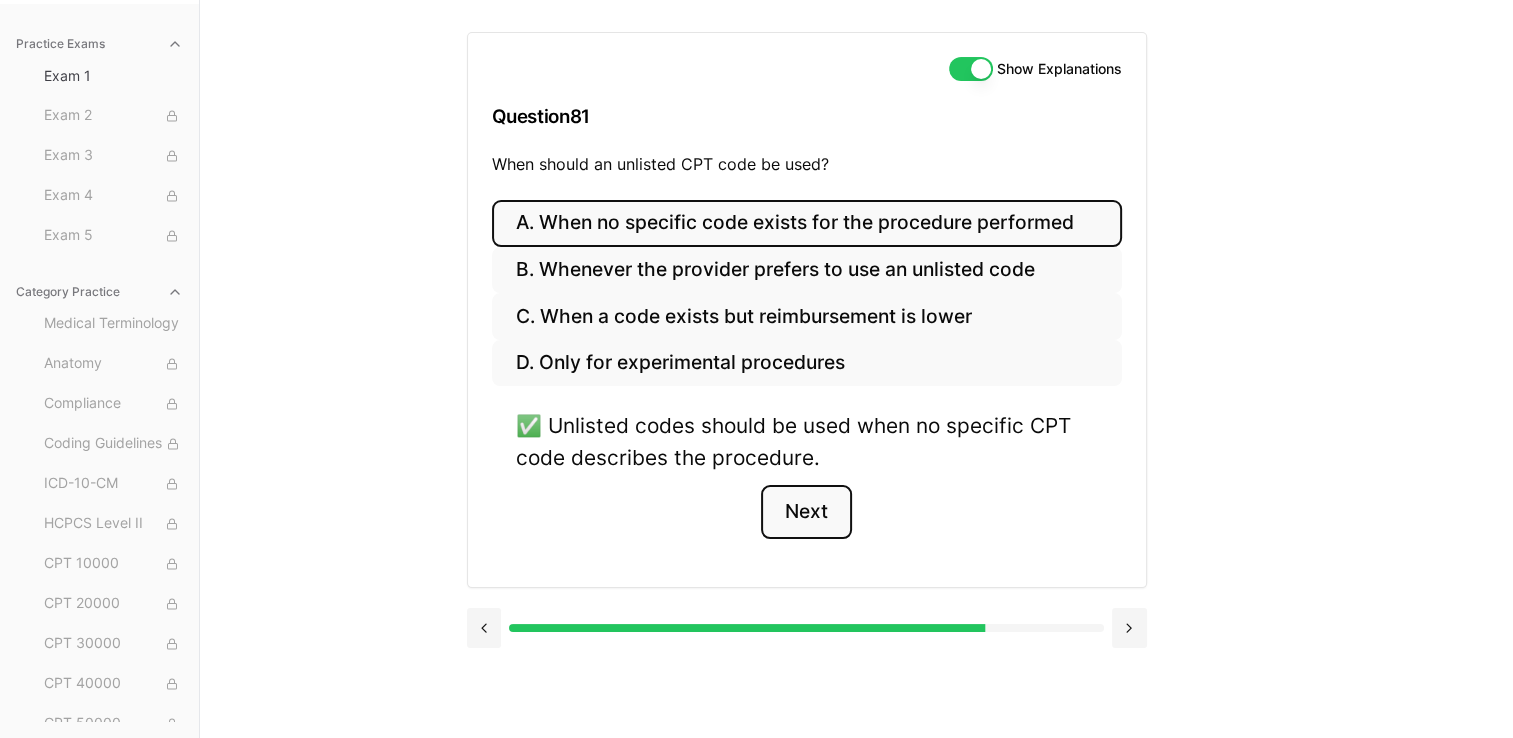 click on "Next" at bounding box center (806, 512) 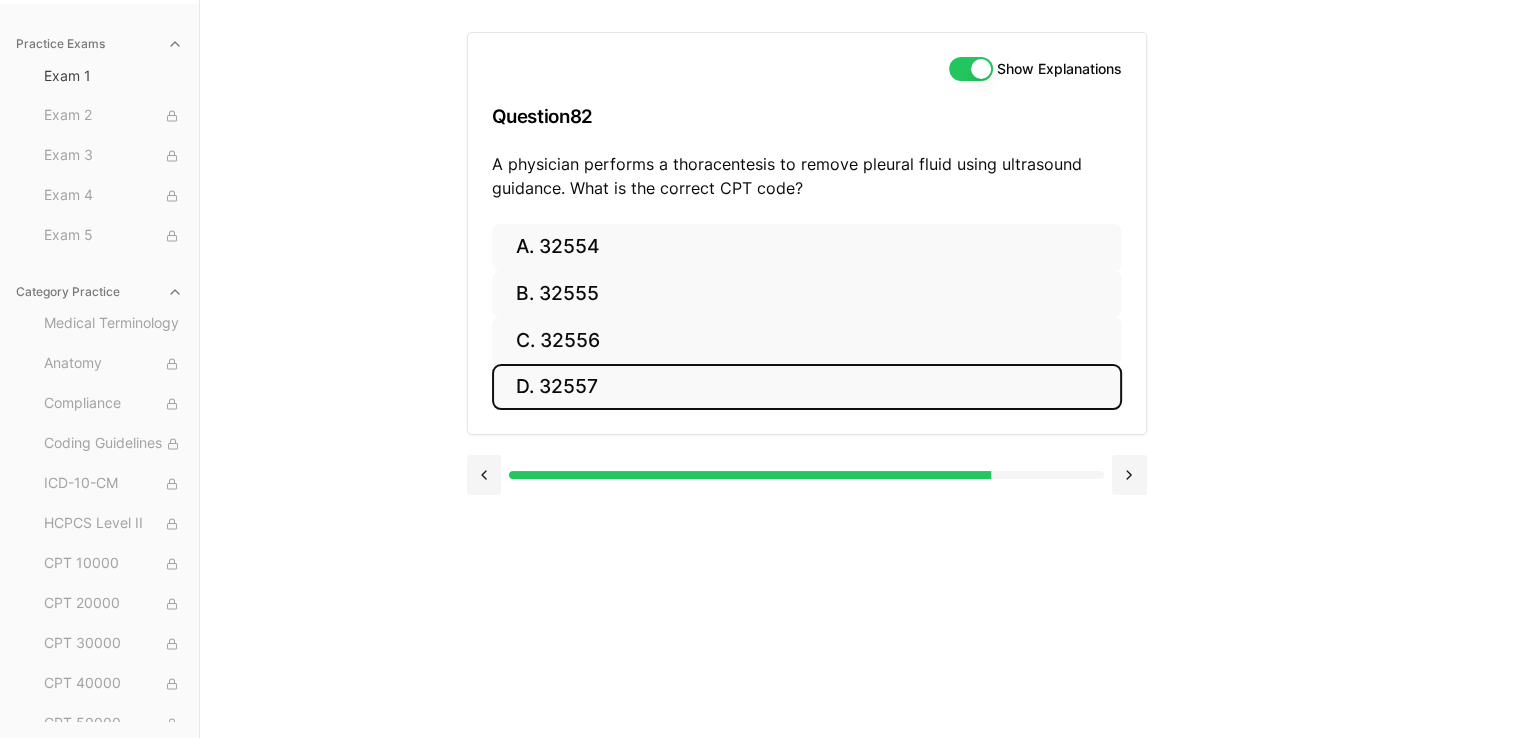 click on "D. 32557" at bounding box center [807, 387] 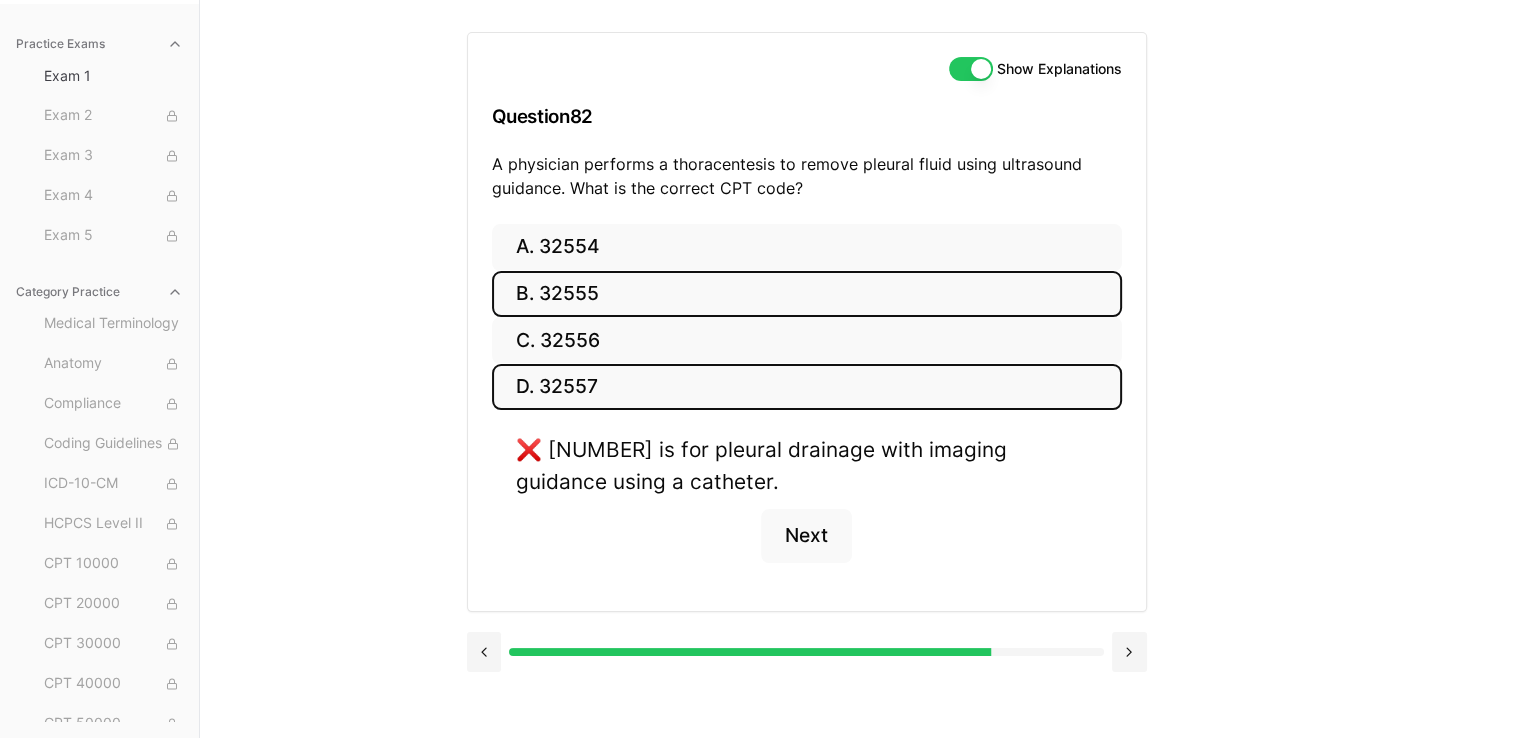 click on "B. 32555" at bounding box center (807, 294) 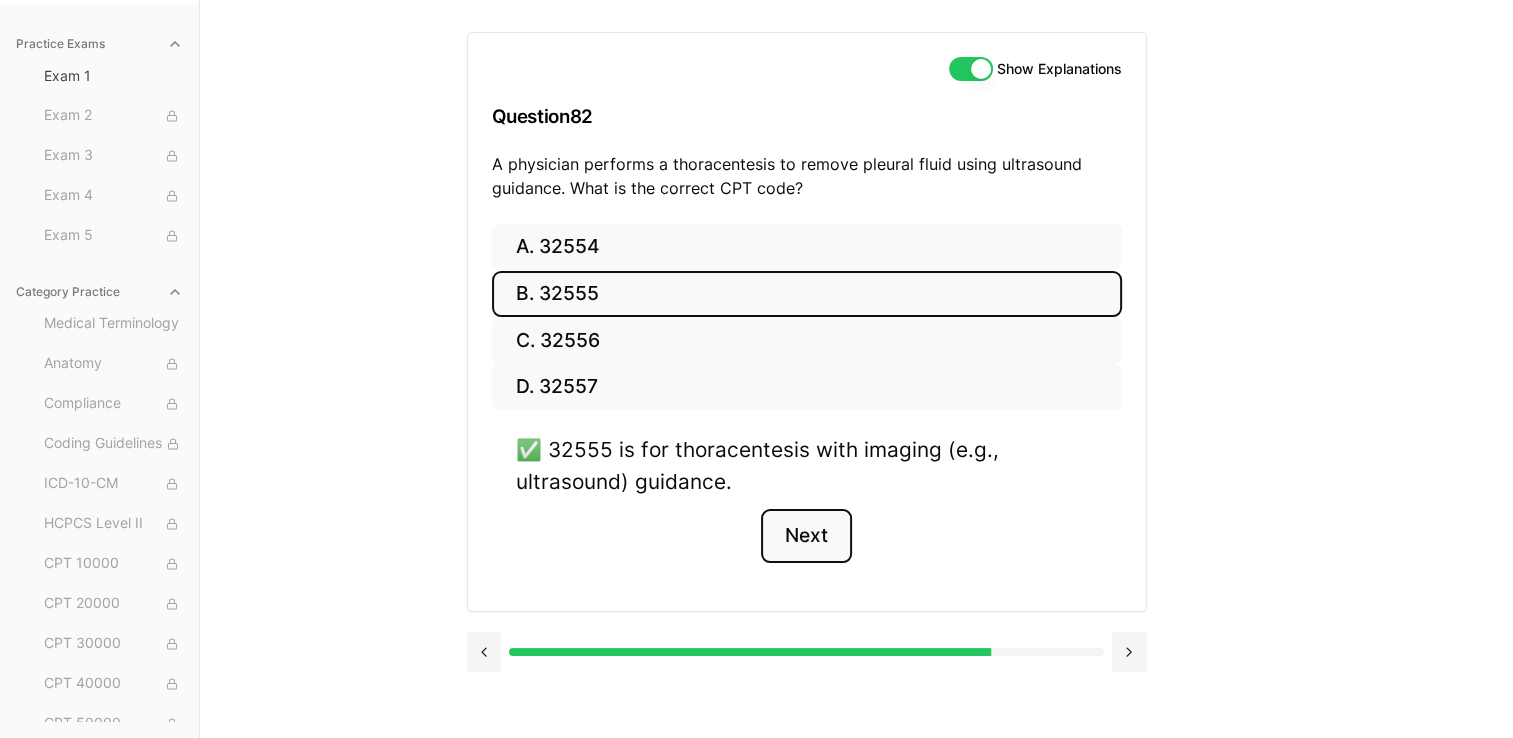 click on "Next" at bounding box center (806, 536) 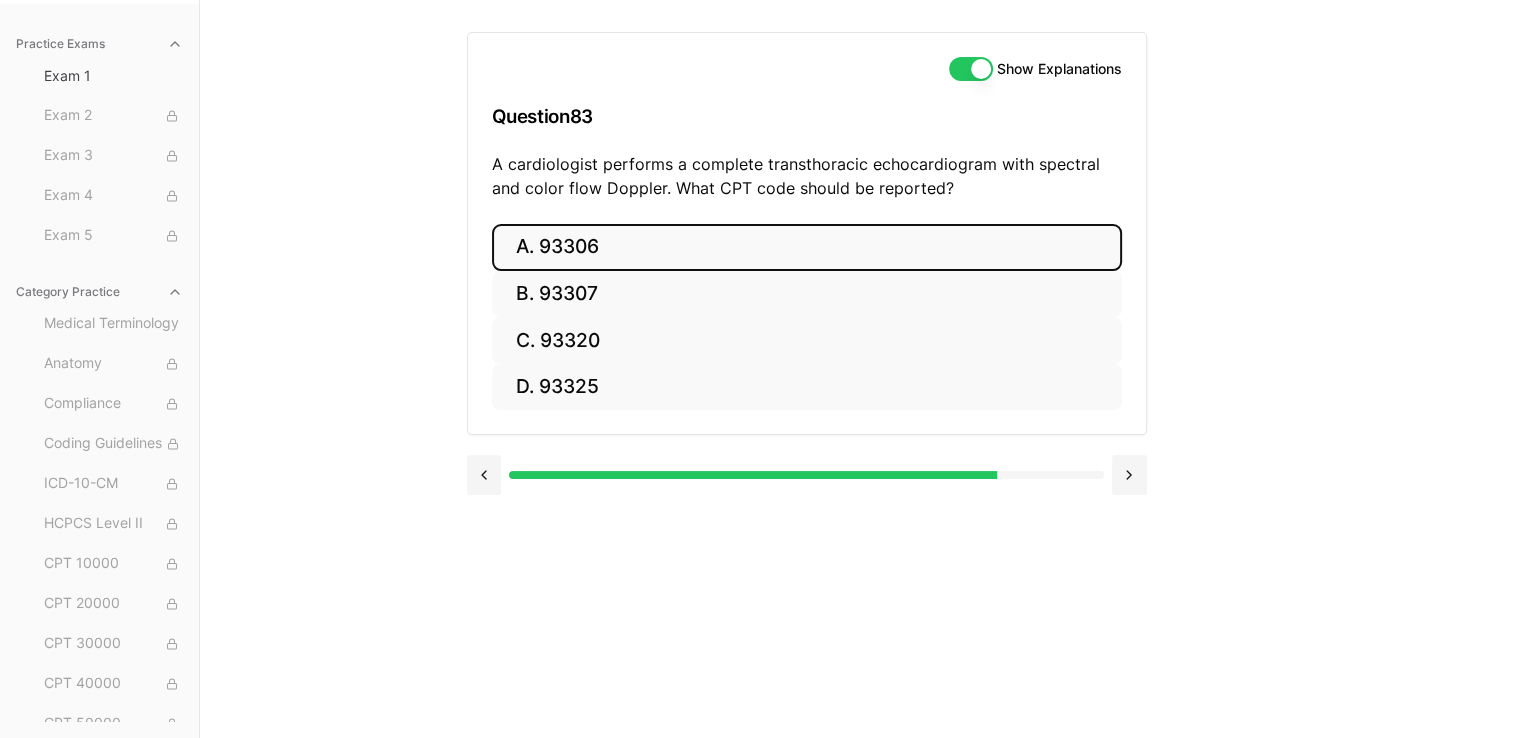 click on "A. 93306" at bounding box center (807, 247) 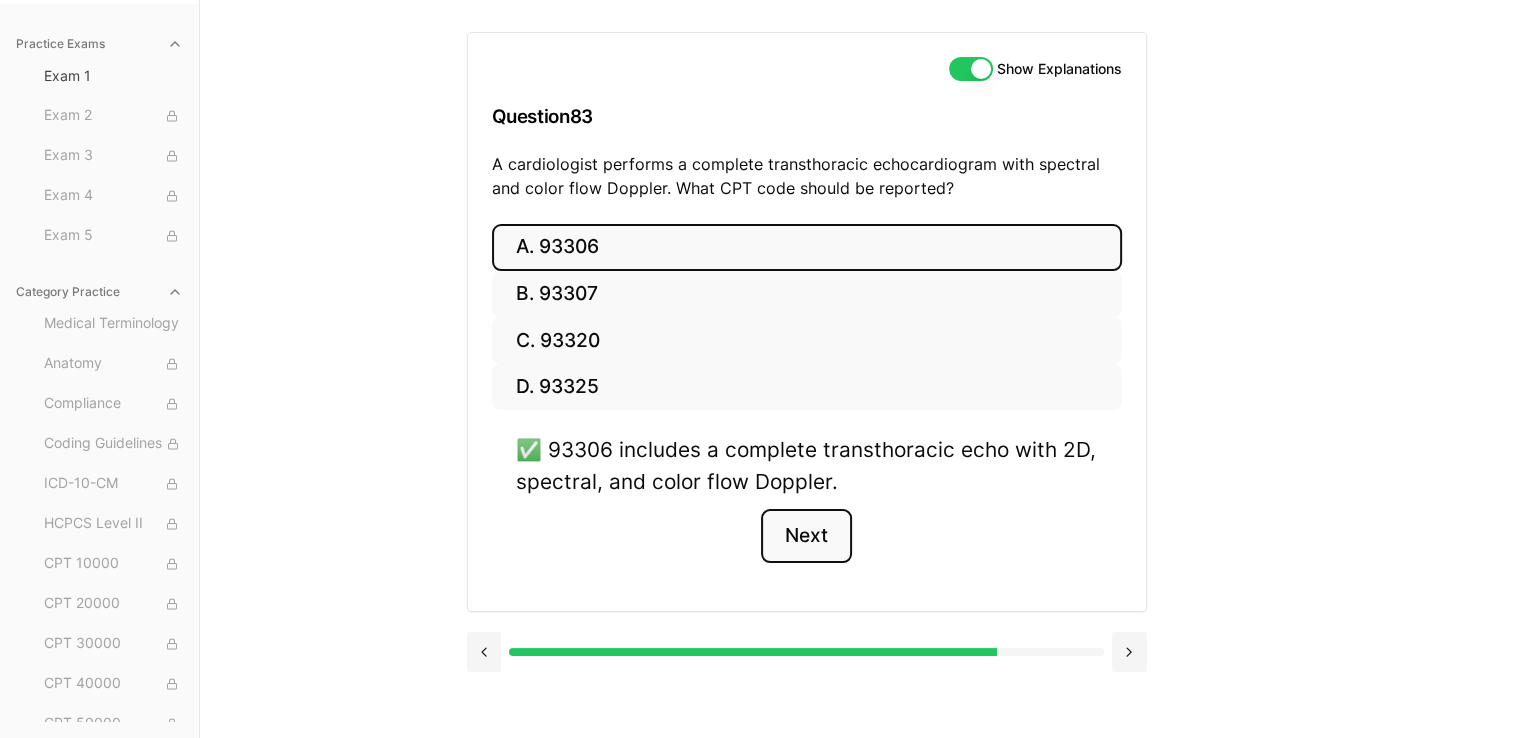 click on "Next" at bounding box center [806, 536] 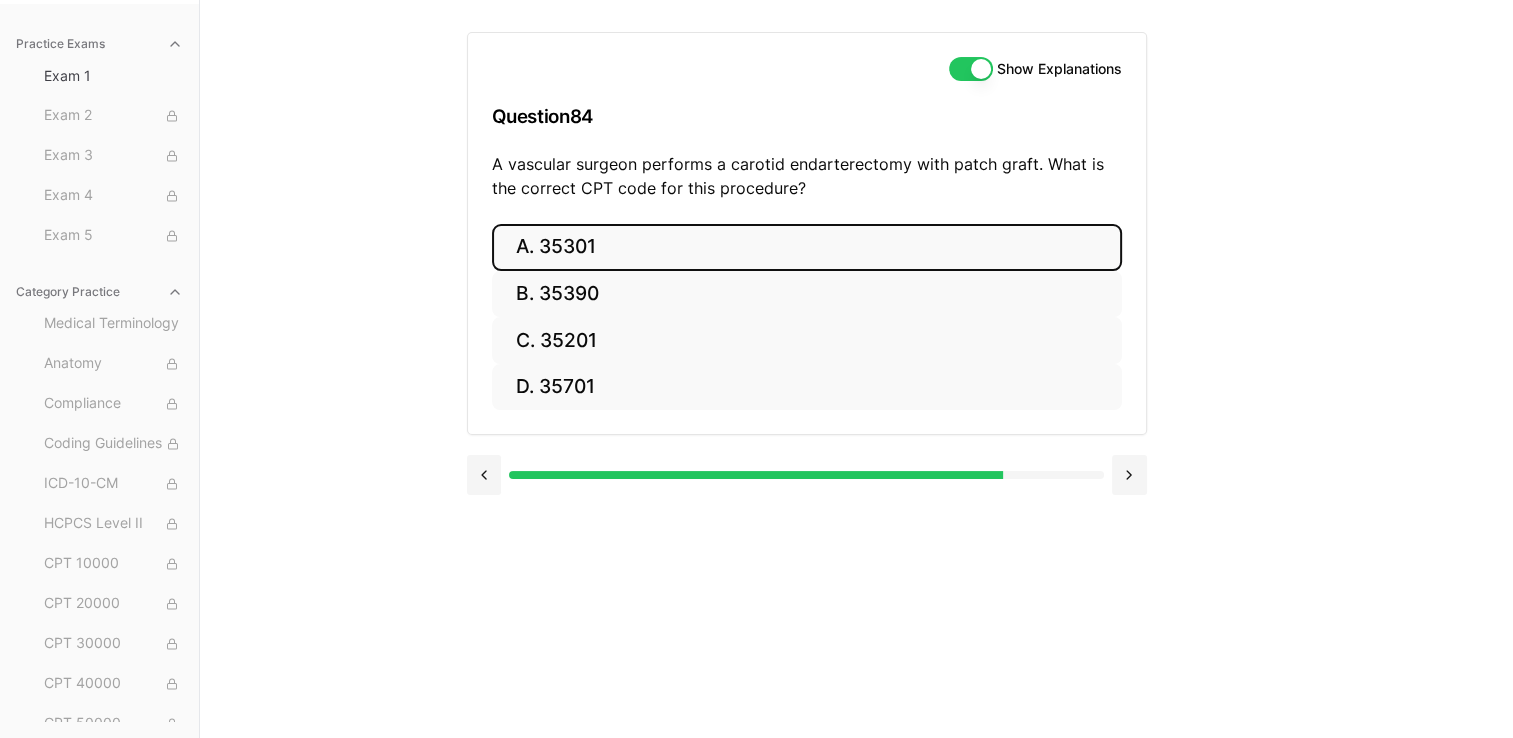 click on "A. 35301" at bounding box center (807, 247) 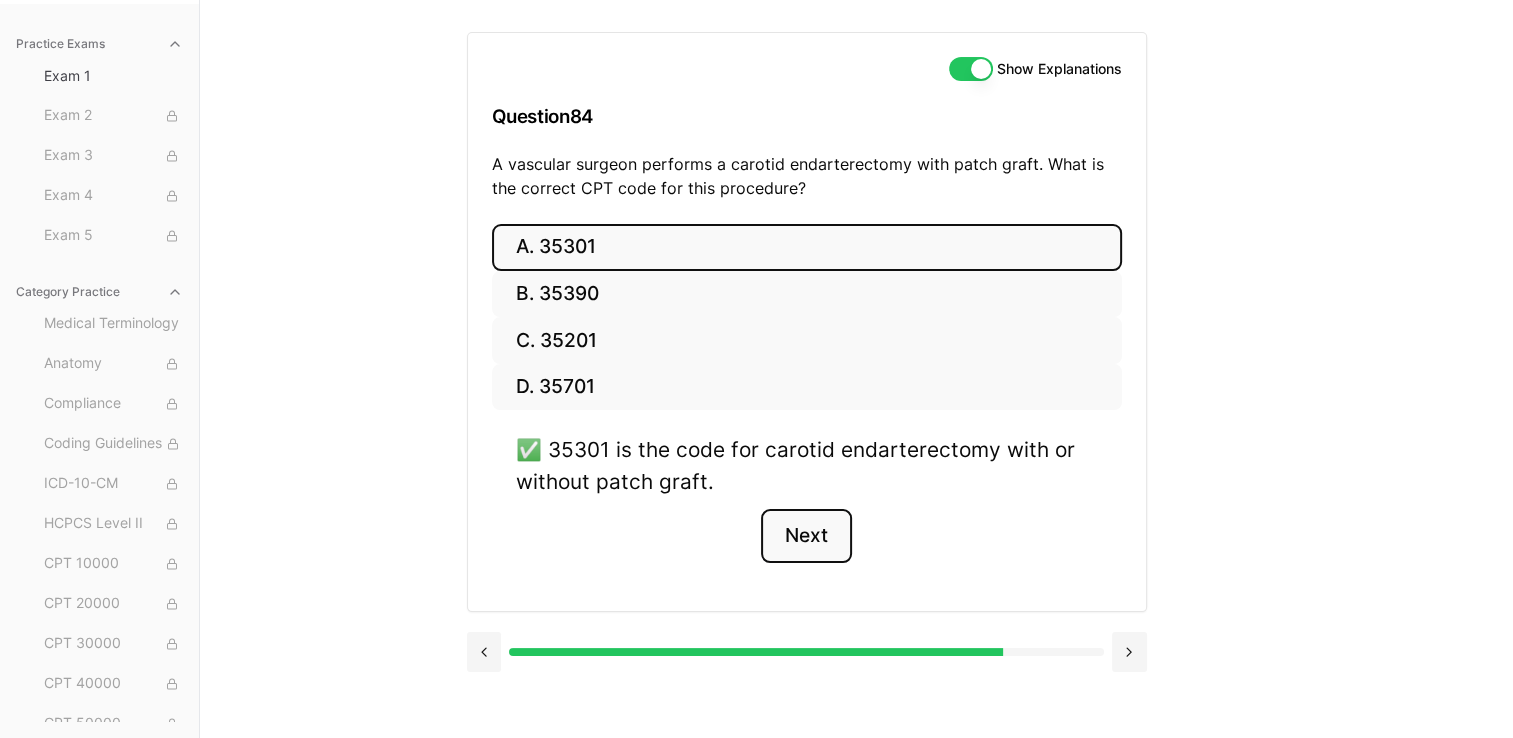 click on "Next" at bounding box center [806, 536] 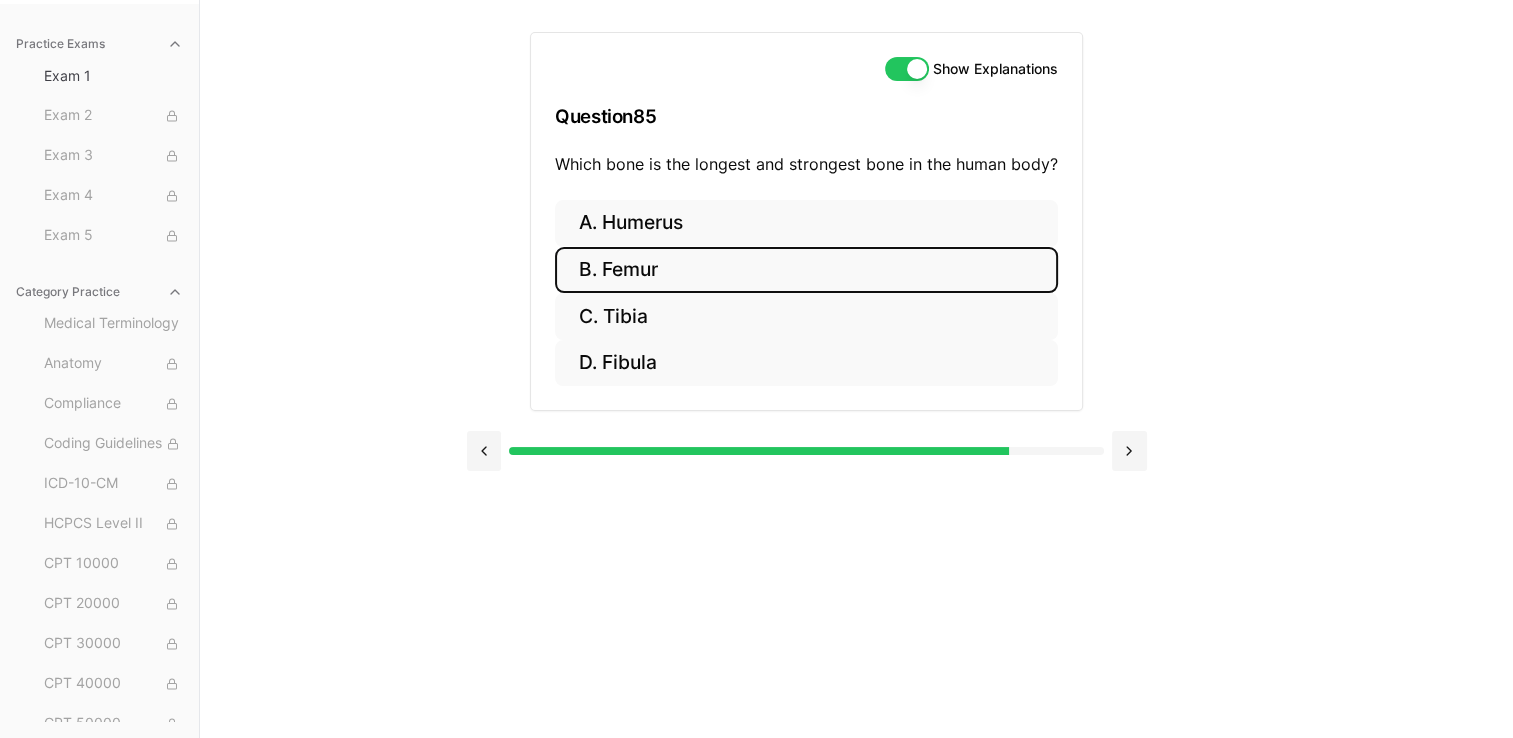 click on "B. Femur" at bounding box center (806, 270) 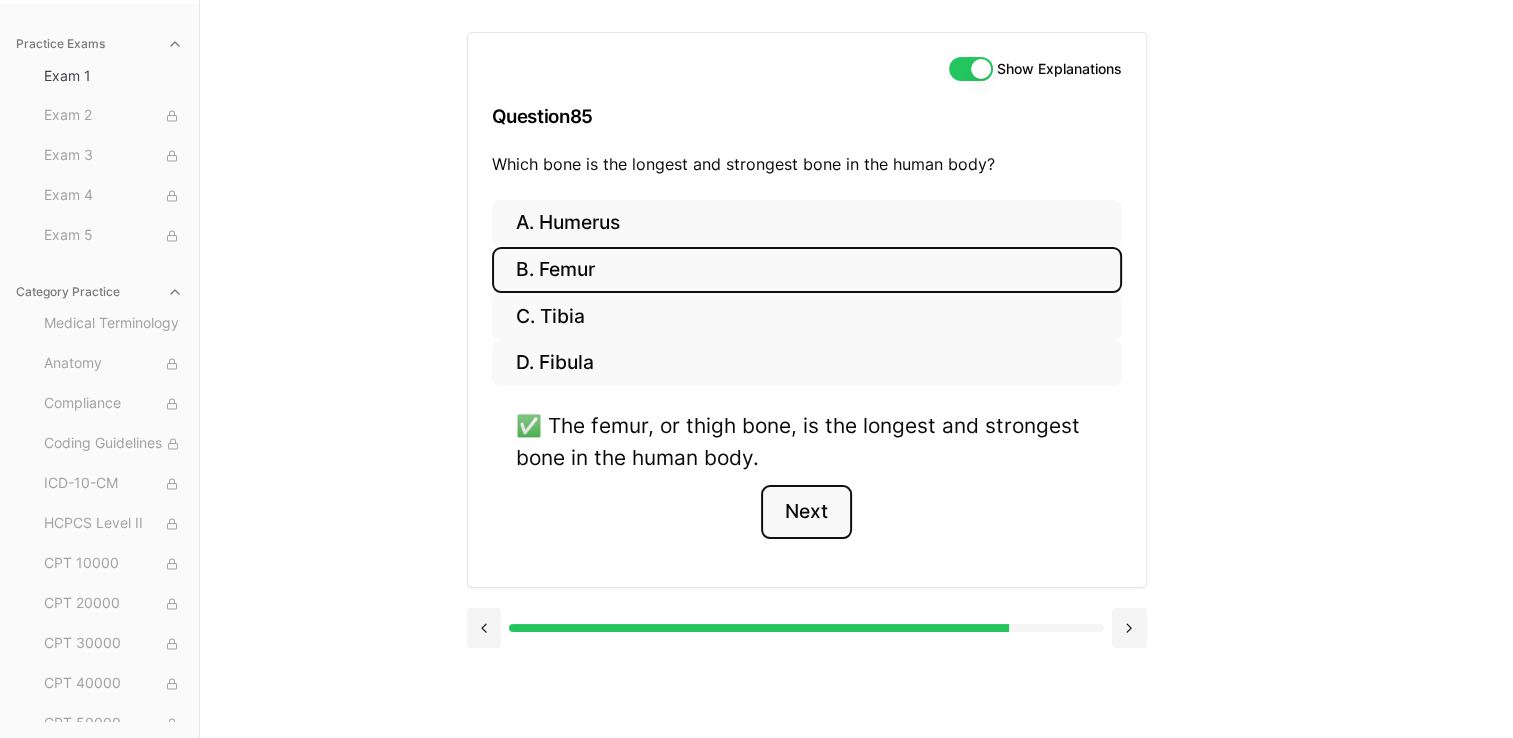 click on "Next" at bounding box center [806, 512] 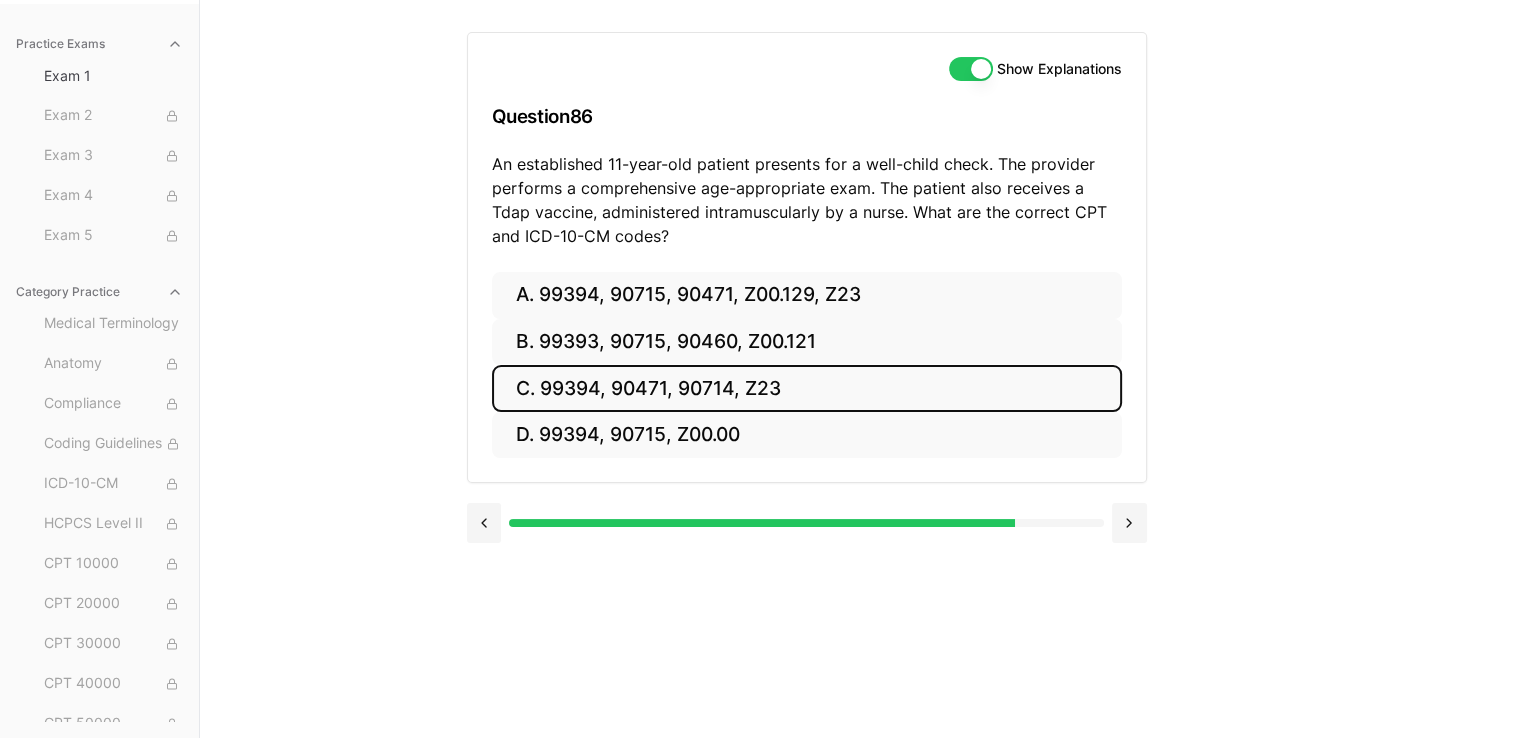 click on "C. 99394, 90471, 90714, Z23" at bounding box center (807, 388) 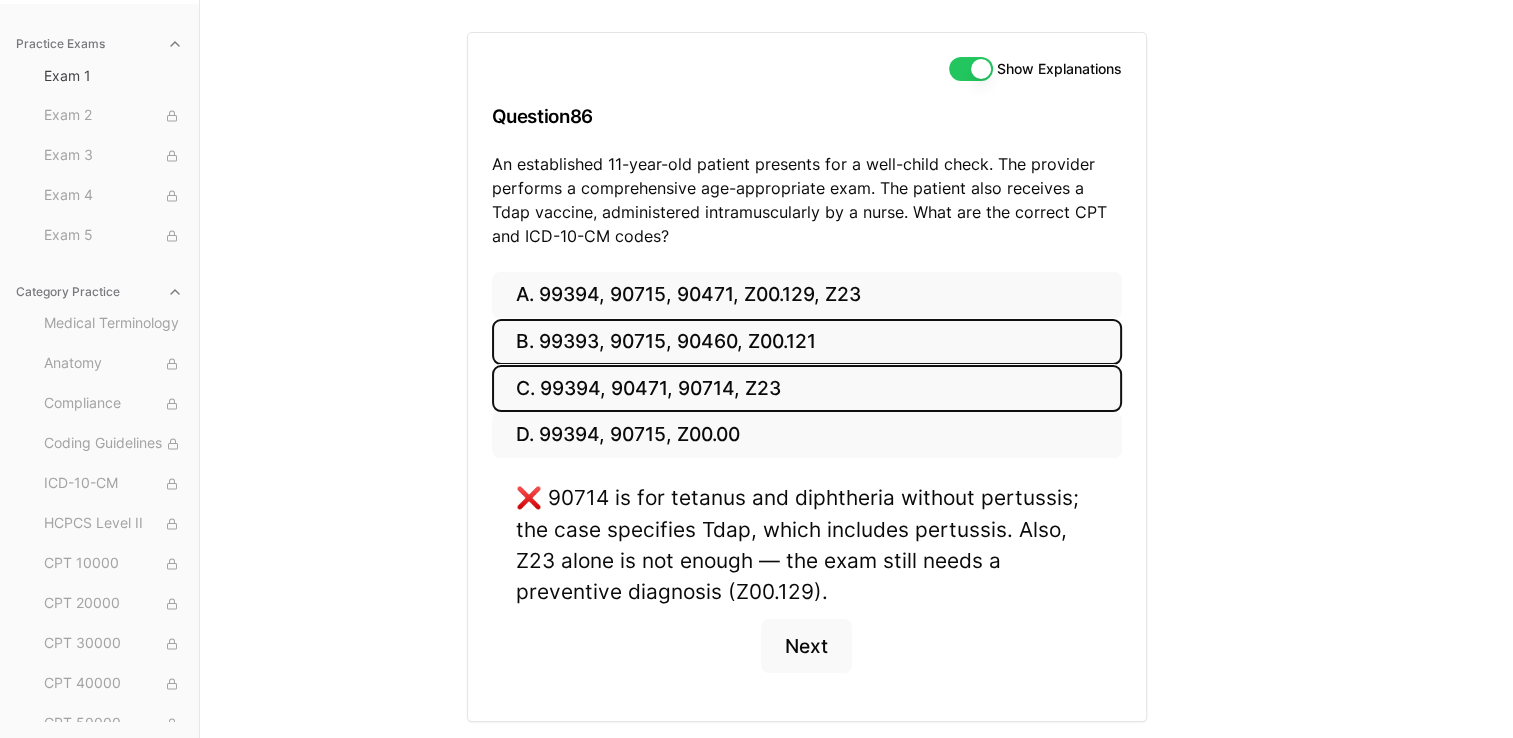 click on "B. 99393, 90715, 90460, Z00.121" at bounding box center [807, 342] 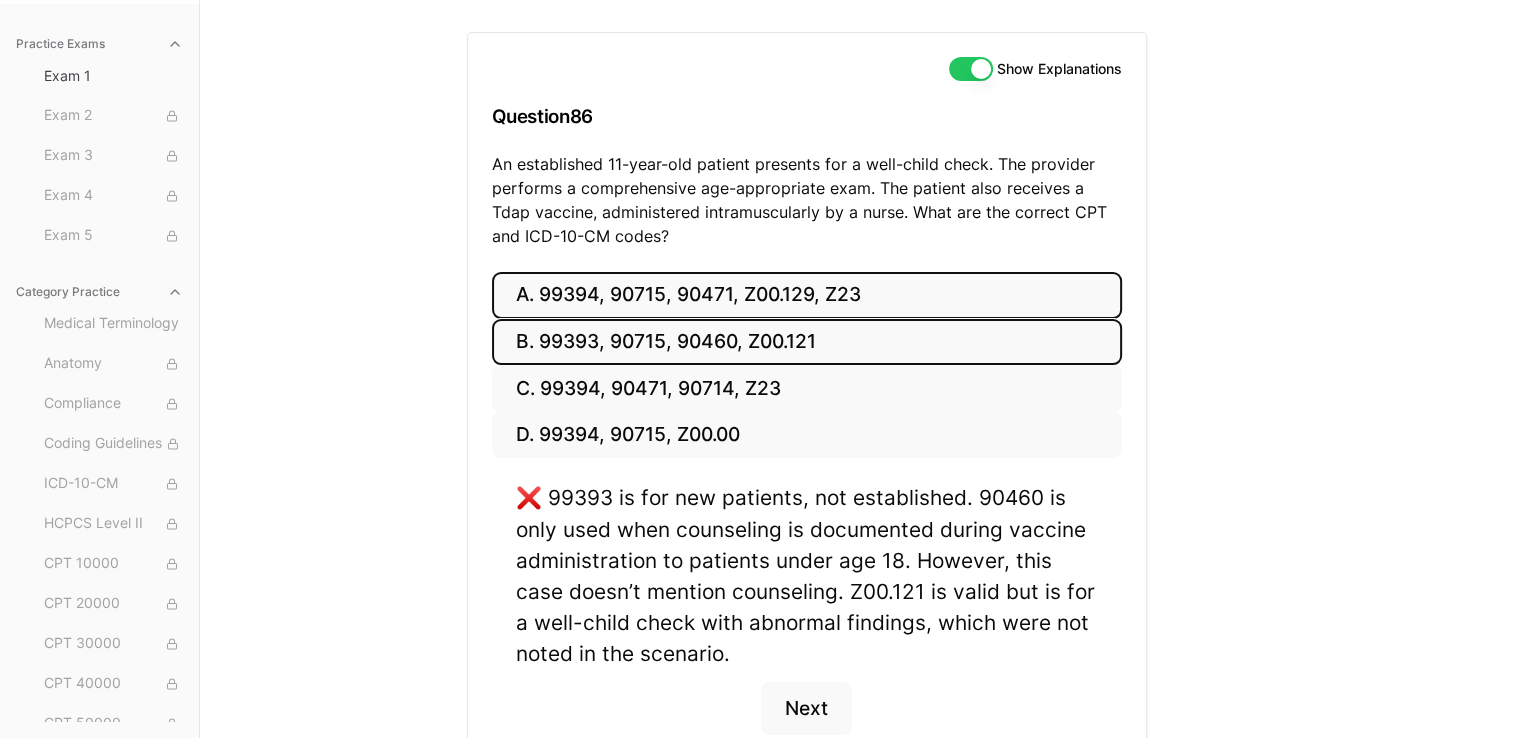 click on "A. 99394, 90715, 90471, Z00.129, Z23" at bounding box center [807, 295] 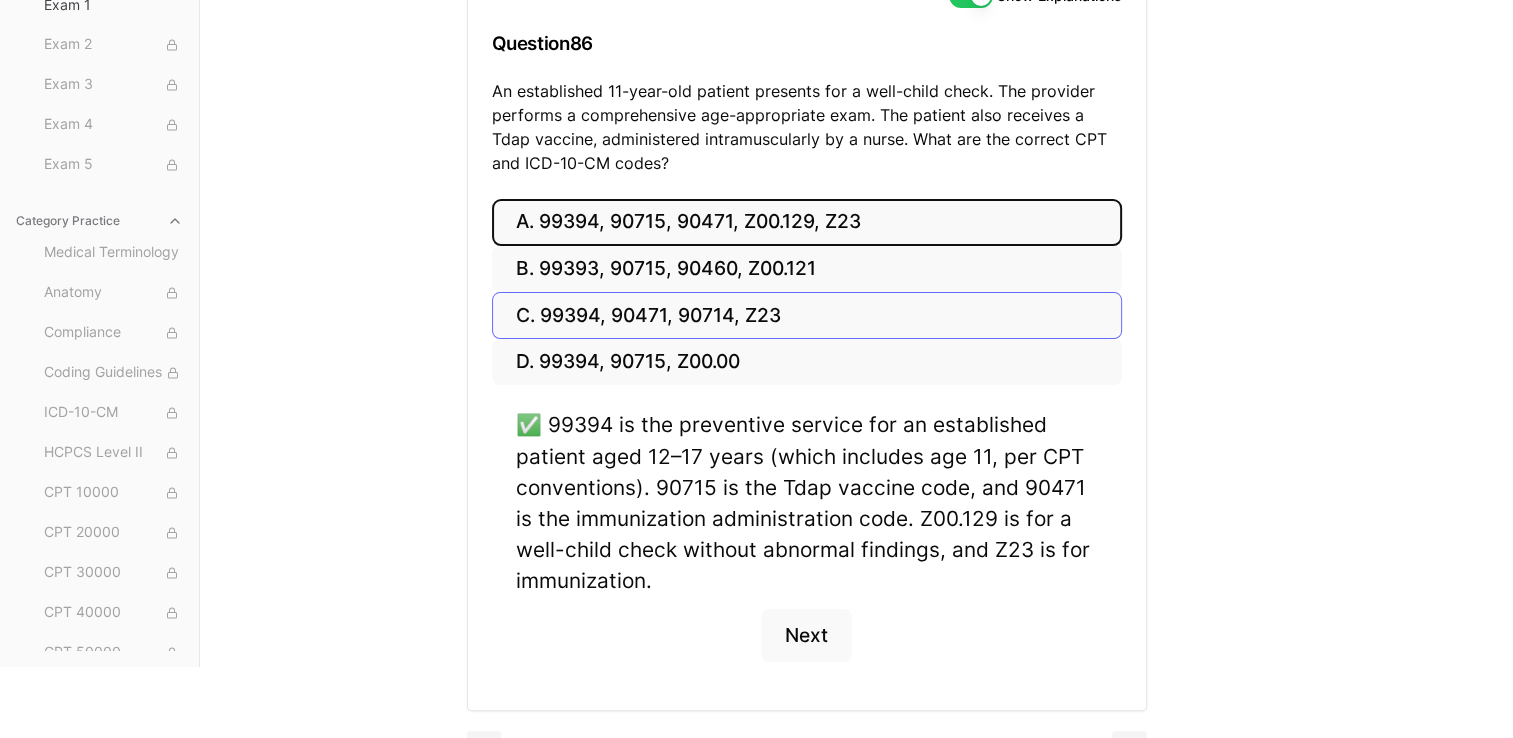 scroll, scrollTop: 304, scrollLeft: 0, axis: vertical 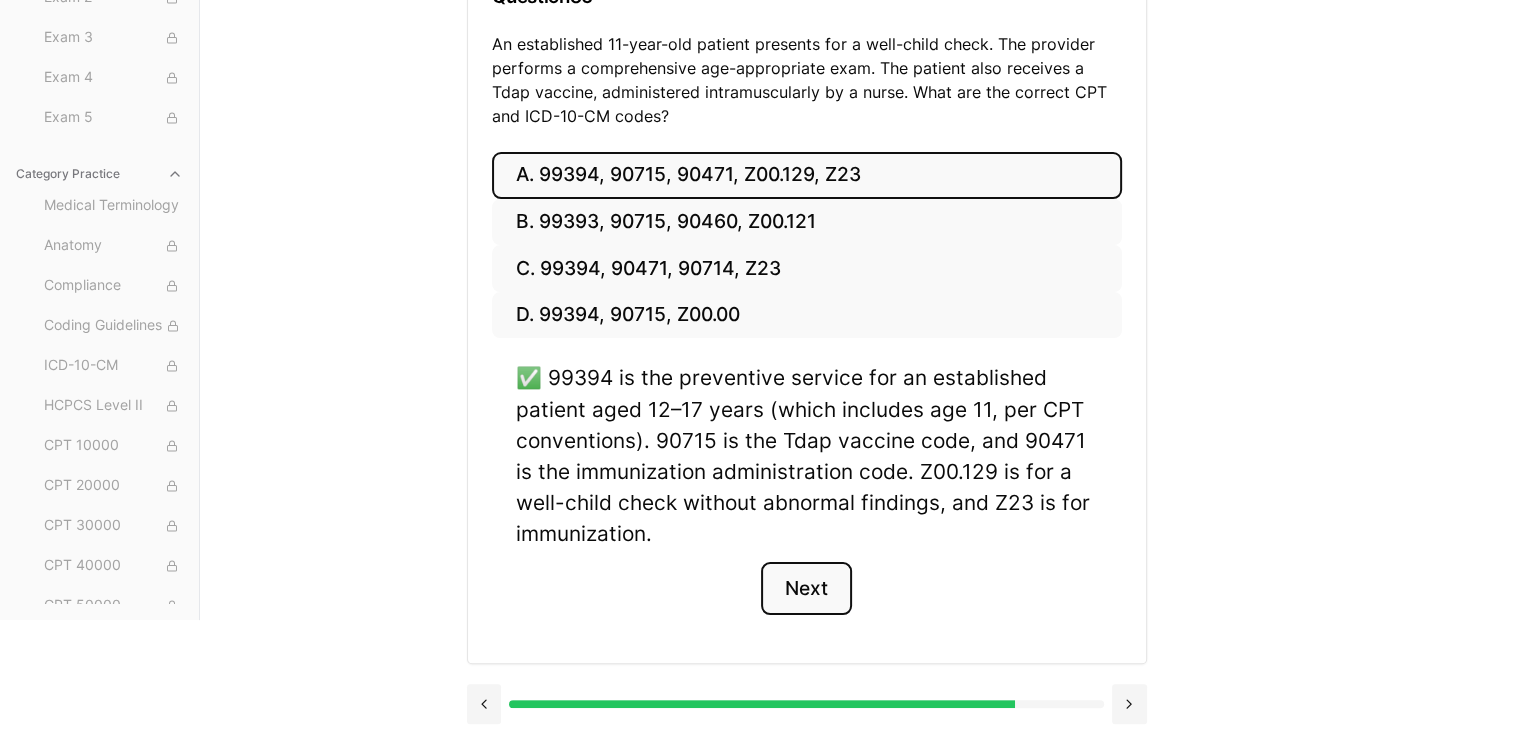 click on "Next" at bounding box center (806, 589) 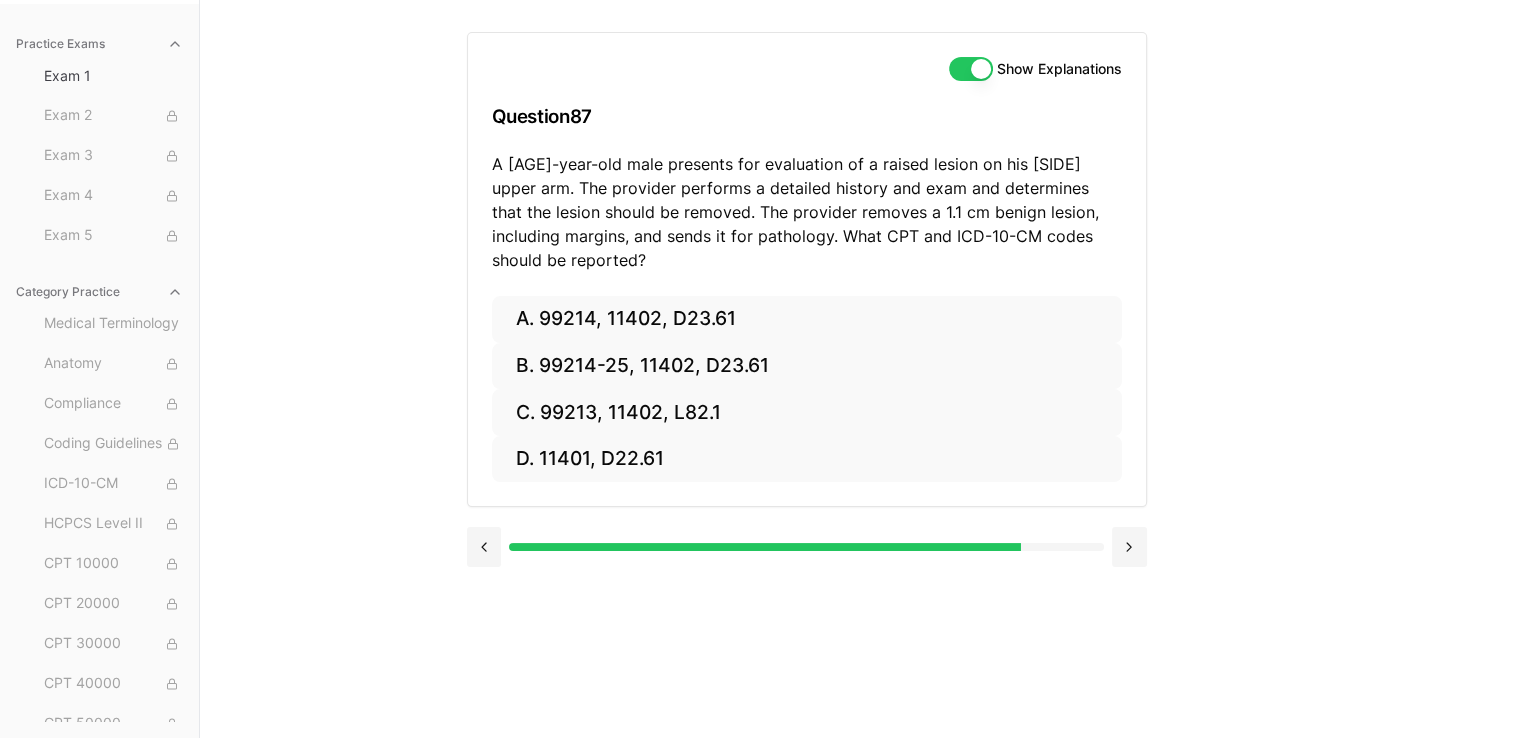 scroll, scrollTop: 184, scrollLeft: 0, axis: vertical 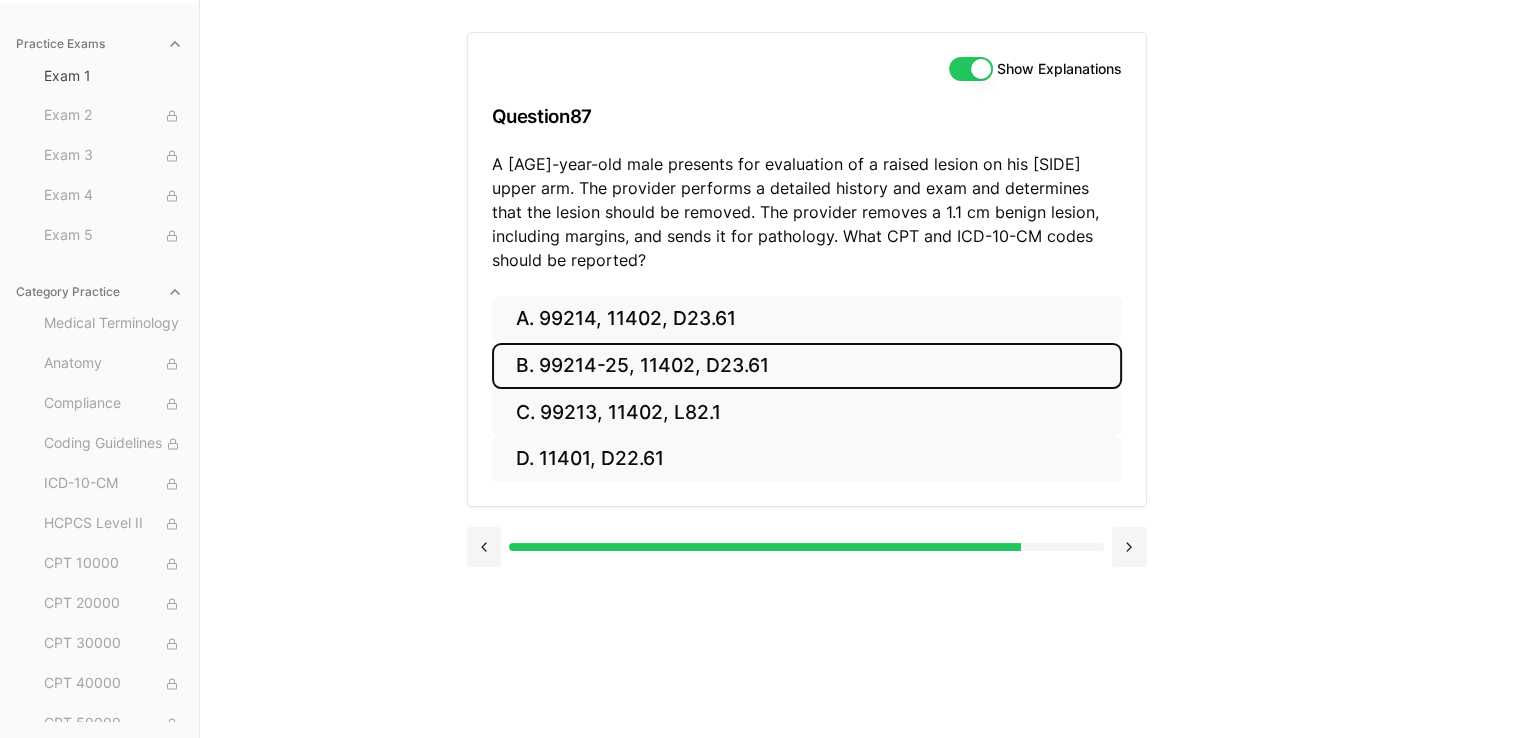 drag, startPoint x: 196, startPoint y: 413, endPoint x: 584, endPoint y: 358, distance: 391.8788 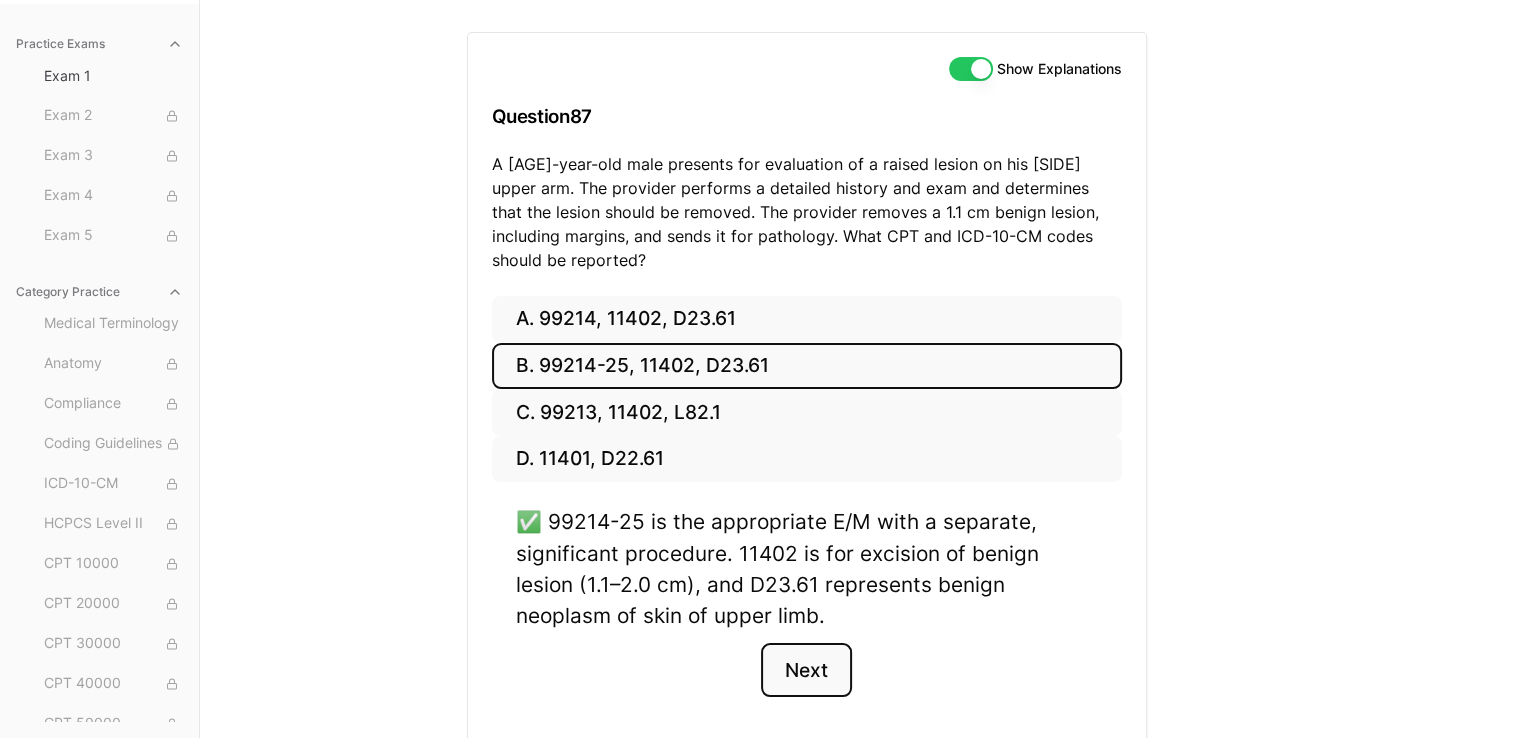click on "Next" at bounding box center [806, 670] 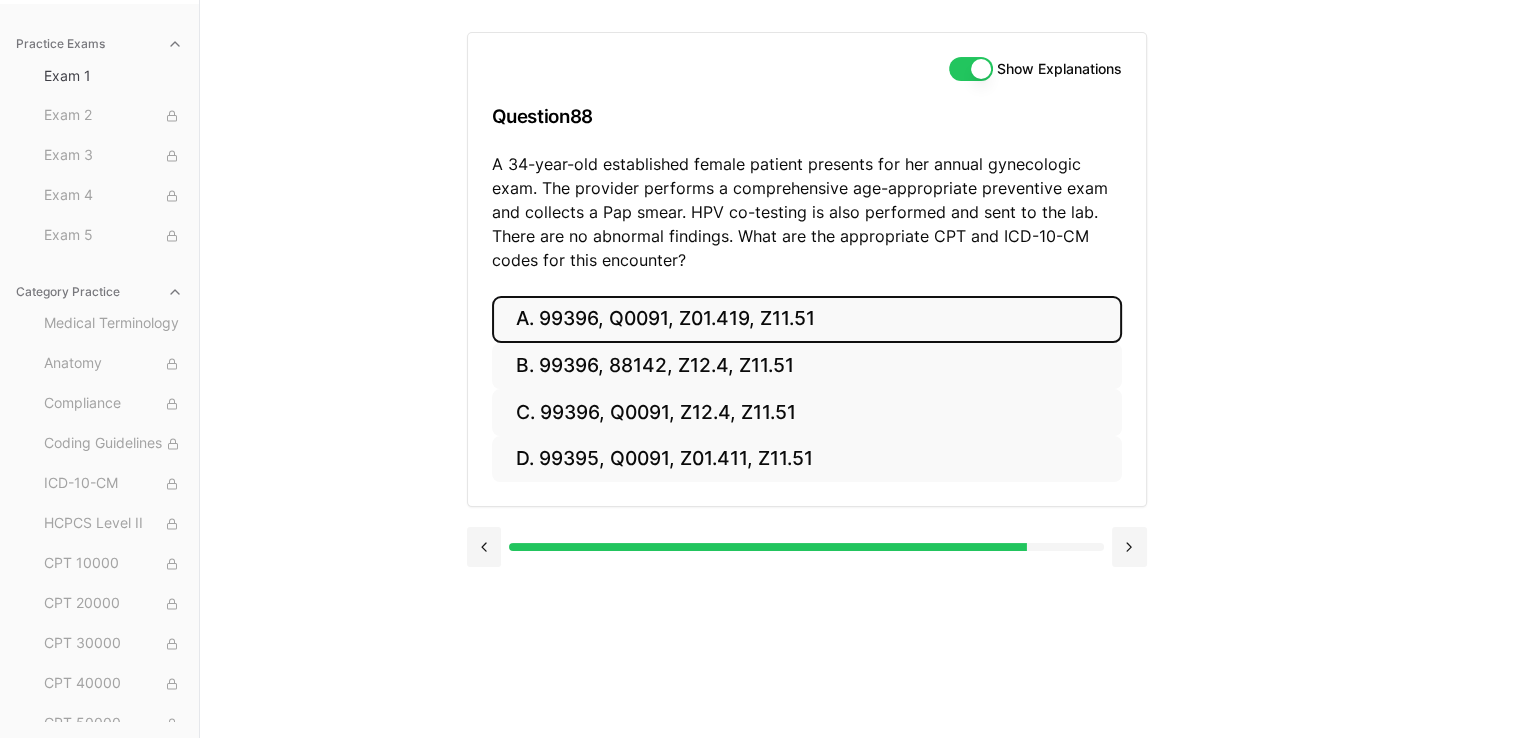 click on "A. 99396, Q0091, Z01.419, Z11.51" at bounding box center (807, 319) 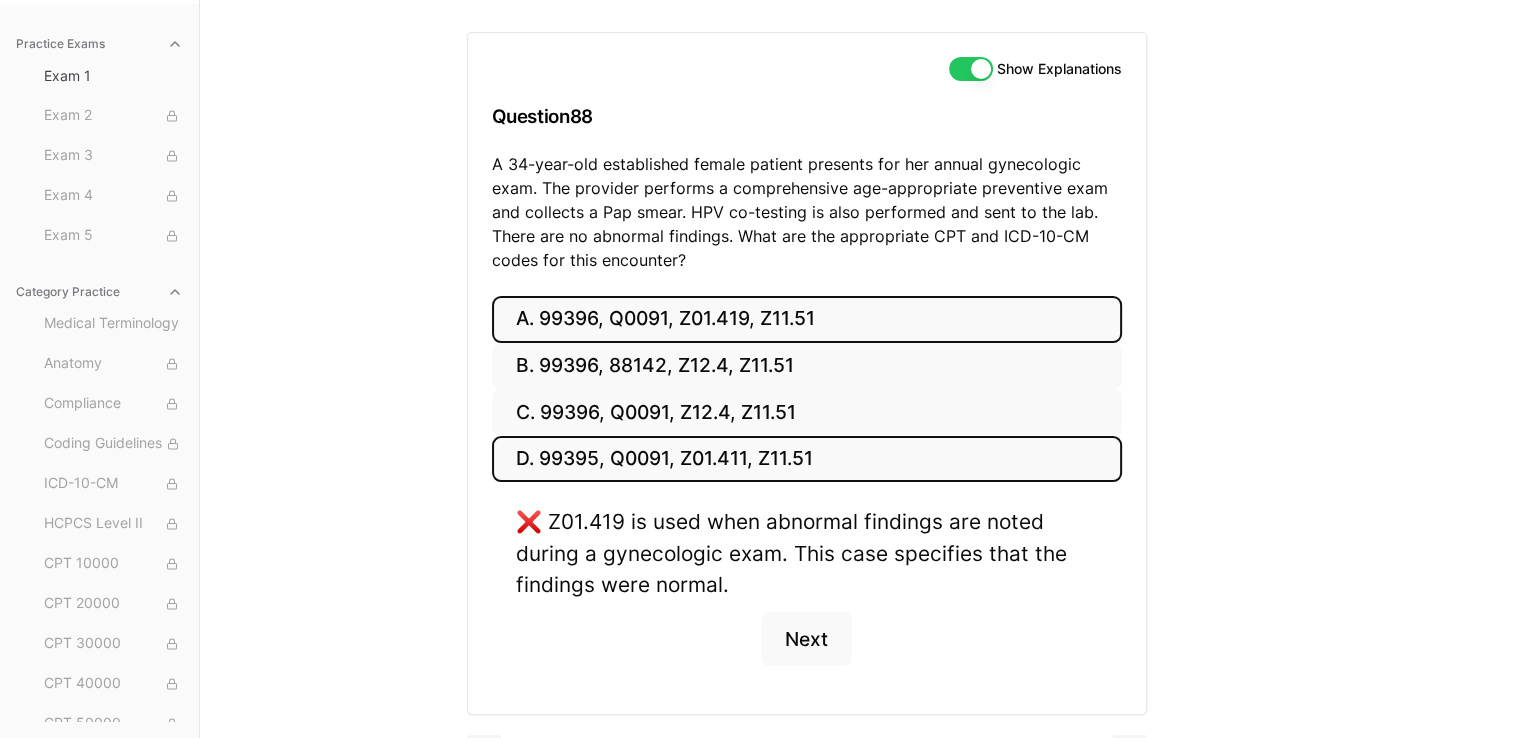 click on "D. 99395, Q0091, Z01.411, Z11.51" at bounding box center (807, 459) 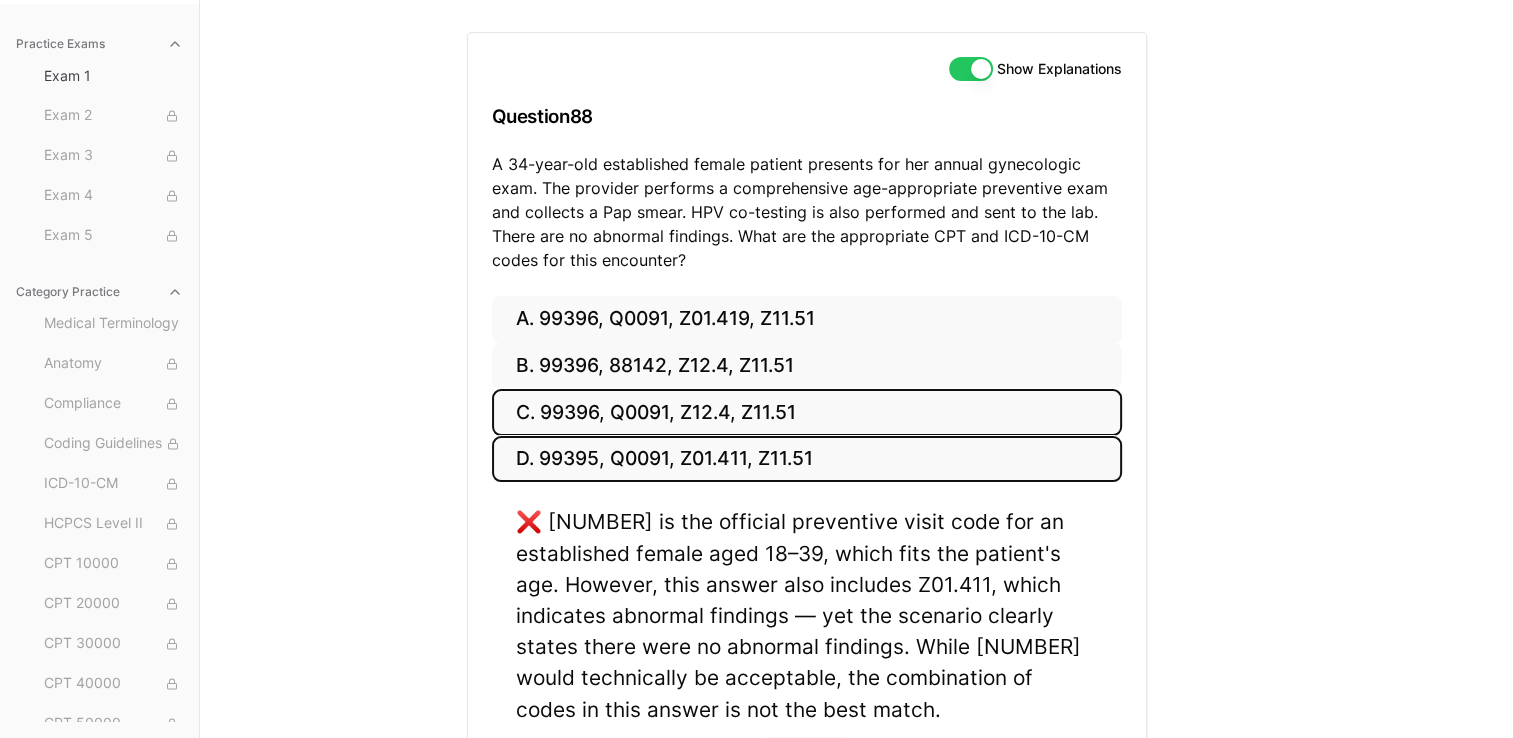 click on "C. 99396, Q0091, Z12.4, Z11.51" at bounding box center (807, 412) 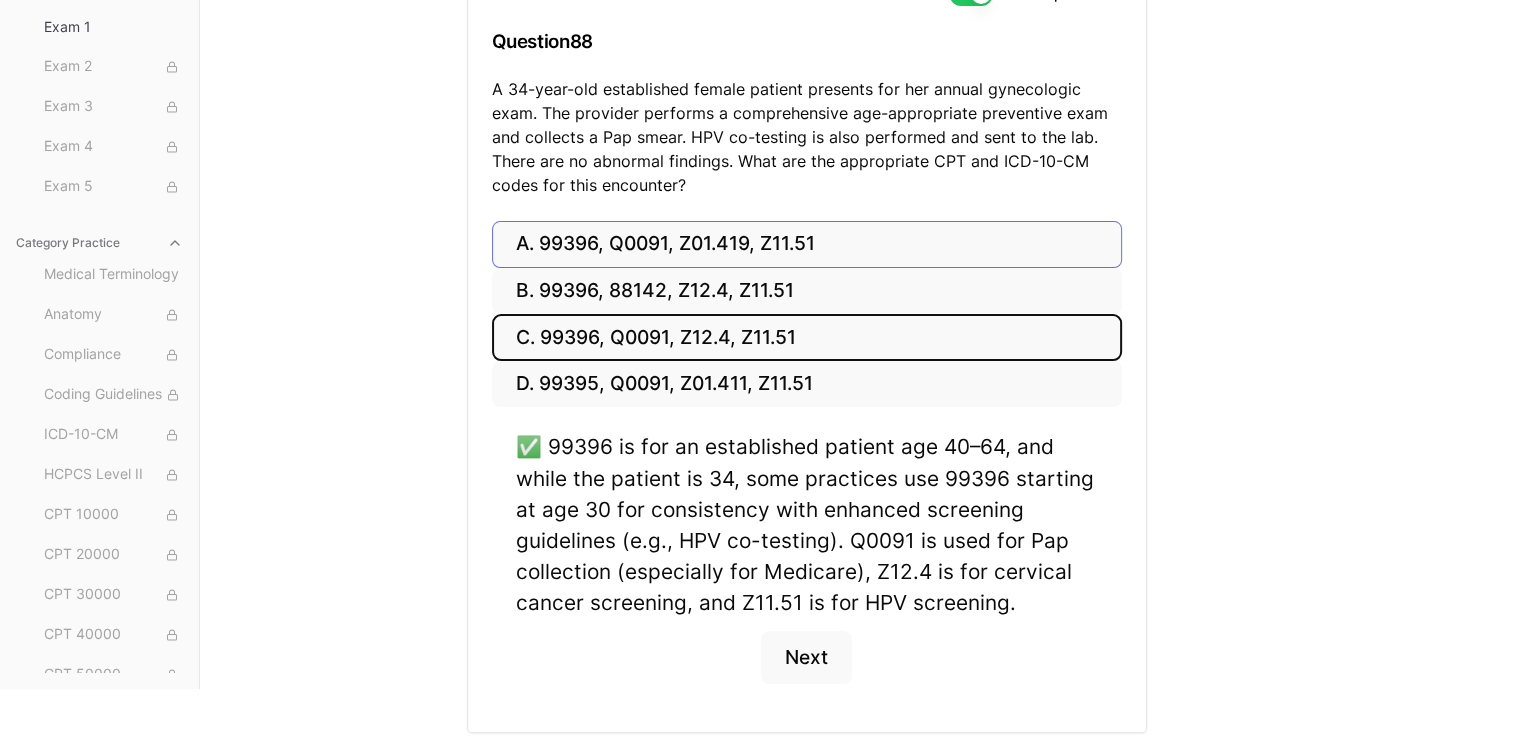 scroll, scrollTop: 328, scrollLeft: 0, axis: vertical 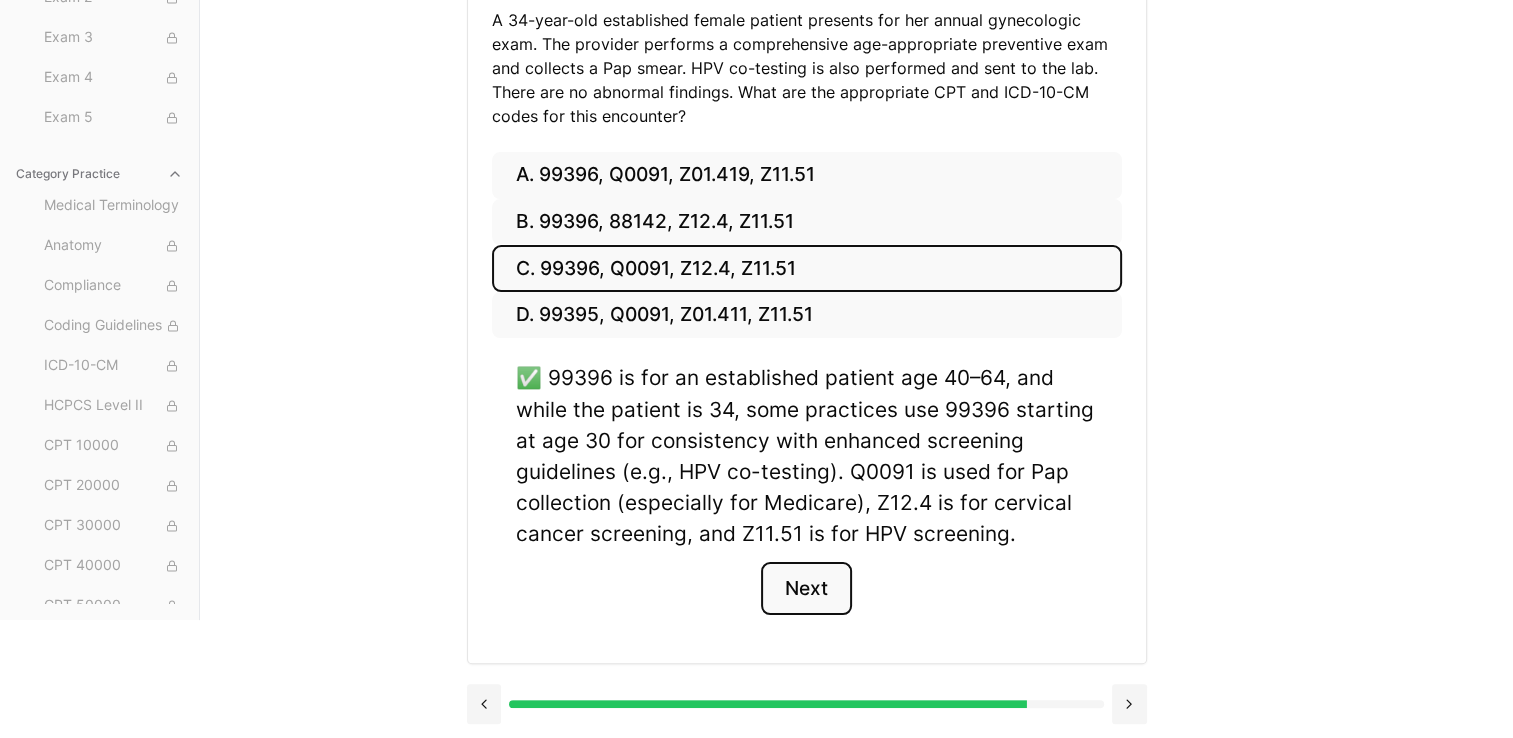click on "Next" at bounding box center [806, 589] 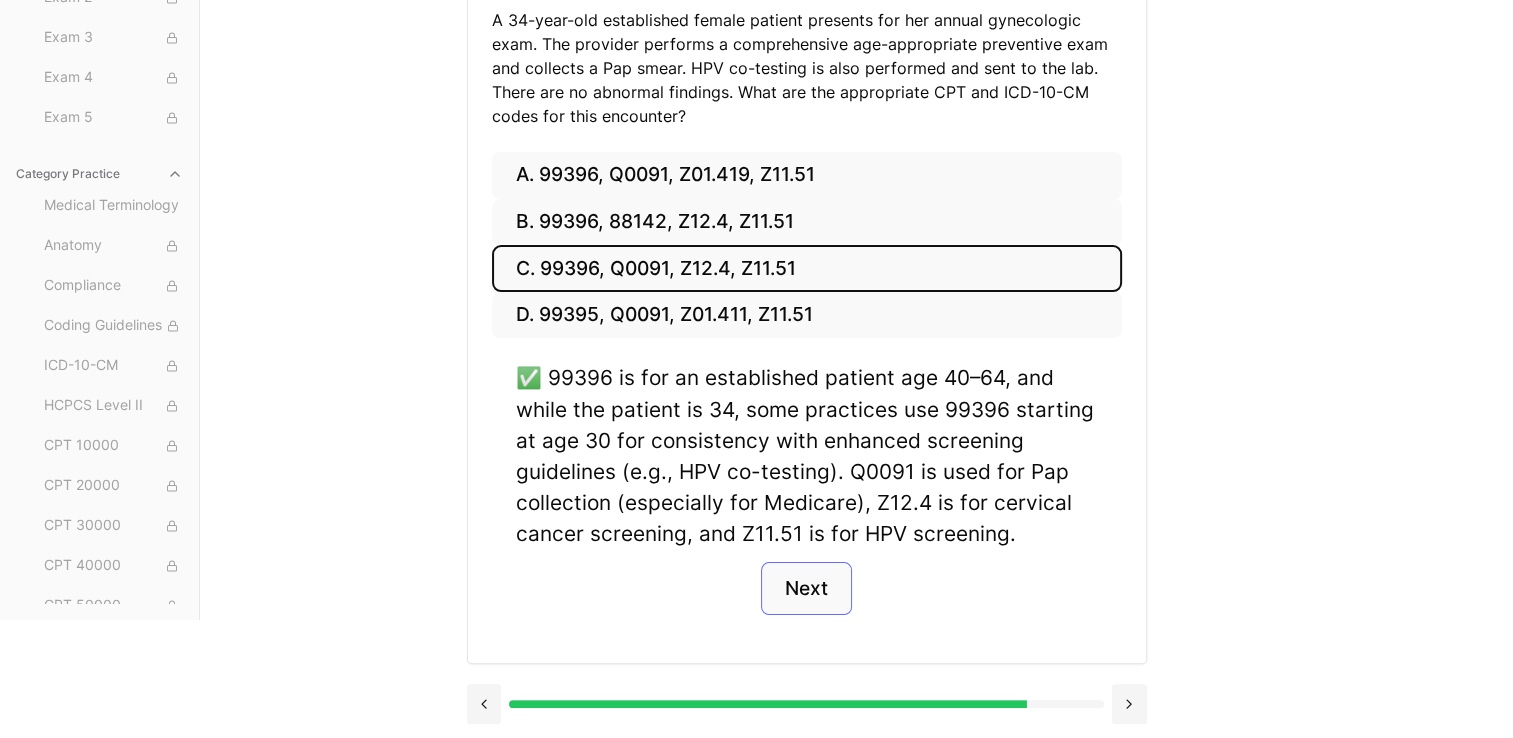 scroll, scrollTop: 184, scrollLeft: 0, axis: vertical 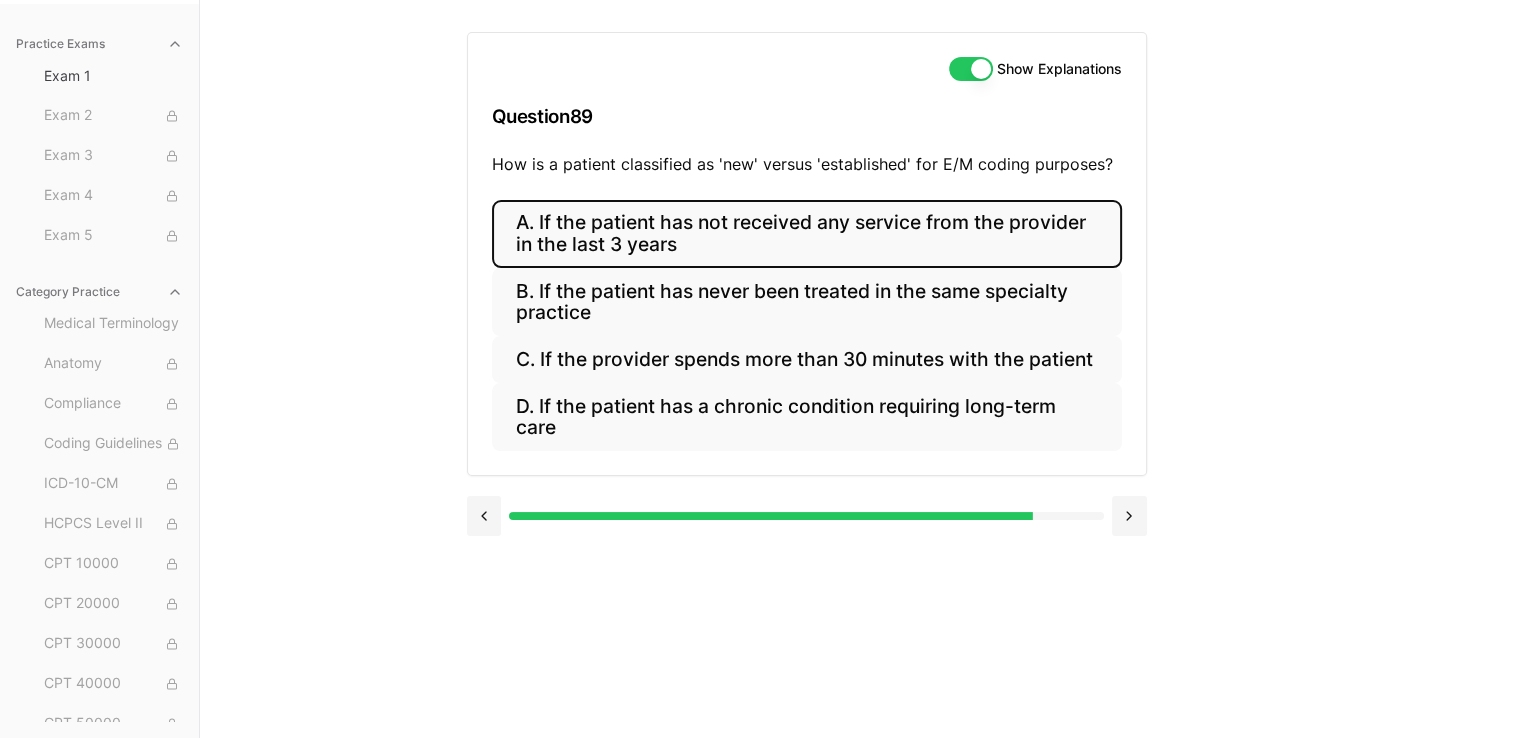 click on "A. If the patient has not received any service from the provider in the last 3 years" at bounding box center (807, 234) 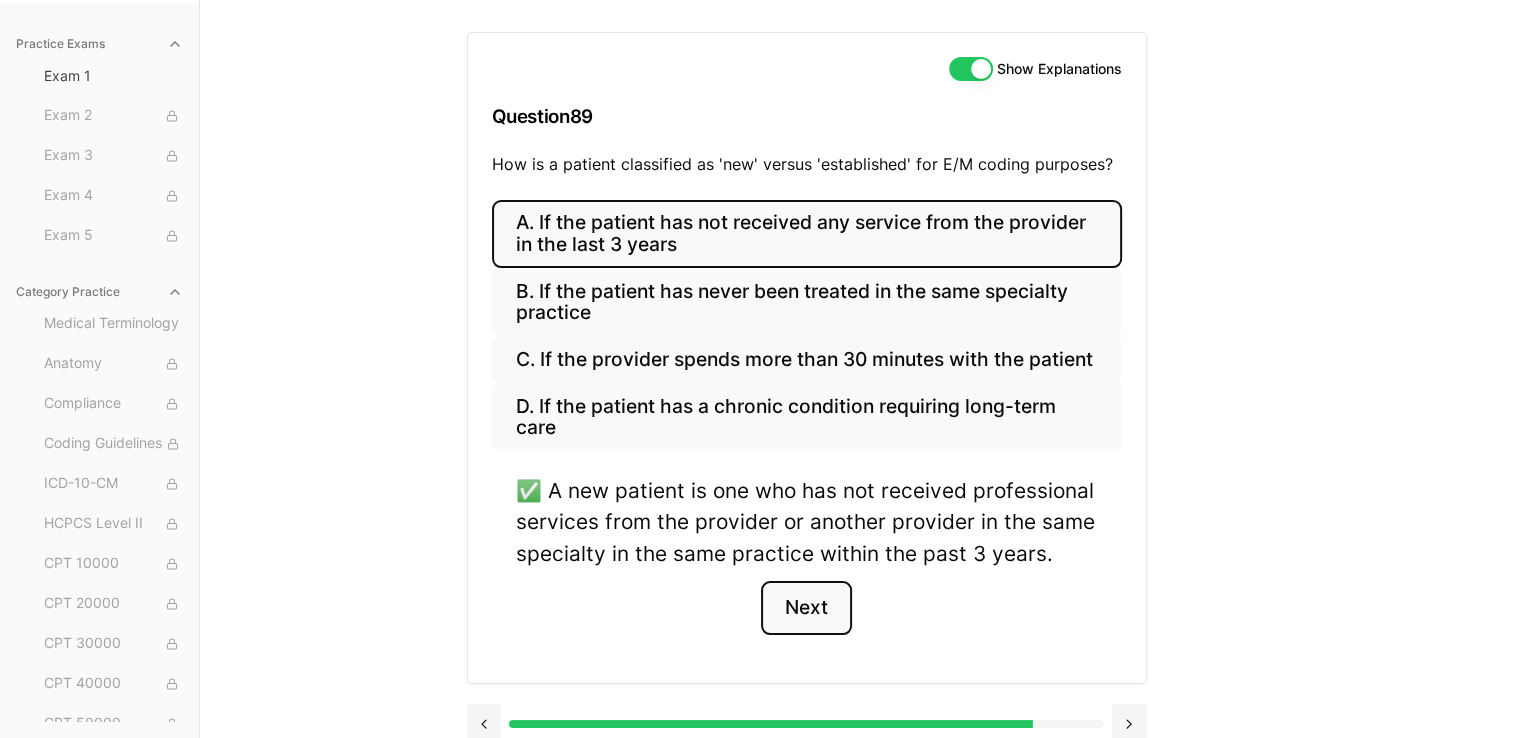 click on "Next" at bounding box center [806, 608] 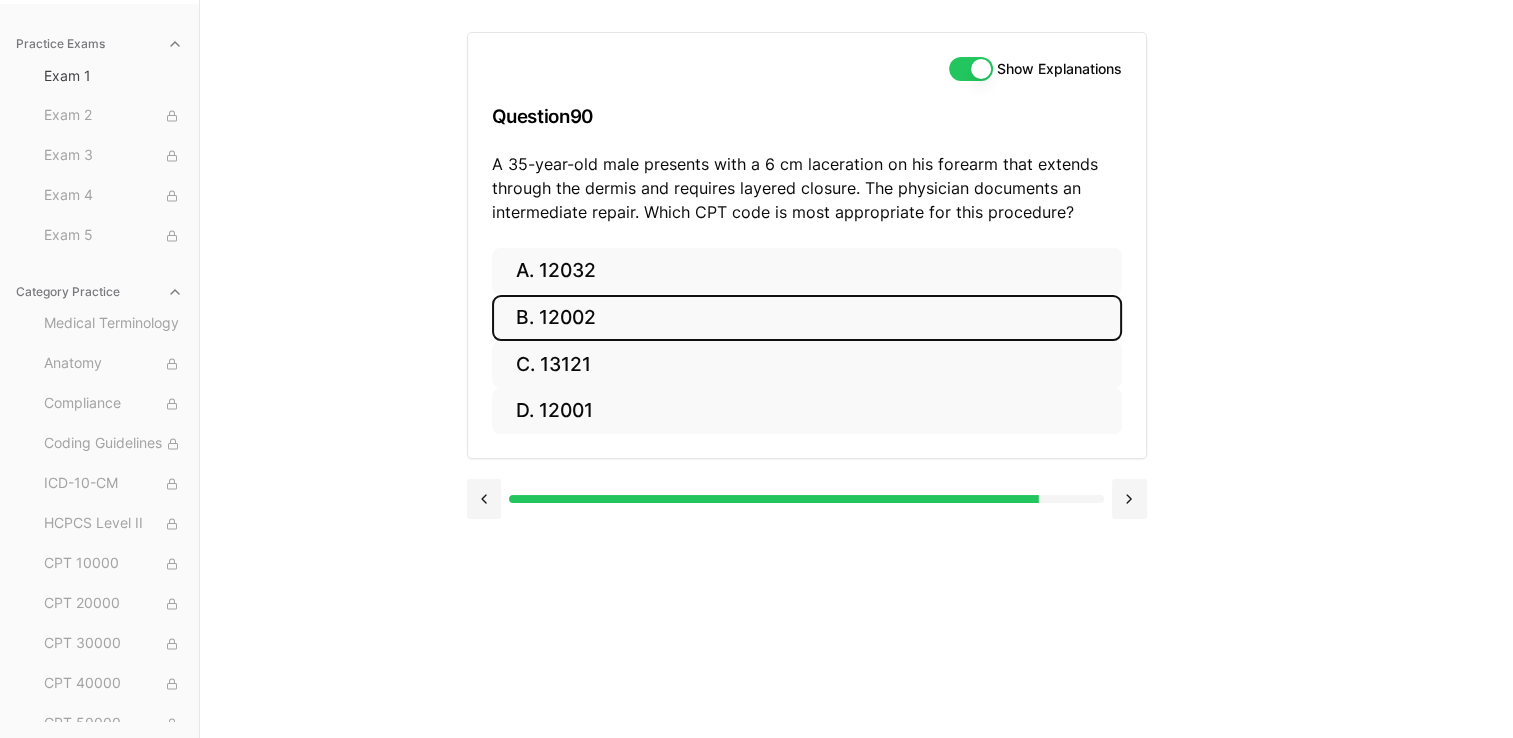 click on "B. 12002" at bounding box center (807, 318) 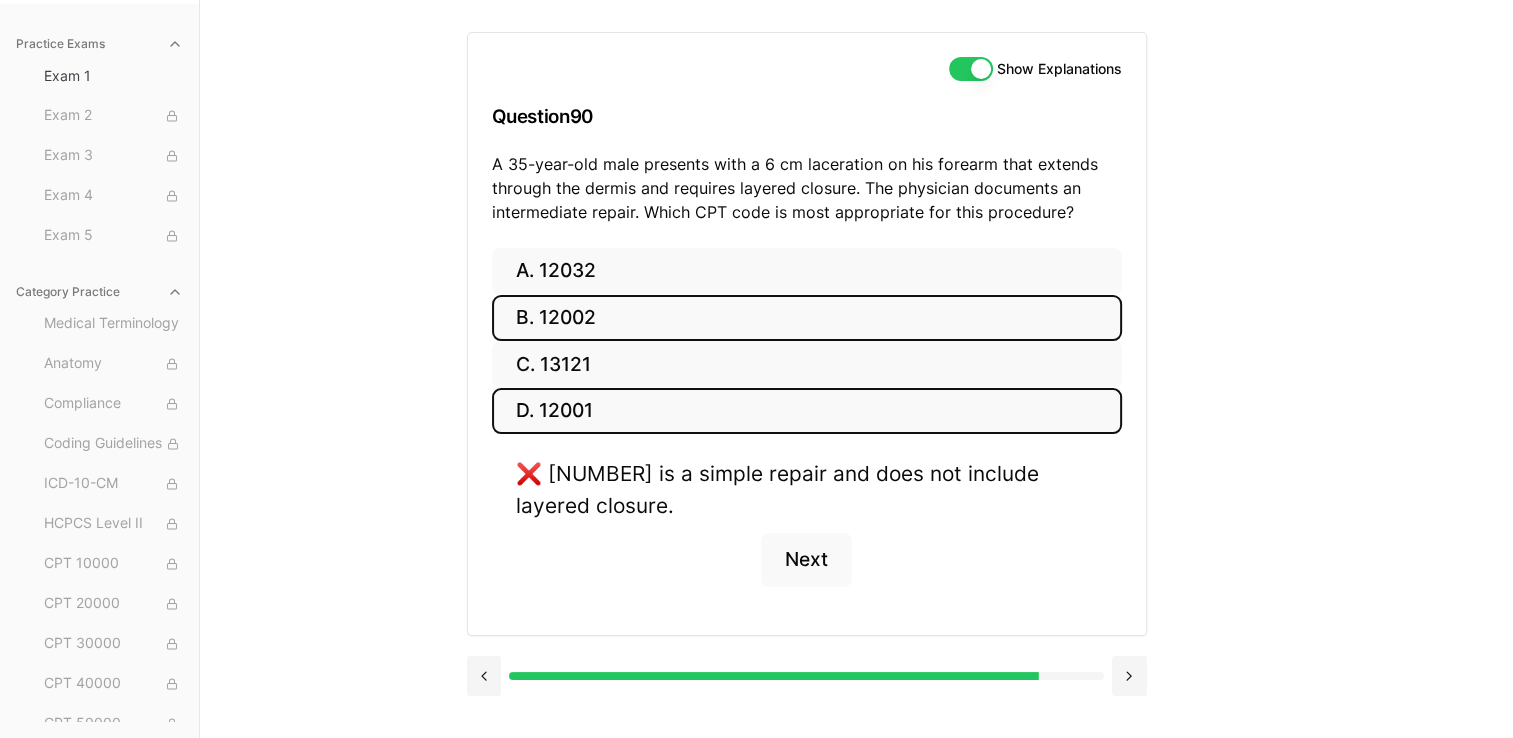 click on "D. 12001" at bounding box center (807, 411) 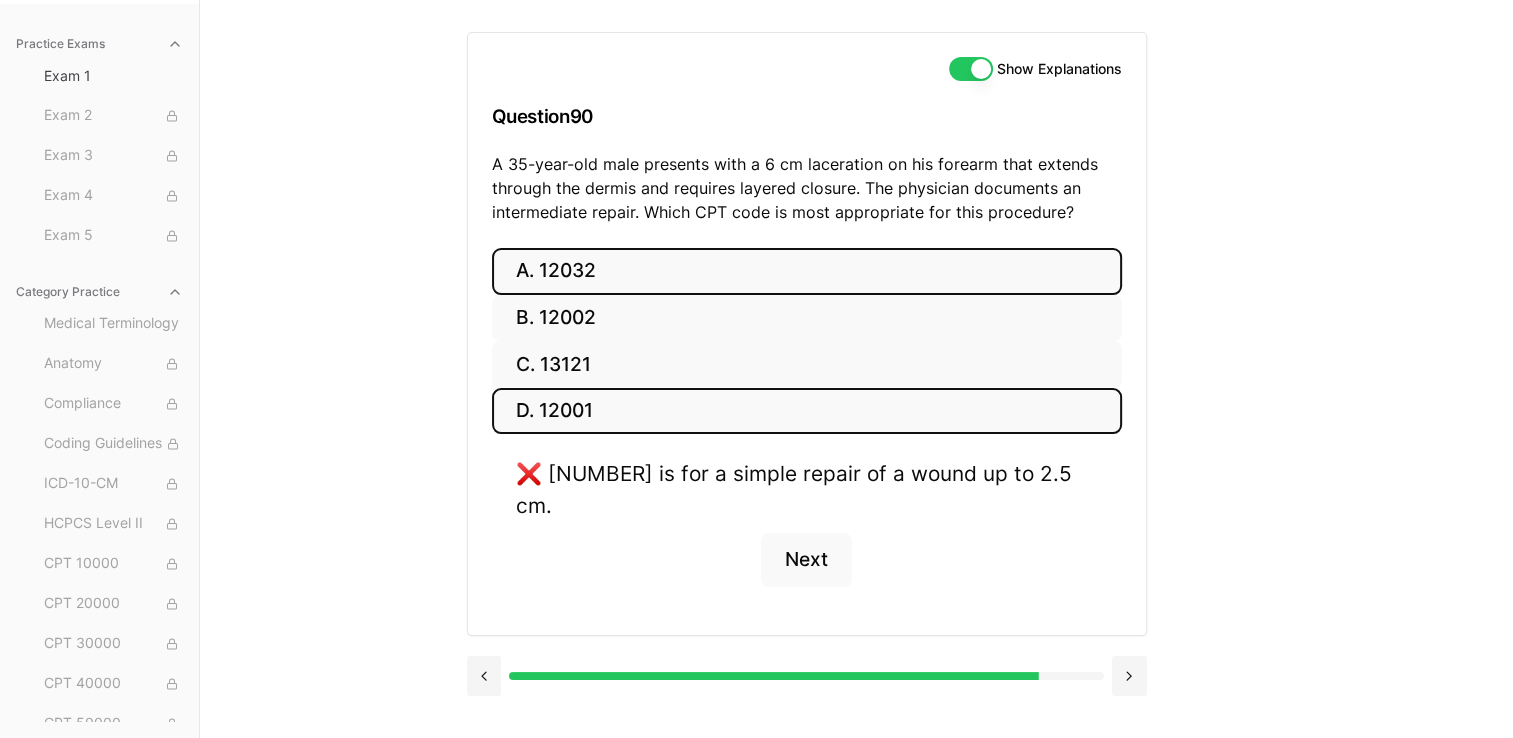 click on "A. 12032" at bounding box center [807, 271] 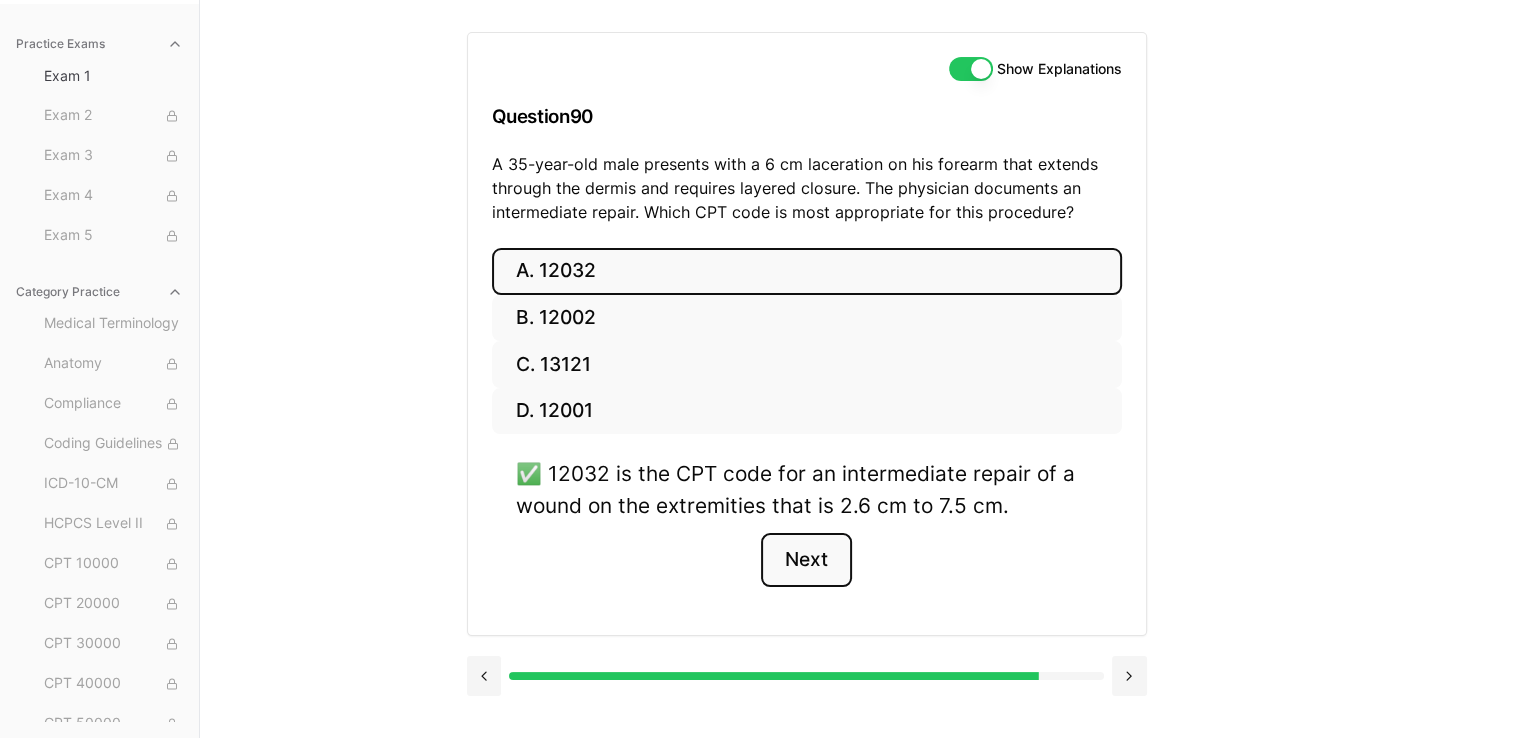 click on "Next" at bounding box center [806, 560] 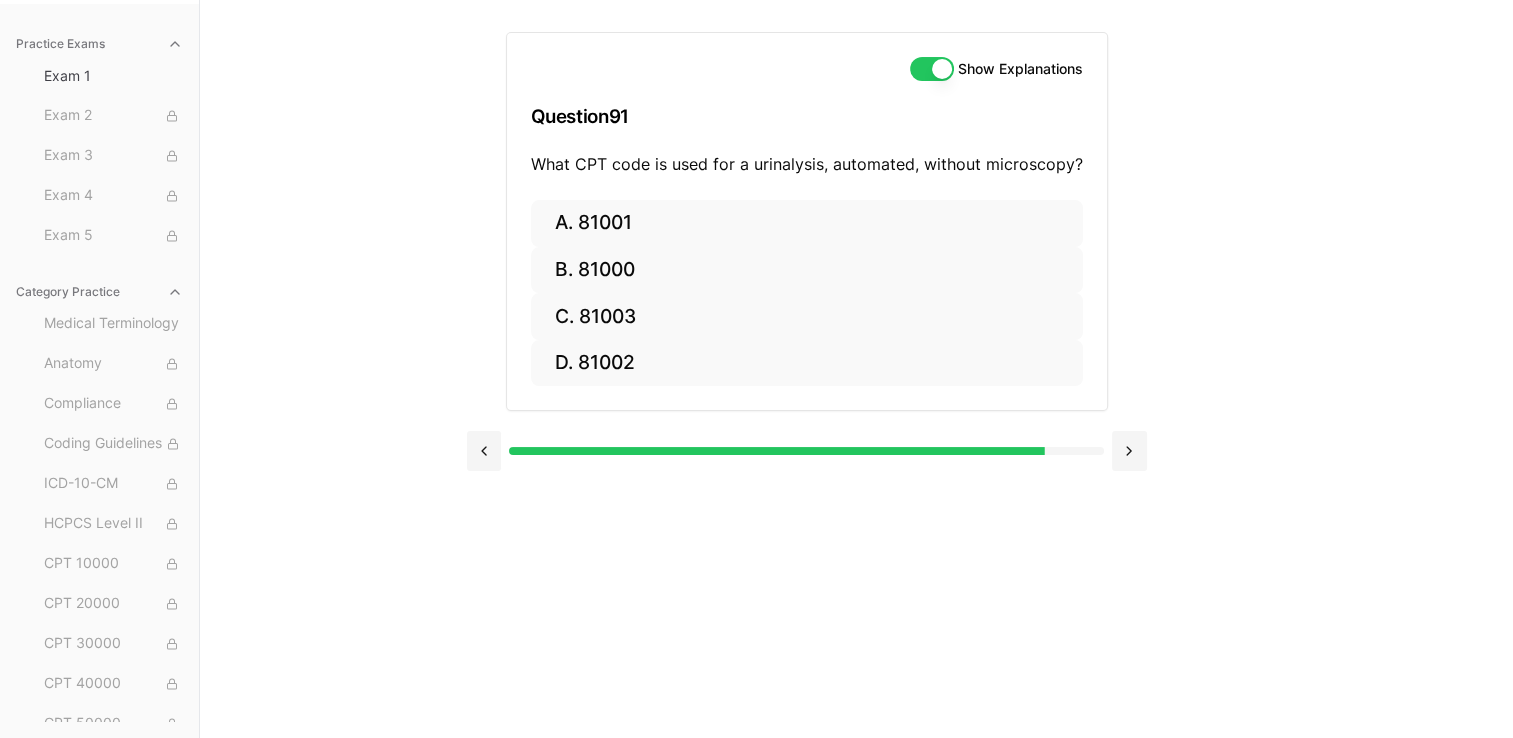 drag, startPoint x: 284, startPoint y: 302, endPoint x: -4, endPoint y: 302, distance: 288 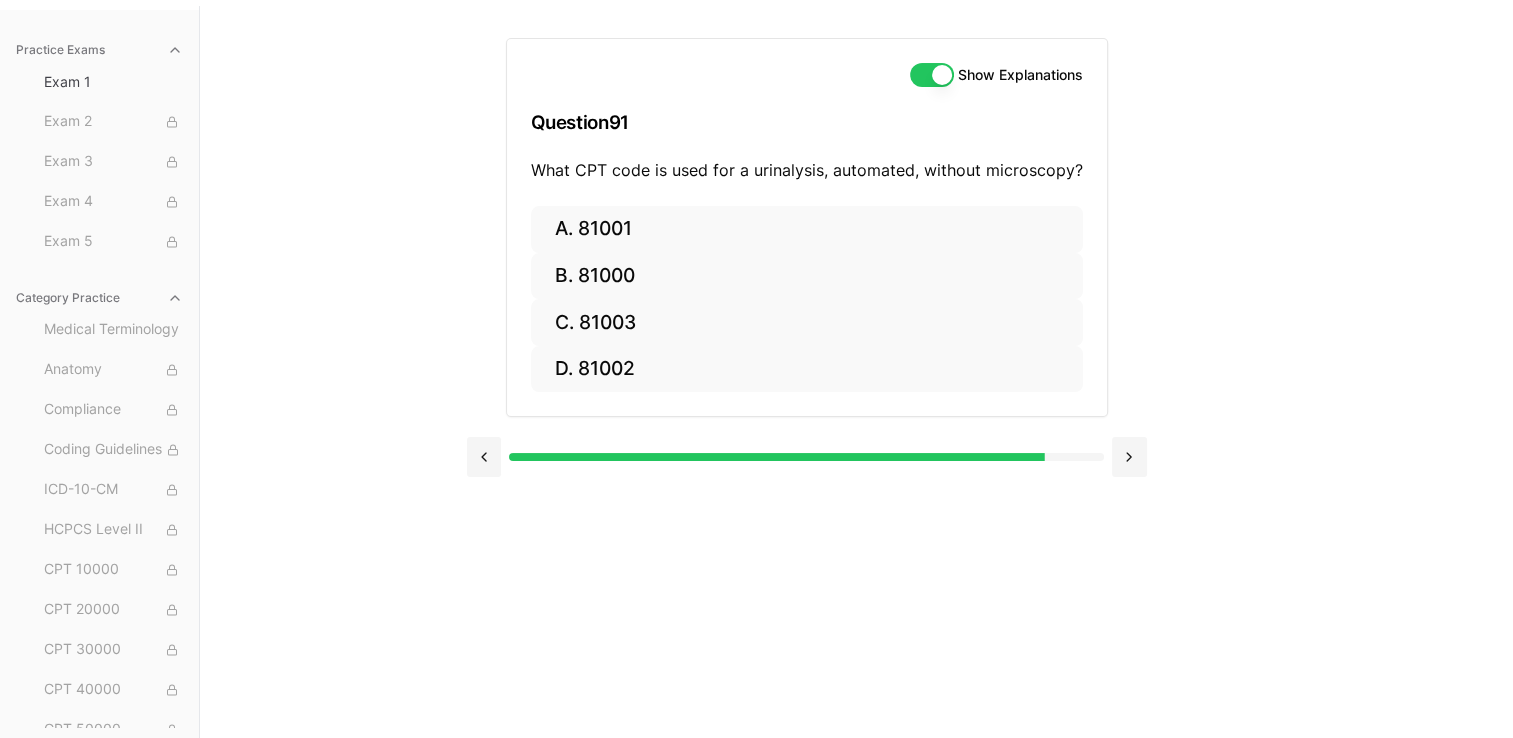 scroll, scrollTop: 84, scrollLeft: 0, axis: vertical 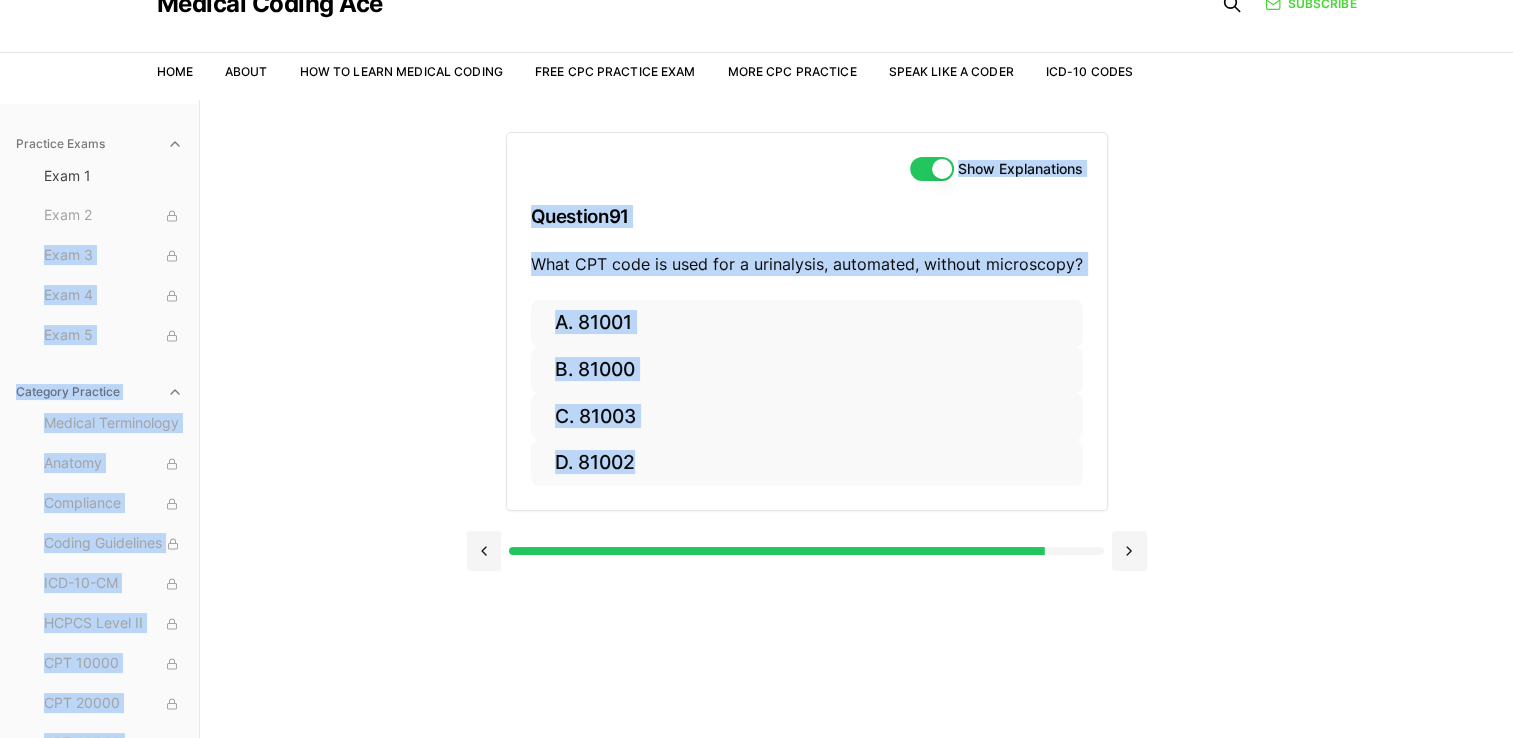 drag, startPoint x: 283, startPoint y: 263, endPoint x: 2906, endPoint y: 789, distance: 2675.2205 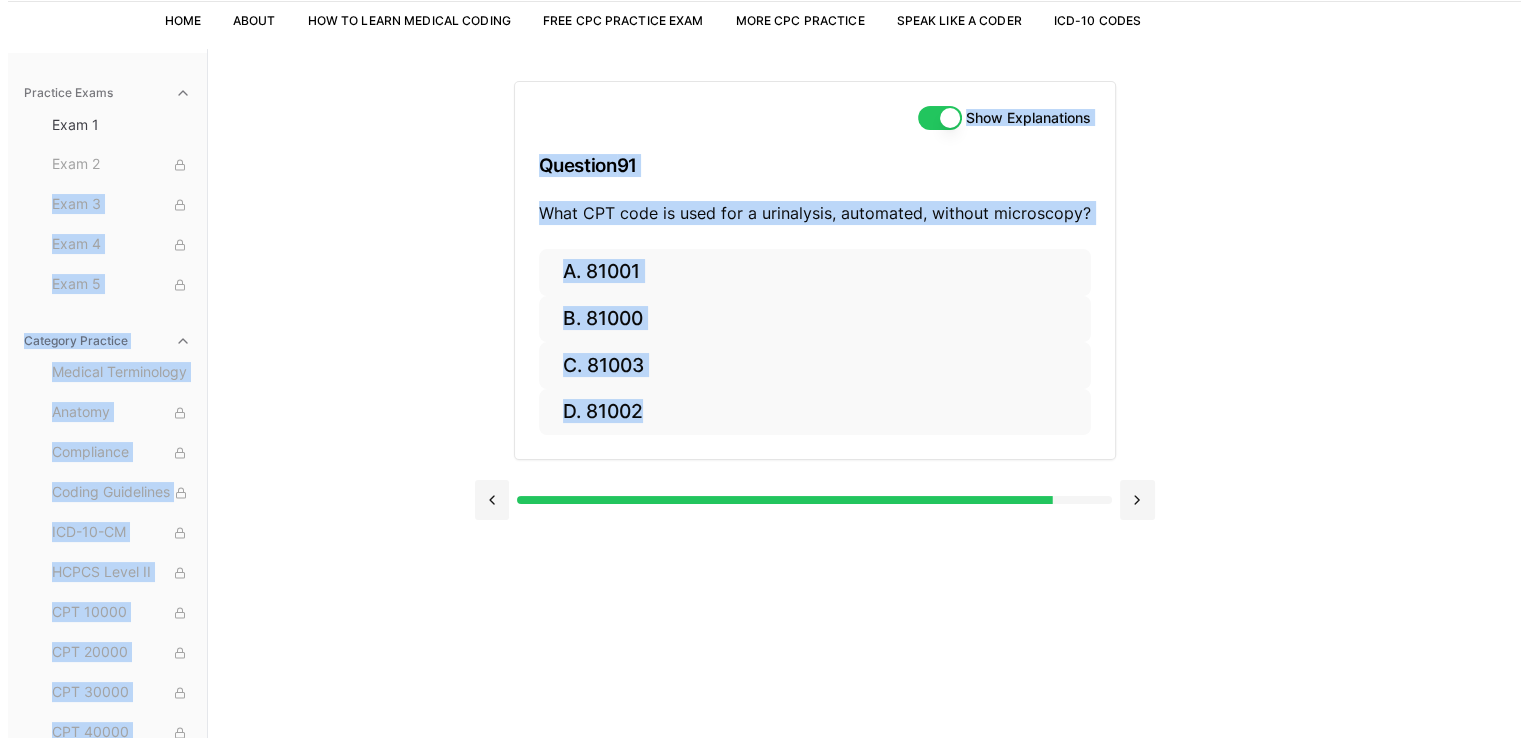 scroll, scrollTop: 184, scrollLeft: 0, axis: vertical 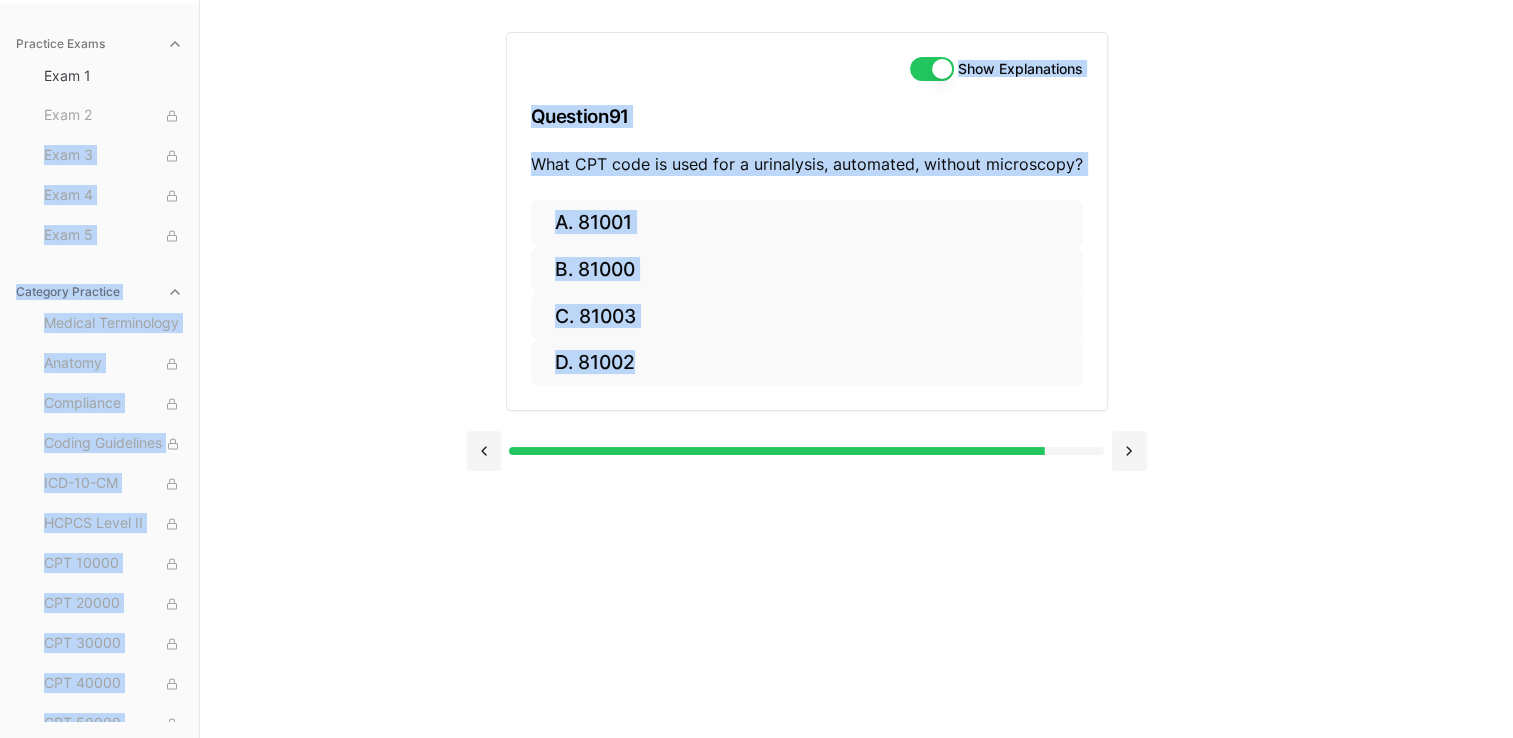 click on "Practice Exams Exam 1   Exam 2   Exam 3   Exam 4   Exam 5   Category Practice Medical Terminology   Anatomy   Compliance   Coding Guidelines   ICD-10-CM   HCPCS Level II   CPT 10000   CPT 20000   CPT 30000   CPT 40000   CPT 50000   CPT 60000   Radiology   Pathology   Medicine   E/M   Anesthesia   Case Studies   Show Explanations Question  91 What CPT code is used for a urinalysis, automated, without microscopy? A. [NUMBER] B. [NUMBER] C. [NUMBER] D. [NUMBER]" at bounding box center [756, 369] 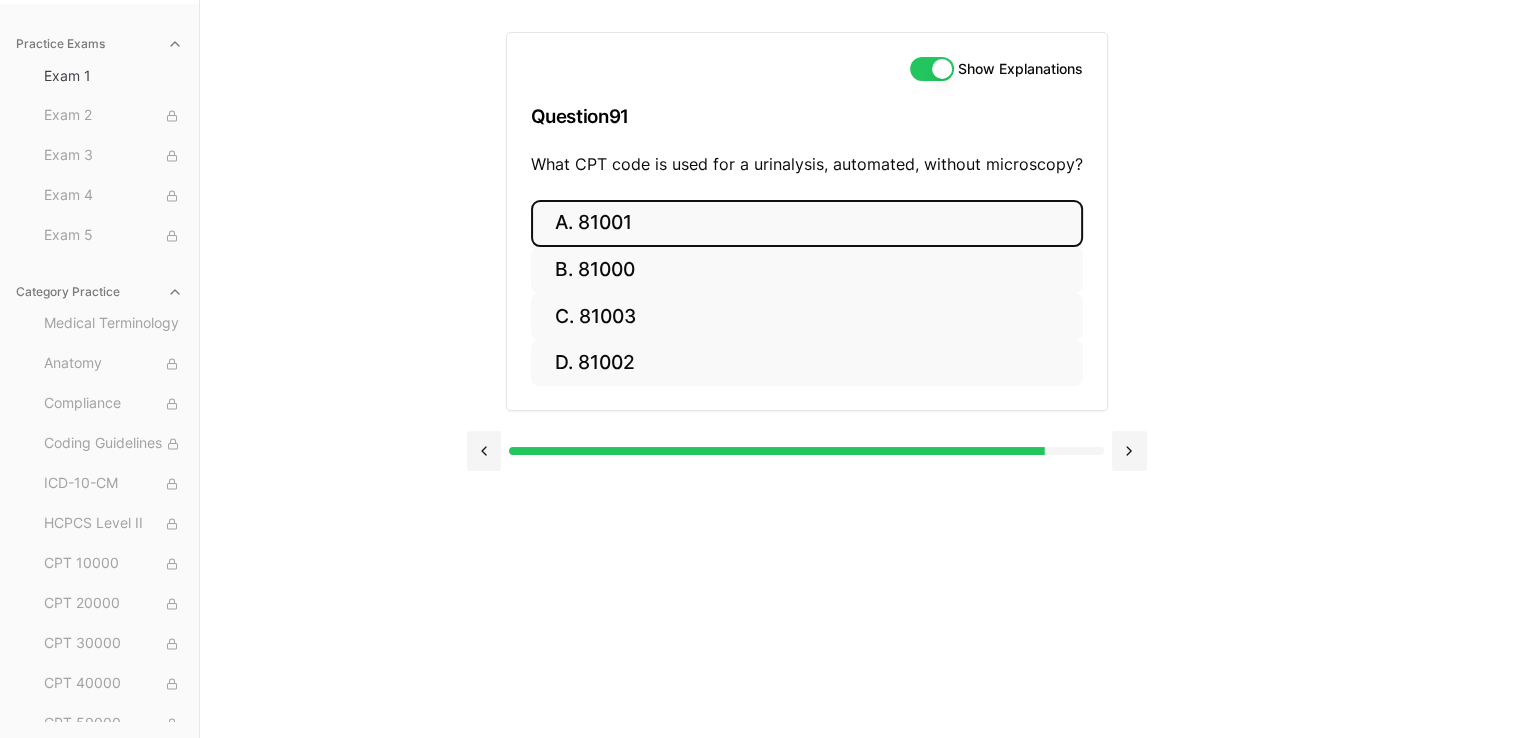 click on "A. 81001" at bounding box center [807, 223] 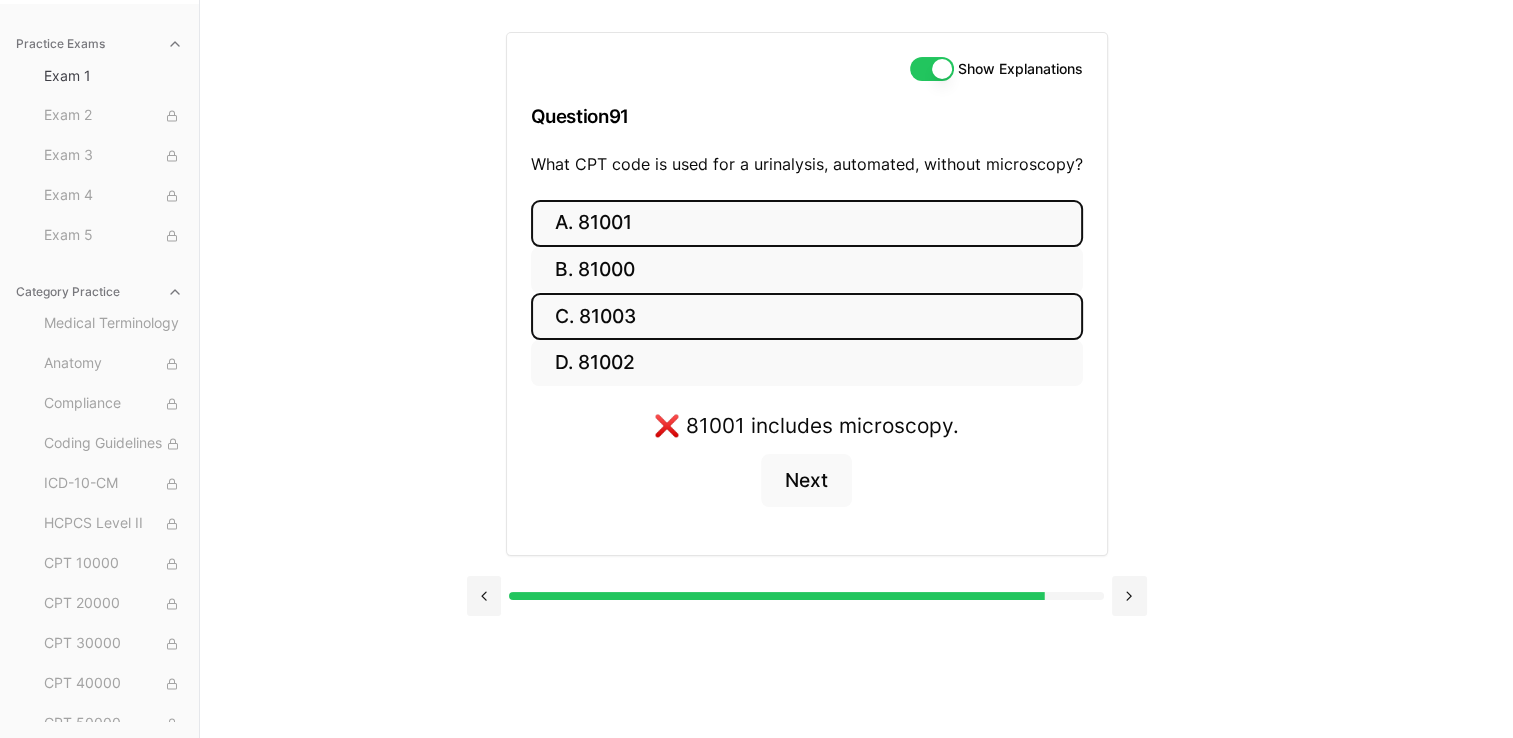 click on "C. 81003" at bounding box center (807, 316) 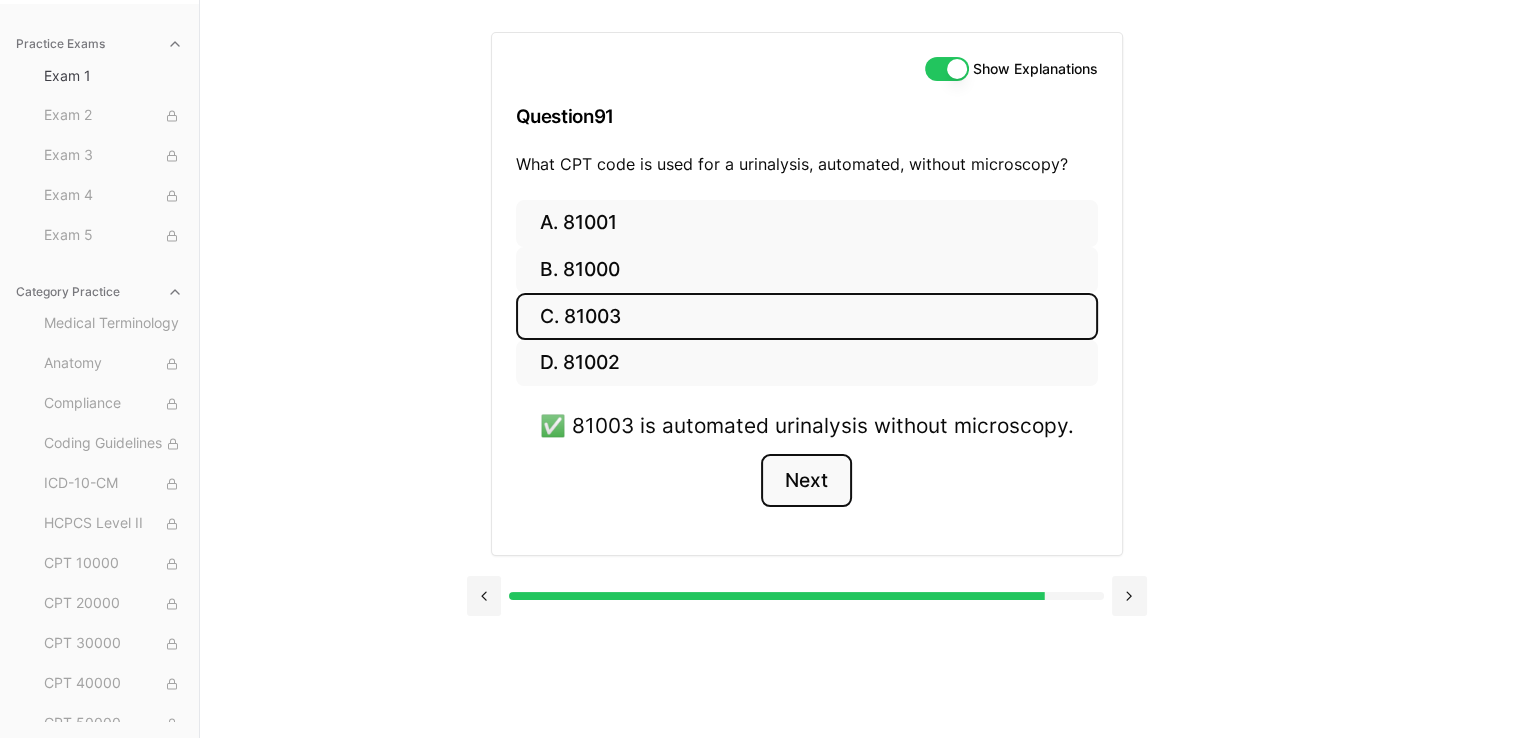 click on "Next" at bounding box center (806, 481) 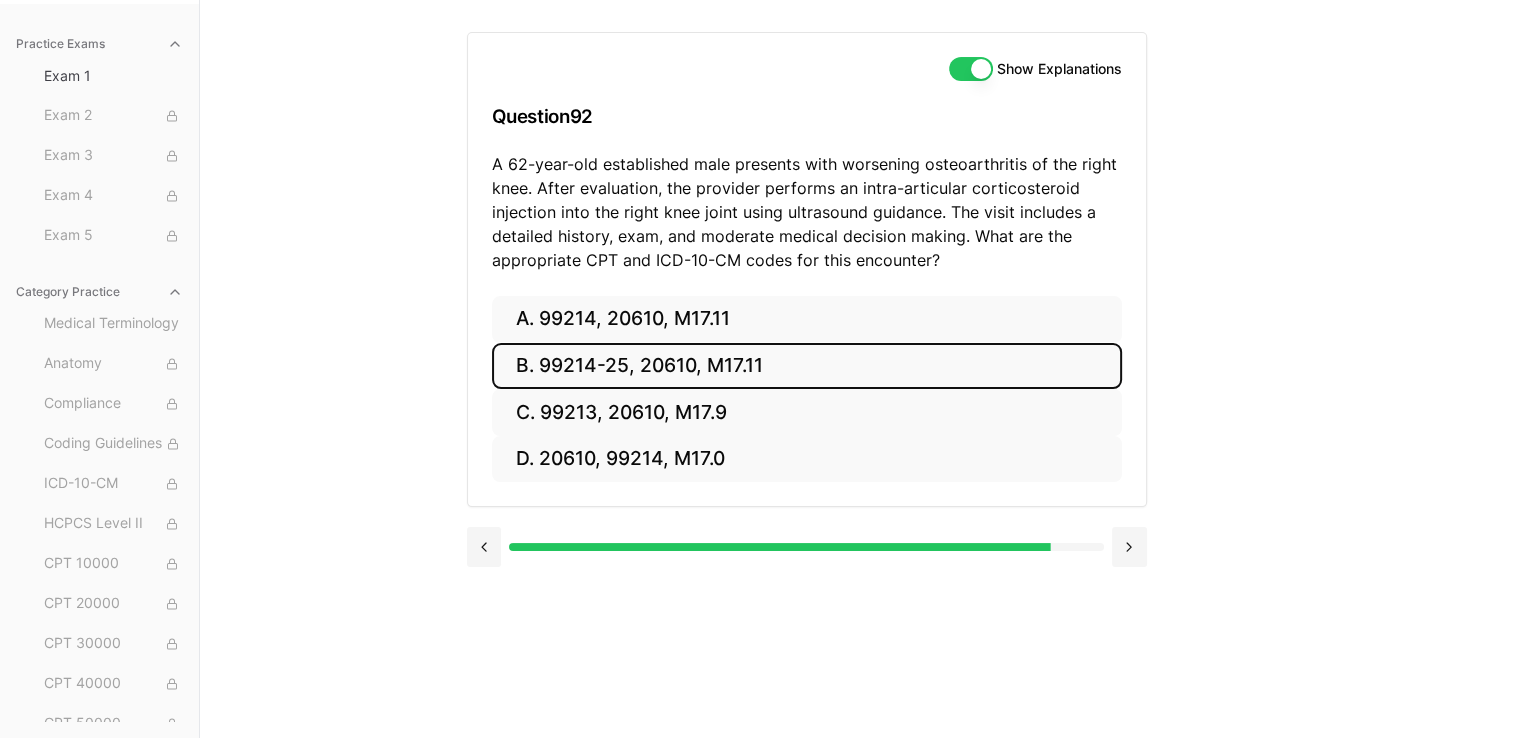 click on "B. 99214-25, 20610, M17.11" at bounding box center [807, 366] 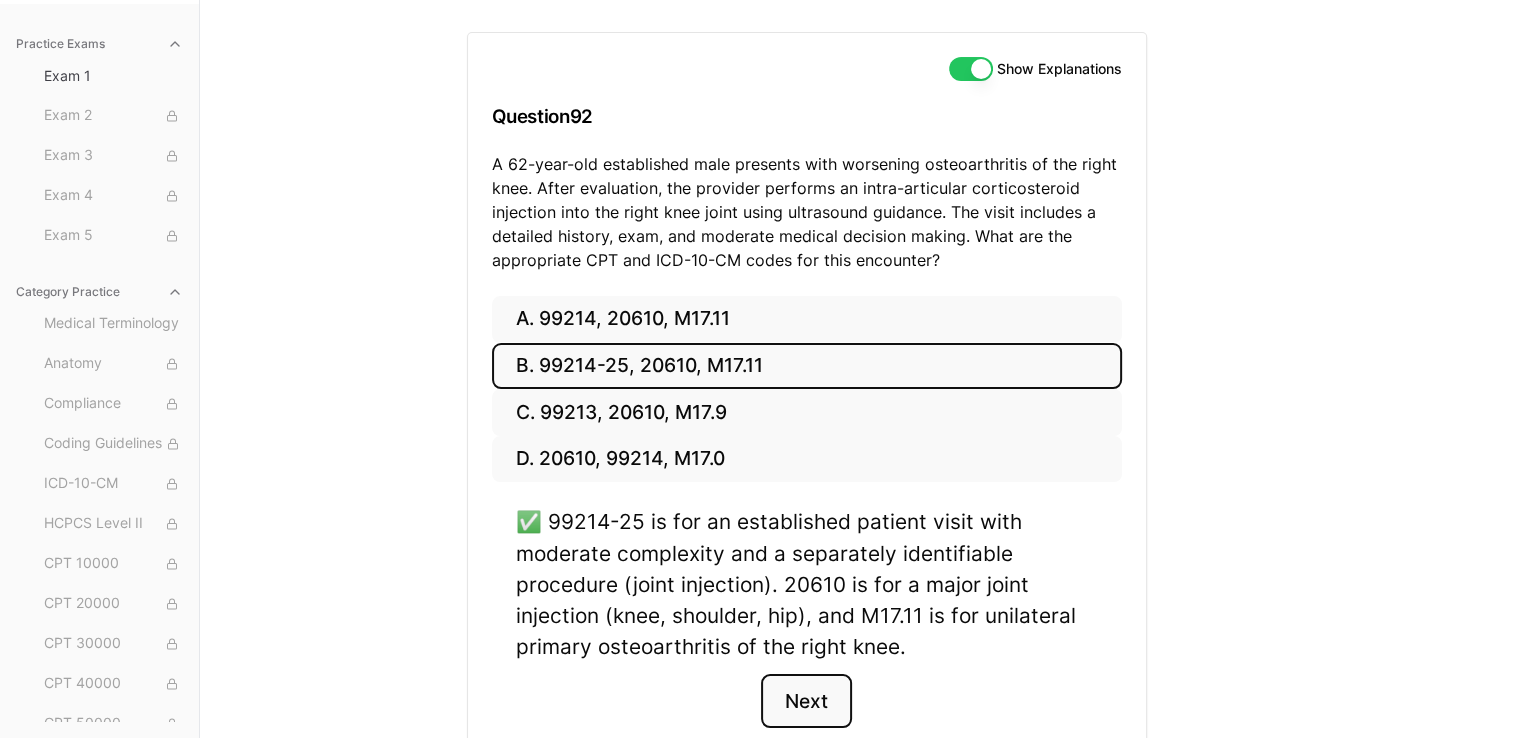 click on "Next" at bounding box center [806, 701] 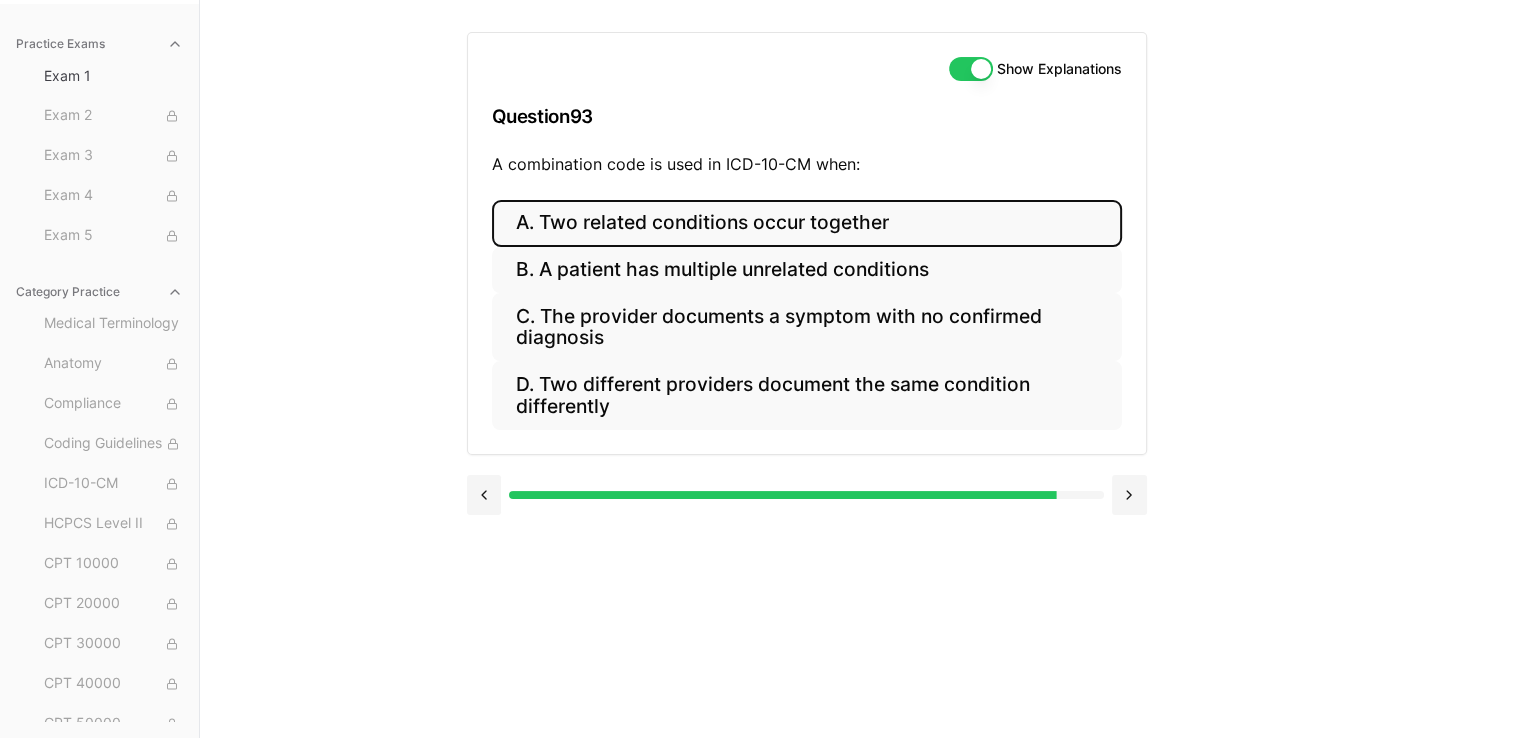 click on "A. Two related conditions occur together" at bounding box center [807, 223] 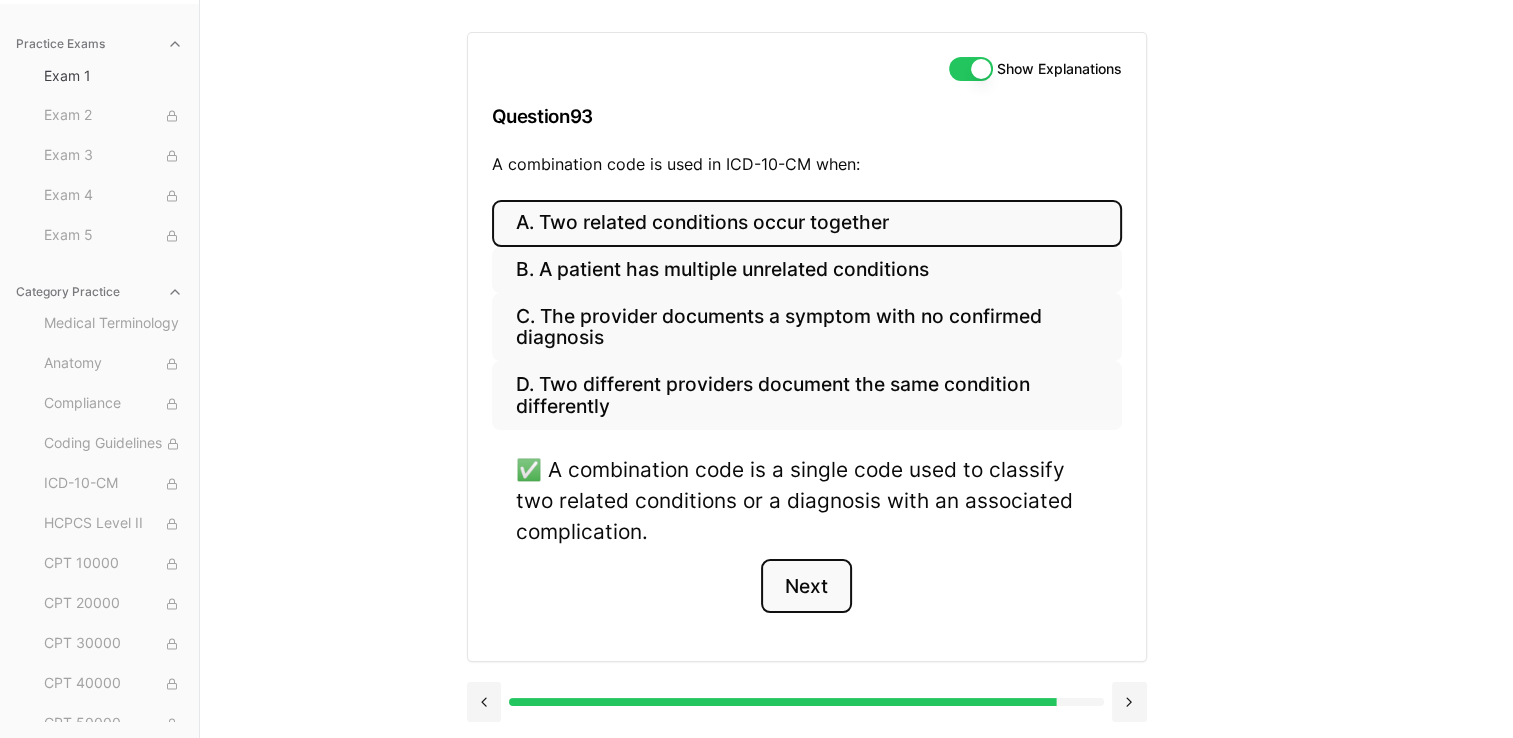 click on "Next" at bounding box center [806, 586] 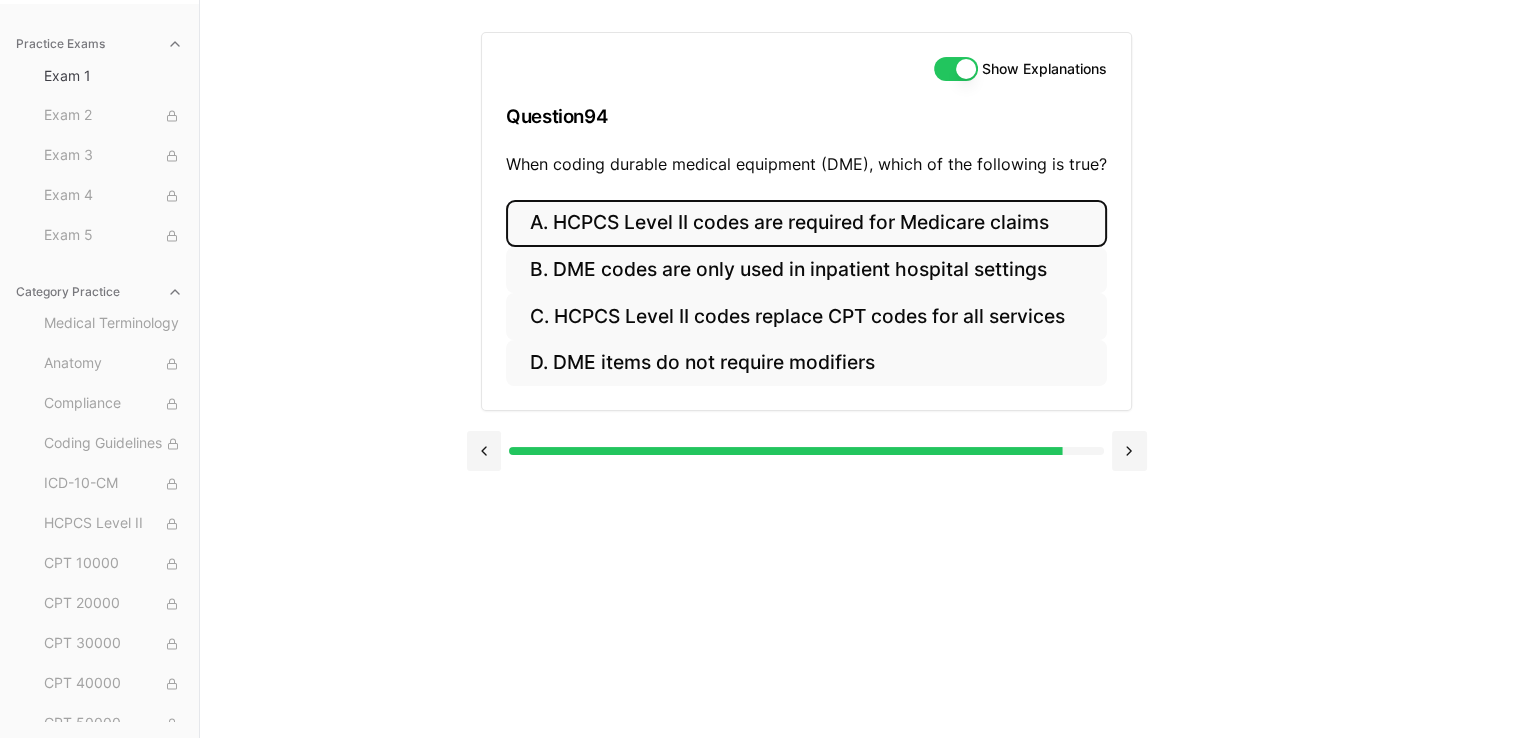 click on "A. HCPCS Level II codes are required for Medicare claims" at bounding box center [806, 223] 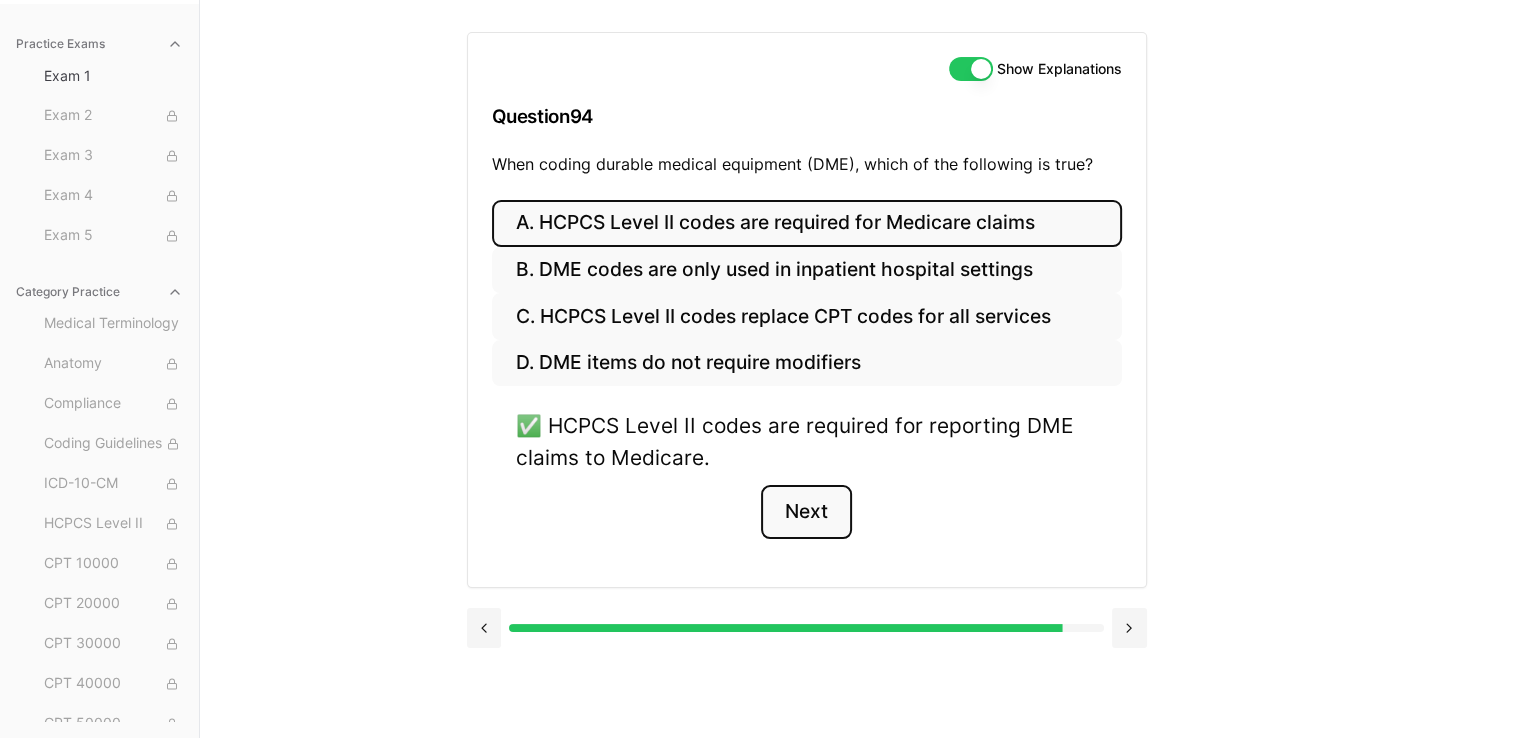click on "Next" at bounding box center [806, 512] 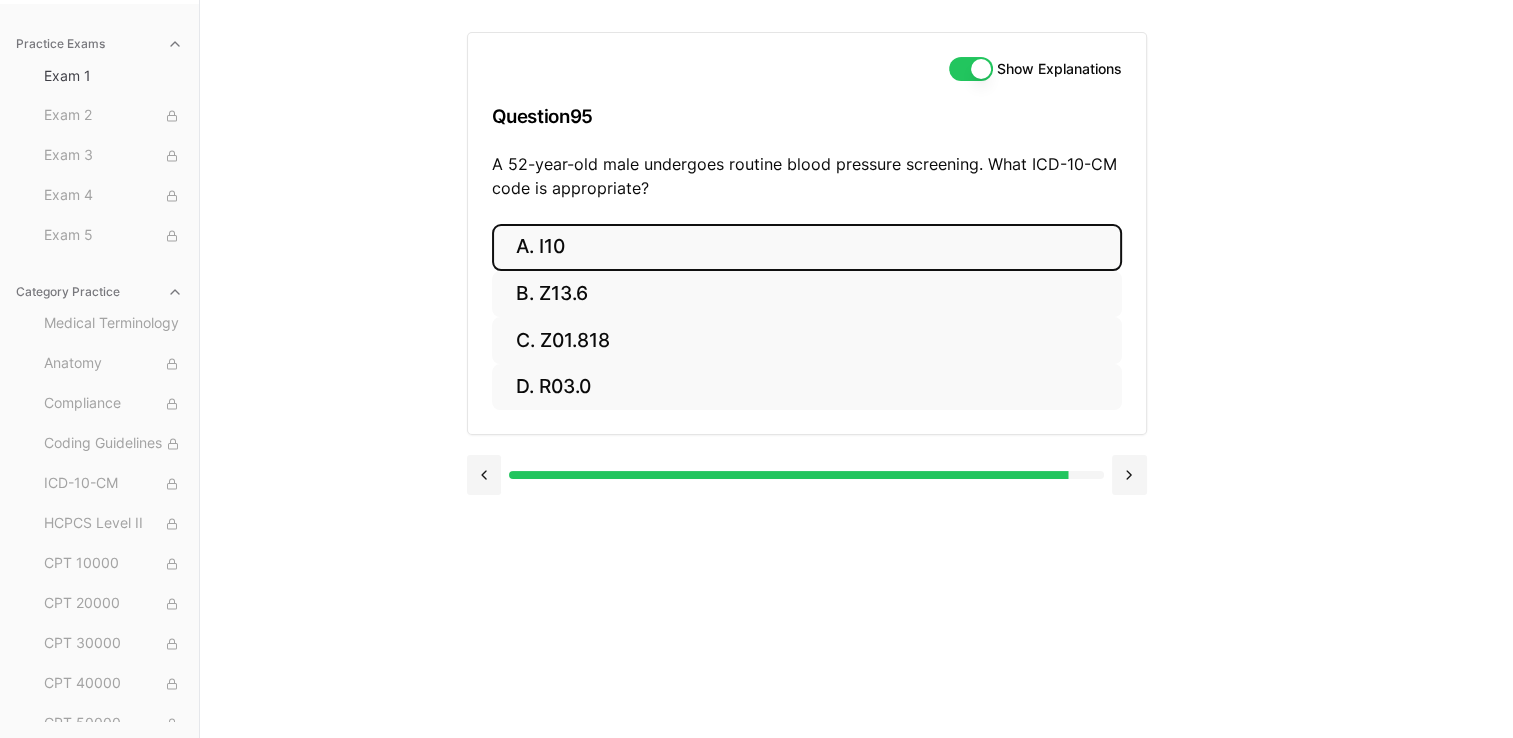click on "A. I10" at bounding box center [807, 247] 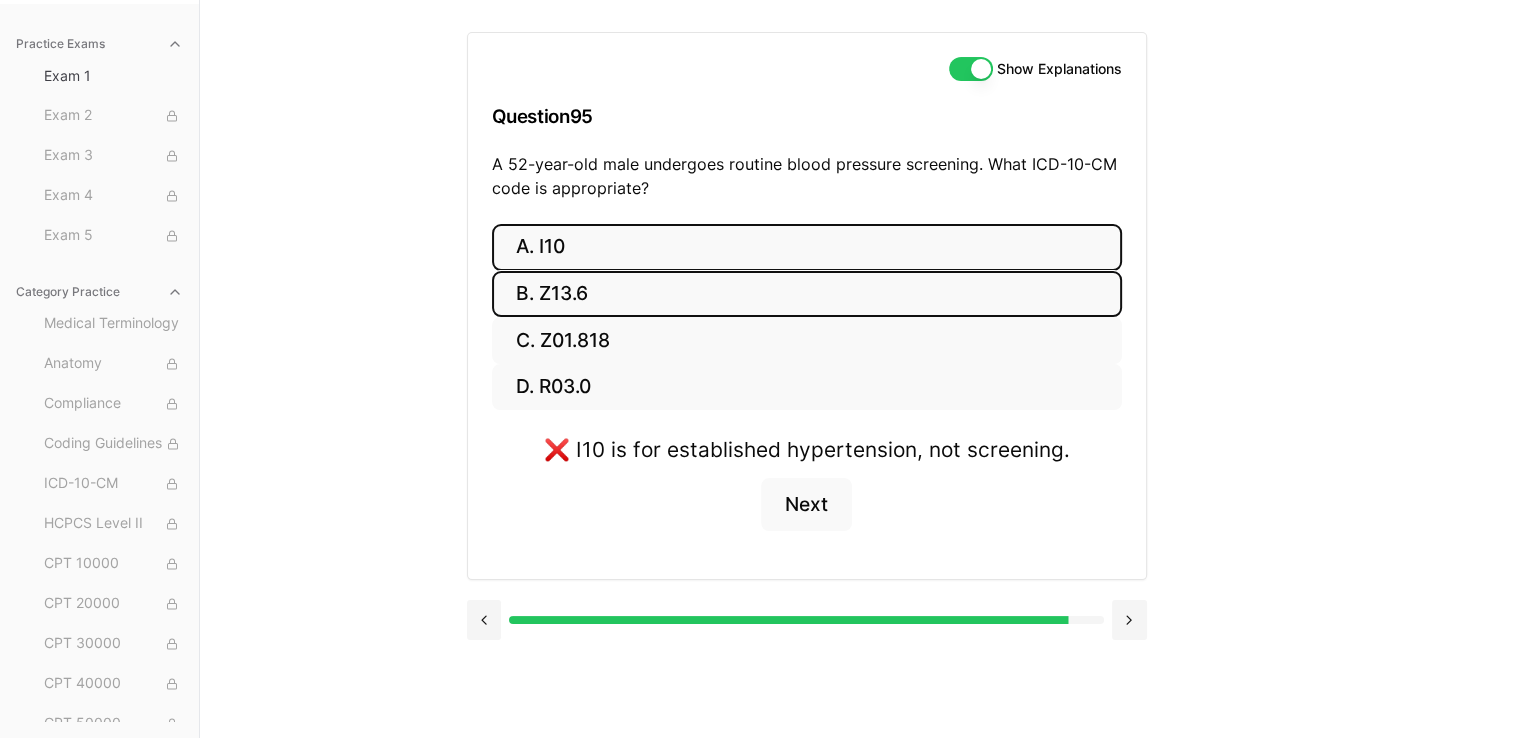 click on "B. Z13.6" at bounding box center (807, 294) 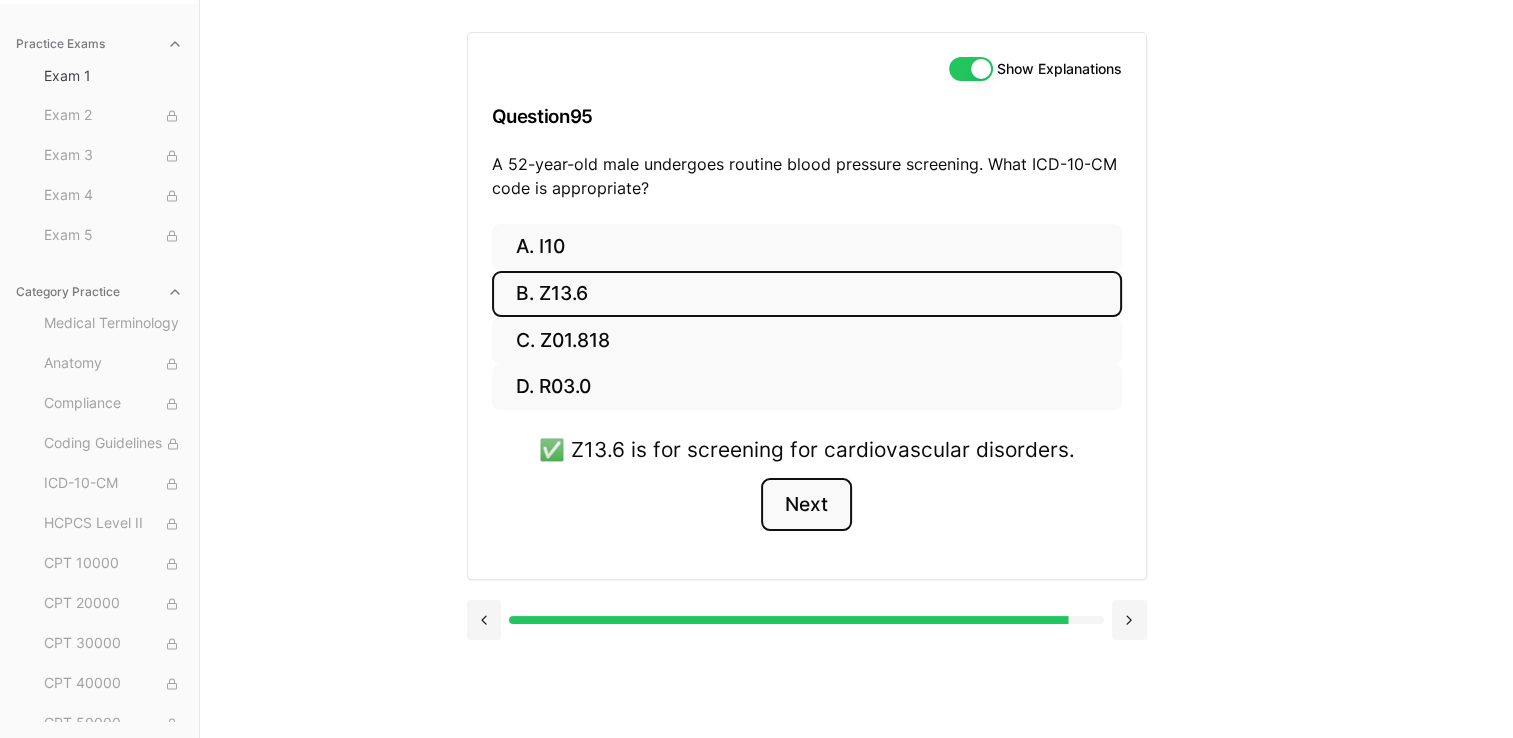 click on "Next" at bounding box center (806, 505) 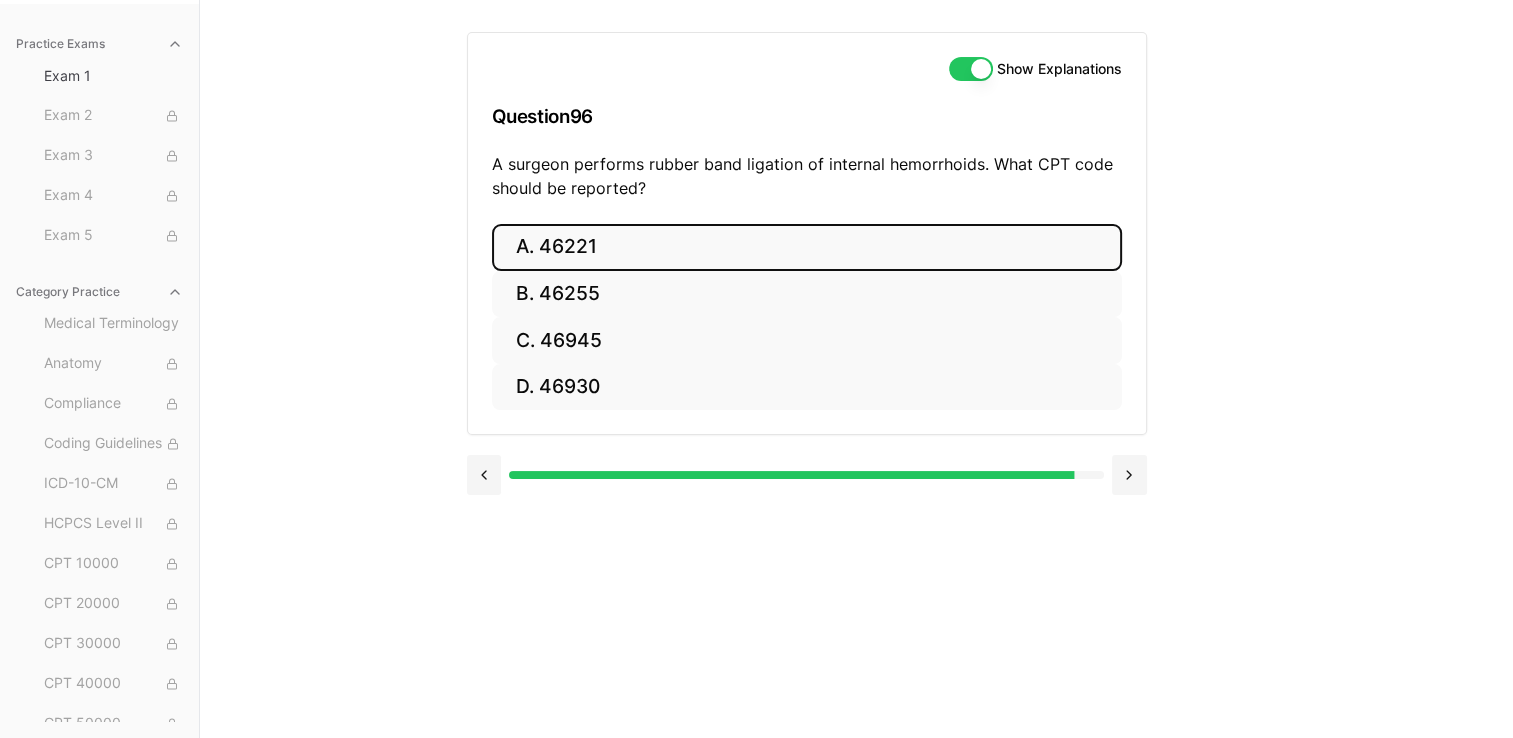 click on "A. 46221" at bounding box center (807, 247) 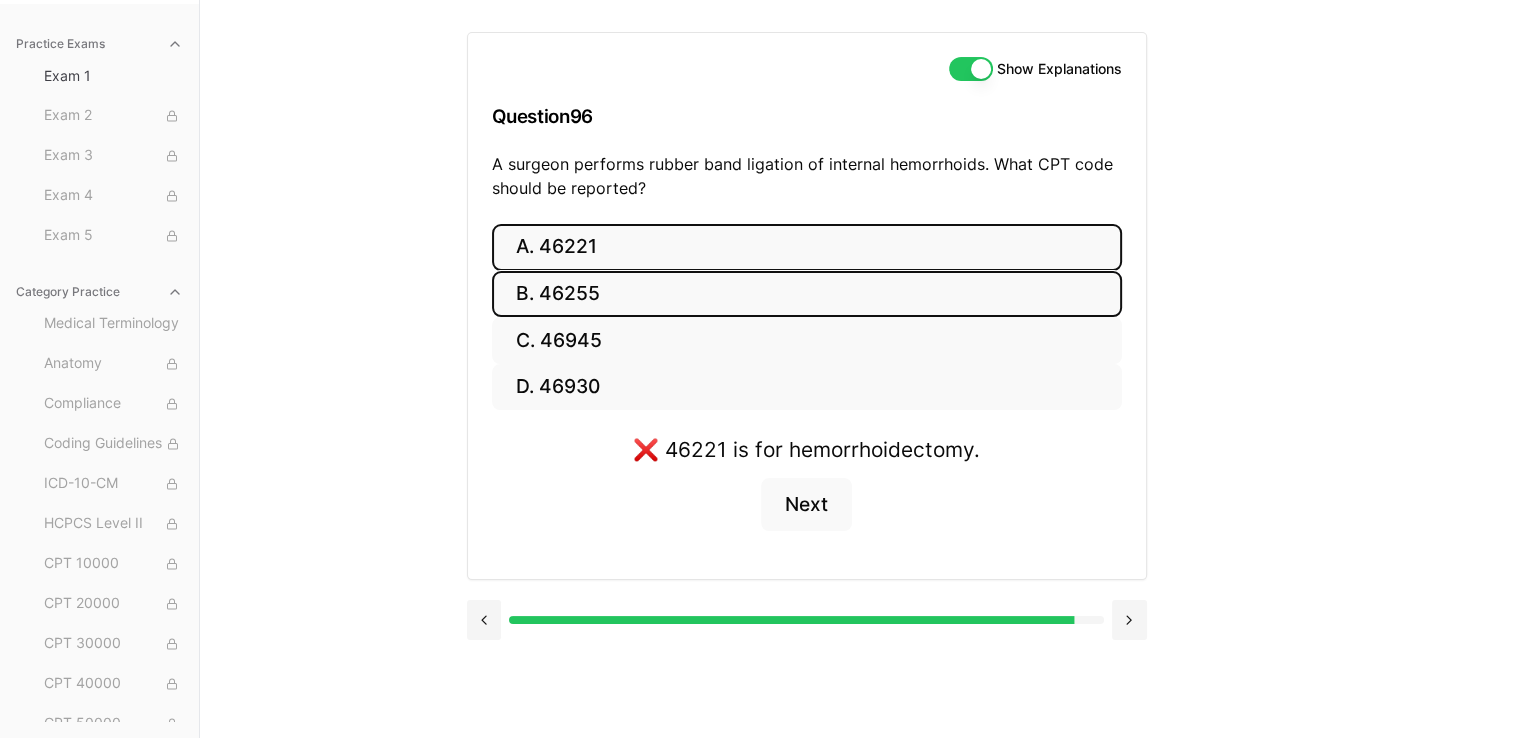 click on "B. 46255" at bounding box center [807, 294] 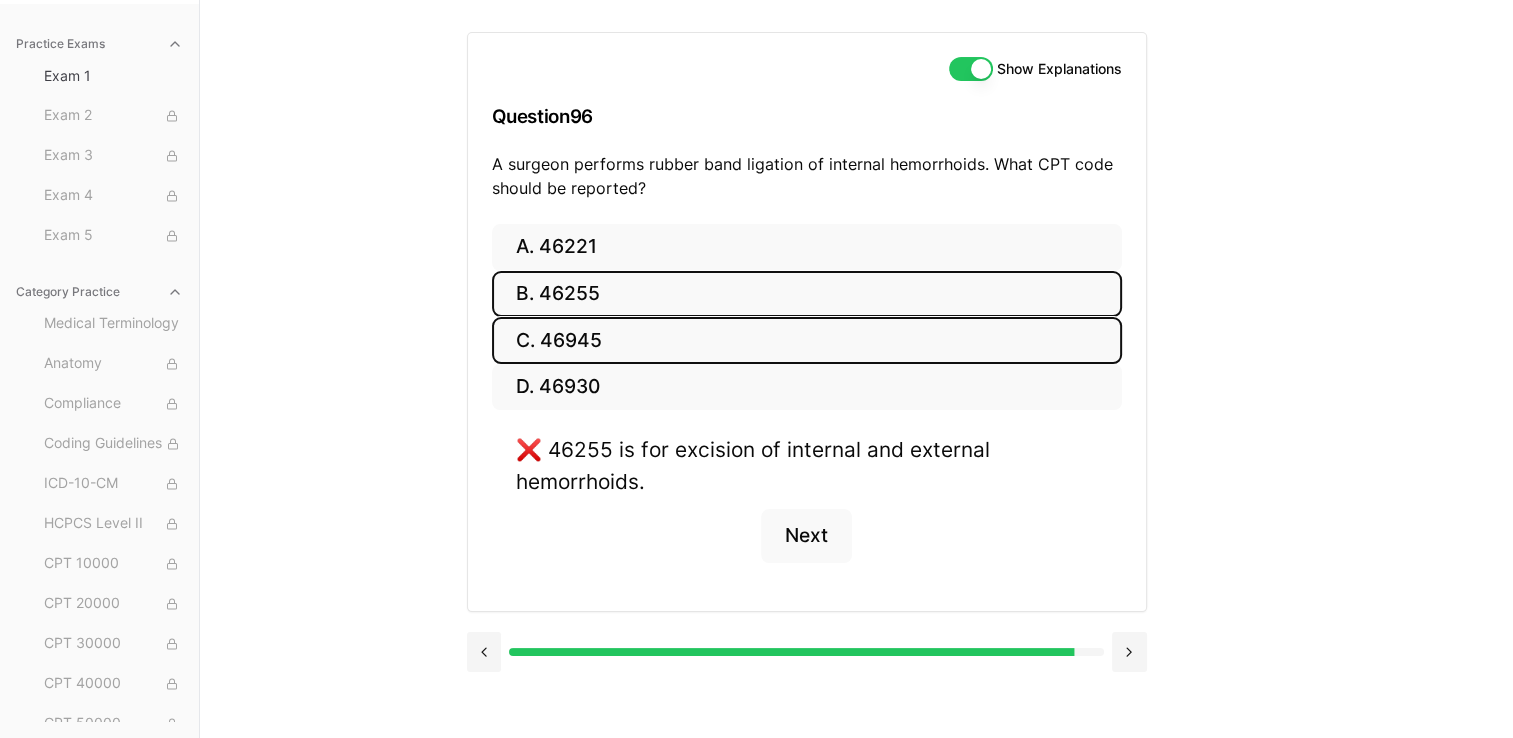 click on "C. 46945" at bounding box center [807, 340] 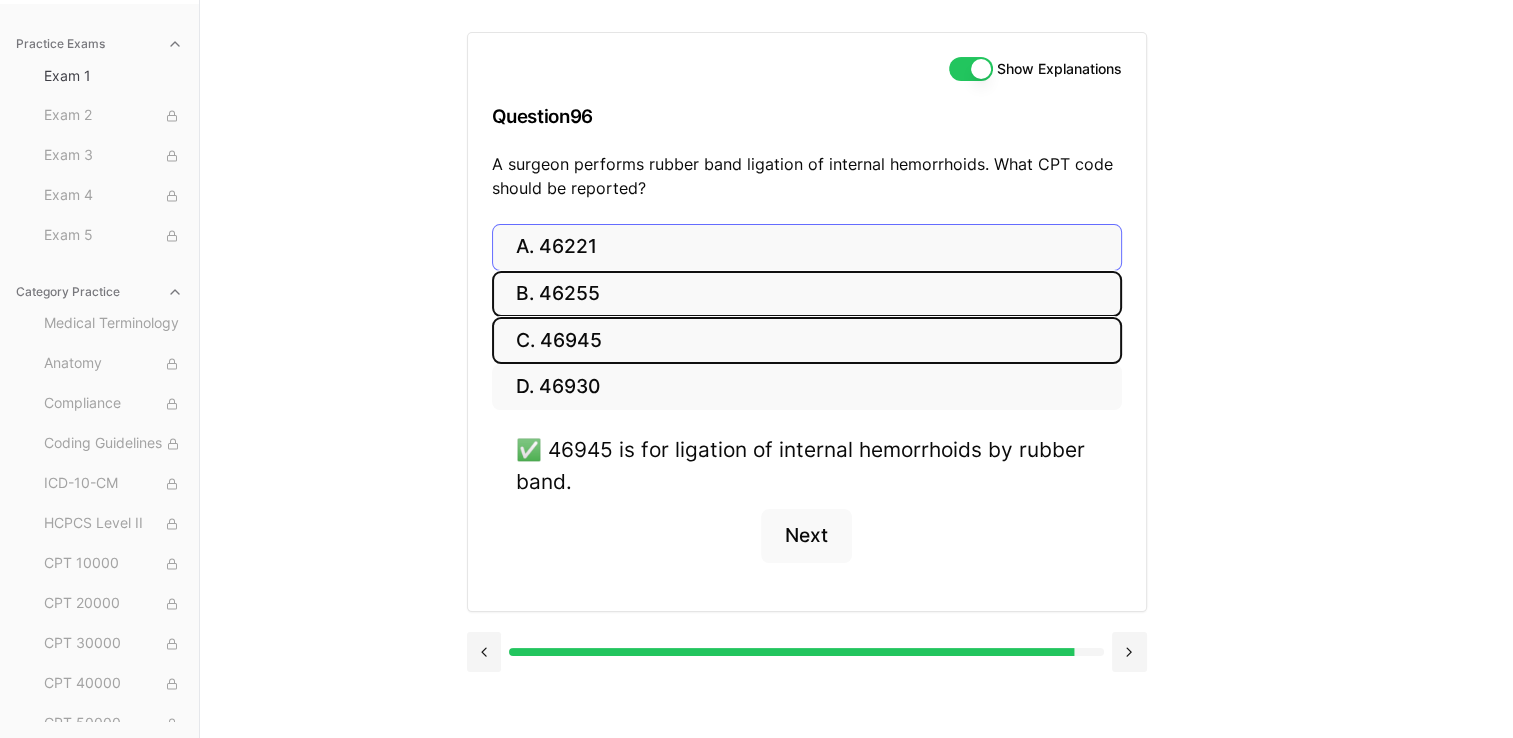 drag, startPoint x: 748, startPoint y: 283, endPoint x: 770, endPoint y: 251, distance: 38.832977 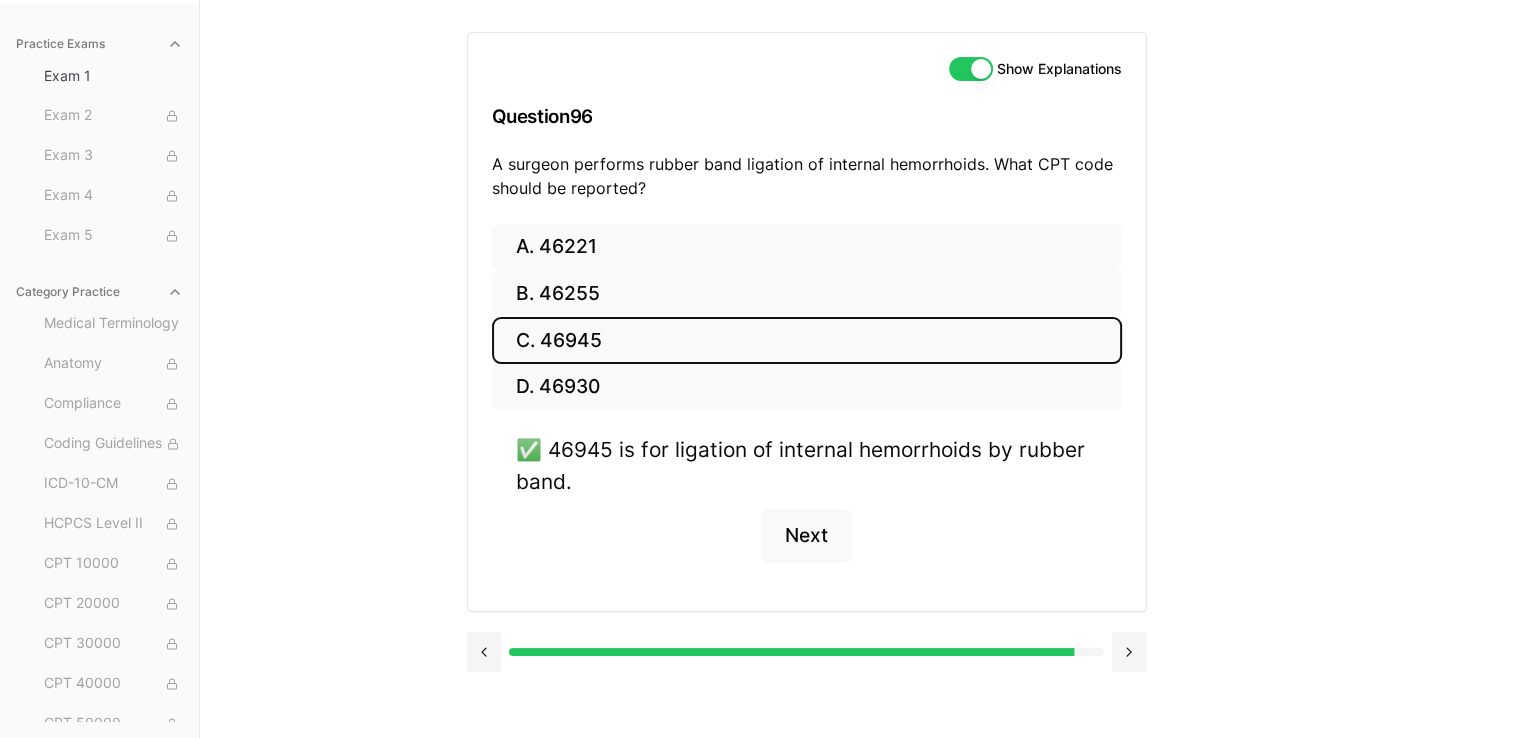 drag, startPoint x: 779, startPoint y: 304, endPoint x: 763, endPoint y: 498, distance: 194.65868 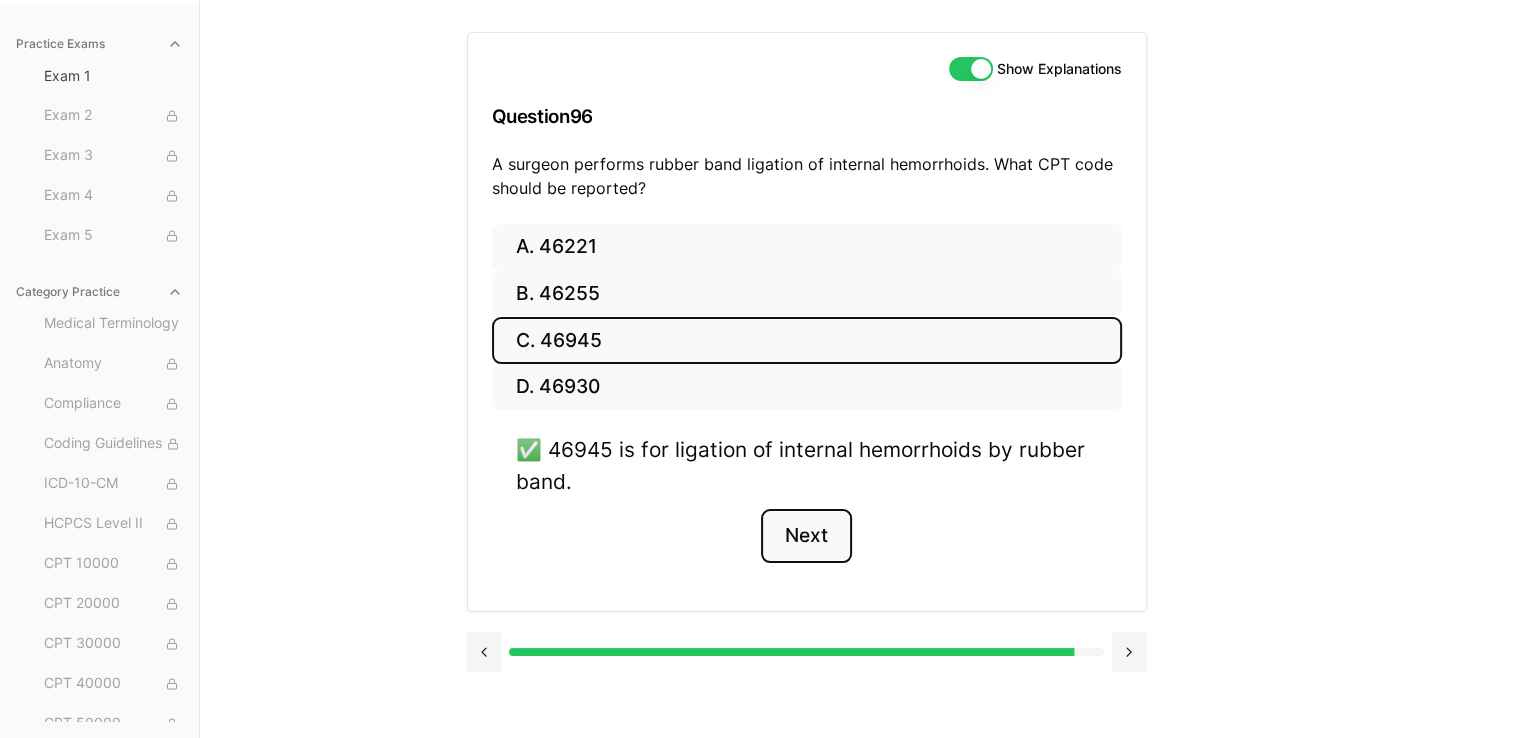 click on "Next" at bounding box center (806, 536) 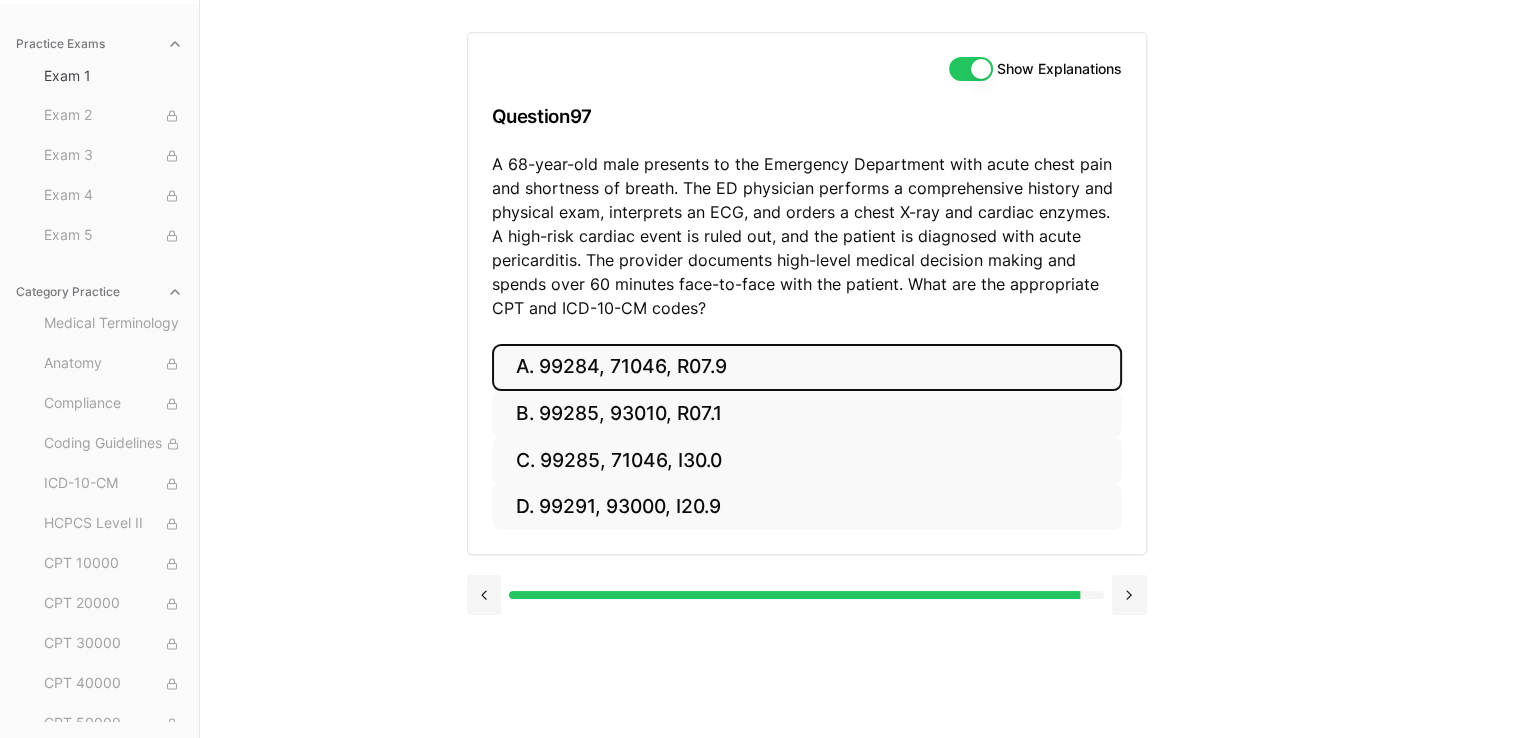 click on "A. 99284, 71046, R07.9" at bounding box center (807, 367) 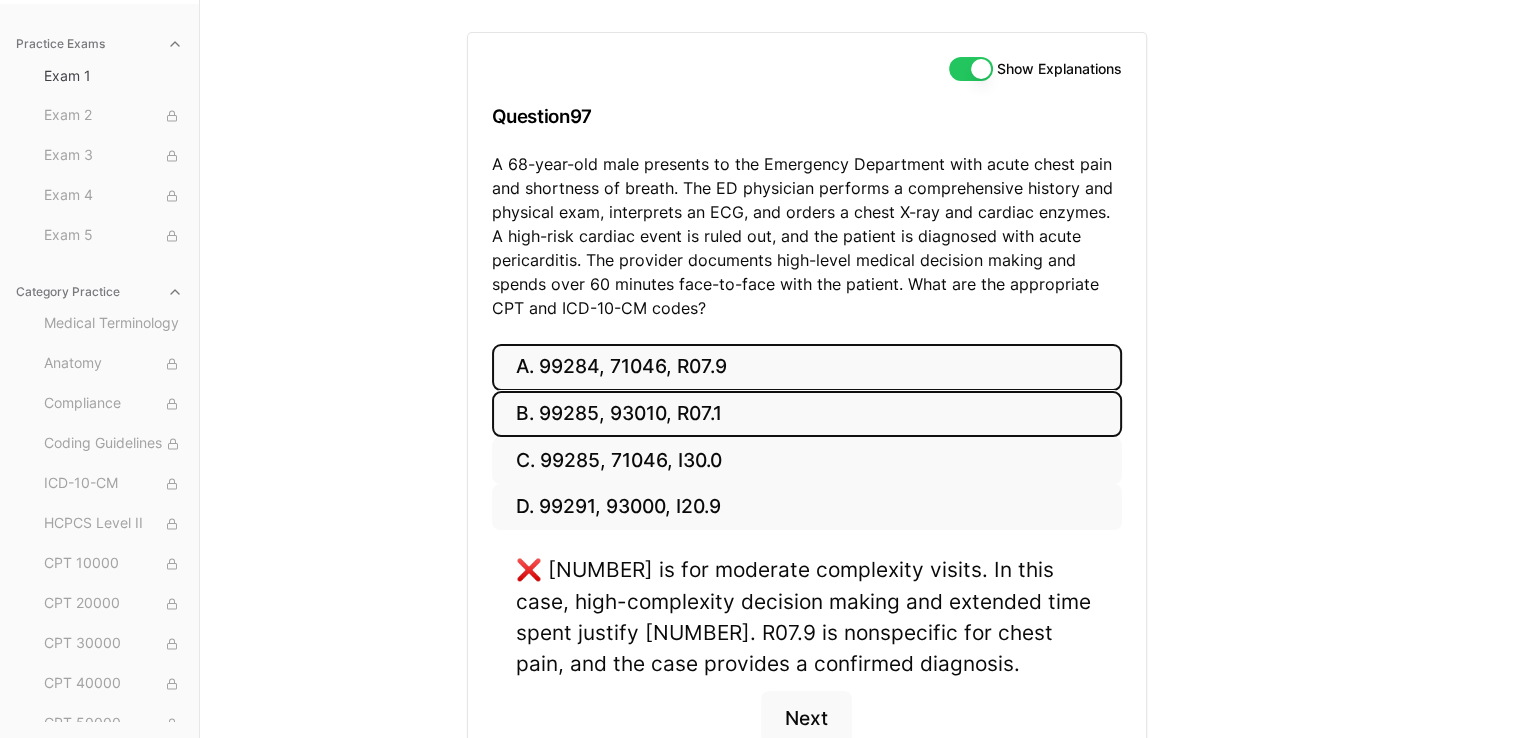 click on "B. 99285, 93010, R07.1" at bounding box center (807, 414) 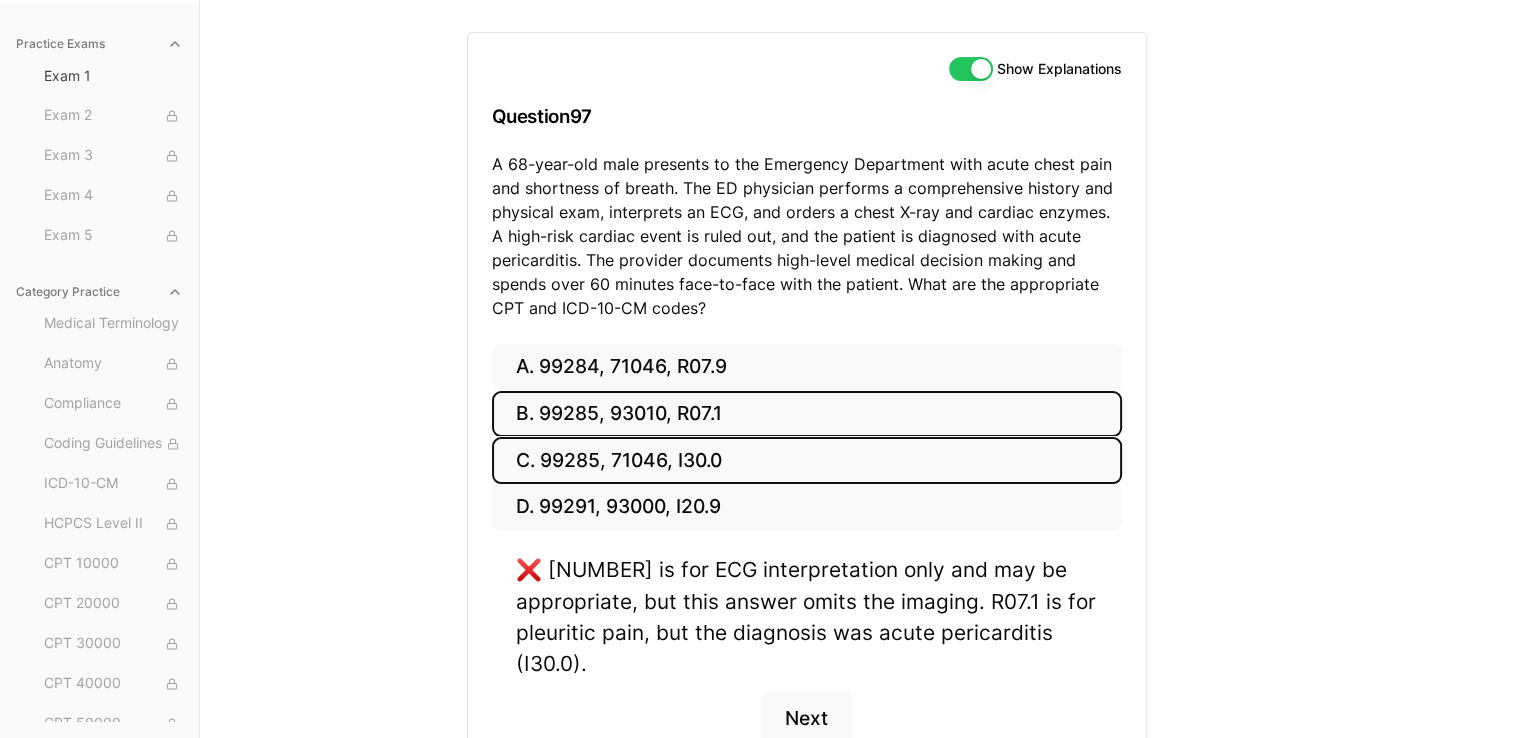 click on "C. 99285, 71046, I30.0" at bounding box center [807, 460] 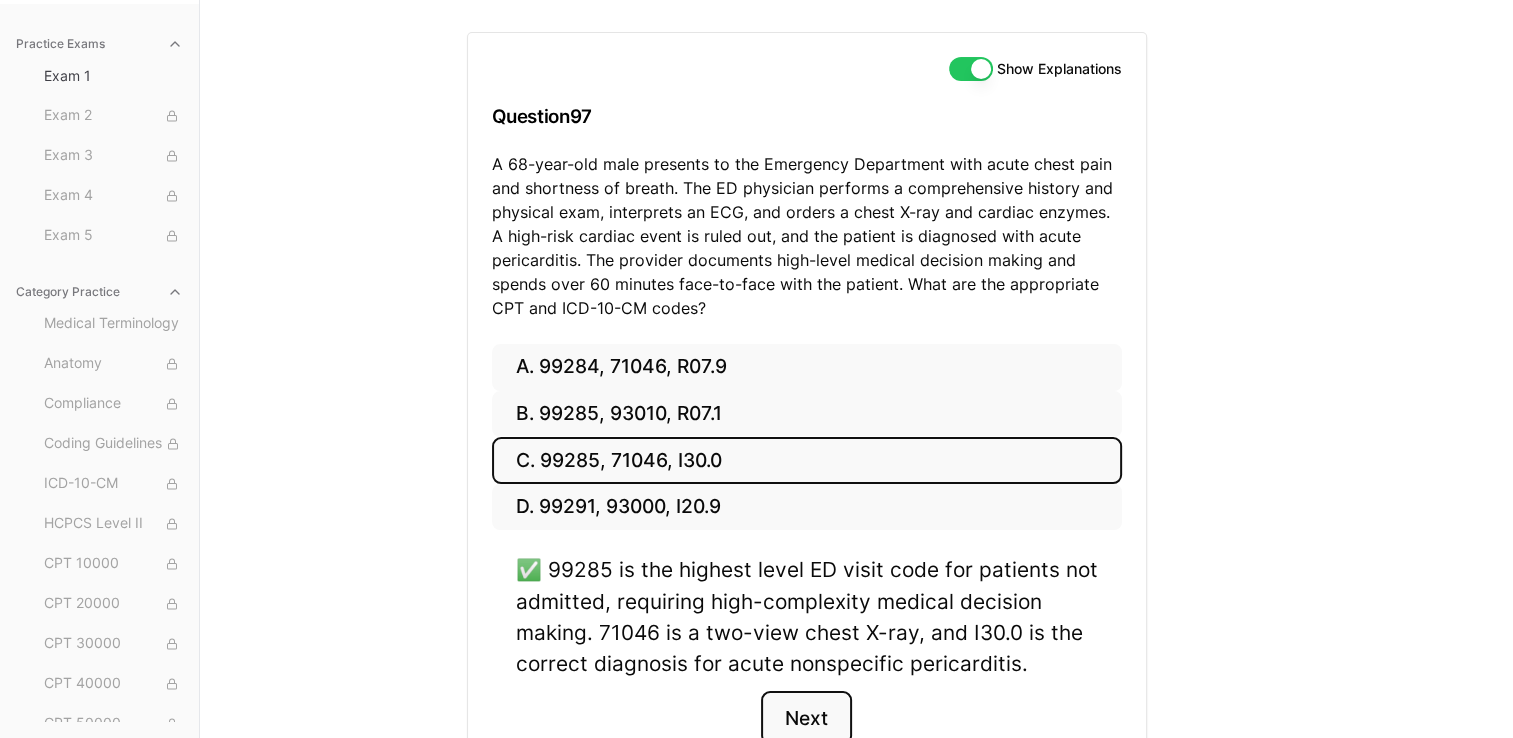 click on "Next" at bounding box center (806, 718) 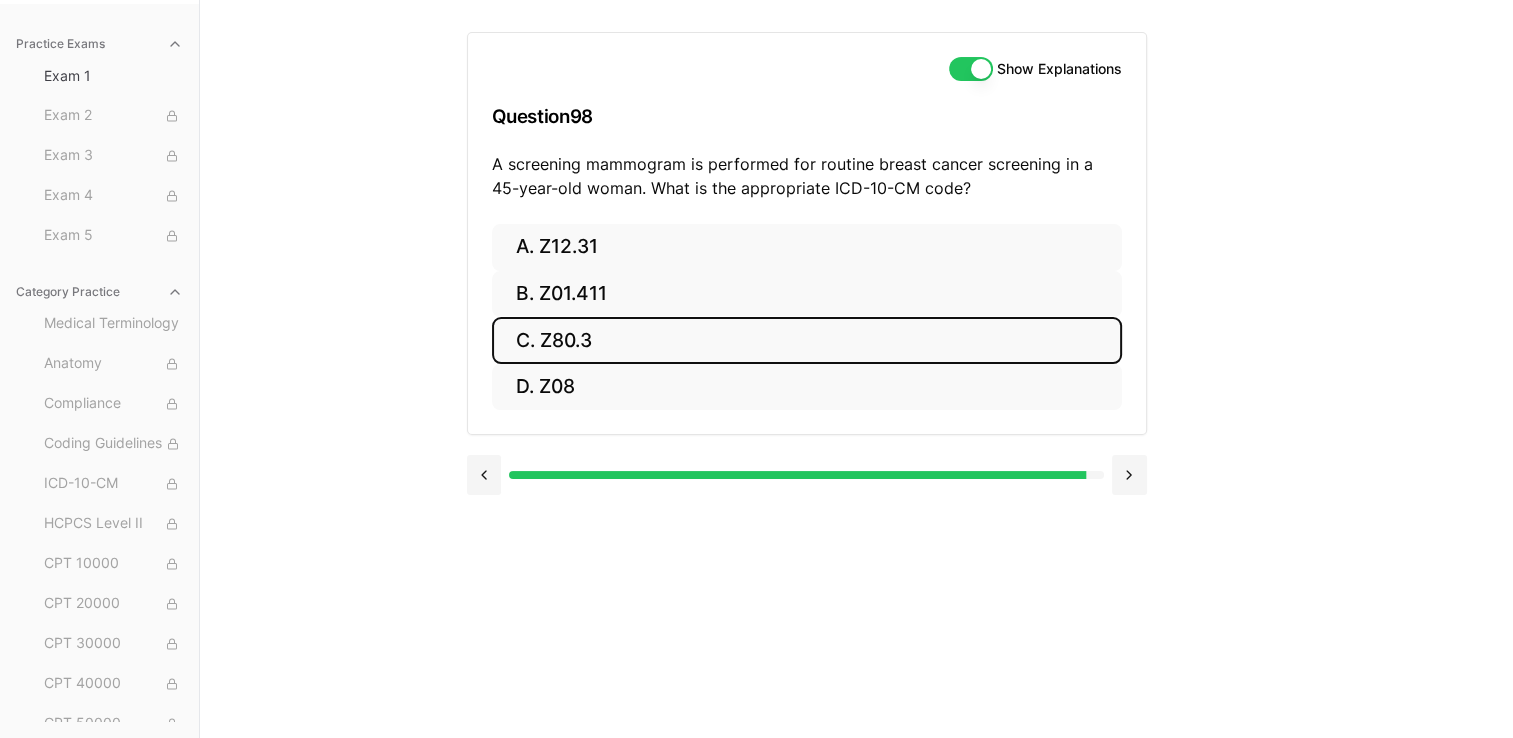 click on "C. Z80.3" at bounding box center [807, 340] 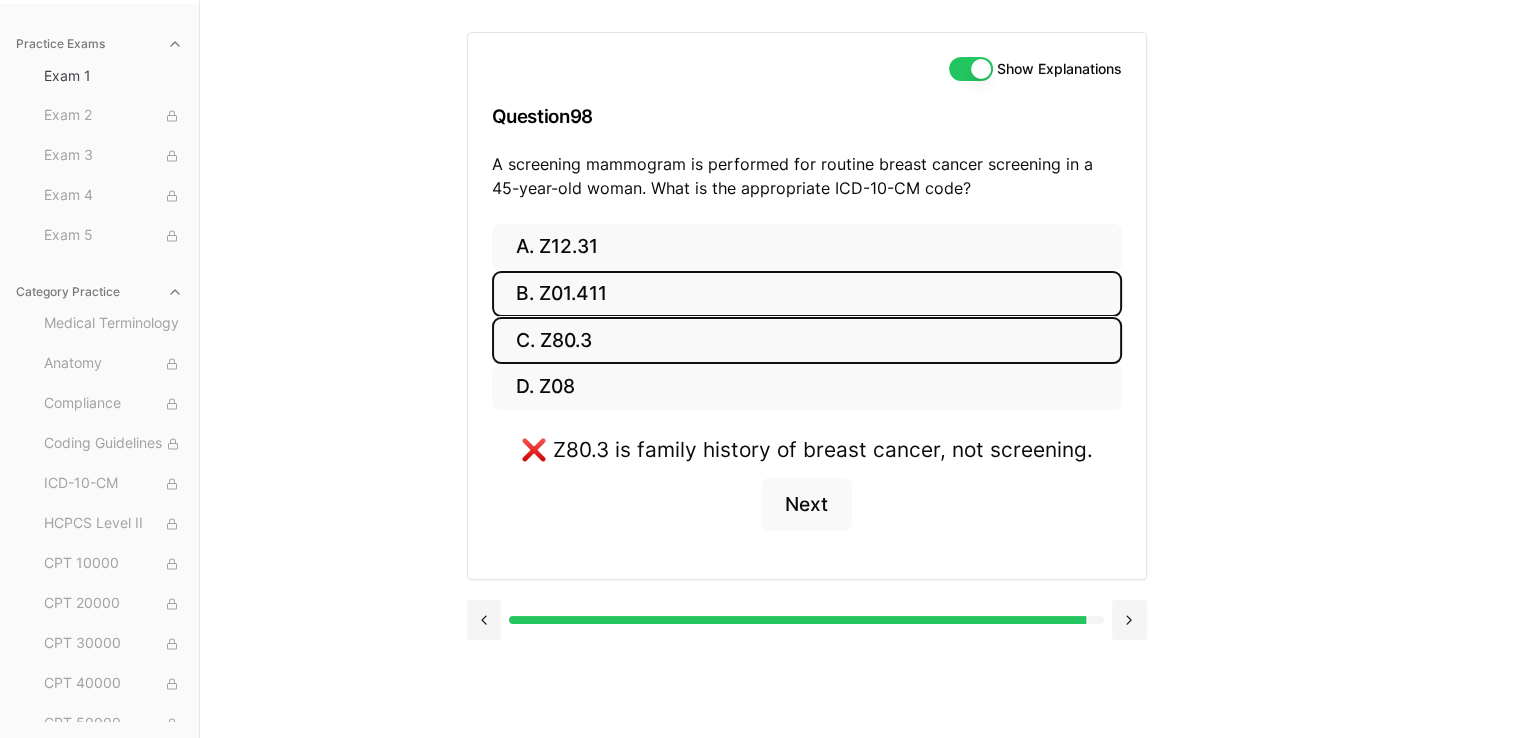 click on "B. Z01.411" at bounding box center [807, 294] 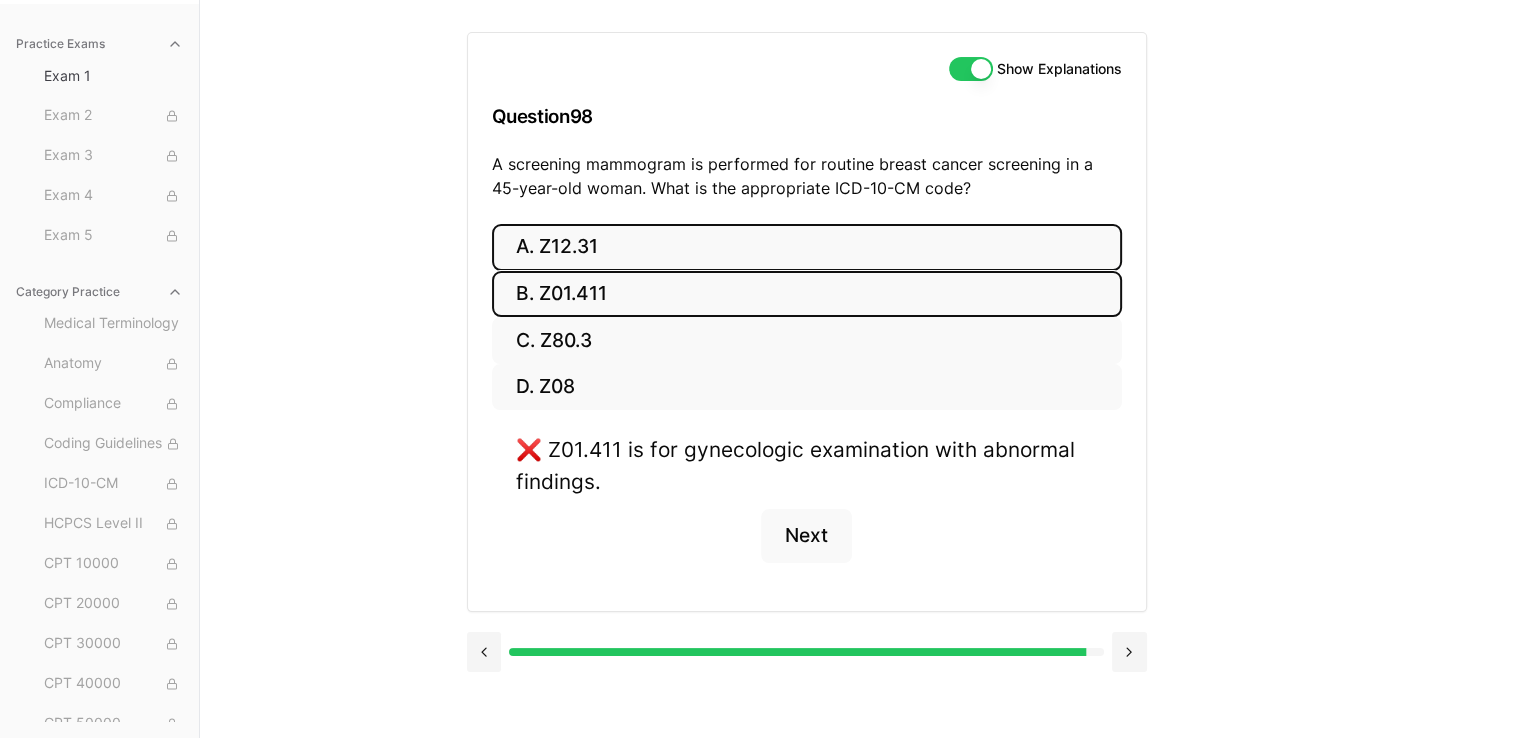 click on "A. Z12.31" at bounding box center (807, 247) 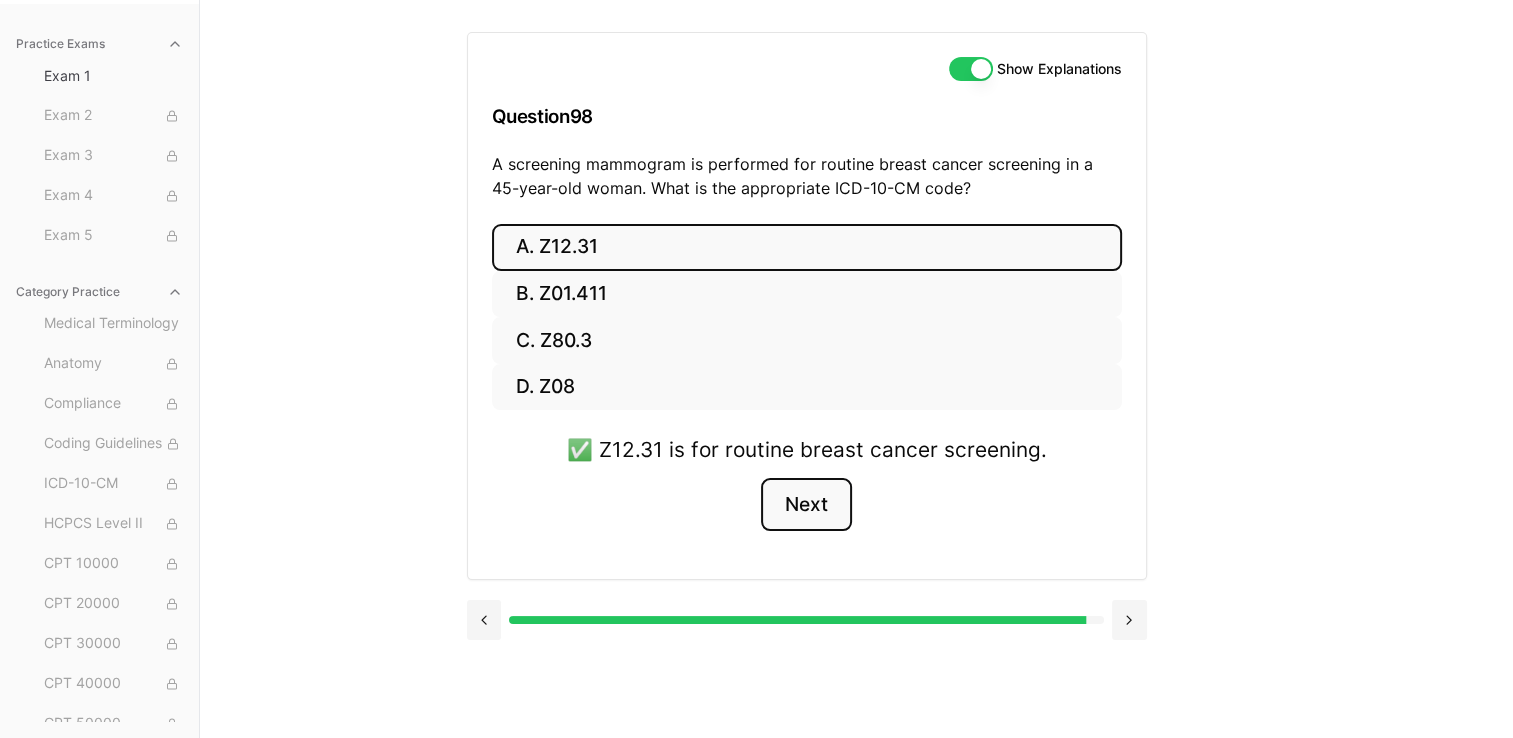 click on "Next" at bounding box center (806, 505) 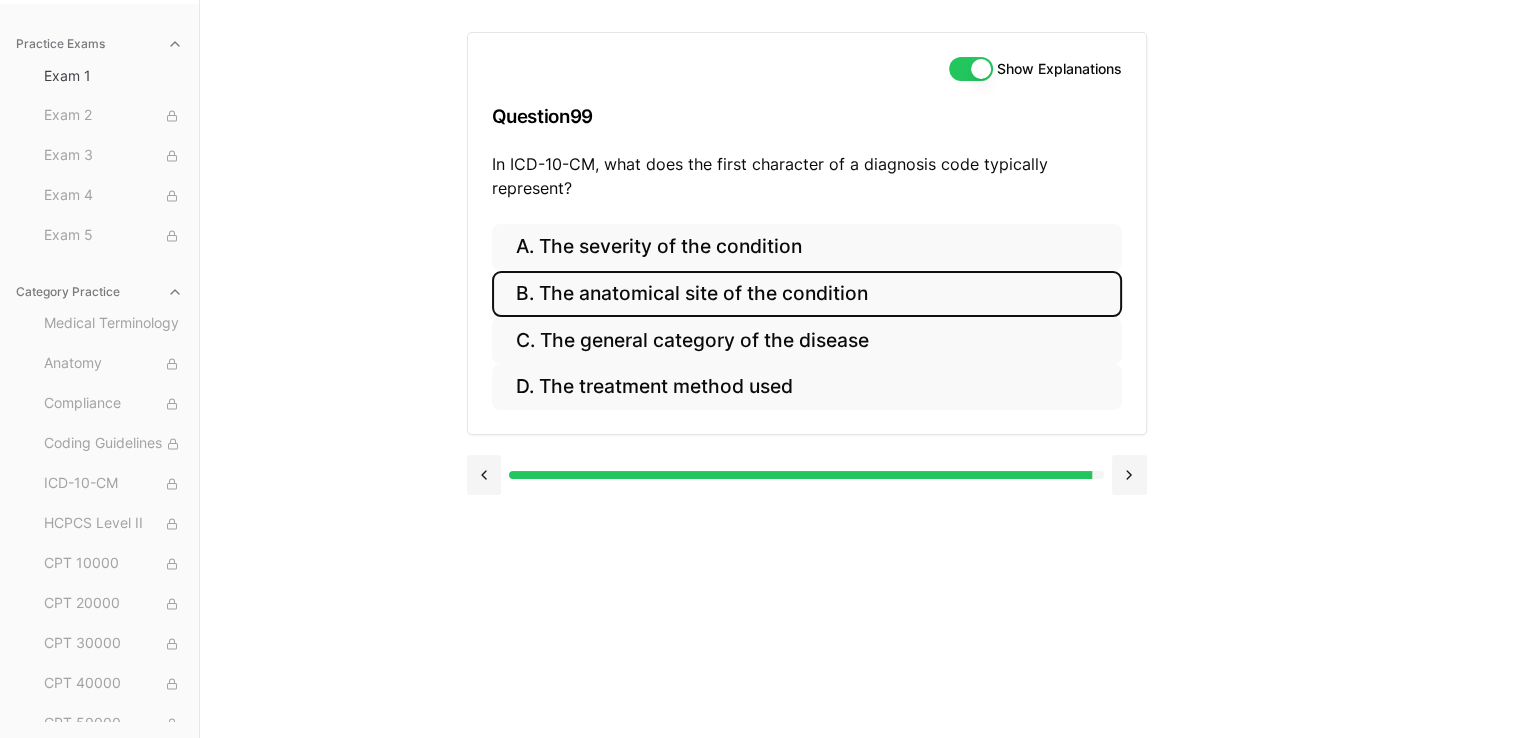 click on "B. The anatomical site of the condition" at bounding box center (807, 294) 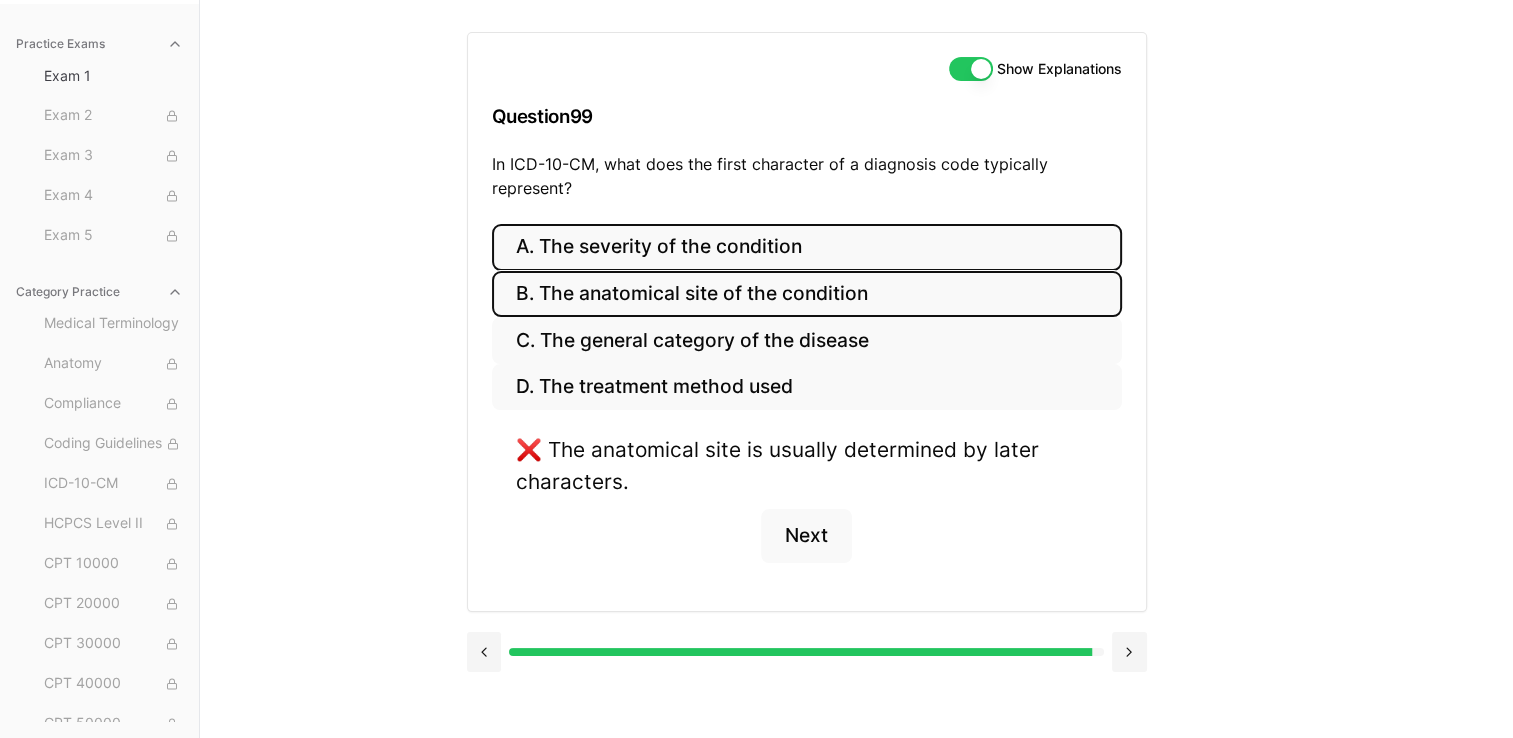 click on "A. The severity of the condition" at bounding box center (807, 247) 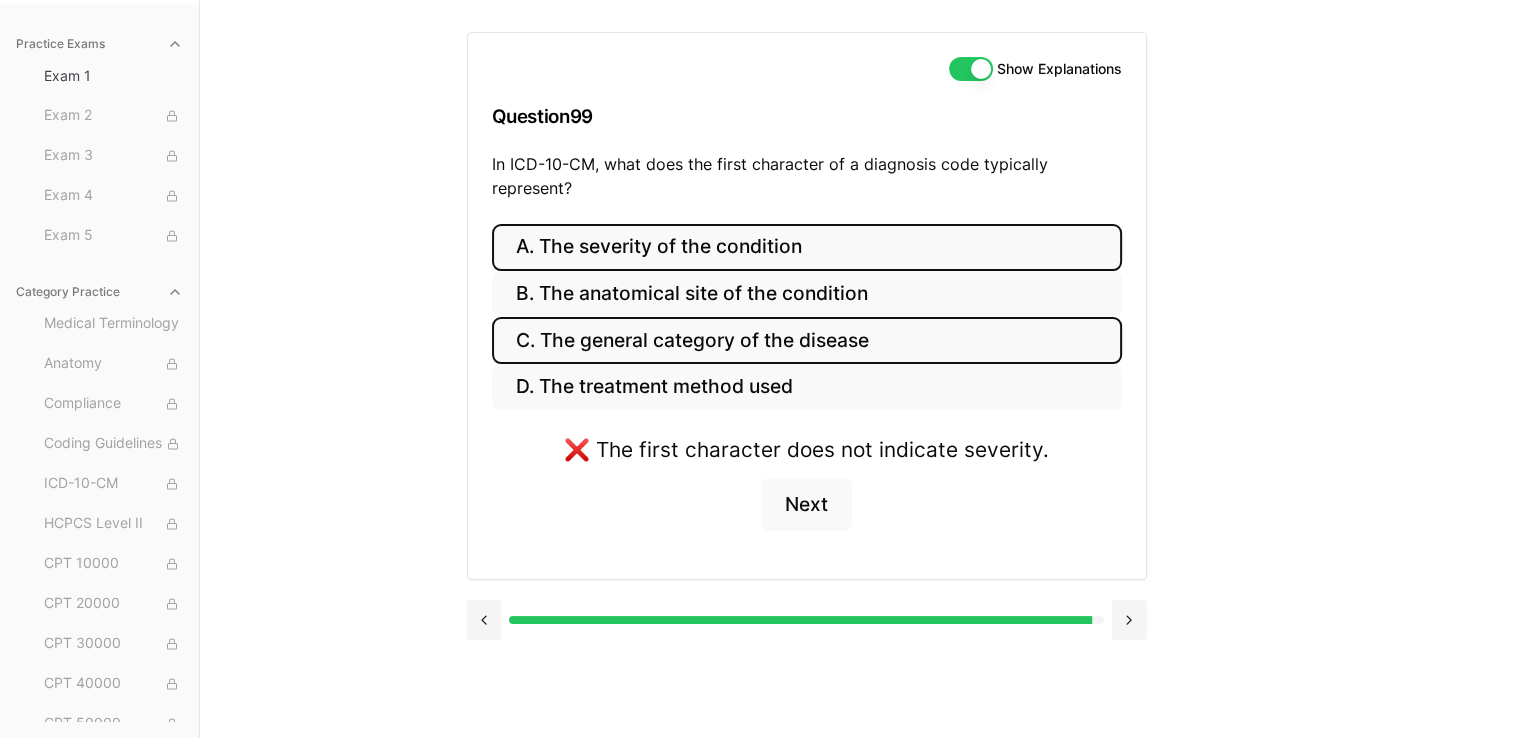 click on "C. The general category of the disease" at bounding box center [807, 340] 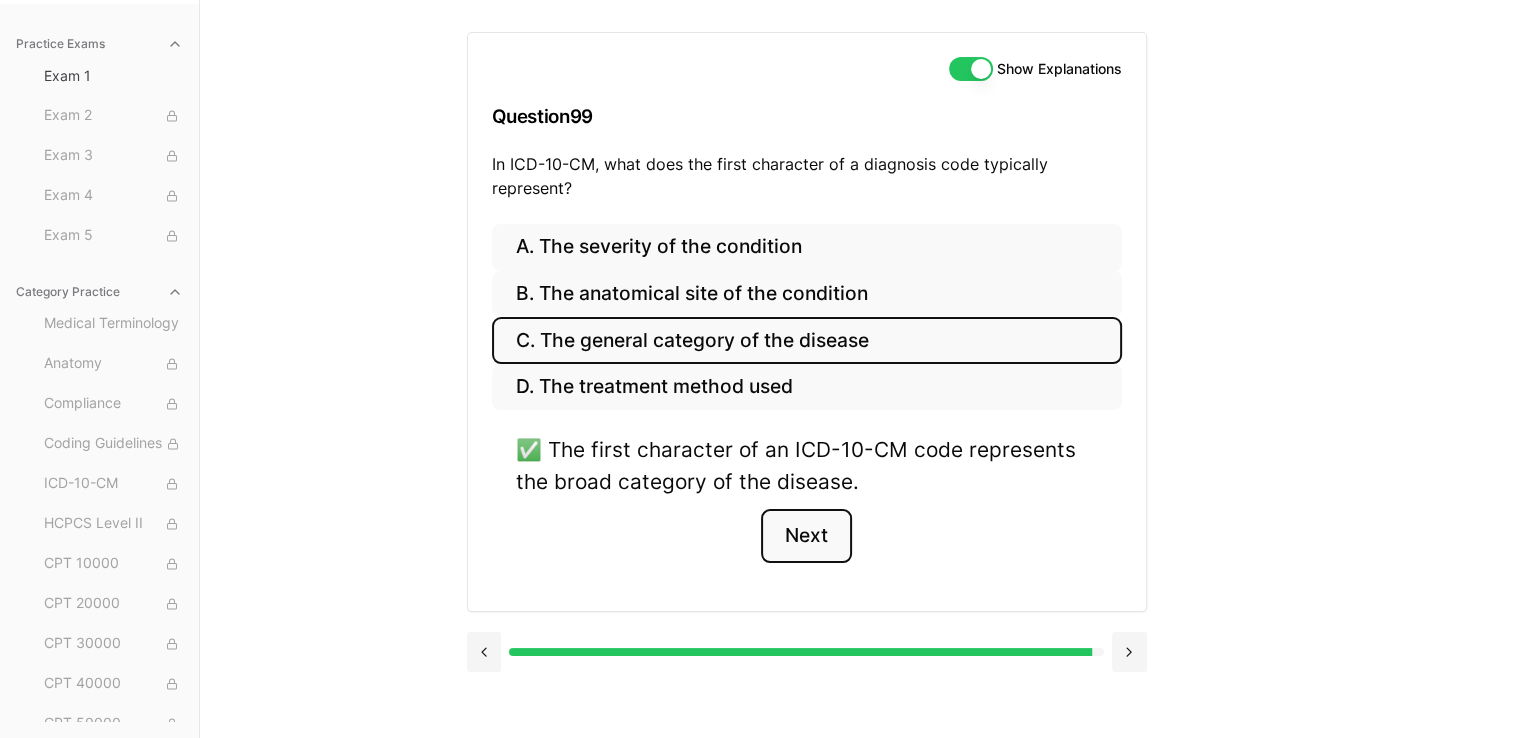 click on "Next" at bounding box center [806, 536] 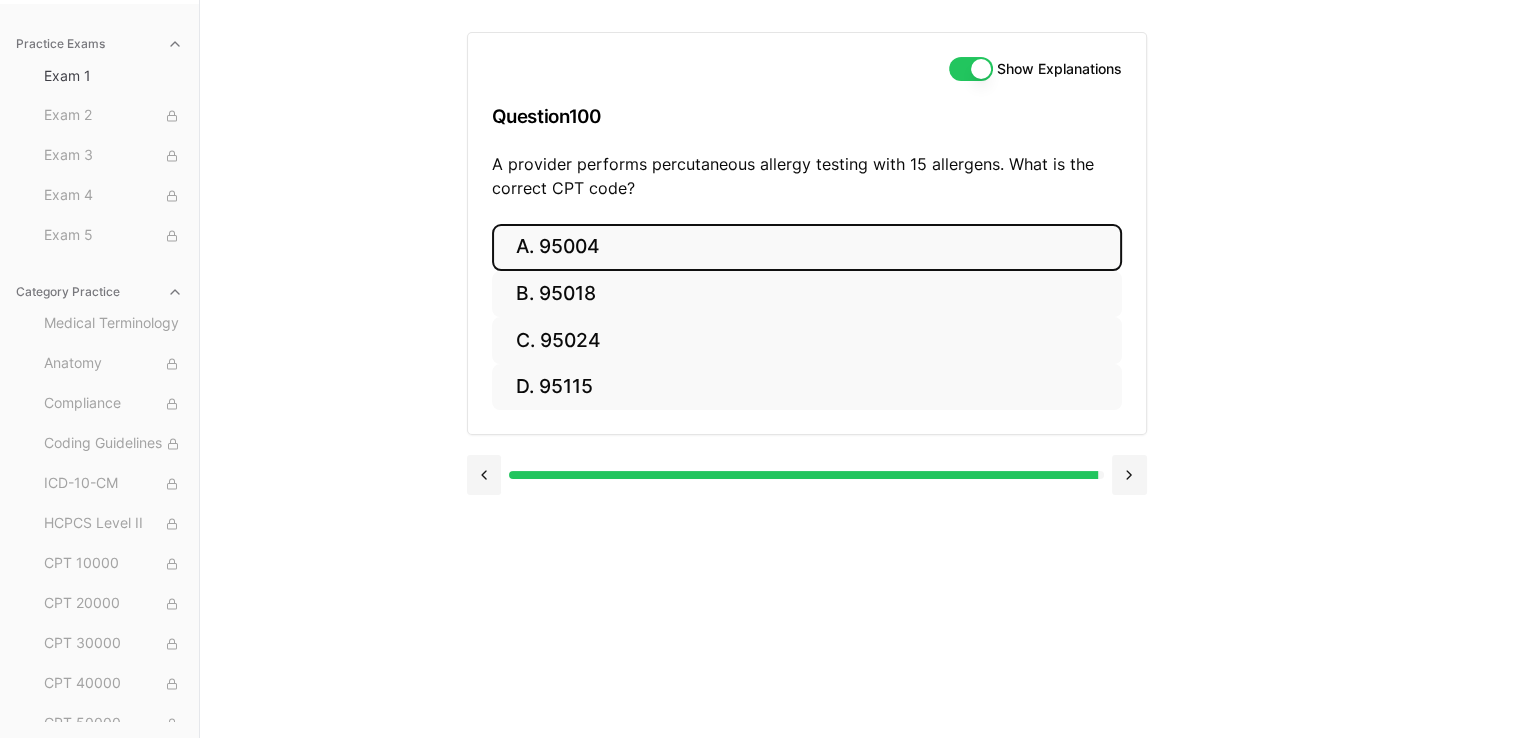 click on "A. 95004" at bounding box center [807, 247] 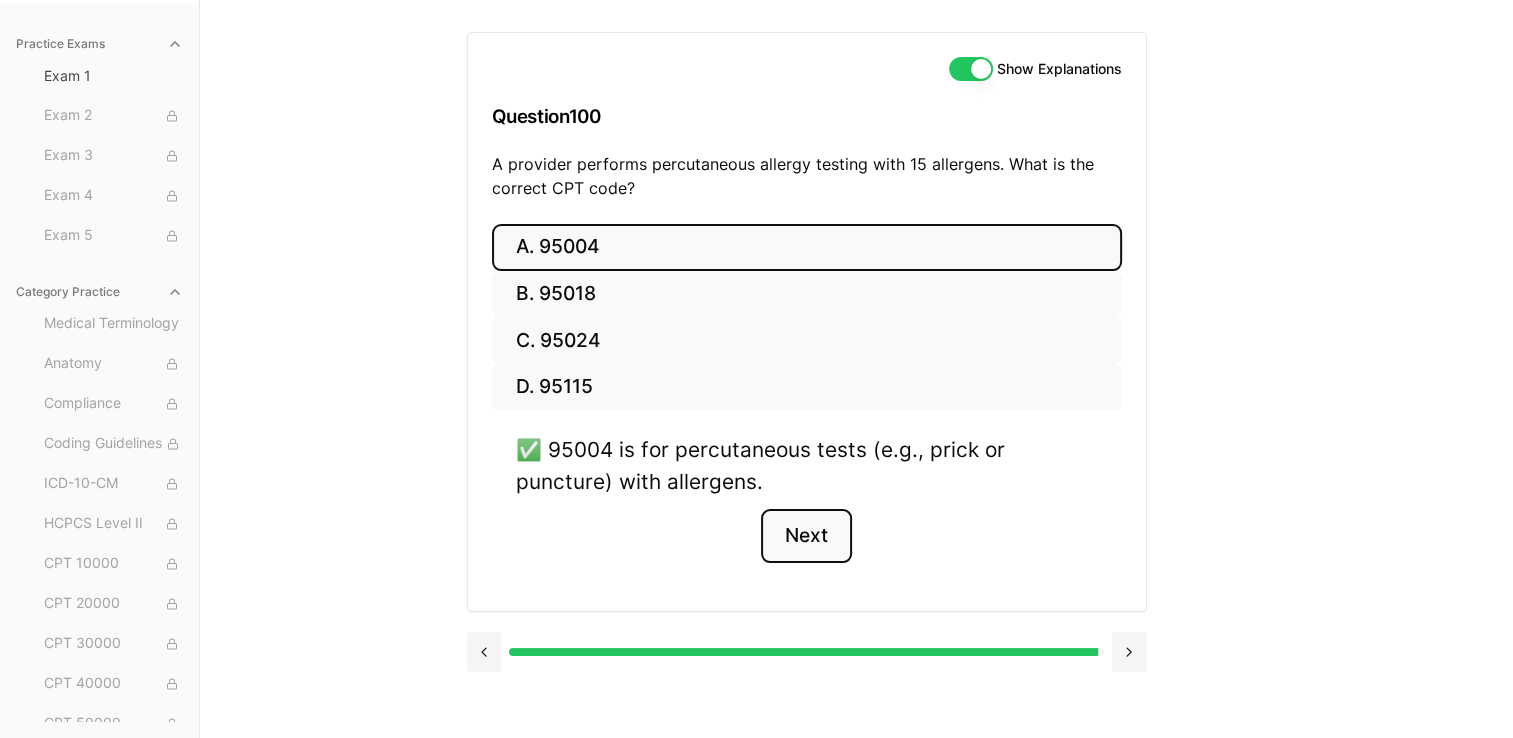 click on "Next" at bounding box center (806, 536) 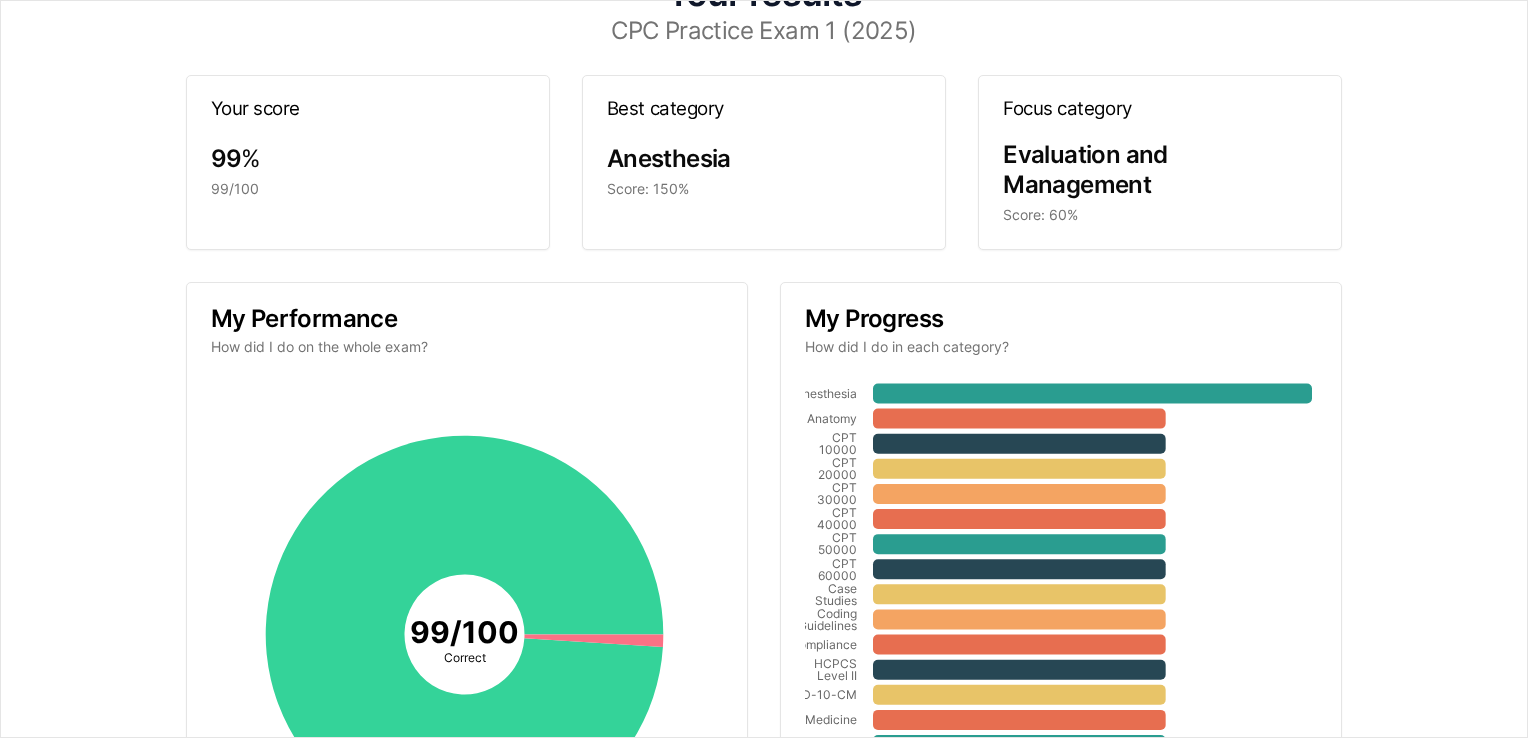 scroll, scrollTop: 100, scrollLeft: 0, axis: vertical 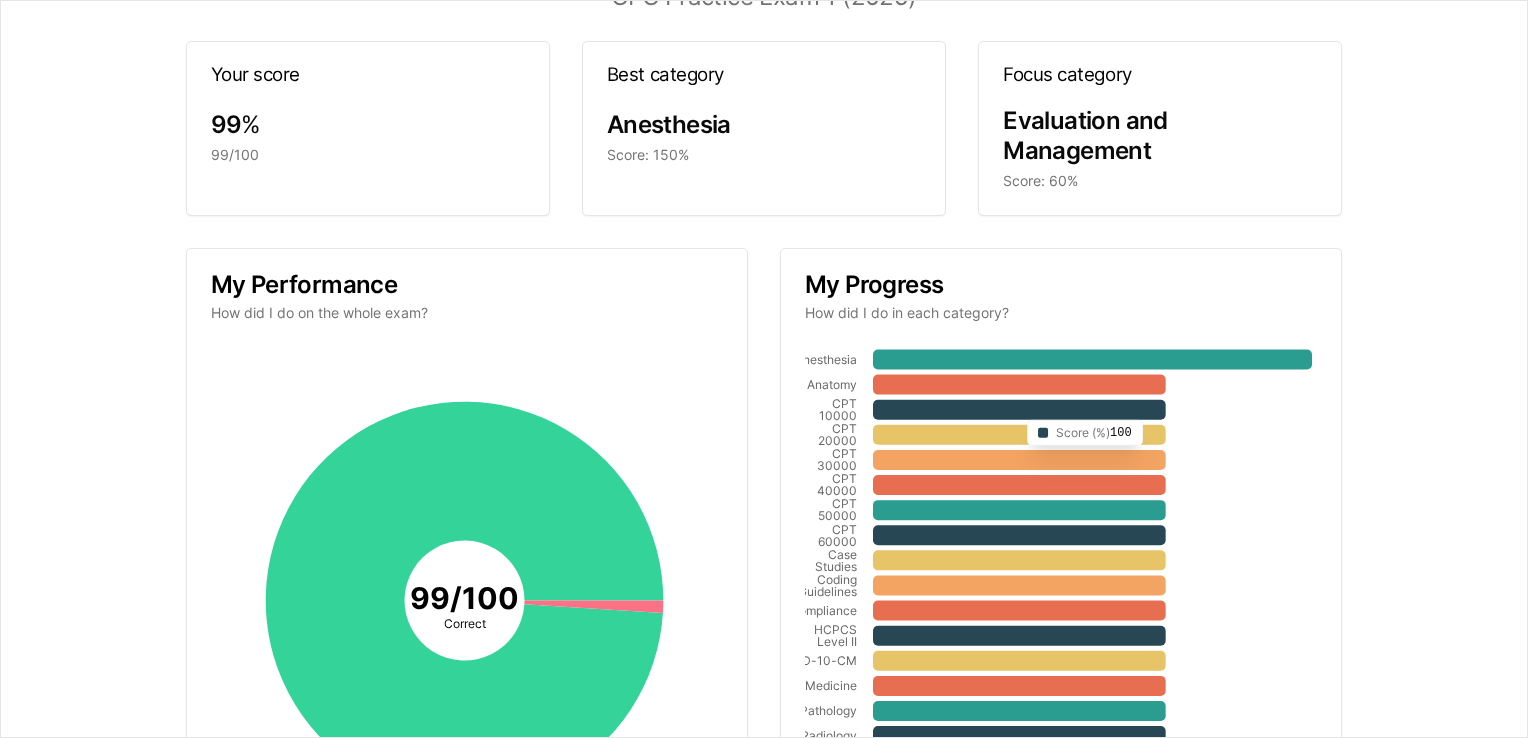 click 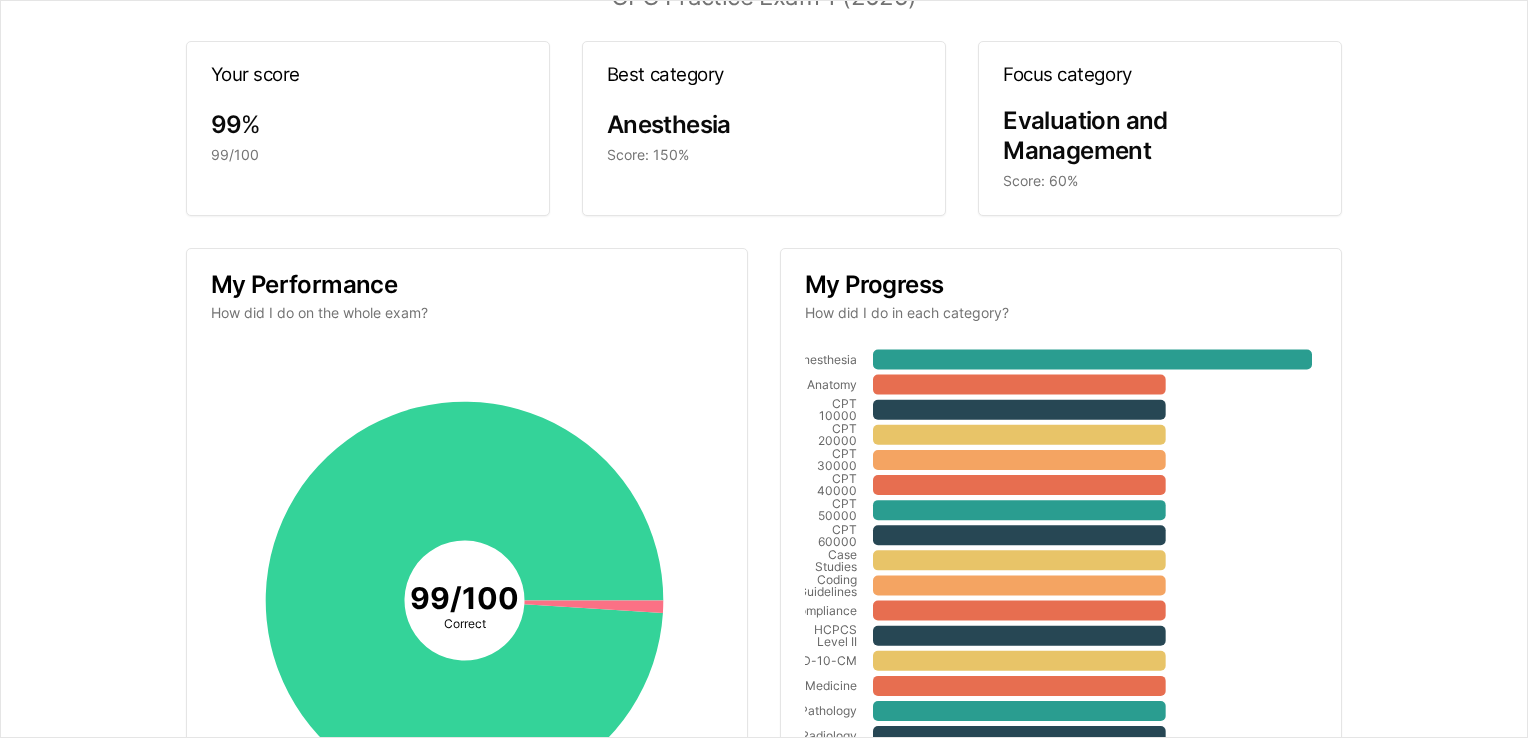 scroll, scrollTop: 0, scrollLeft: 0, axis: both 